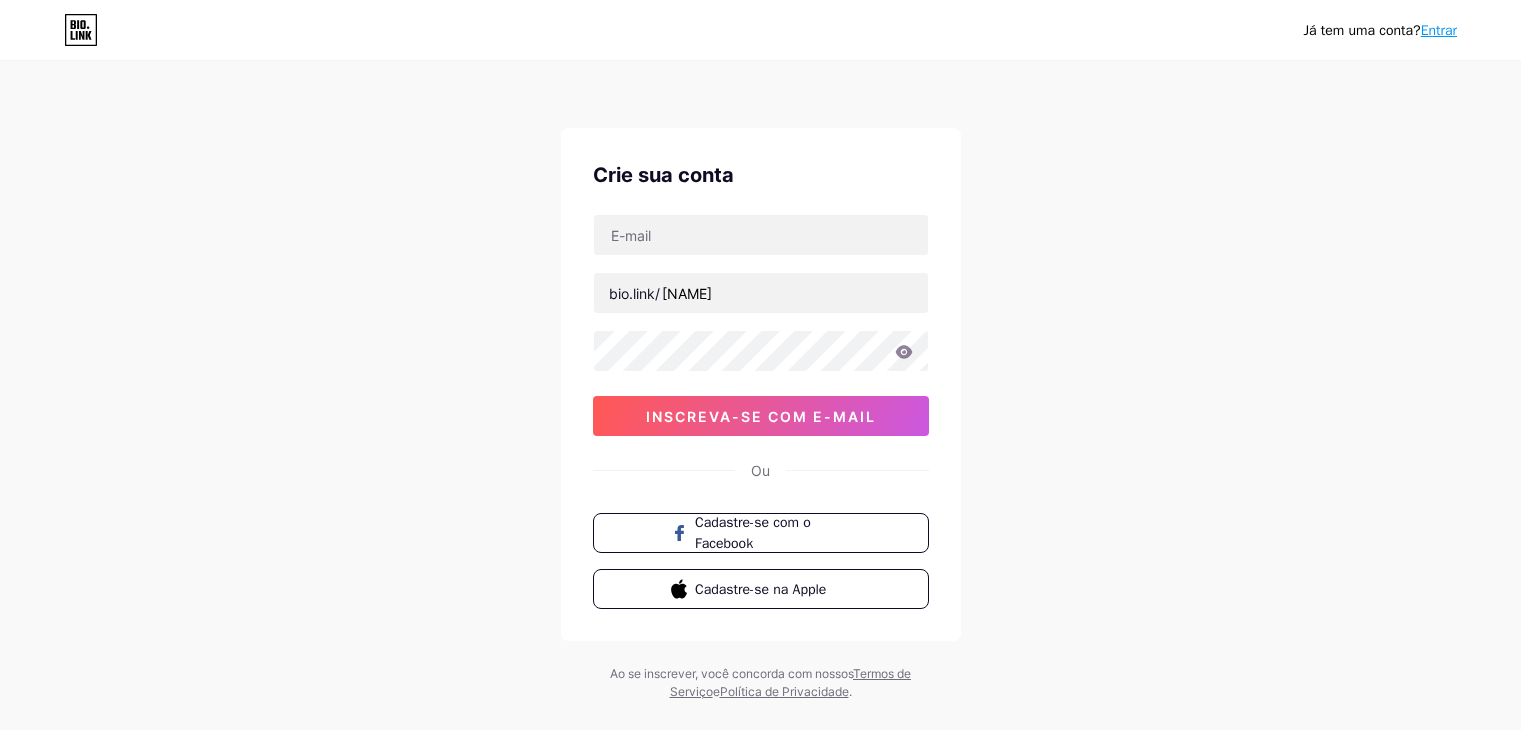 scroll, scrollTop: 0, scrollLeft: 0, axis: both 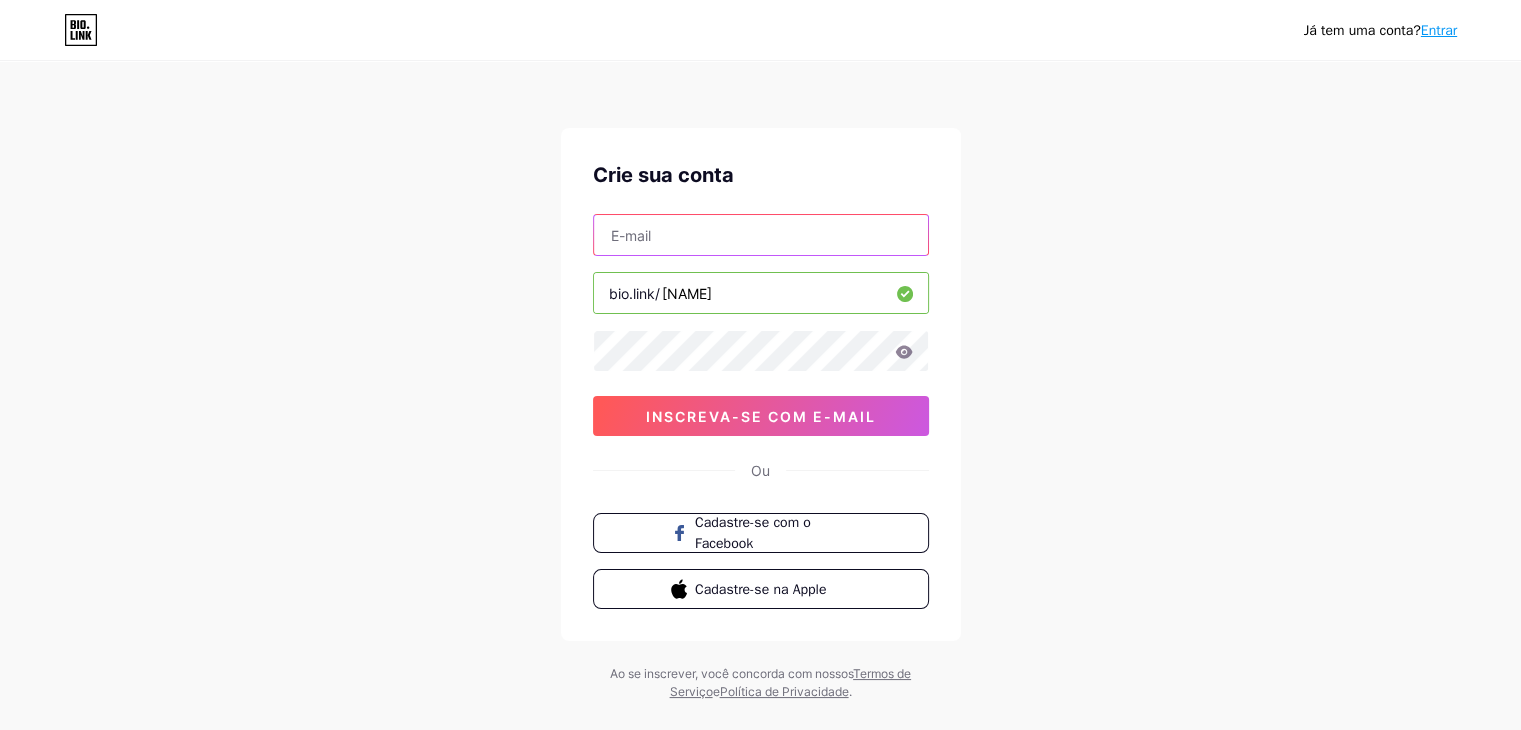 click at bounding box center (761, 235) 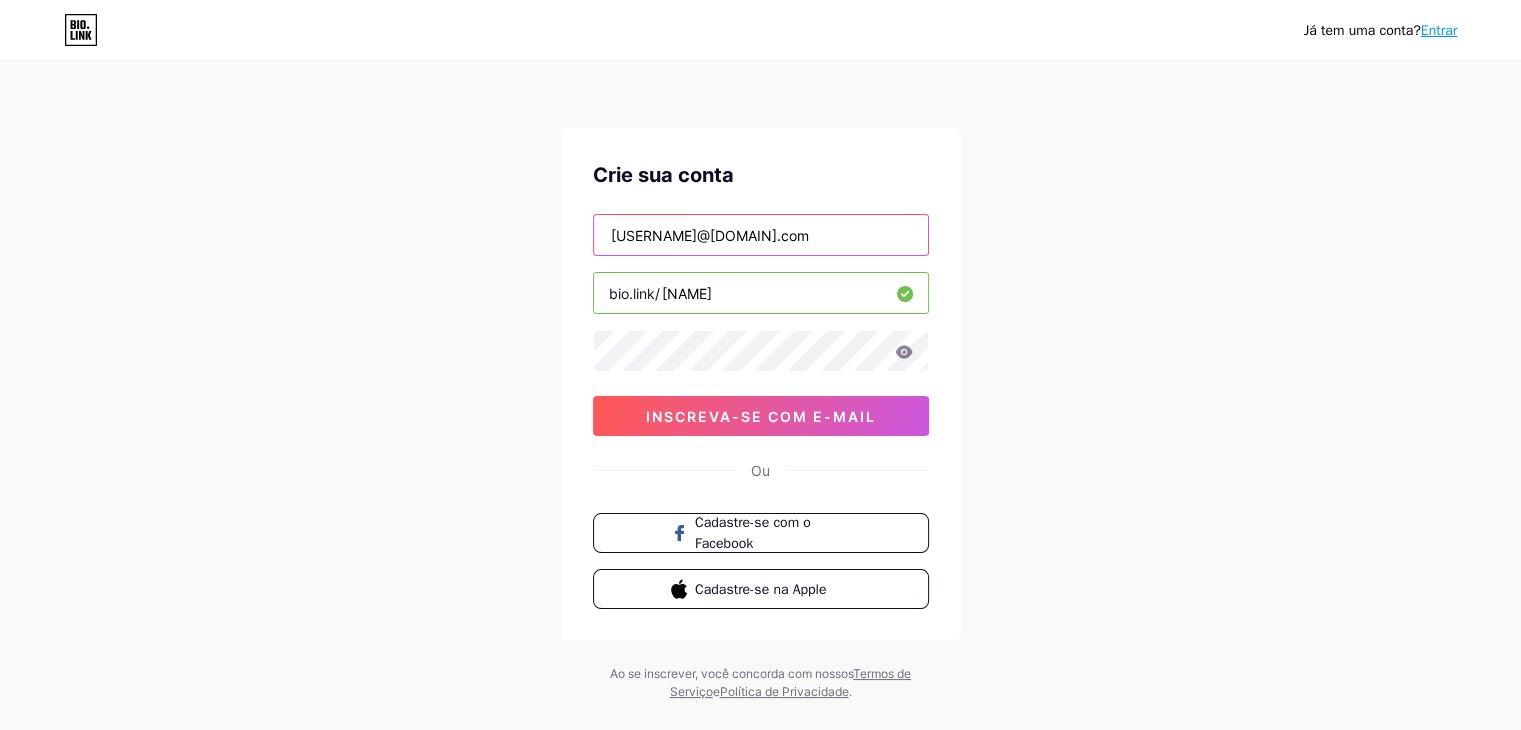 type on "[USERNAME]@[DOMAIN].com" 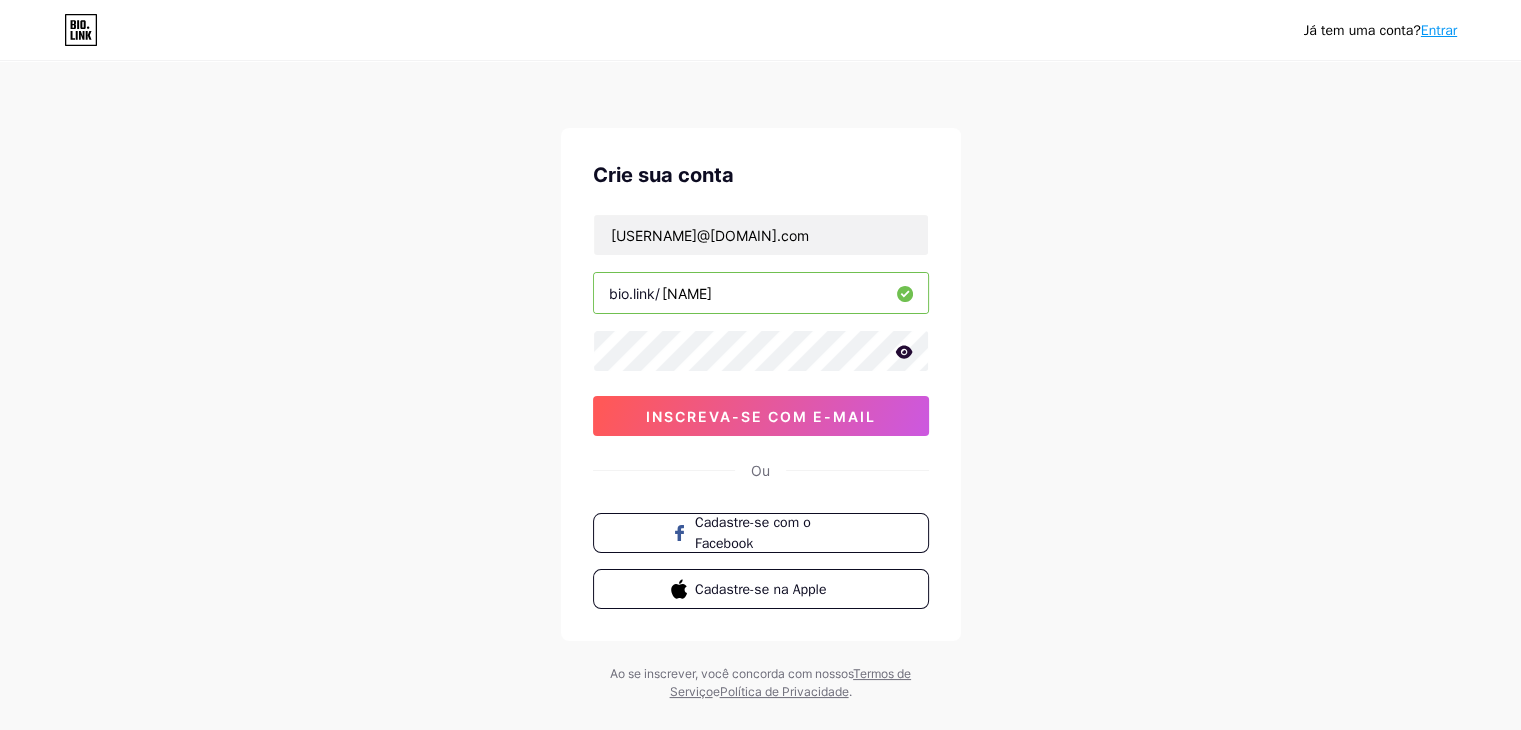 click 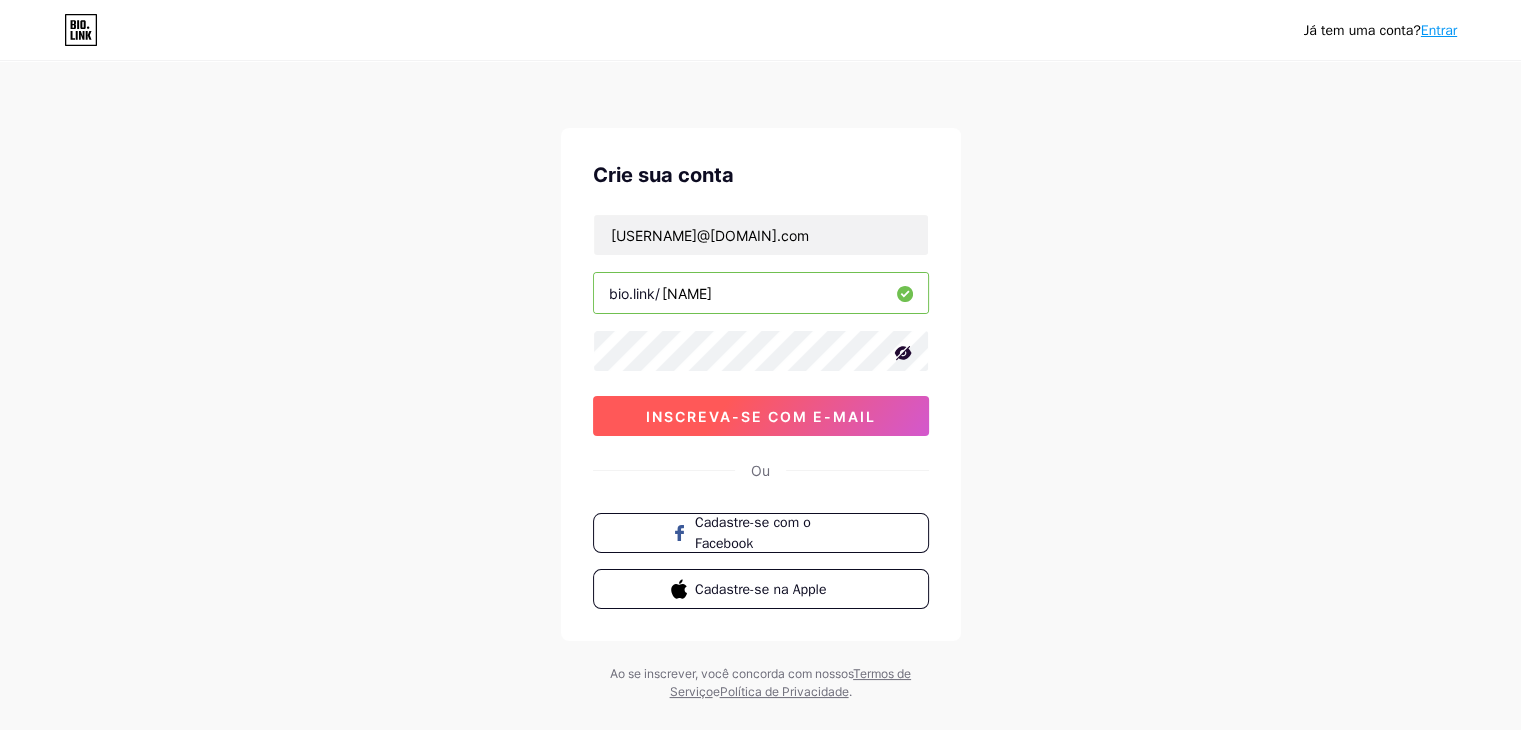 click on "inscreva-se com e-mail" at bounding box center (761, 416) 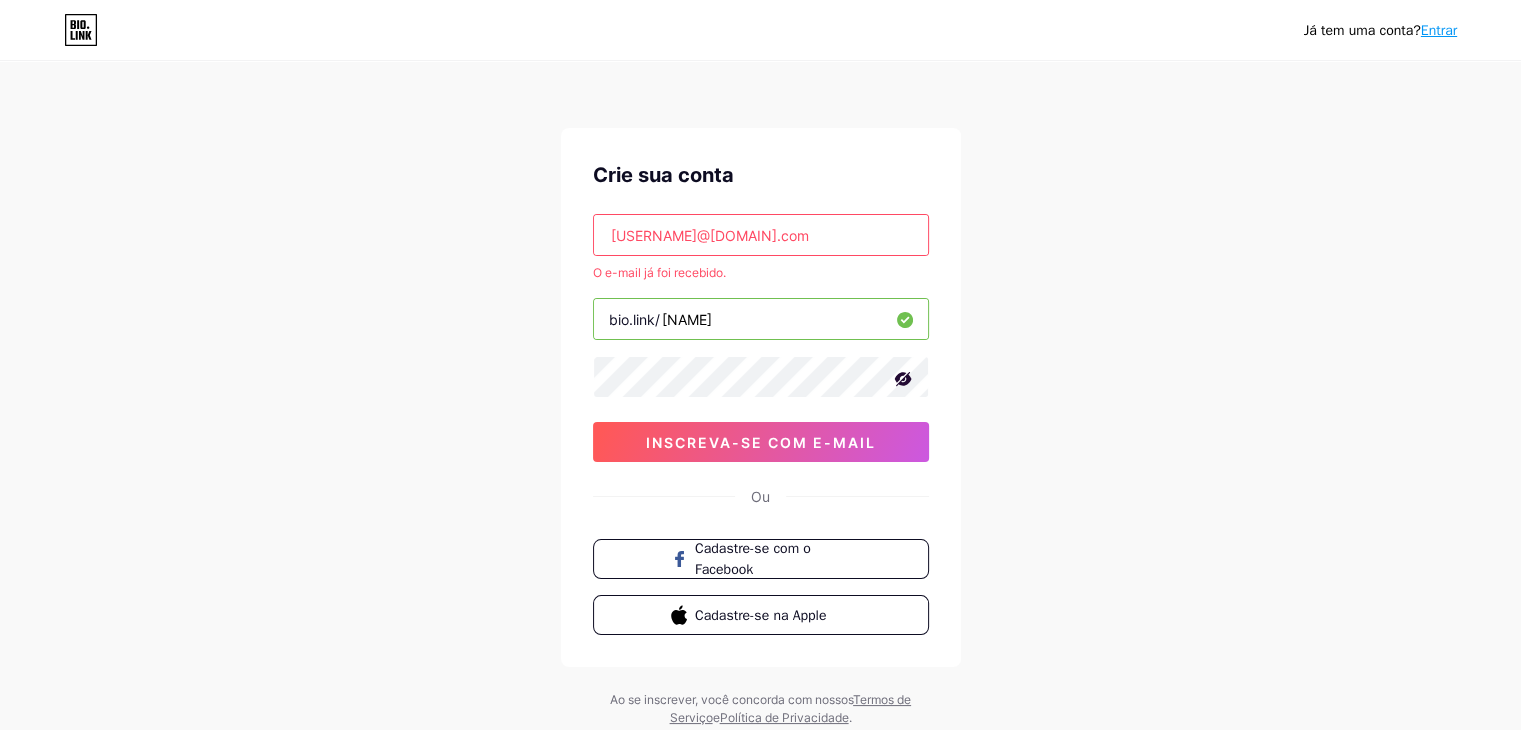 click on "Entrar" at bounding box center (1439, 30) 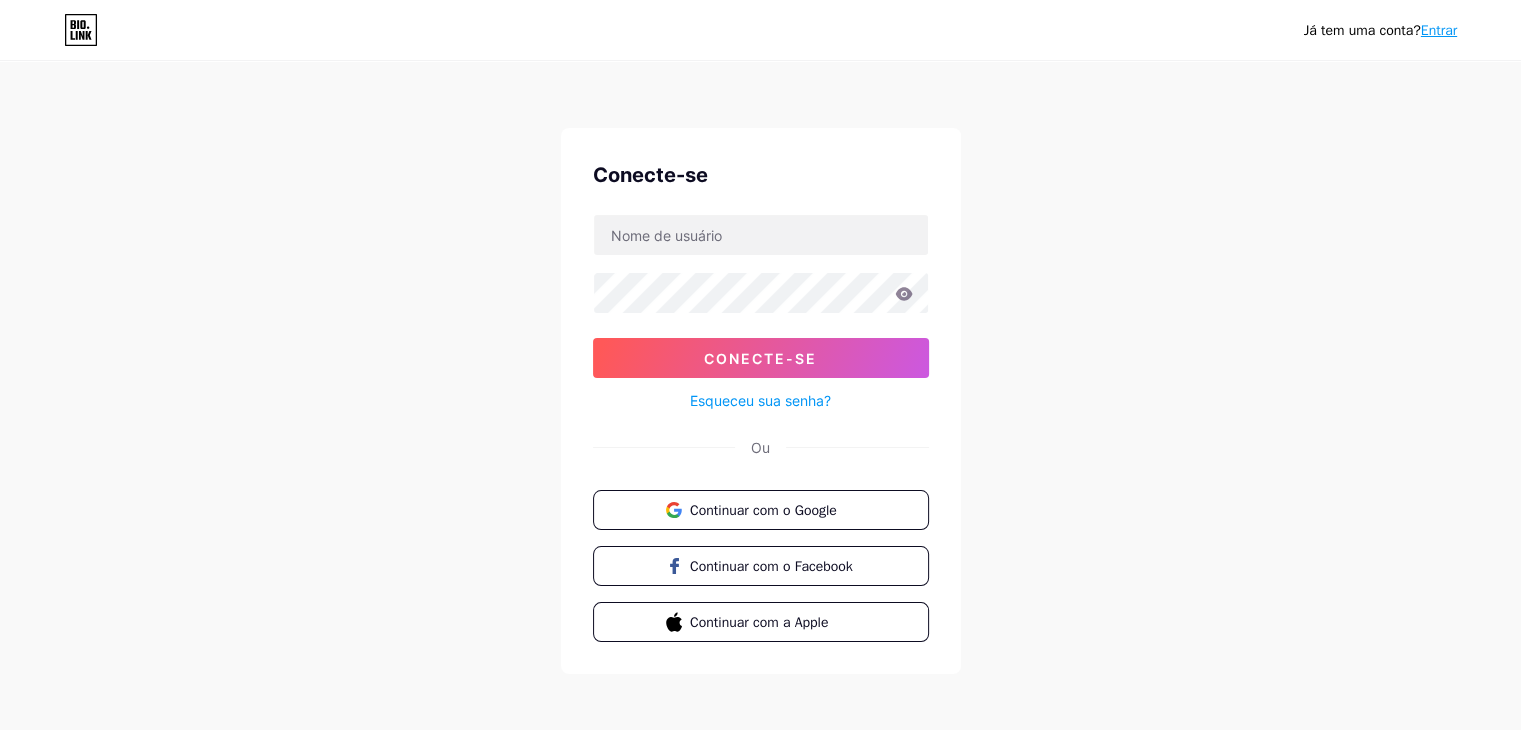 click on "Entrar" at bounding box center [1439, 30] 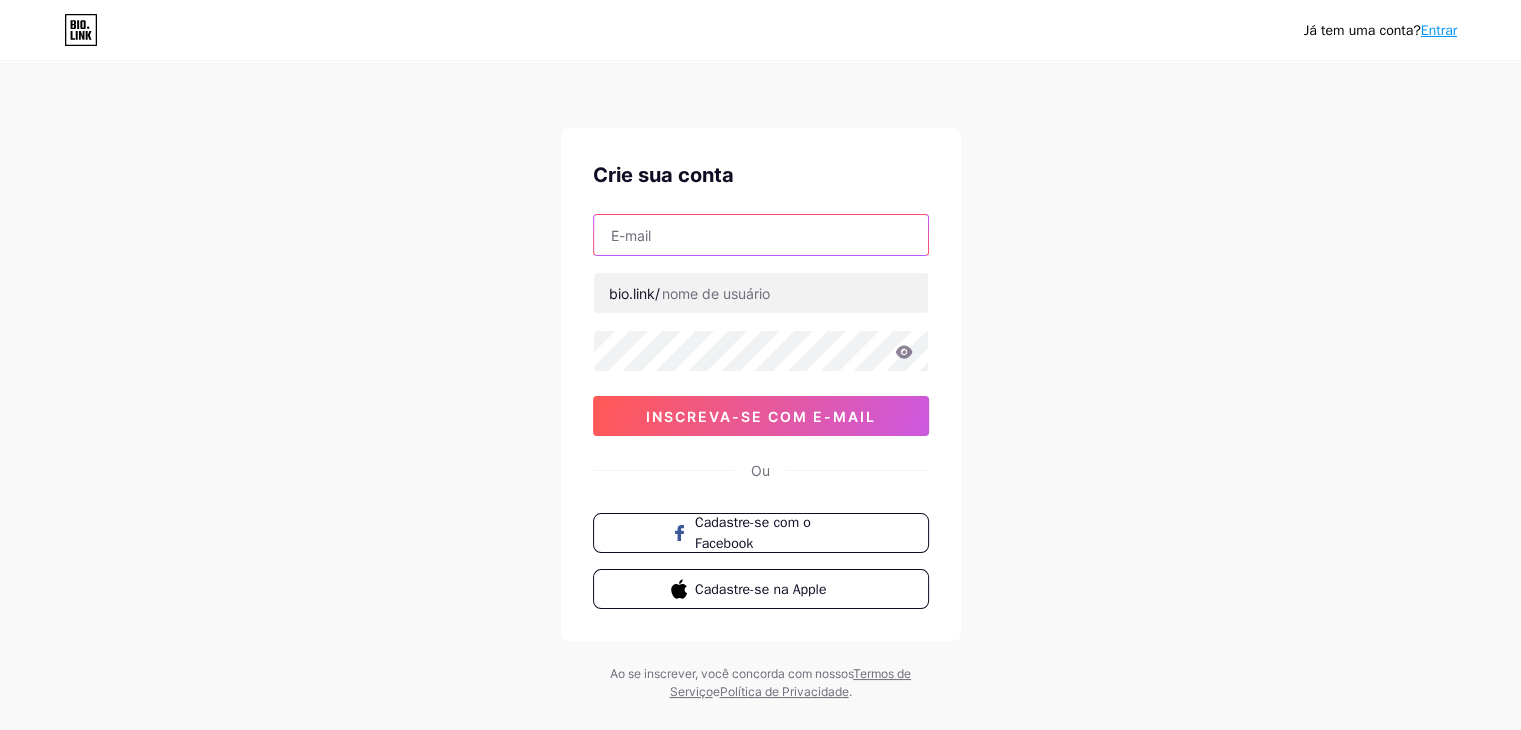 click at bounding box center [761, 235] 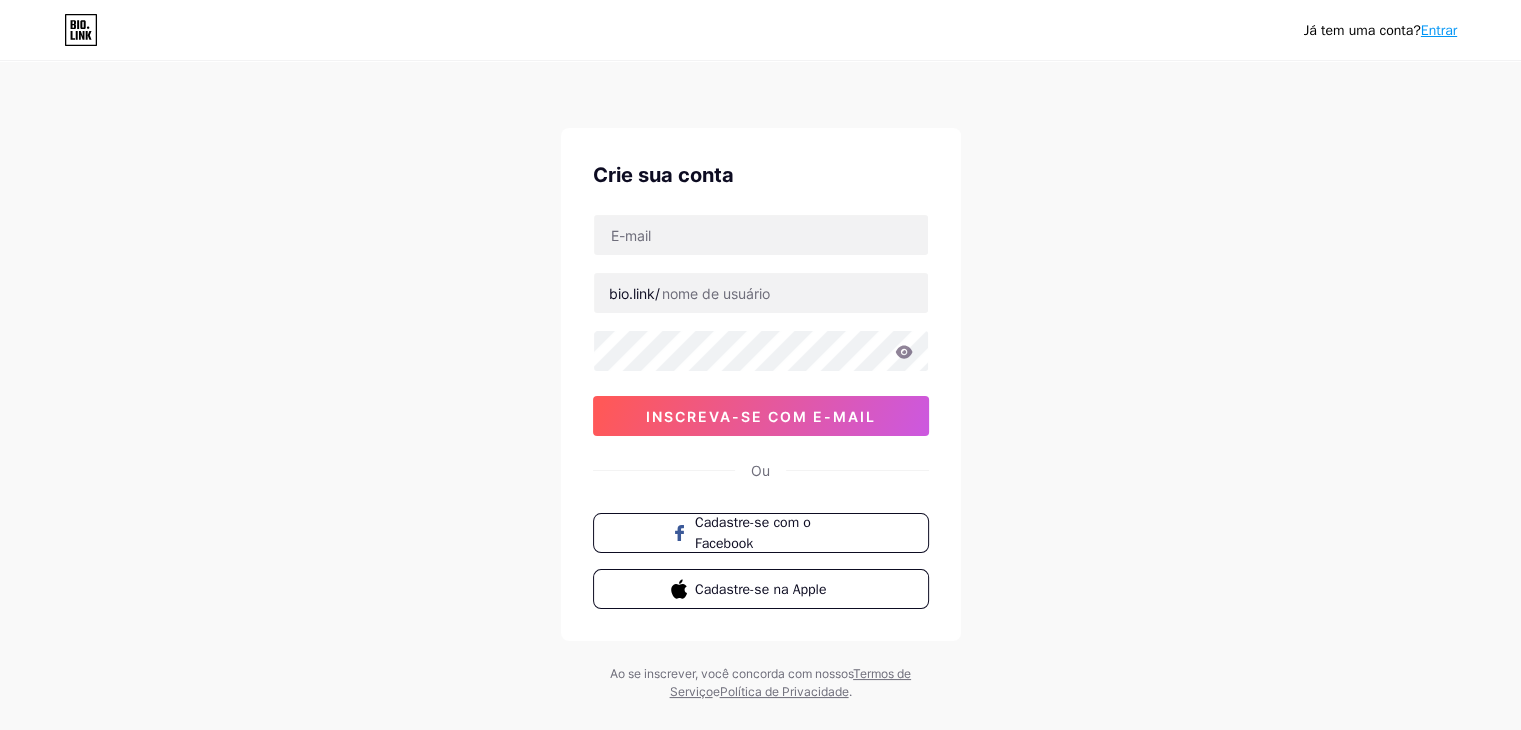 click on "Entrar" at bounding box center (1439, 30) 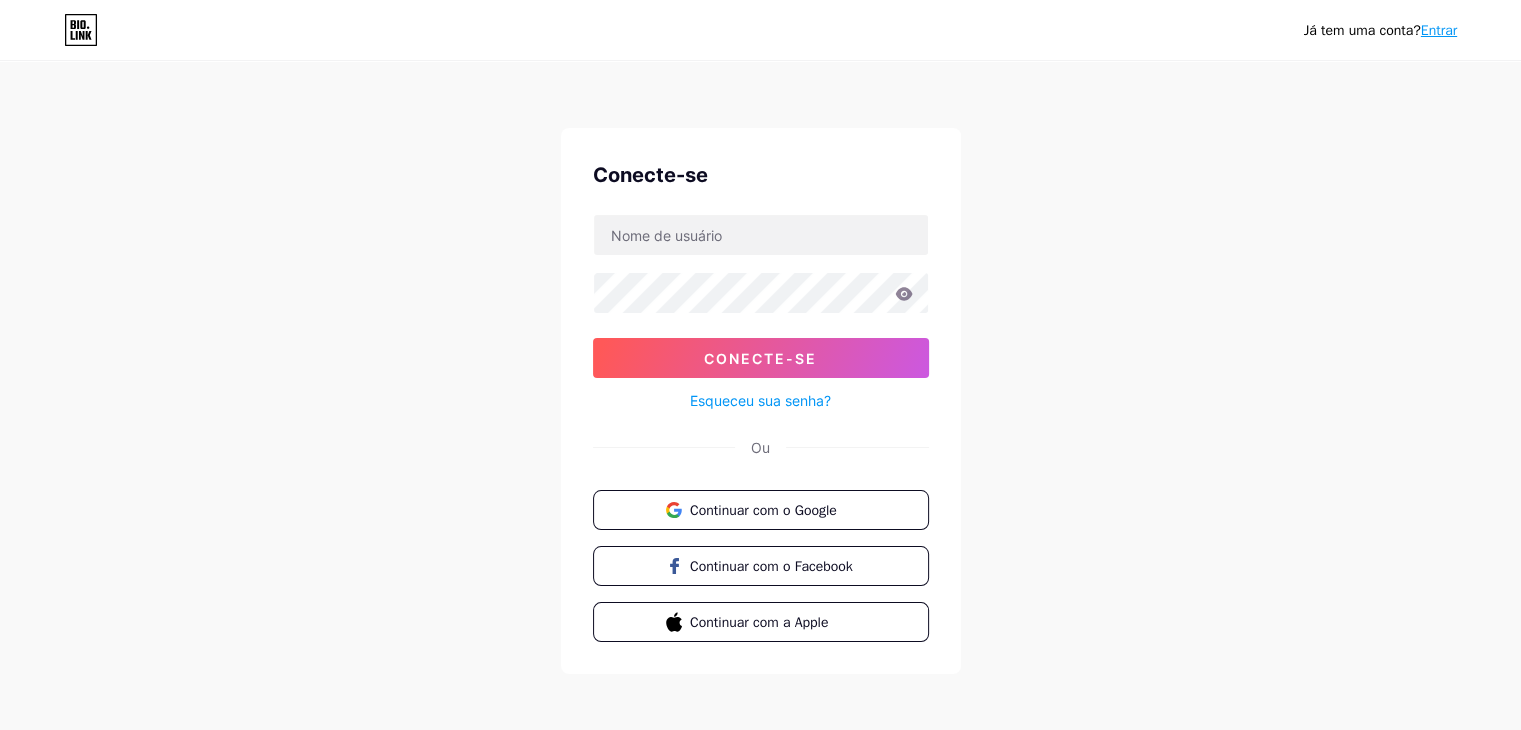 click on "Entrar" at bounding box center (1439, 30) 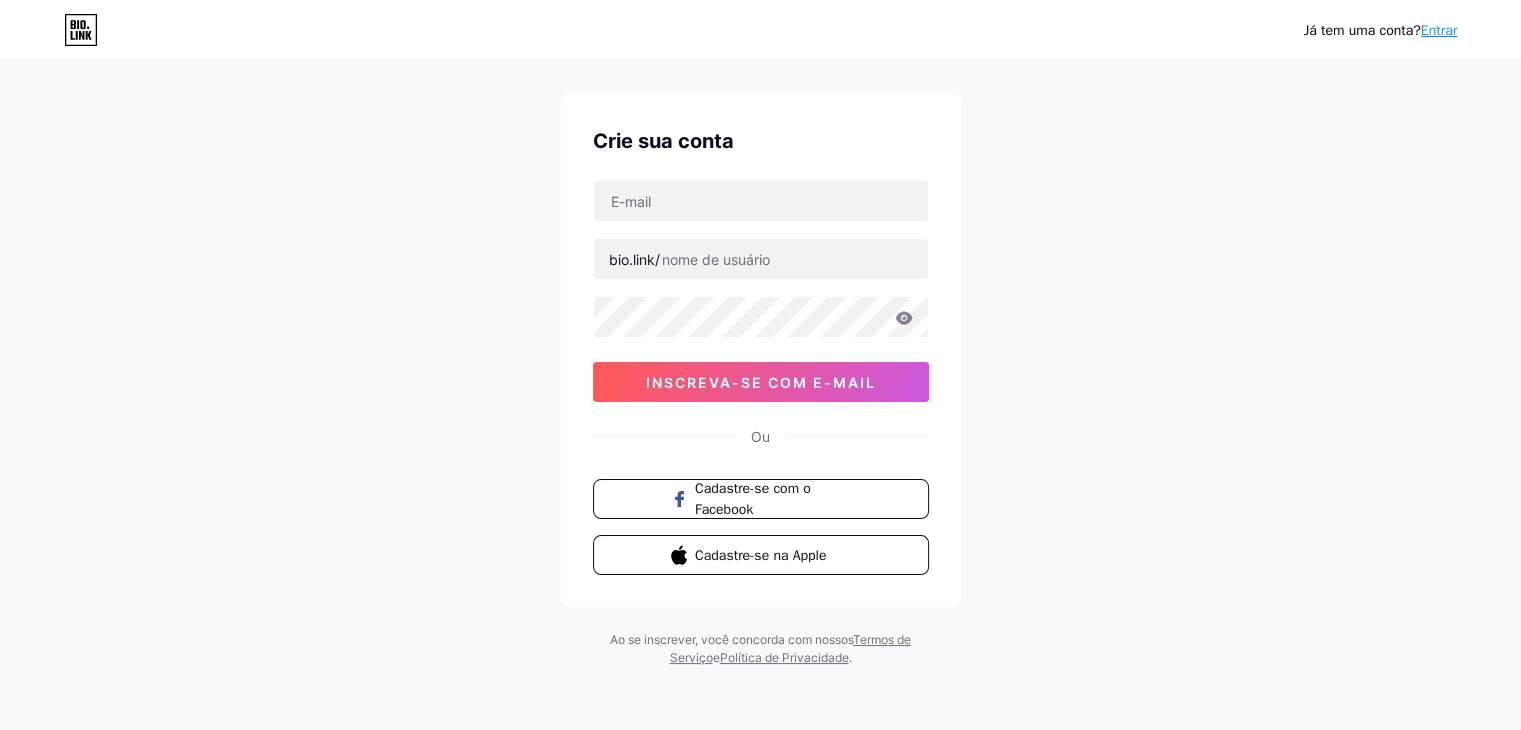 scroll, scrollTop: 0, scrollLeft: 0, axis: both 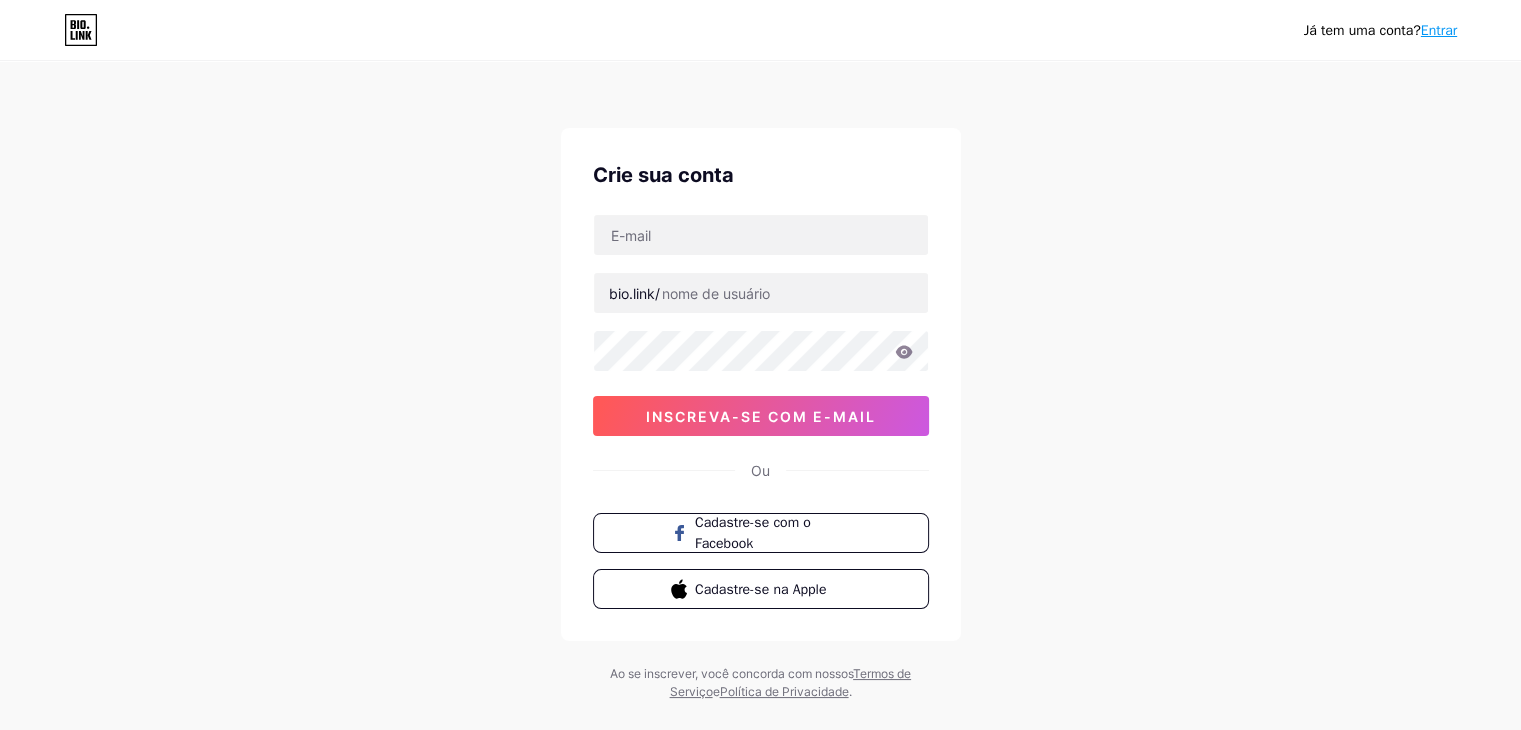 click on "Entrar" at bounding box center (1439, 30) 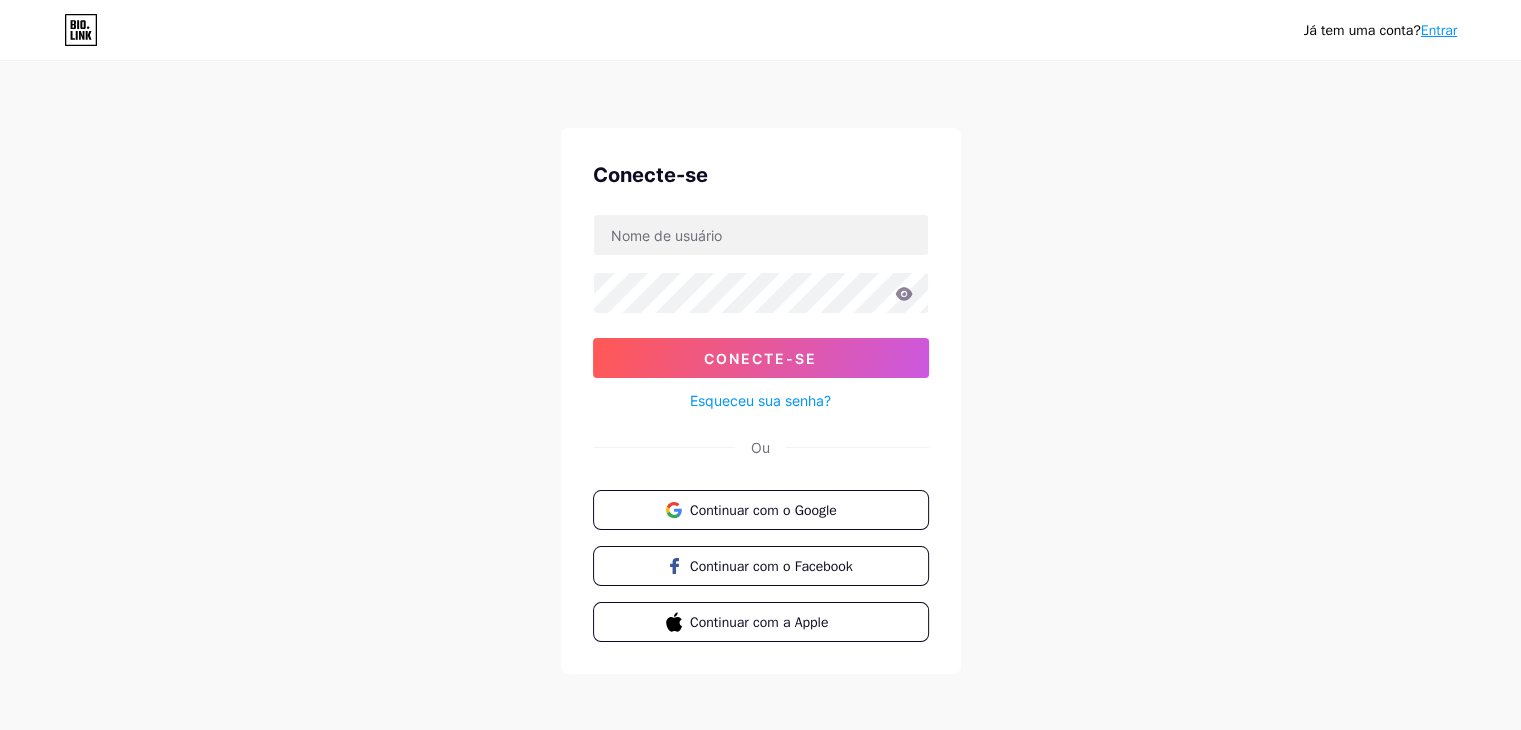click on "Entrar" at bounding box center [1439, 30] 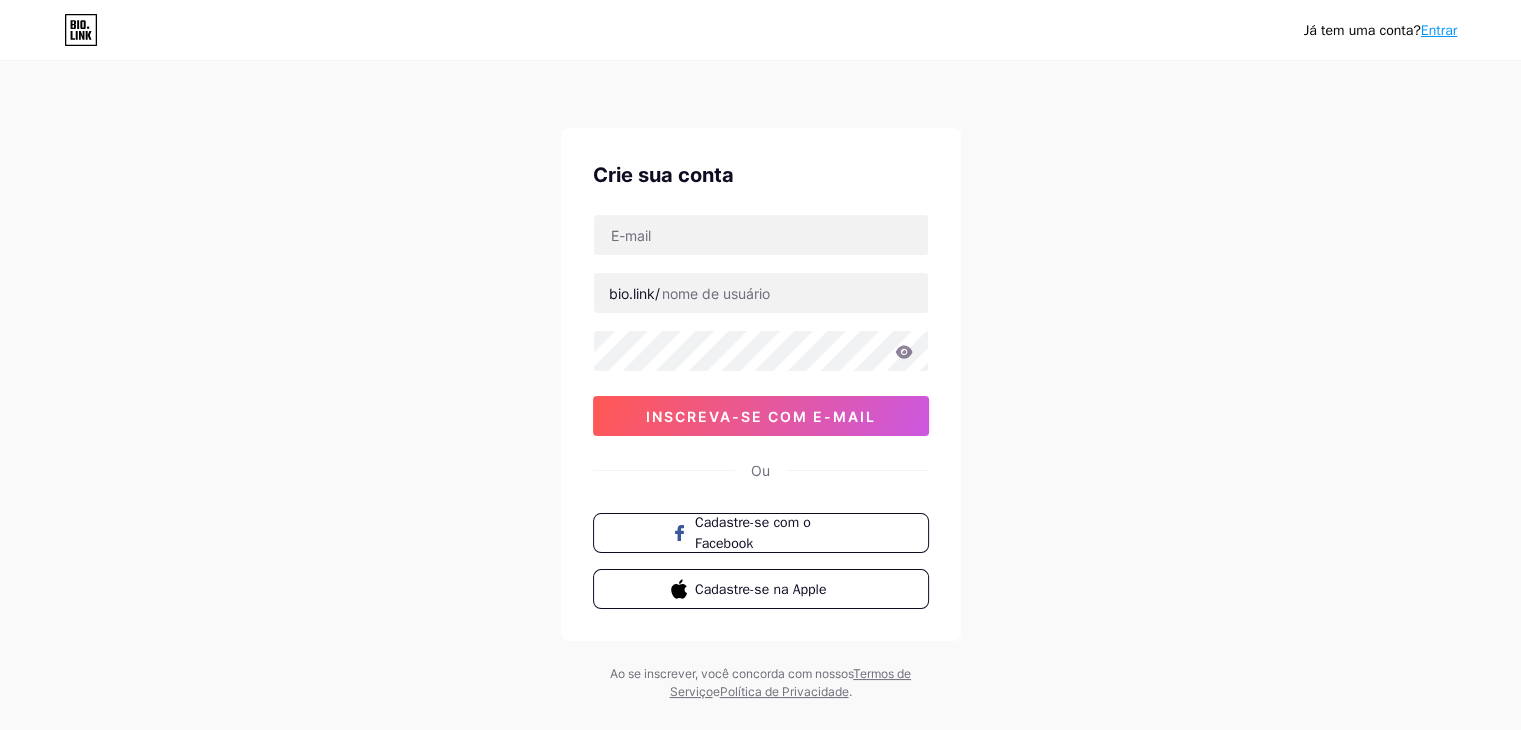 click on "Entrar" at bounding box center [1439, 30] 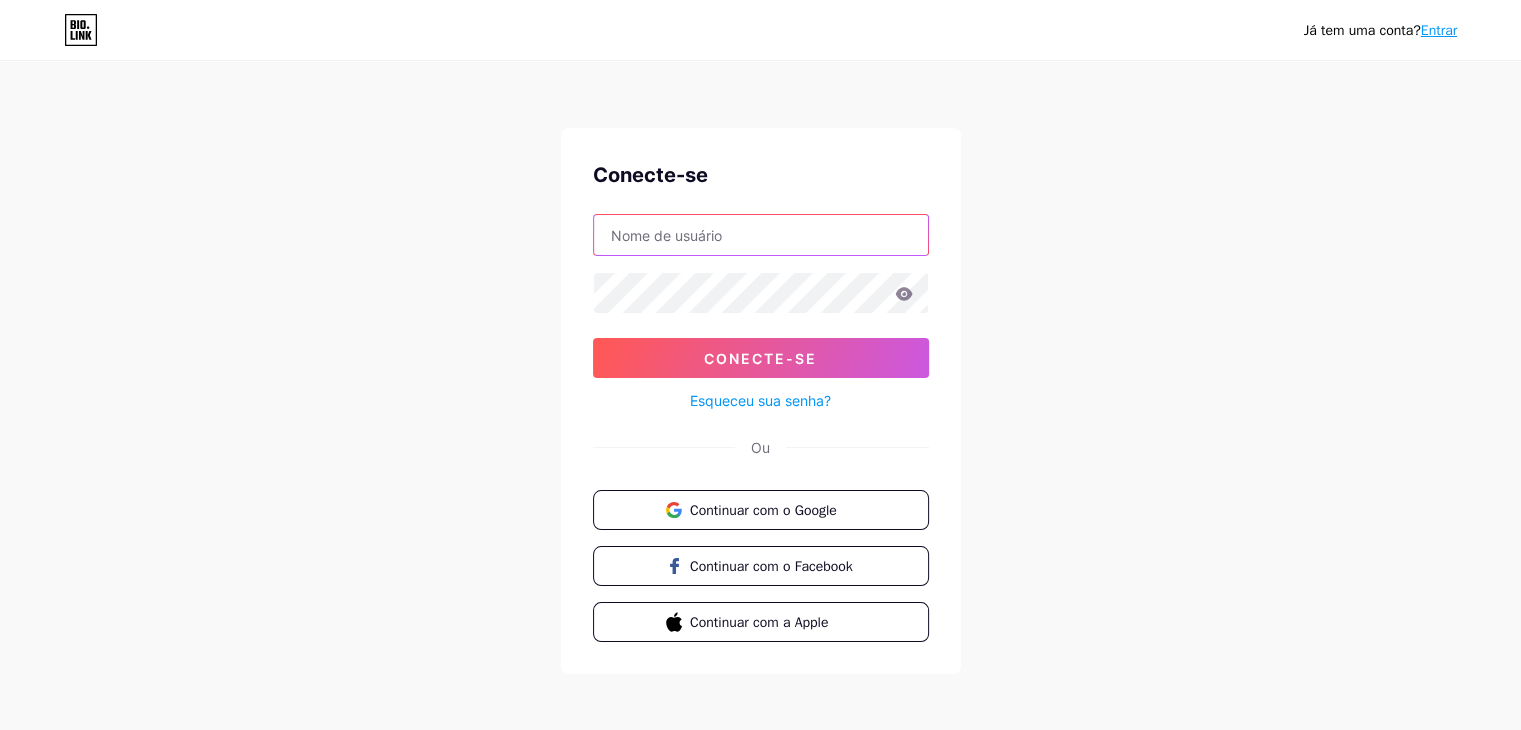 click at bounding box center [761, 235] 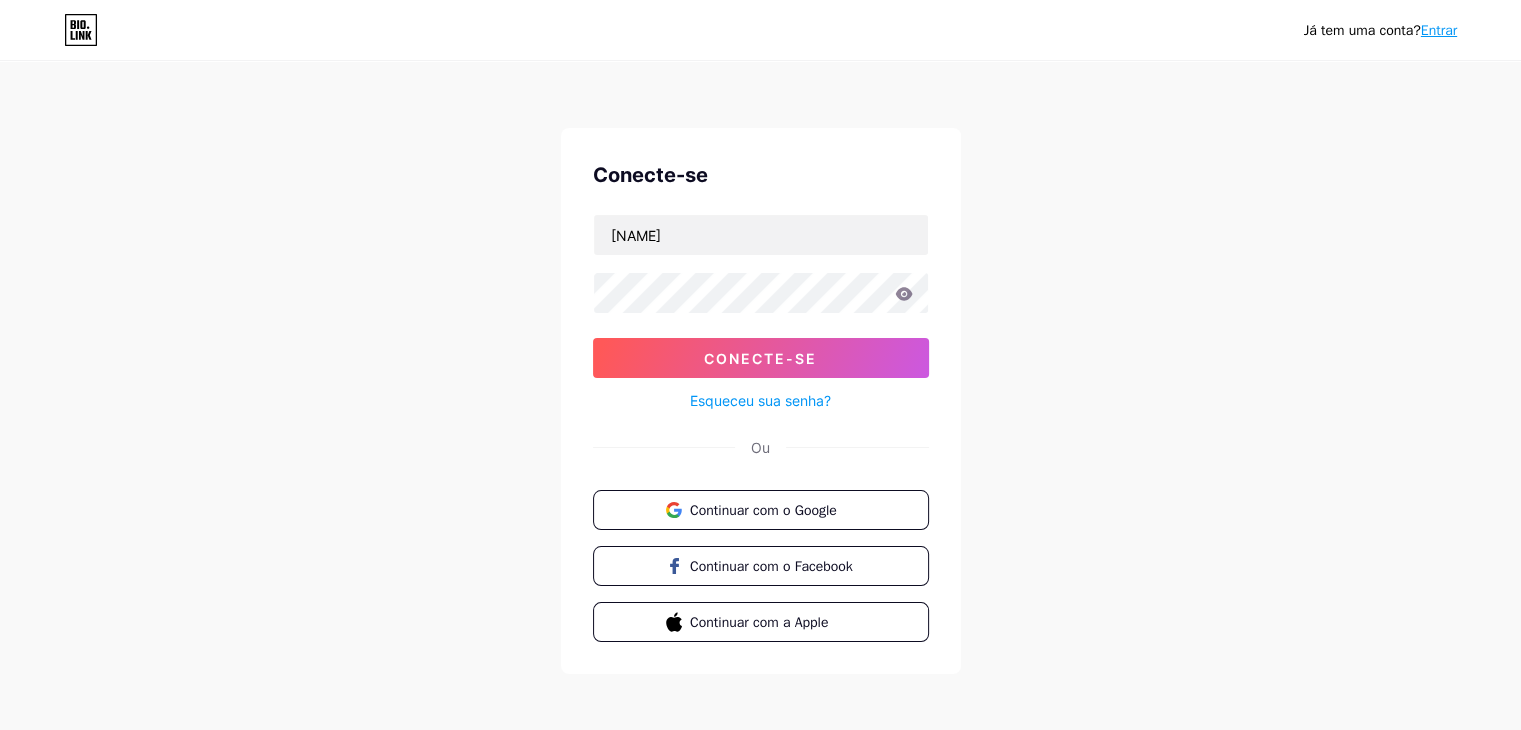 click on "lanne               Conecte-se
Esqueceu sua senha?" at bounding box center [761, 313] 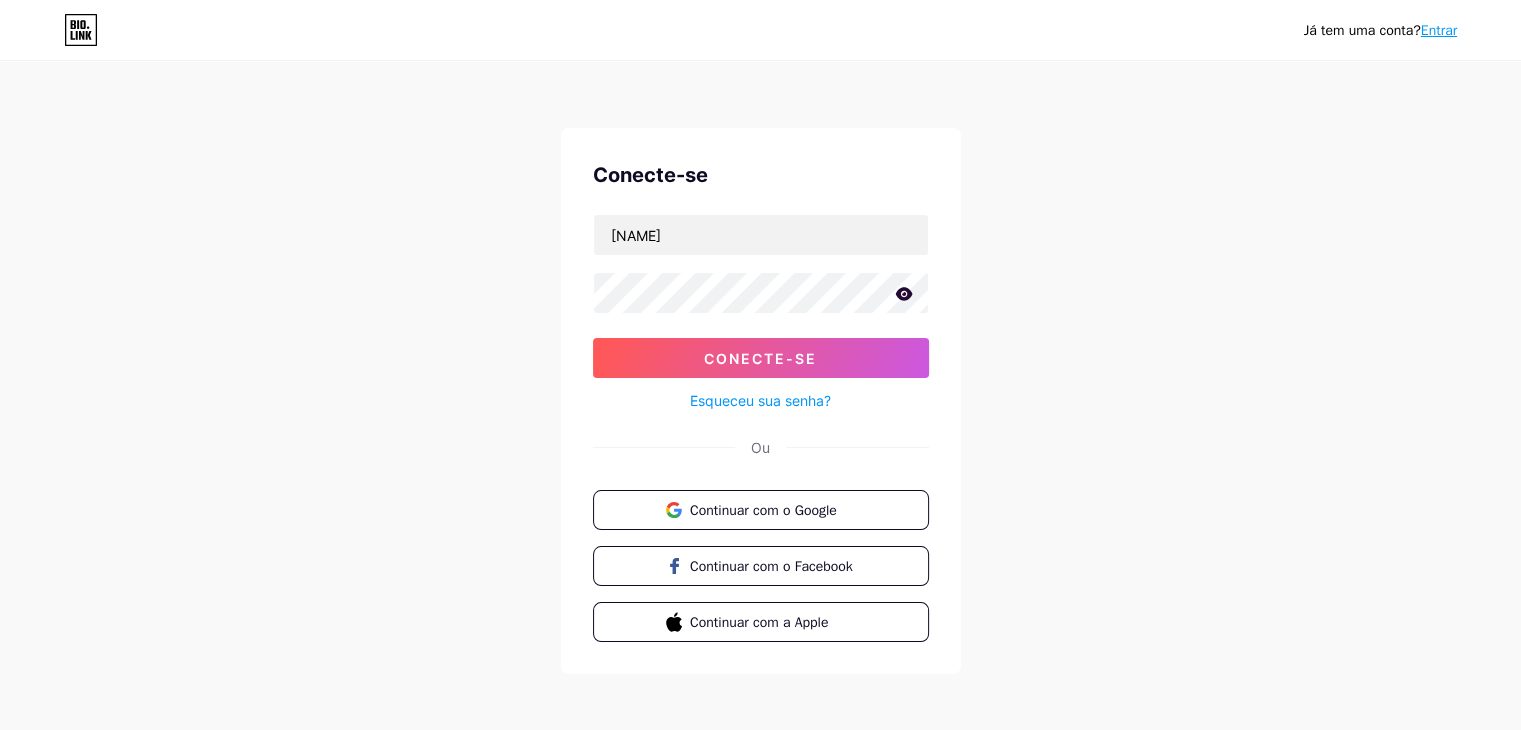 click 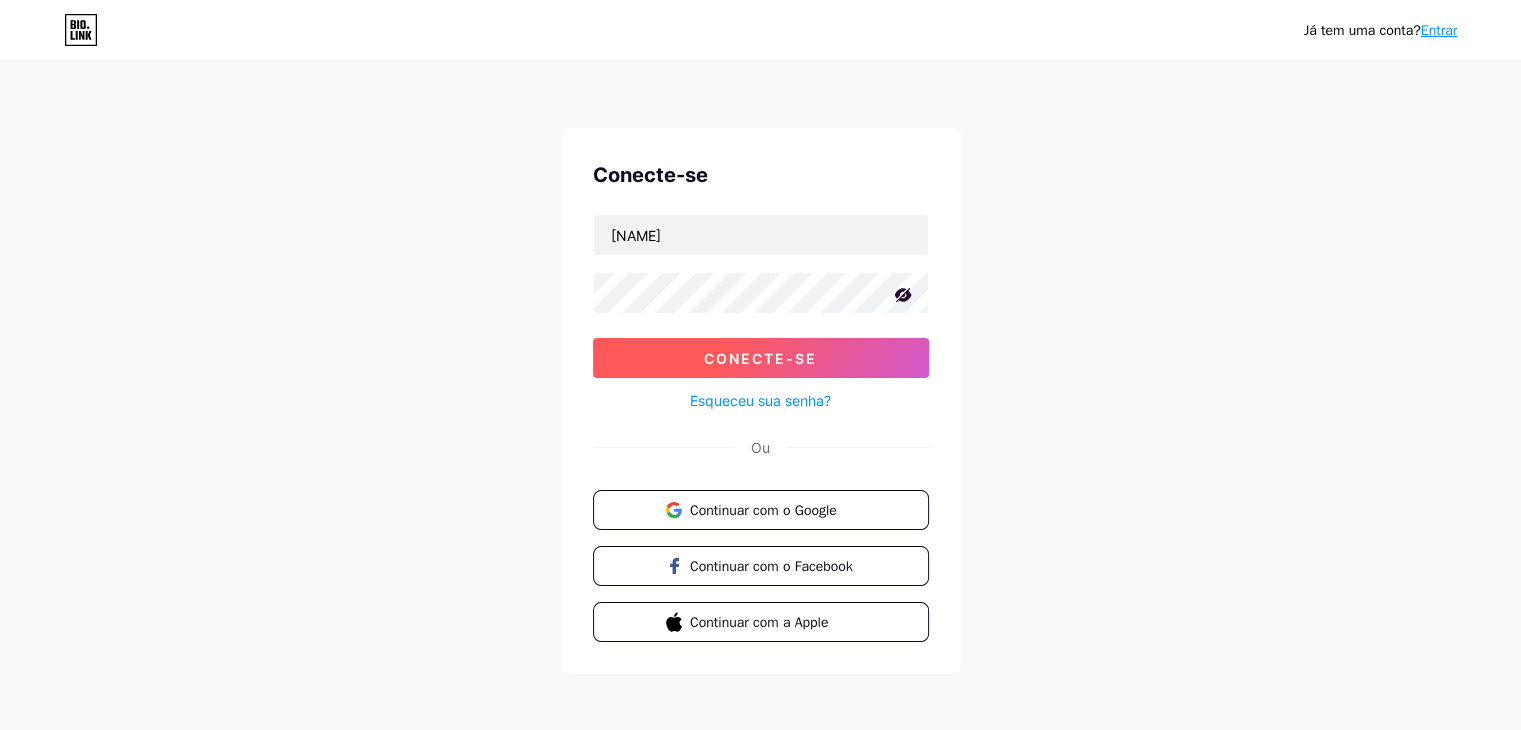 click on "Conecte-se" at bounding box center [761, 358] 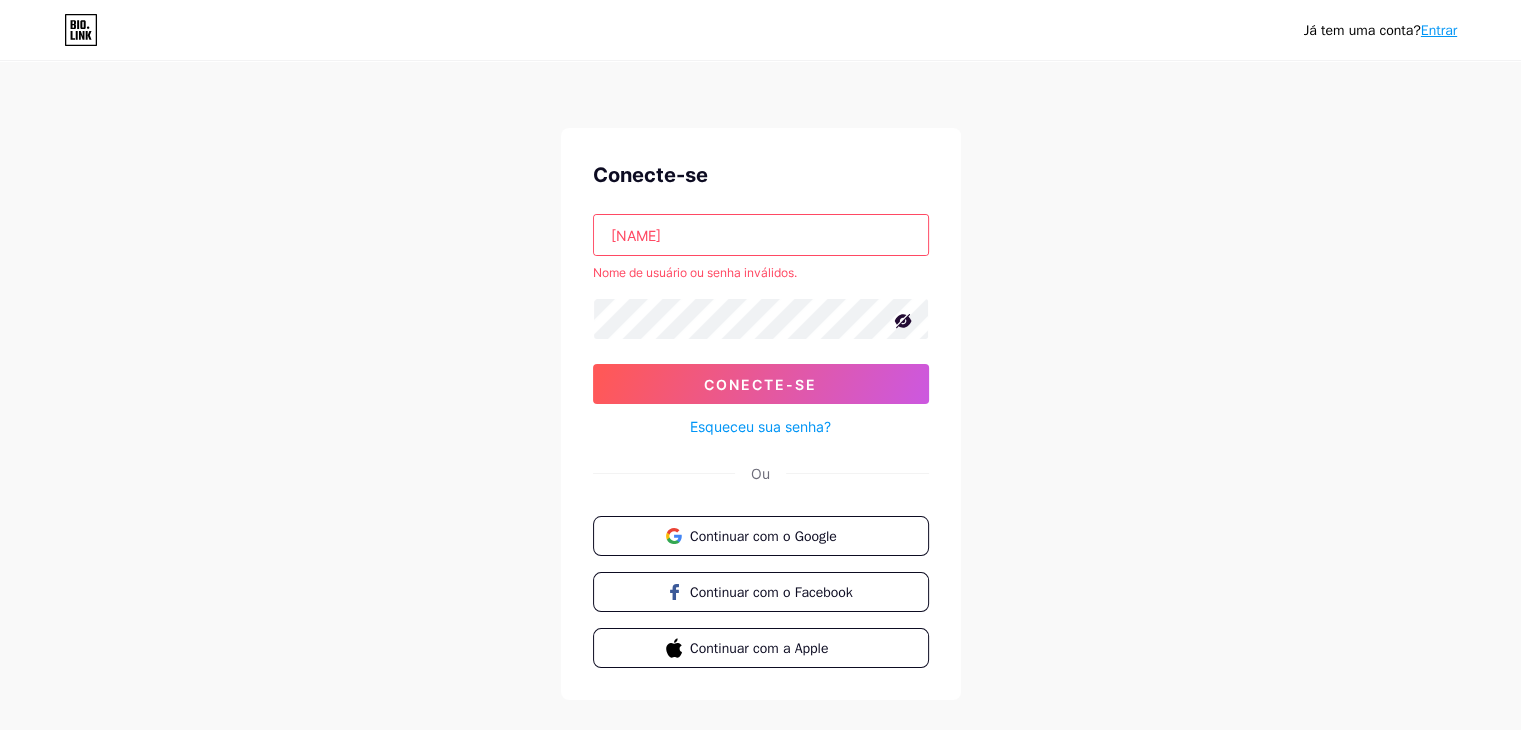 click on "lanne" at bounding box center [761, 235] 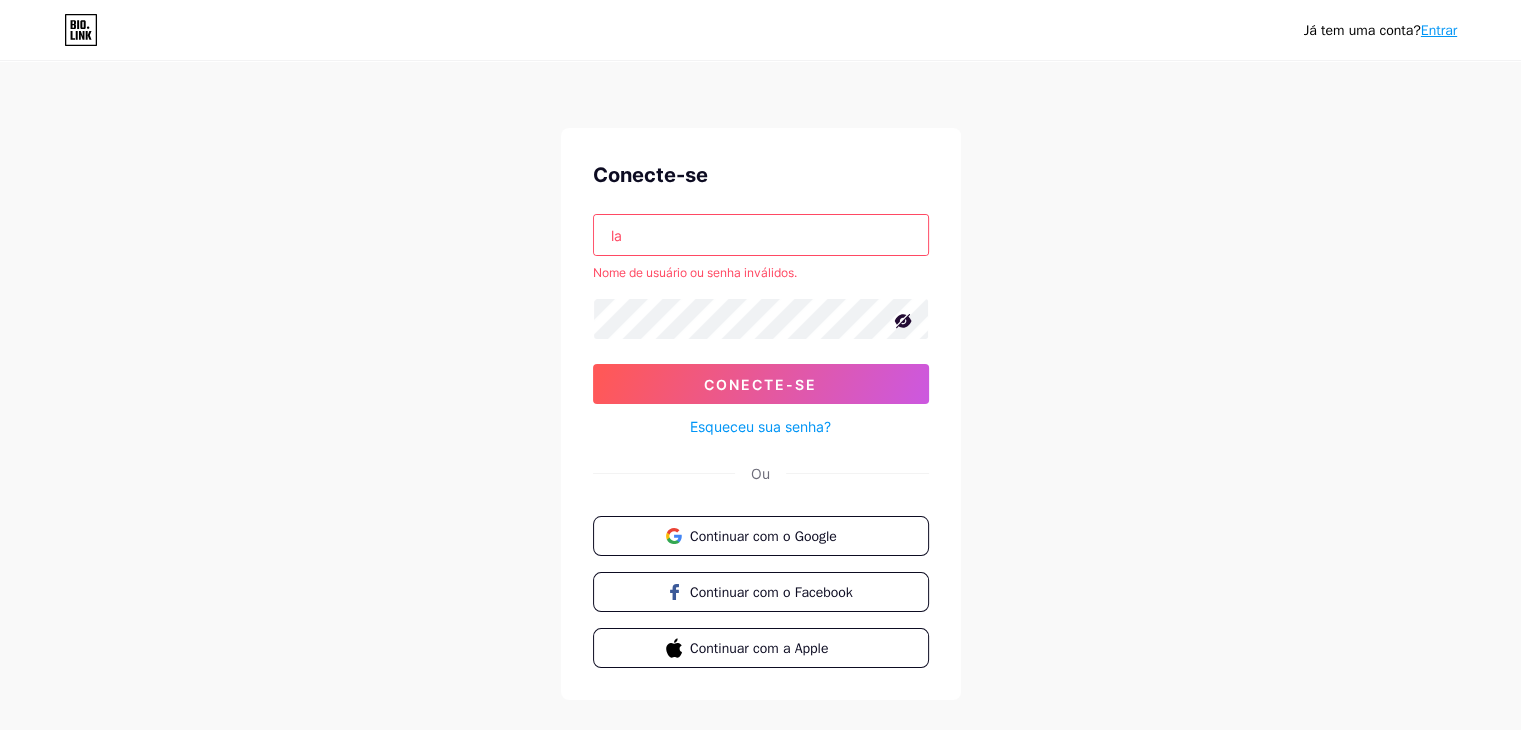 type on "l" 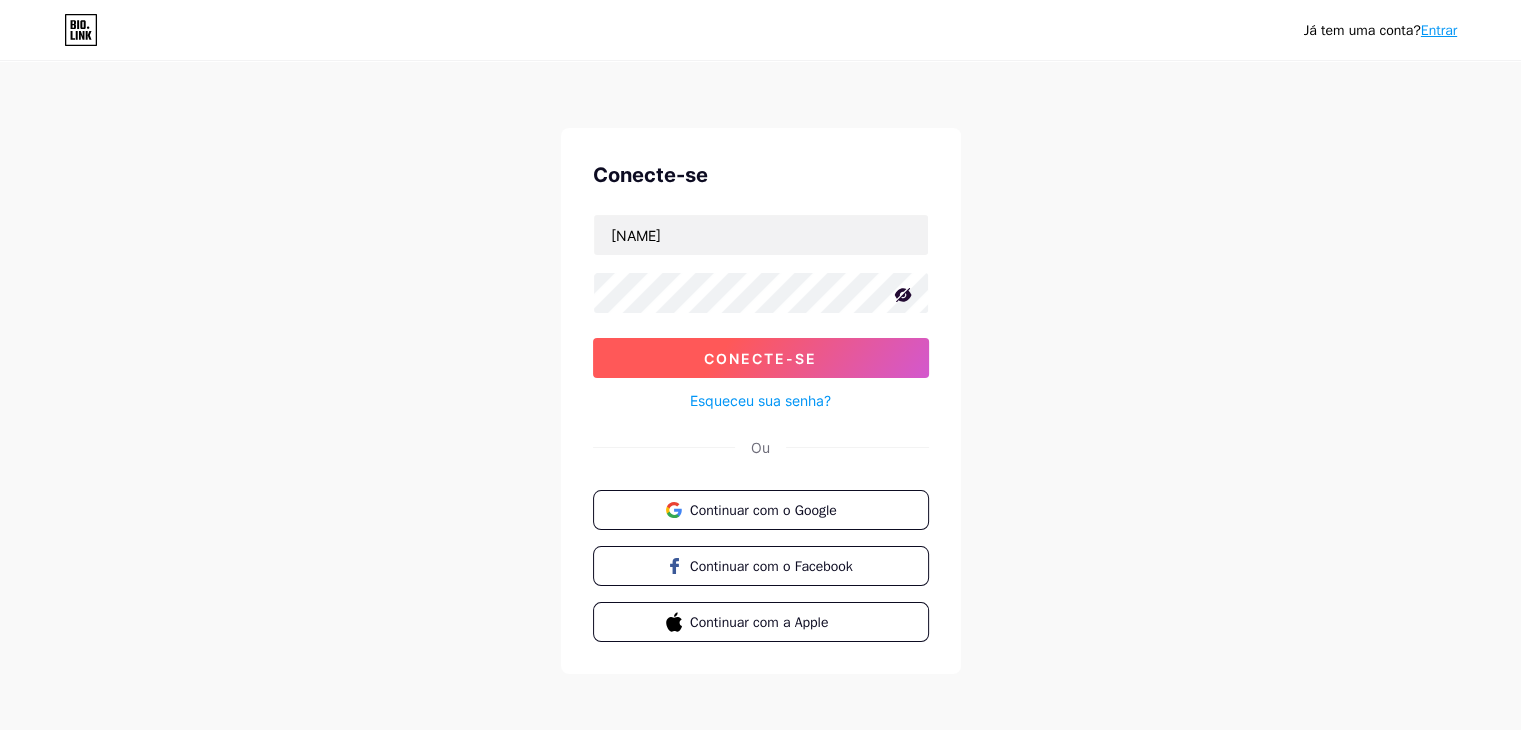 click on "Conecte-se" at bounding box center [761, 358] 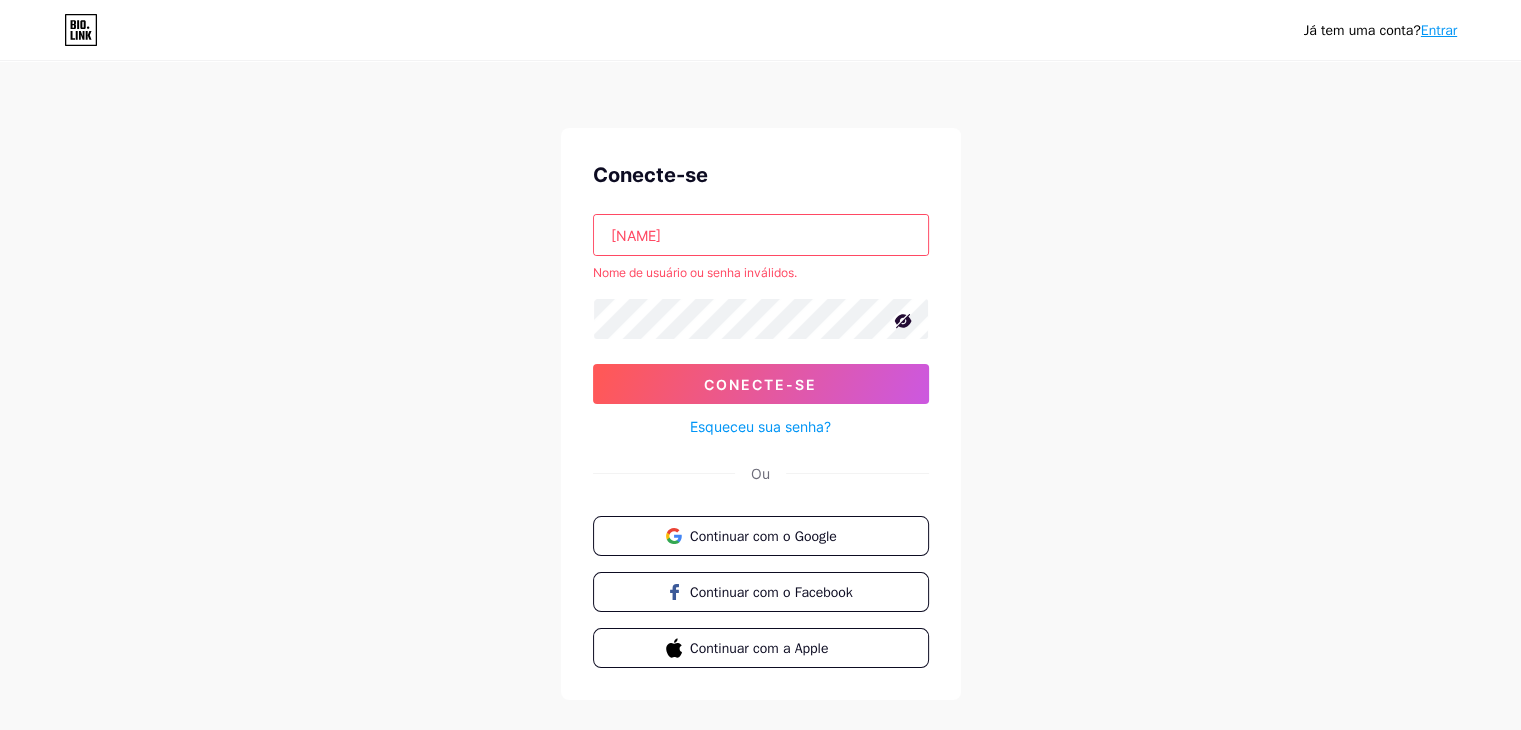 click on "Lanne" at bounding box center (761, 235) 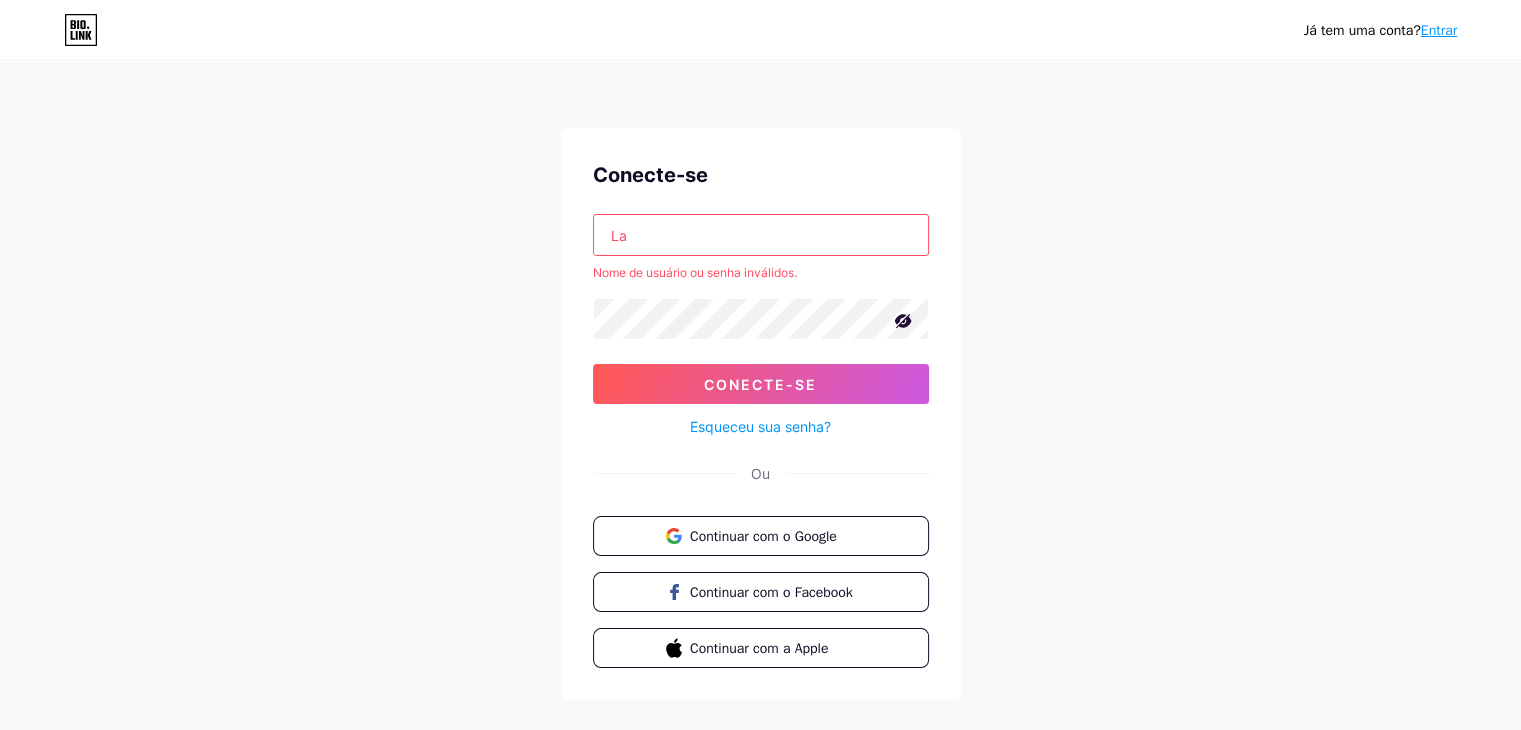 type on "L" 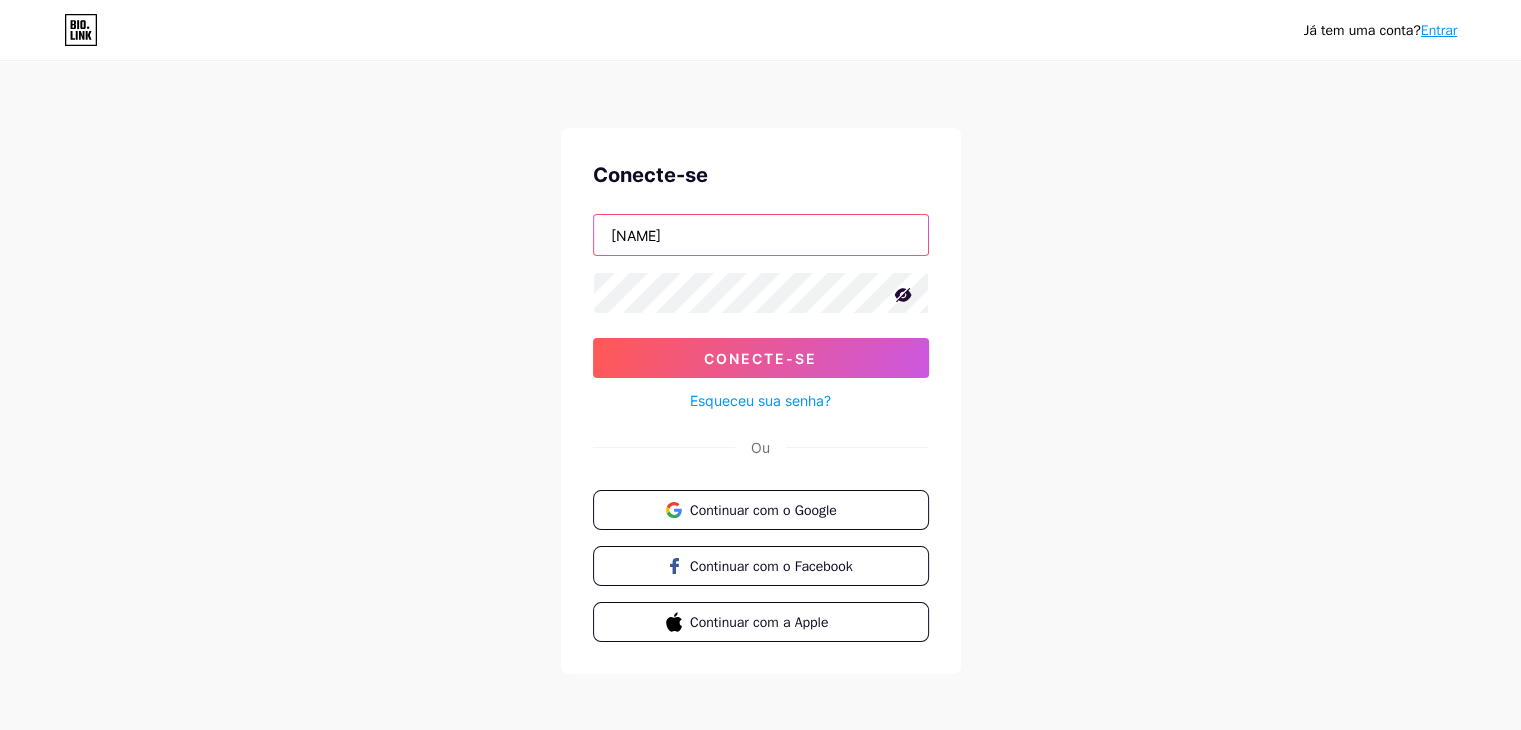 type on "achadinhosmeiguice" 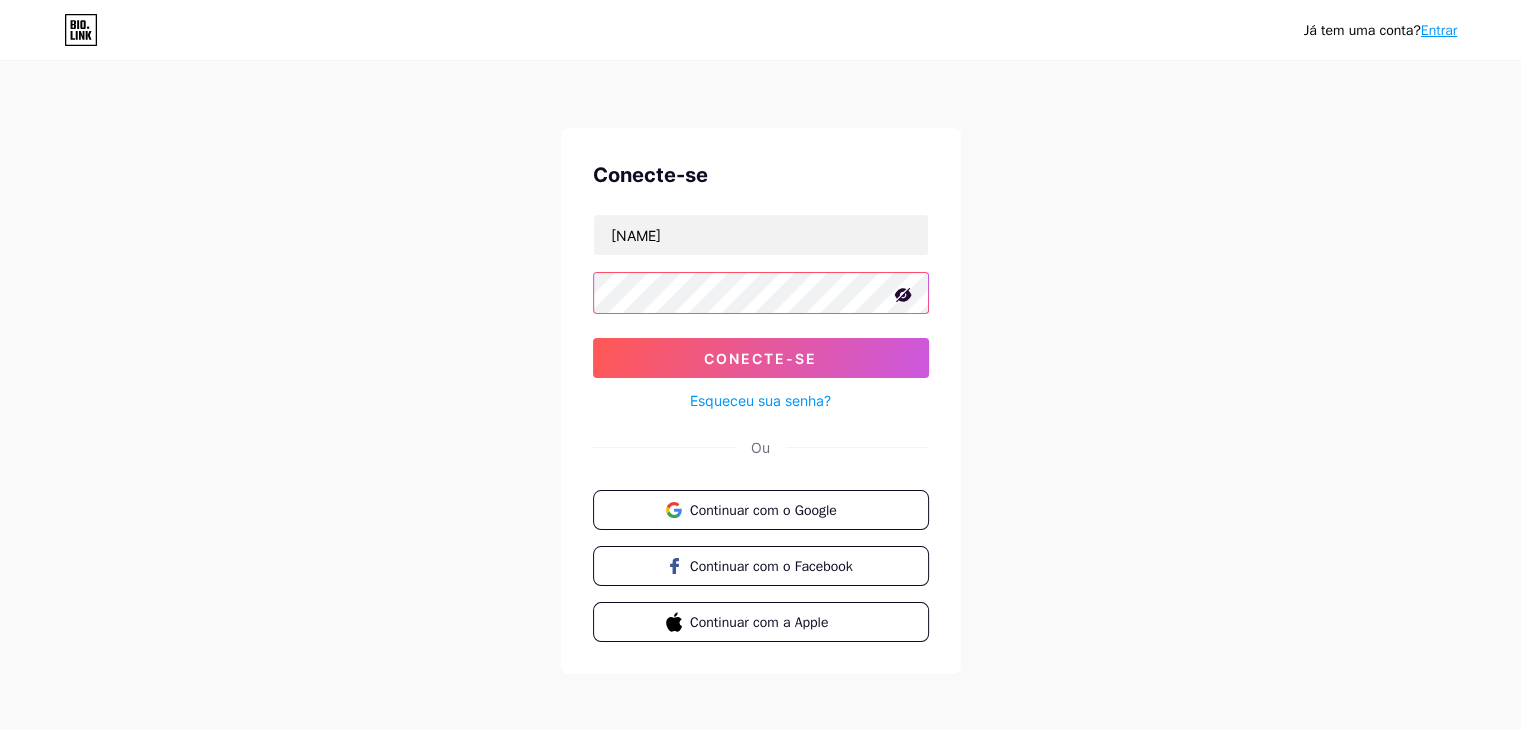 click on "Conecte-se" at bounding box center (761, 358) 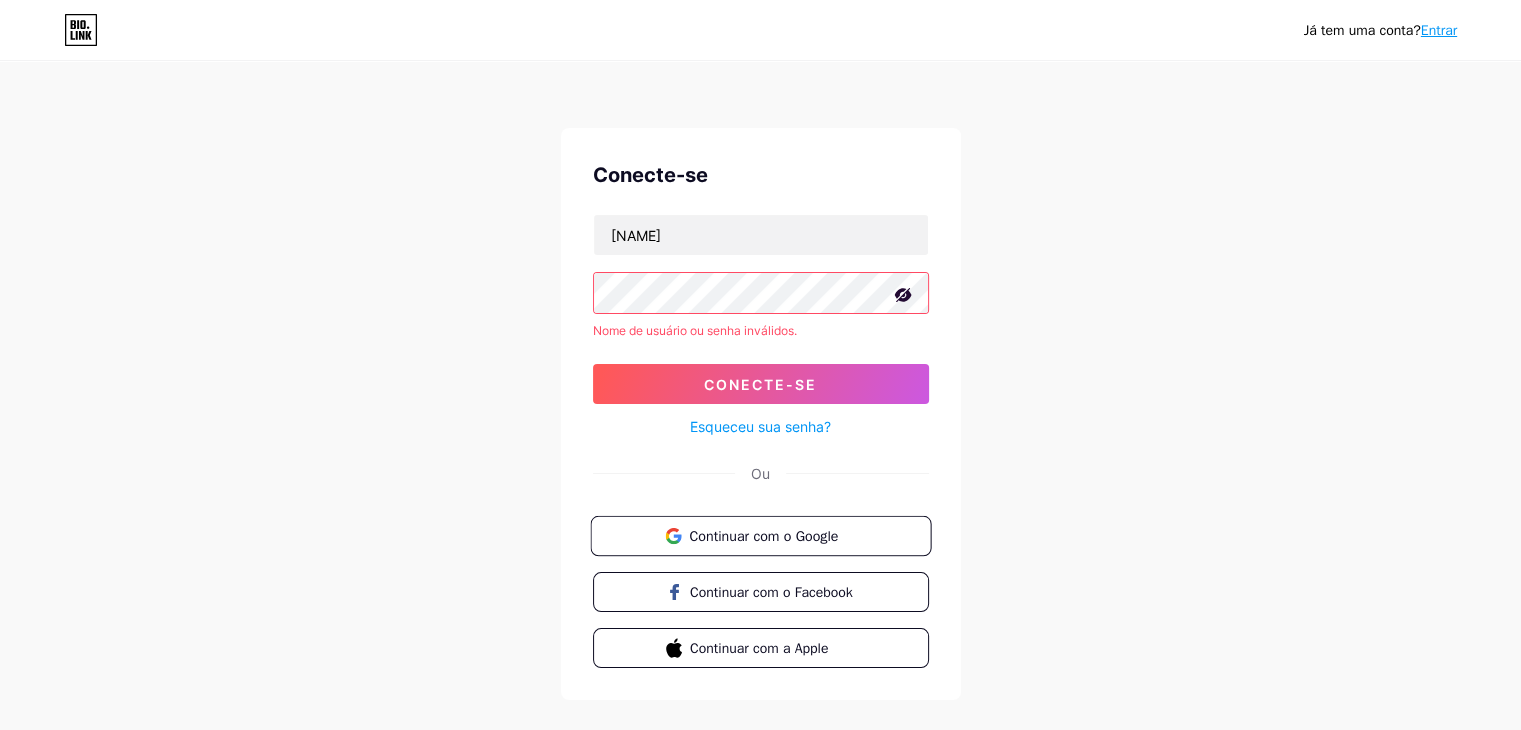 click on "Continuar com o Google" at bounding box center [760, 536] 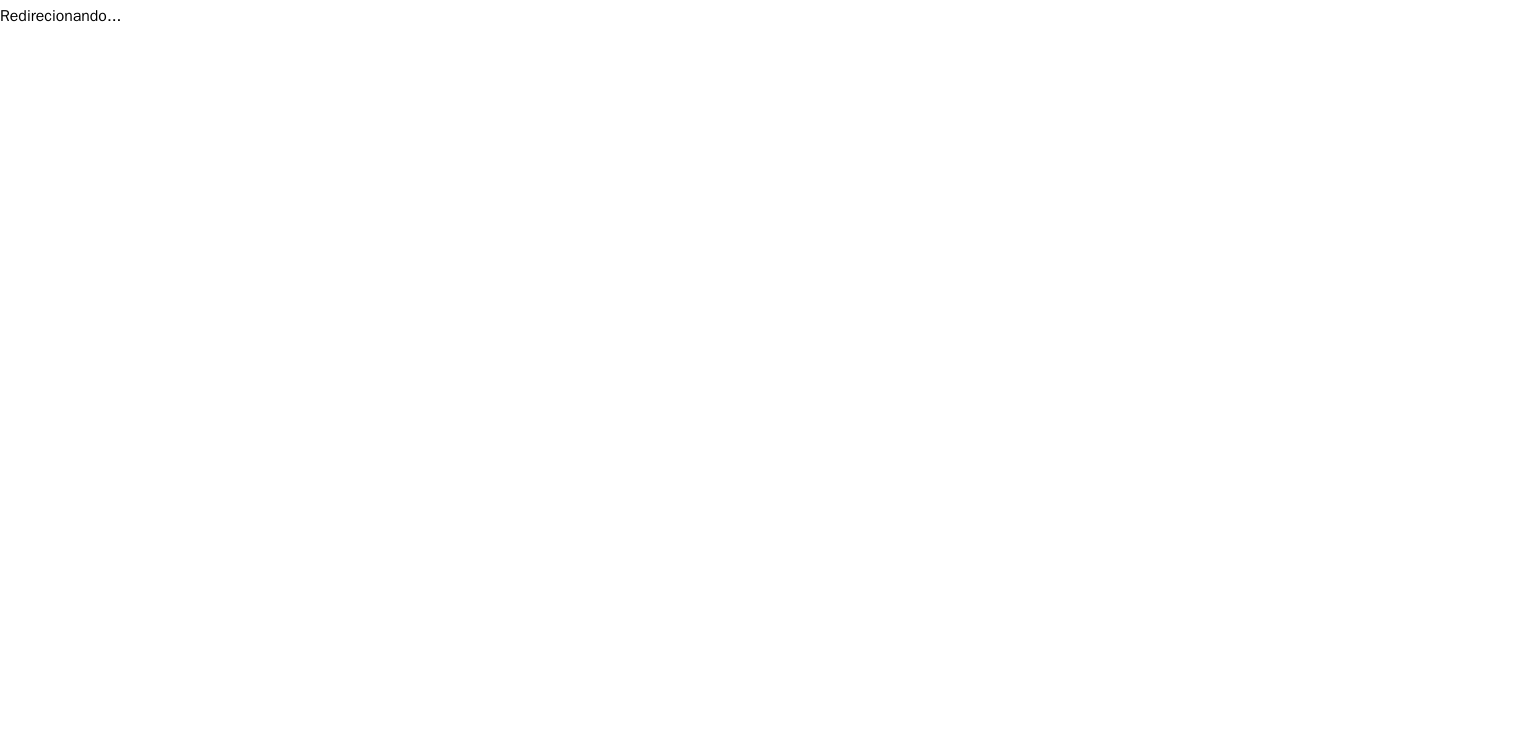 scroll, scrollTop: 0, scrollLeft: 0, axis: both 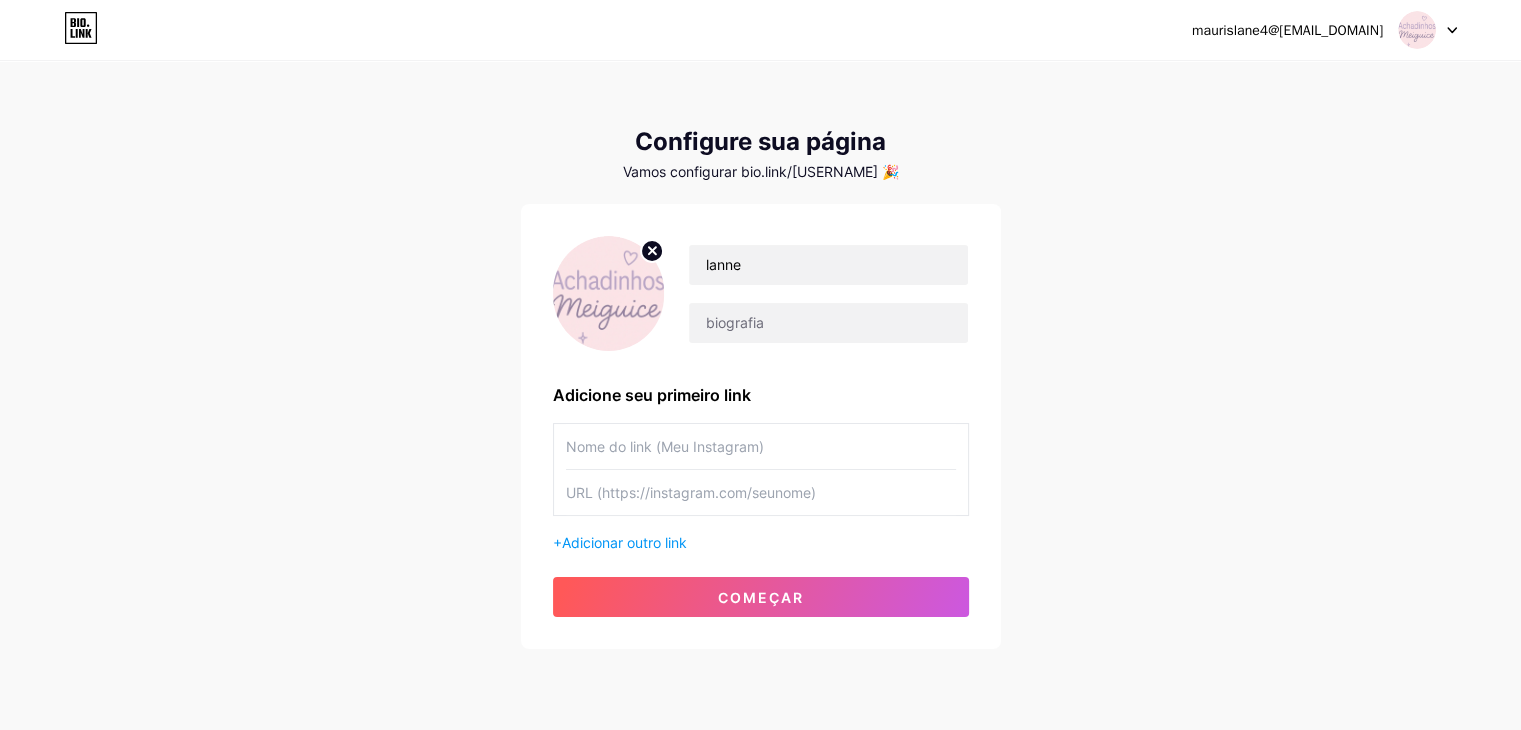 click at bounding box center (761, 446) 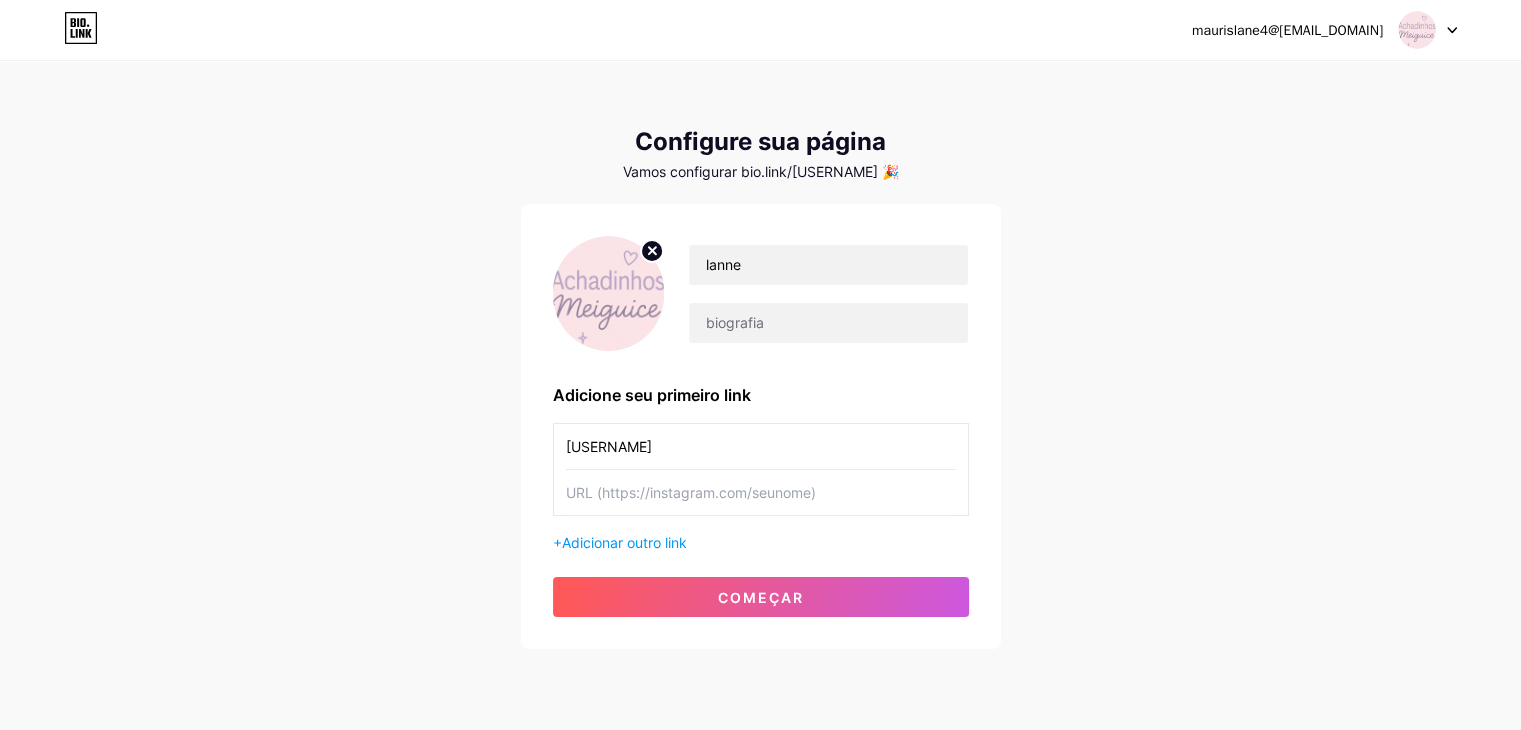 type on "[USERNAME]" 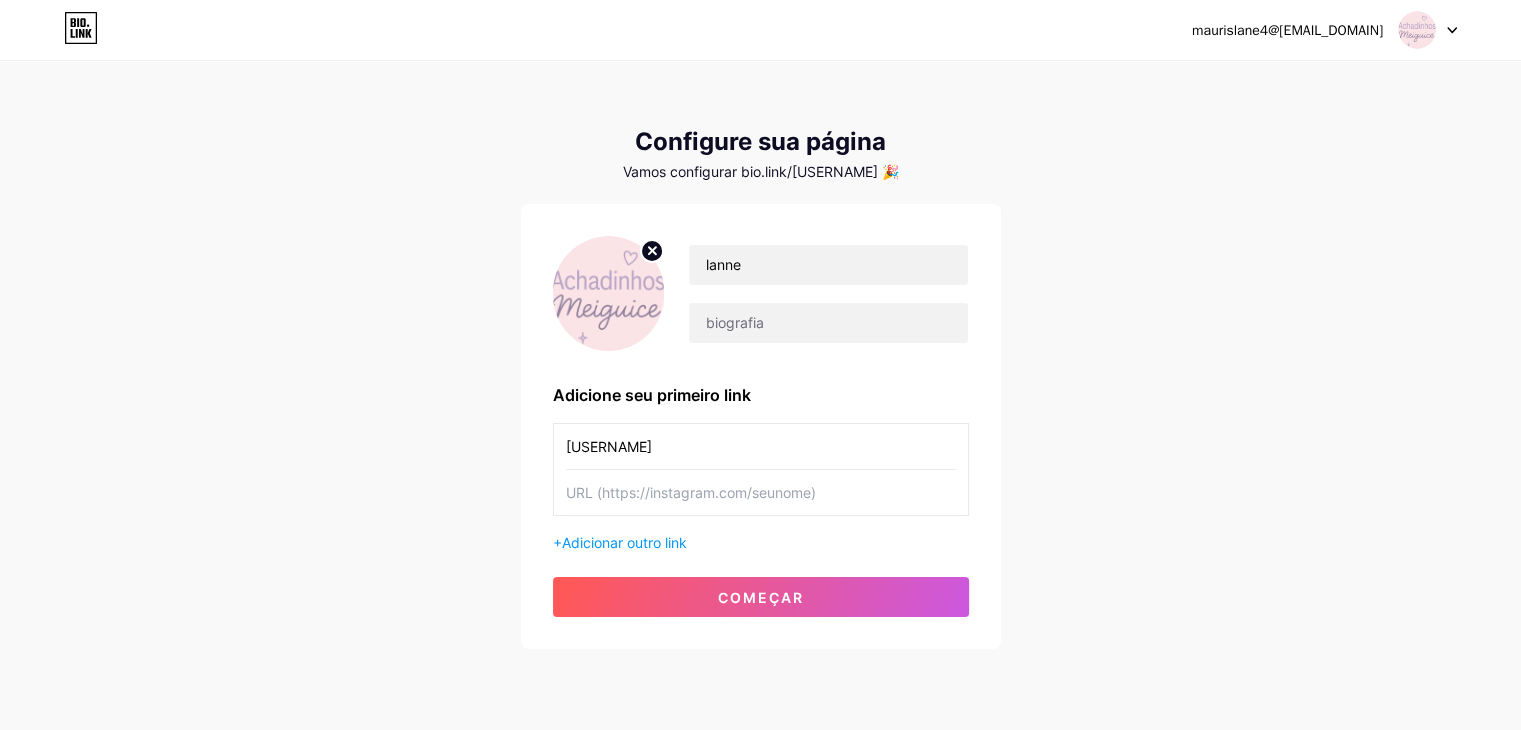 click at bounding box center (761, 492) 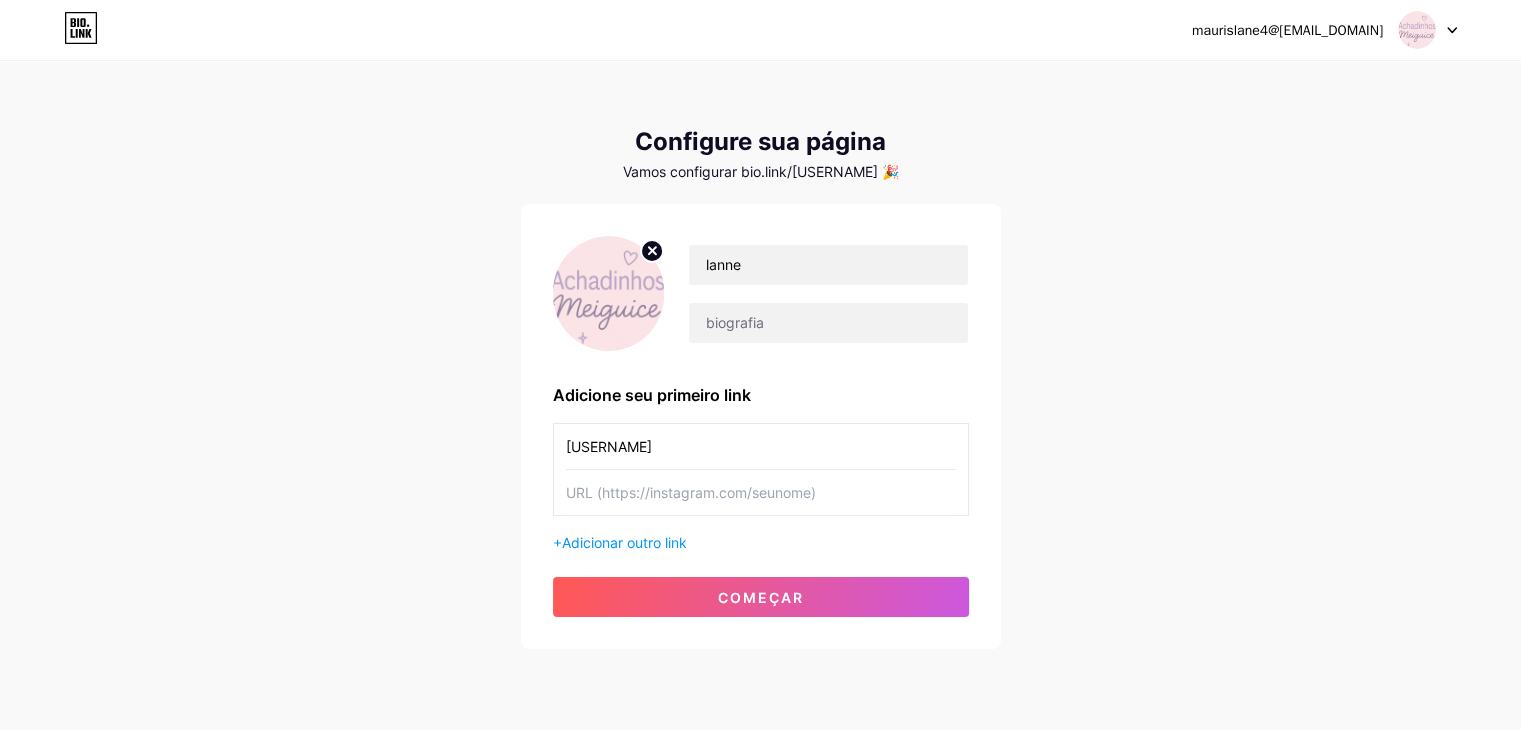 paste on "https://www.instagram.com/[USERNAME]?utm_source=ig_web_button_share_sheet&igsh=ZDNlZDc0MzIxNw==" 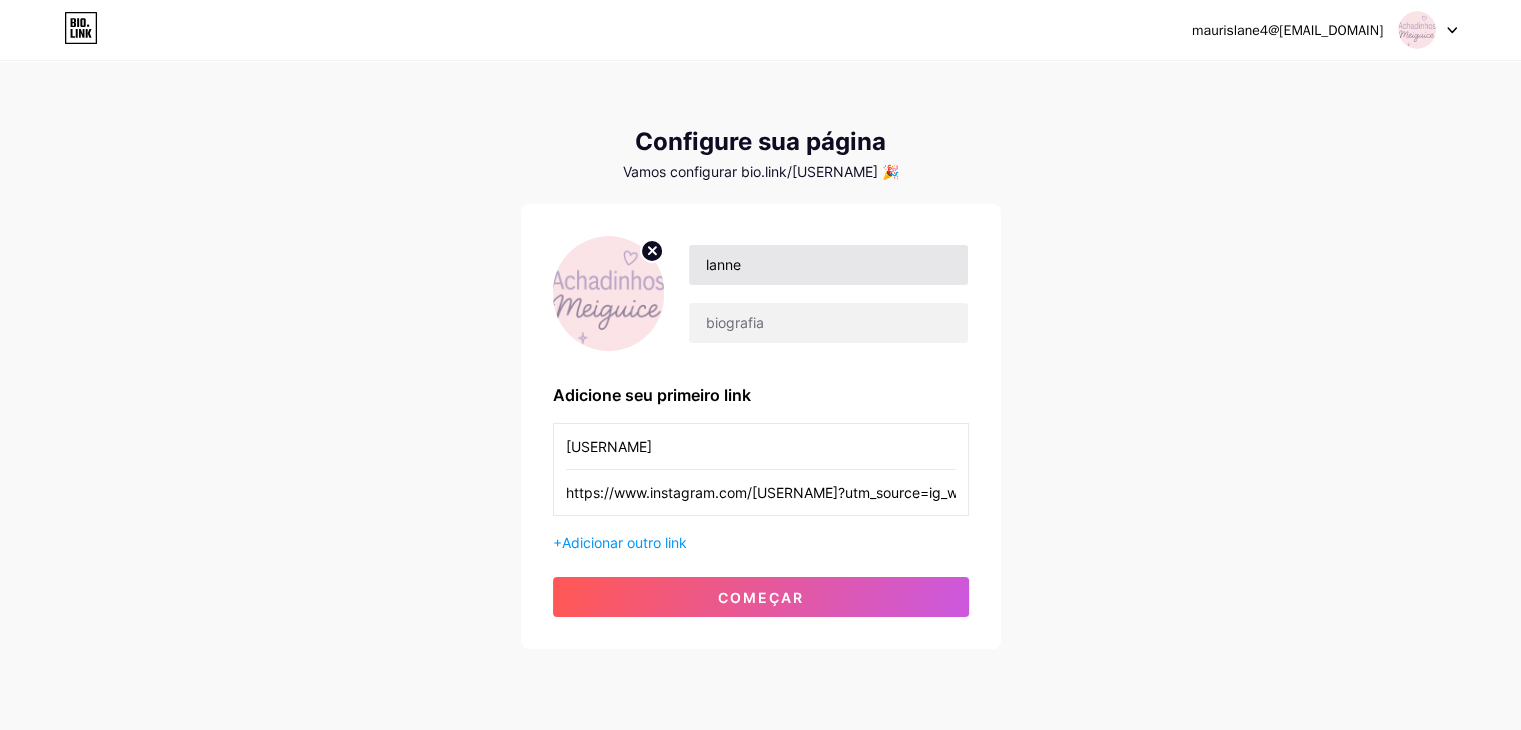 scroll, scrollTop: 0, scrollLeft: 400, axis: horizontal 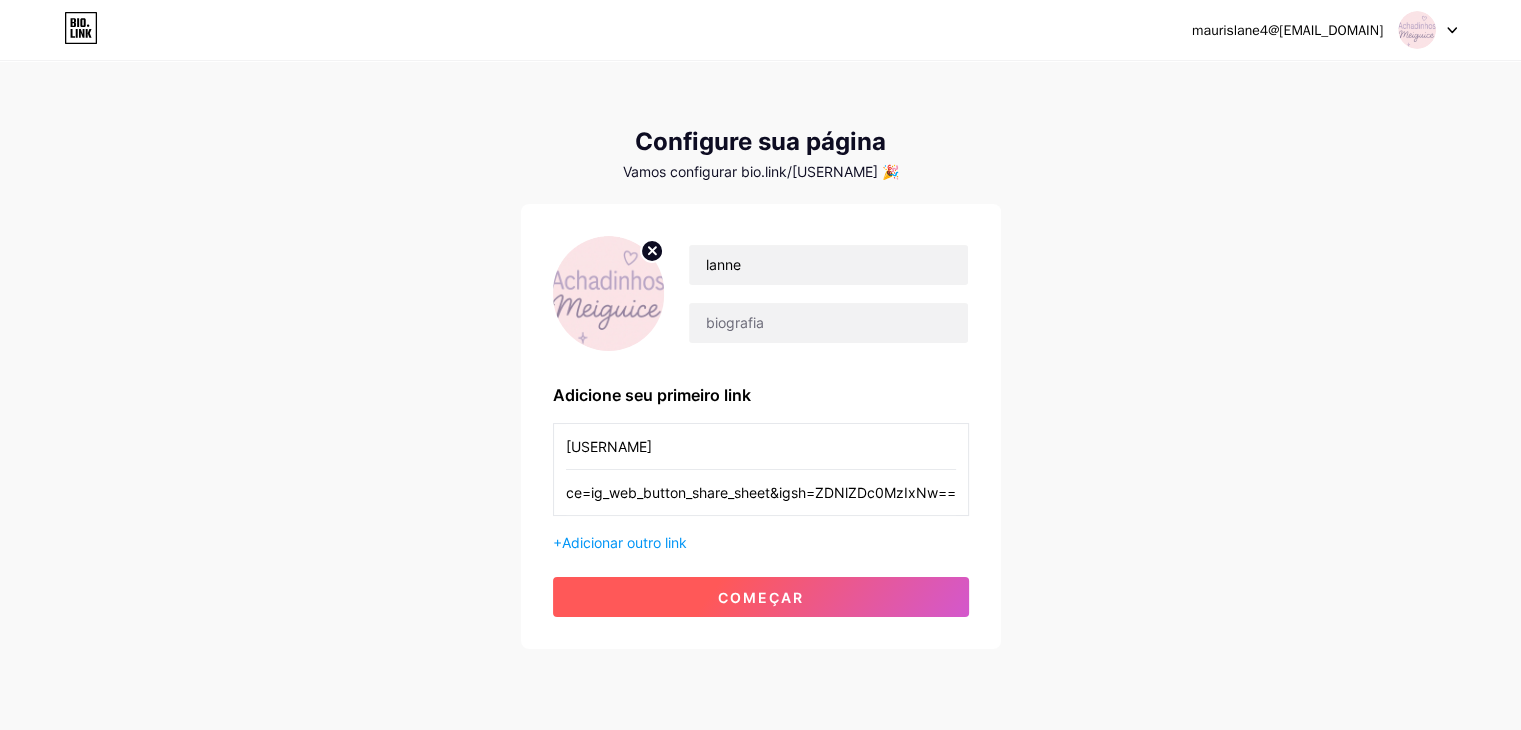 type on "https://www.instagram.com/[USERNAME]?utm_source=ig_web_button_share_sheet&igsh=ZDNlZDc0MzIxNw==" 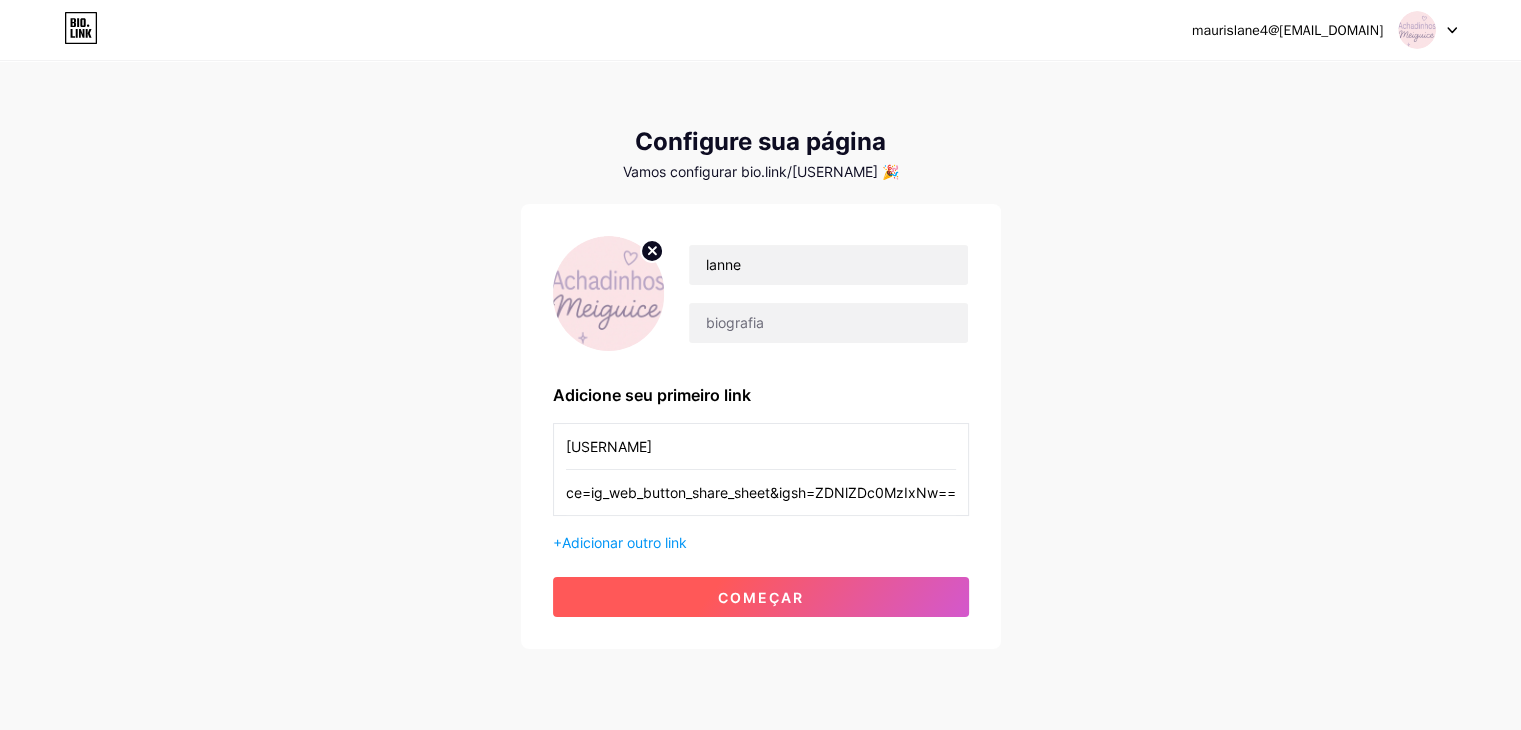scroll, scrollTop: 0, scrollLeft: 0, axis: both 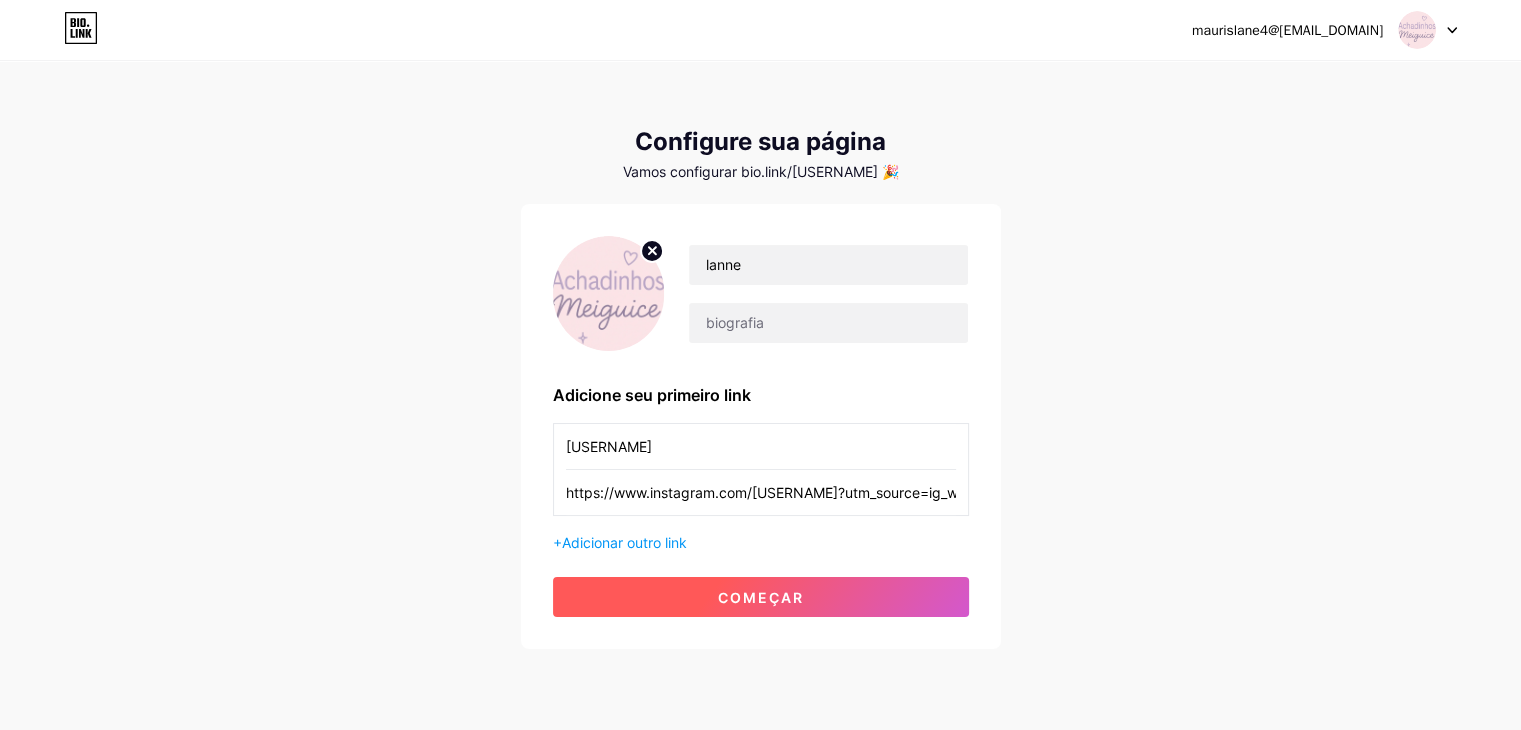 click on "começar" at bounding box center [761, 597] 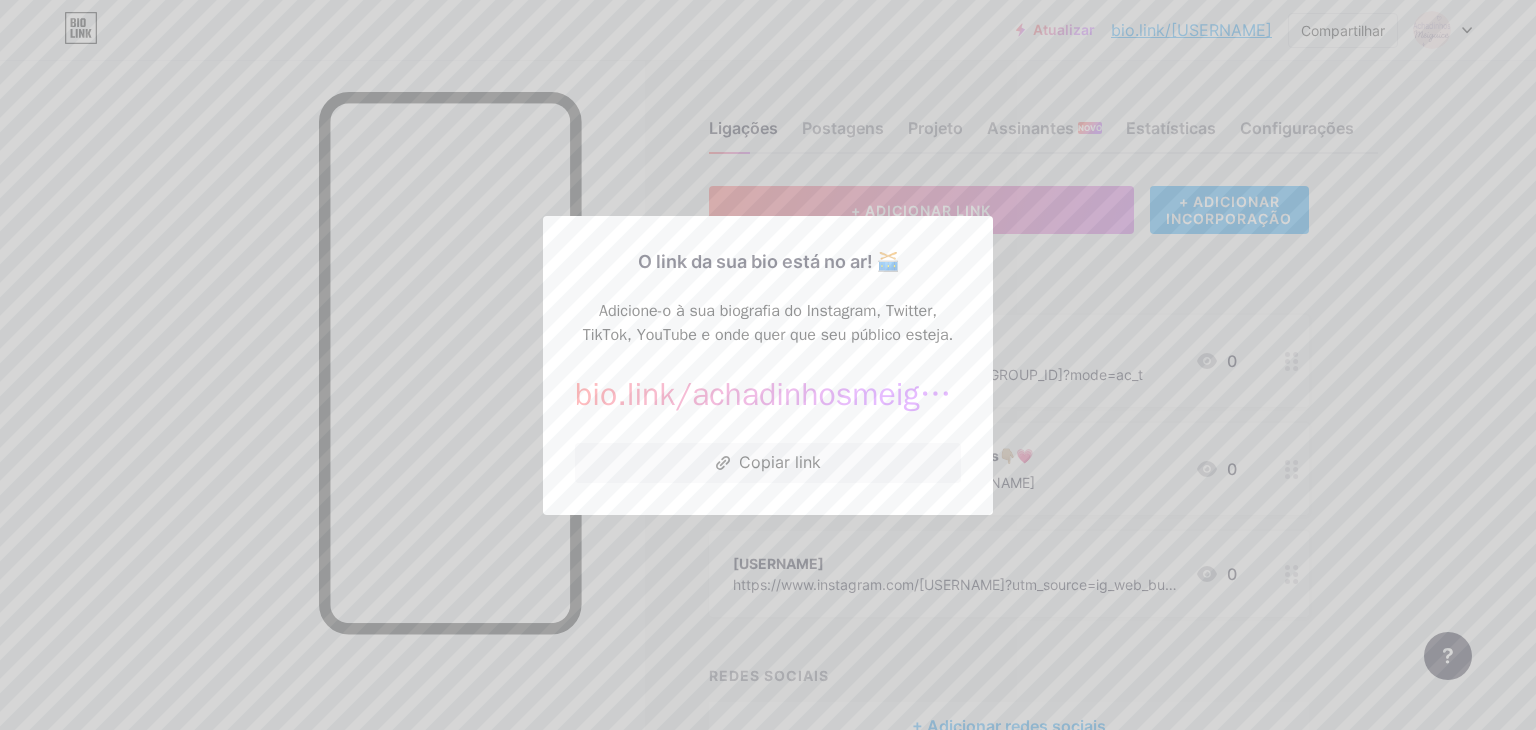 click at bounding box center [768, 365] 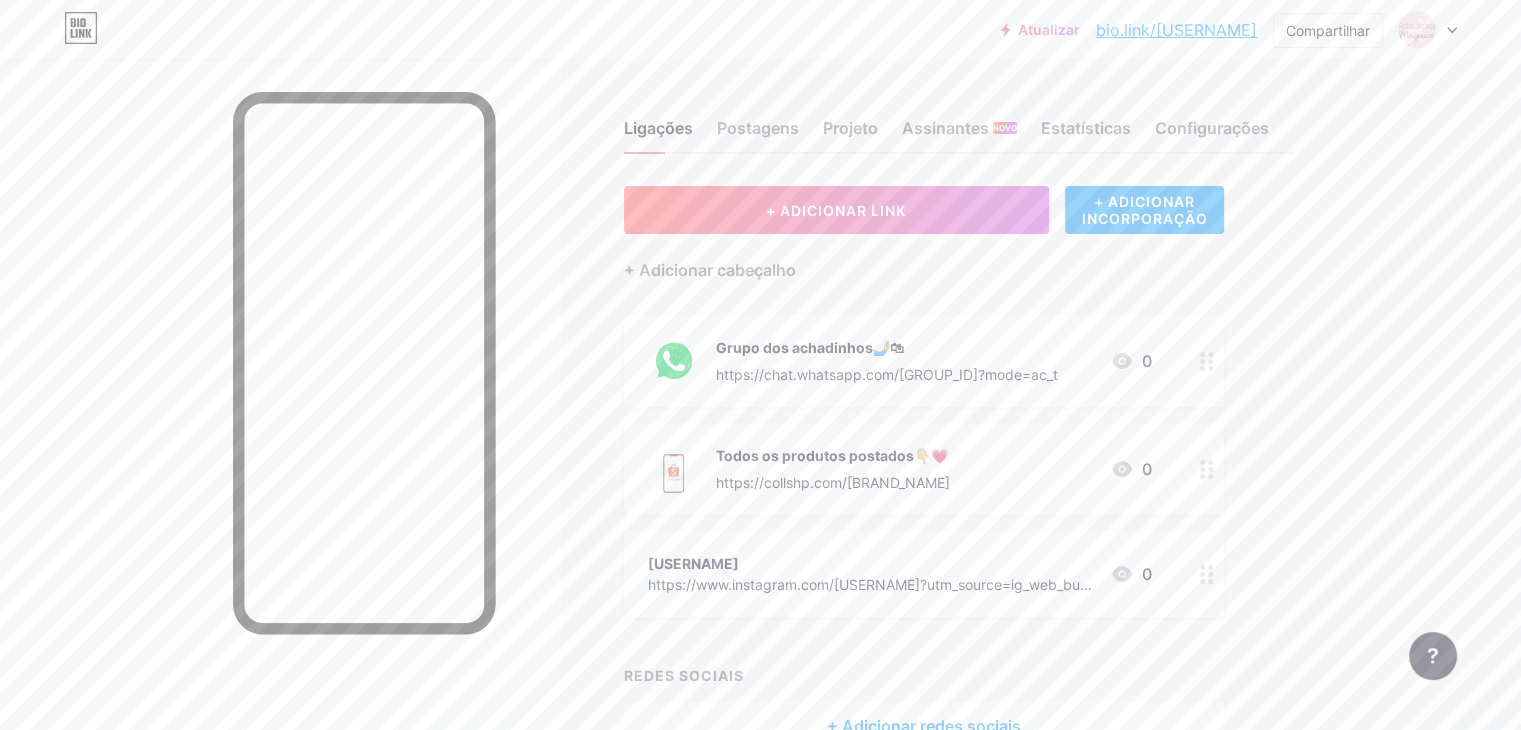 scroll, scrollTop: 0, scrollLeft: 0, axis: both 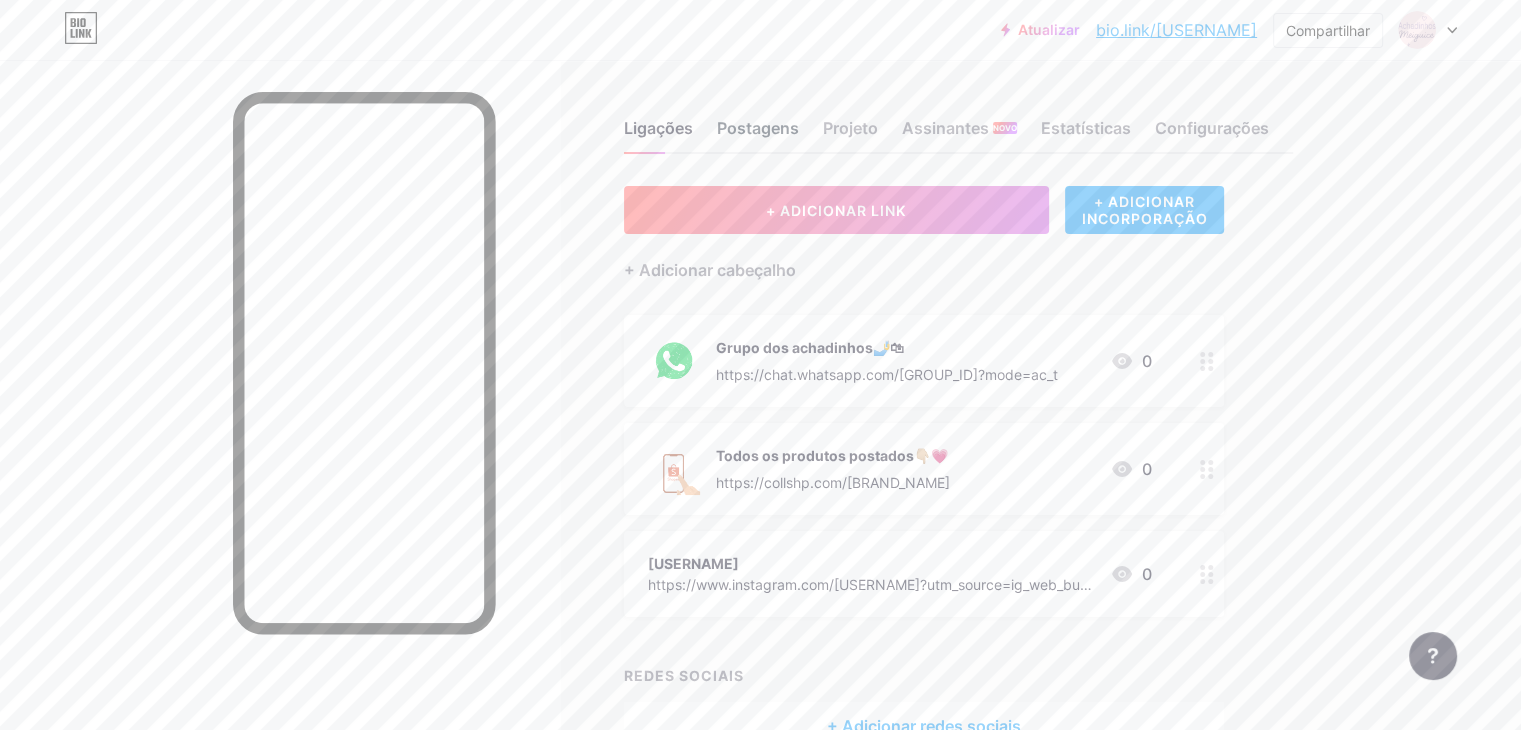 click on "Postagens" at bounding box center [758, 128] 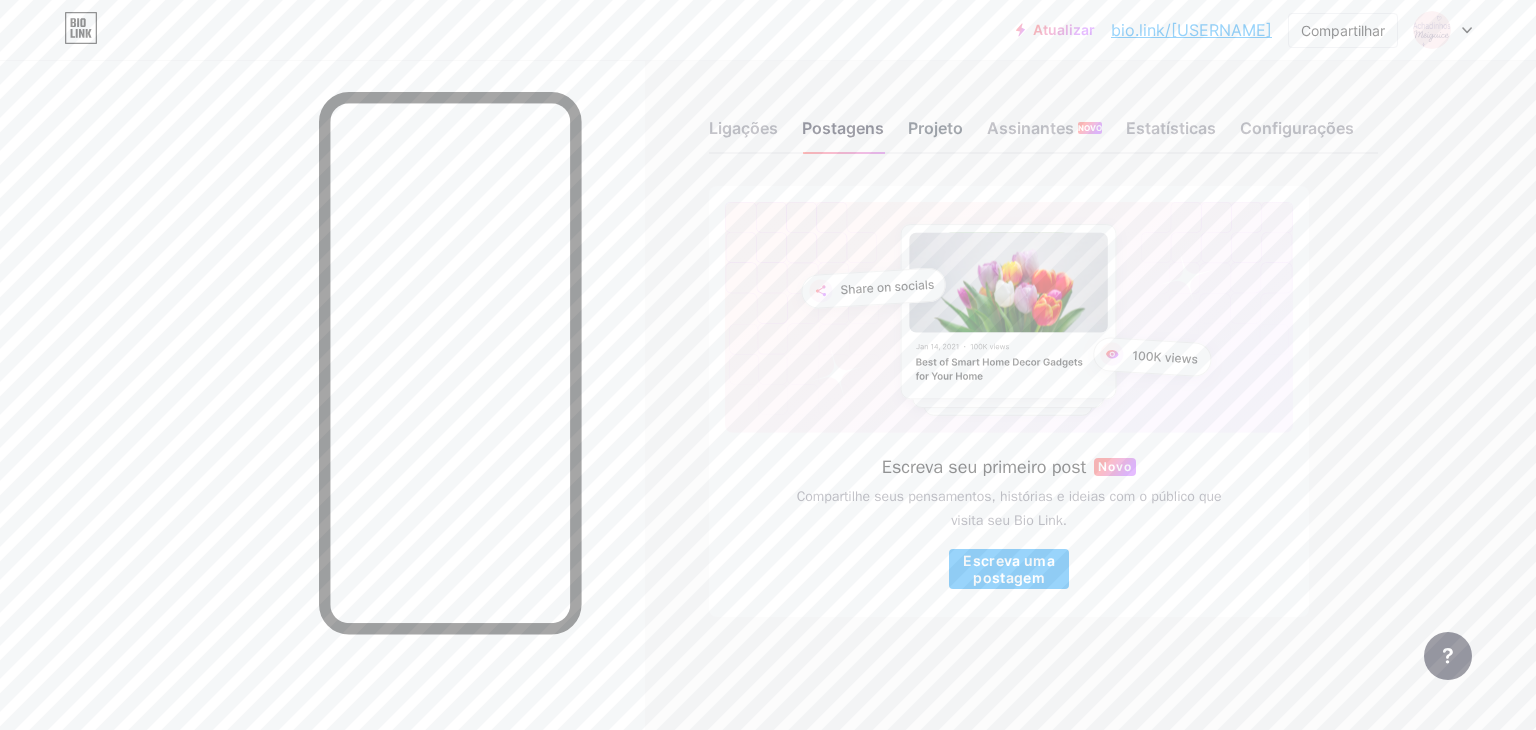 click on "Projeto" at bounding box center (935, 128) 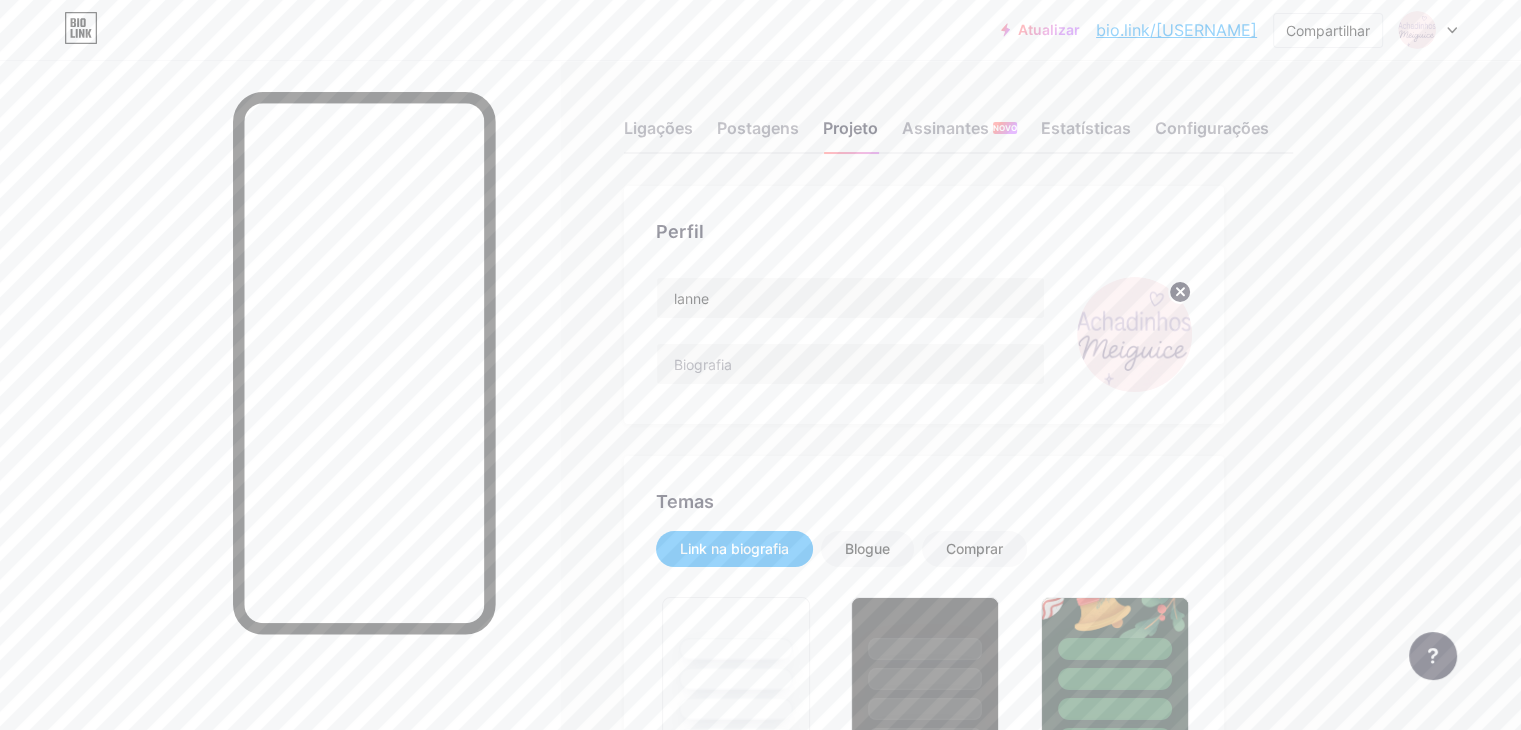 type on "#ffffff" 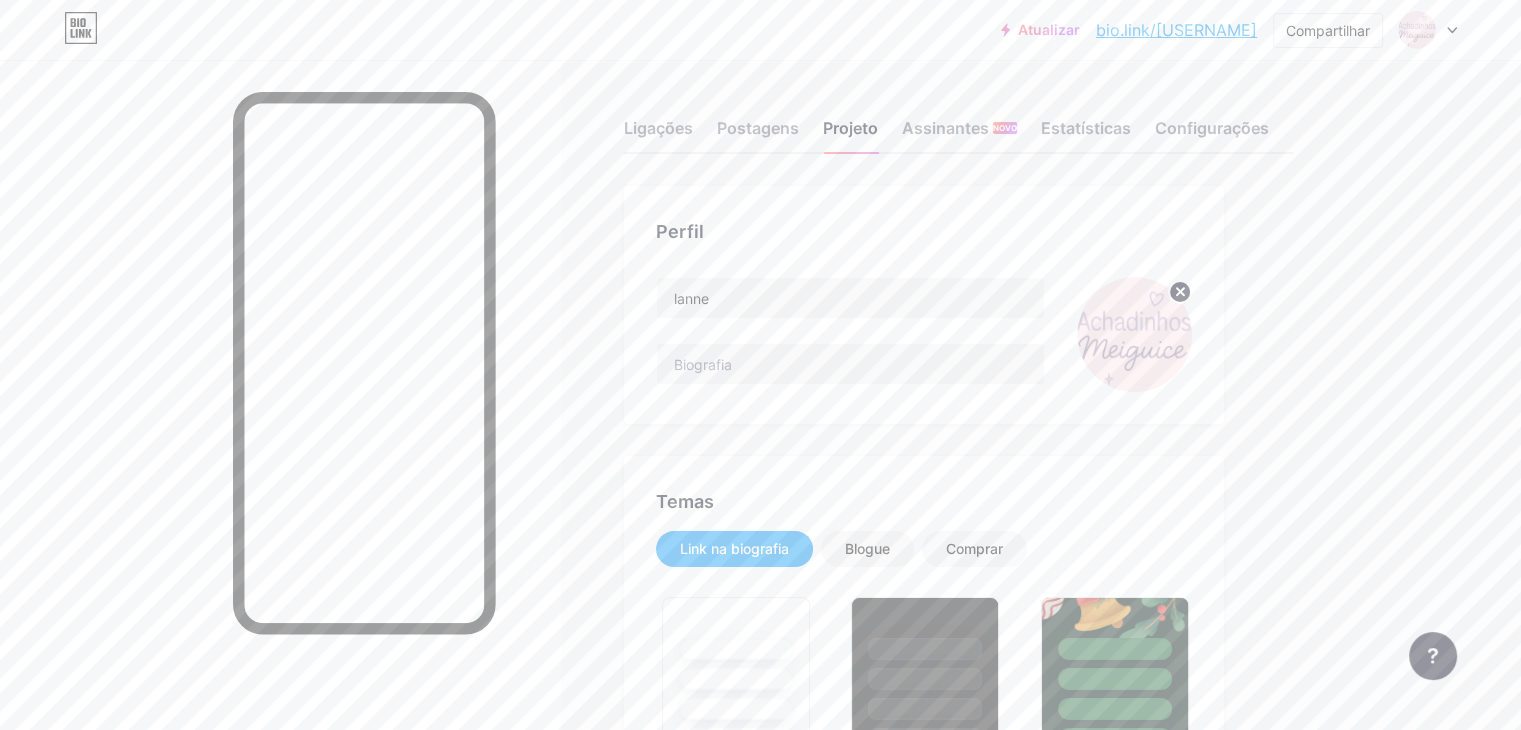 type on "#000000" 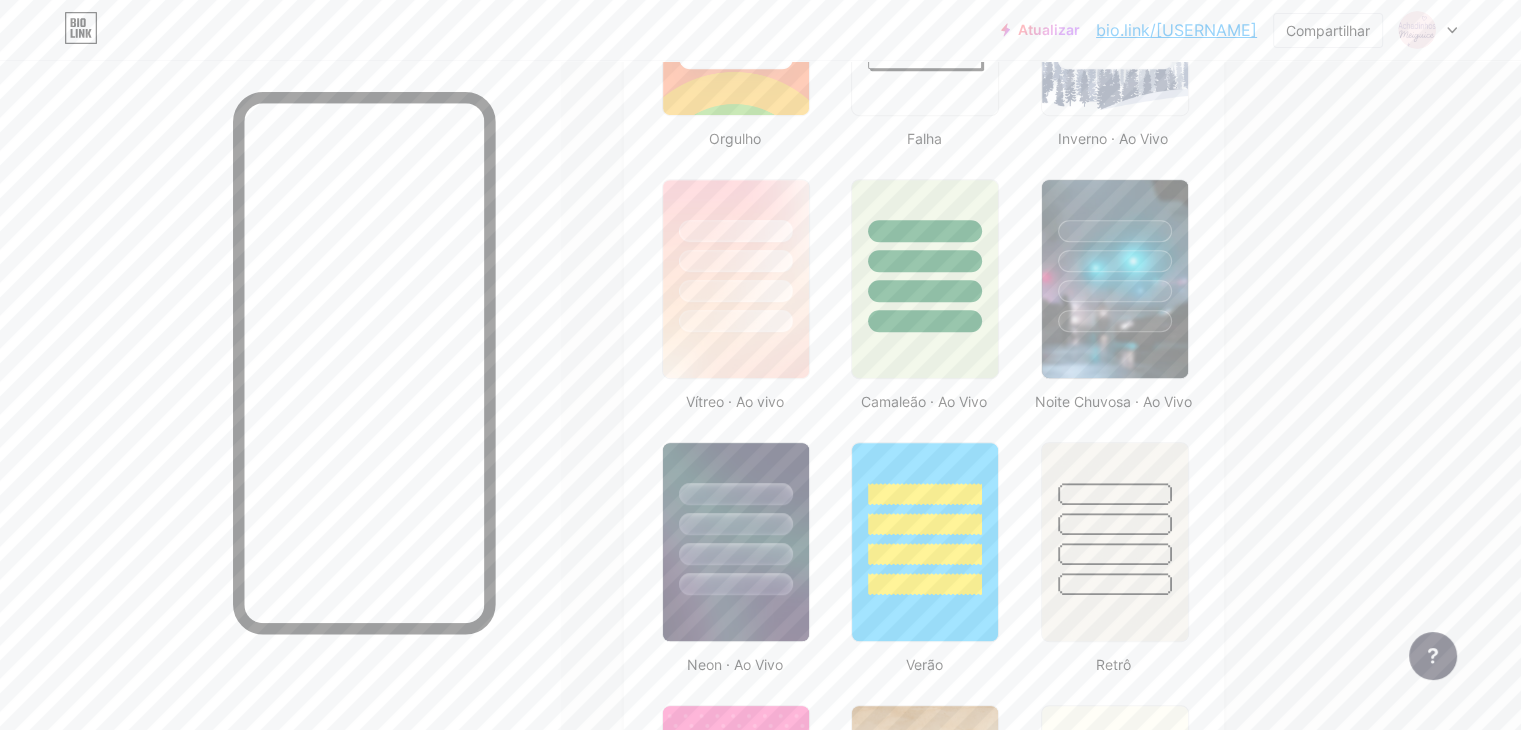 scroll, scrollTop: 949, scrollLeft: 0, axis: vertical 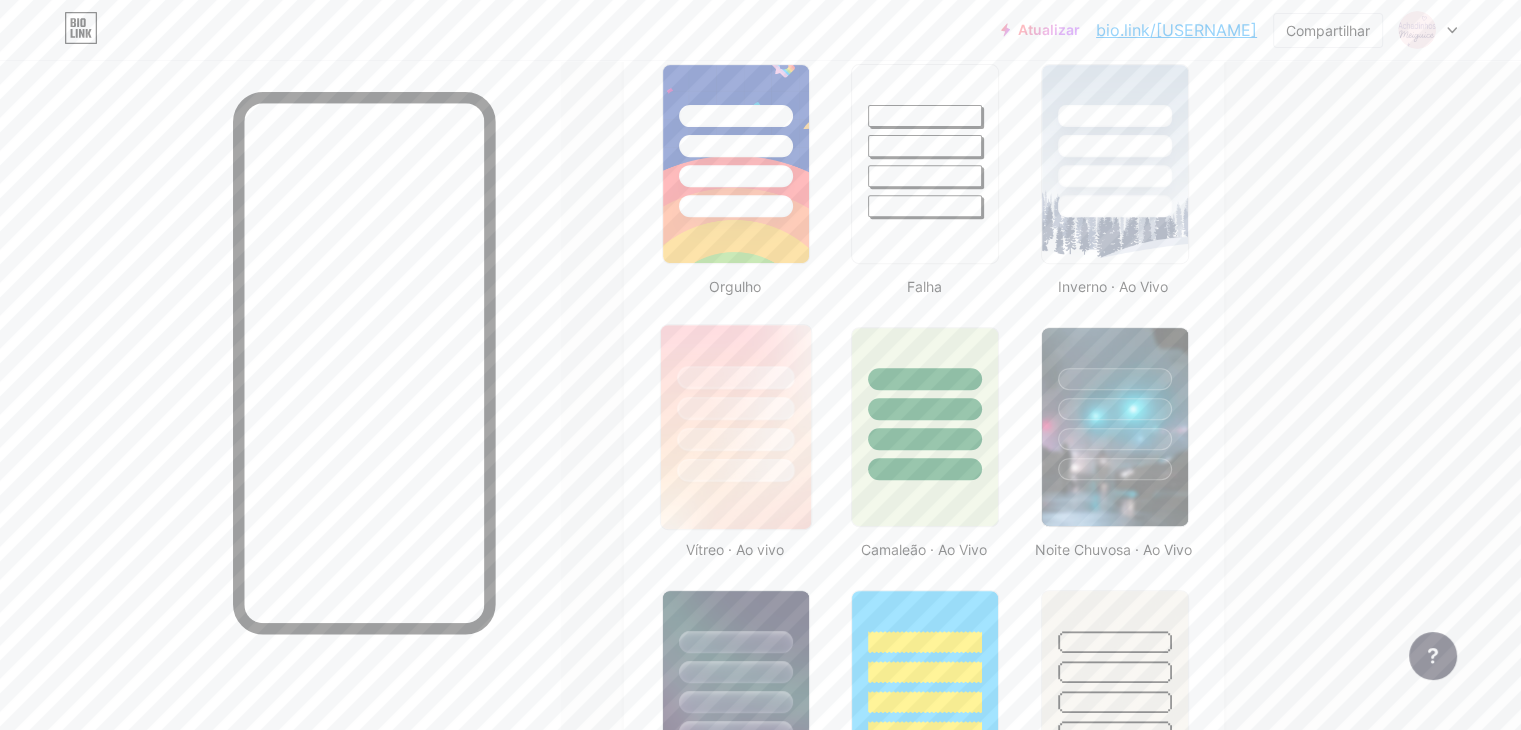 click at bounding box center (736, 403) 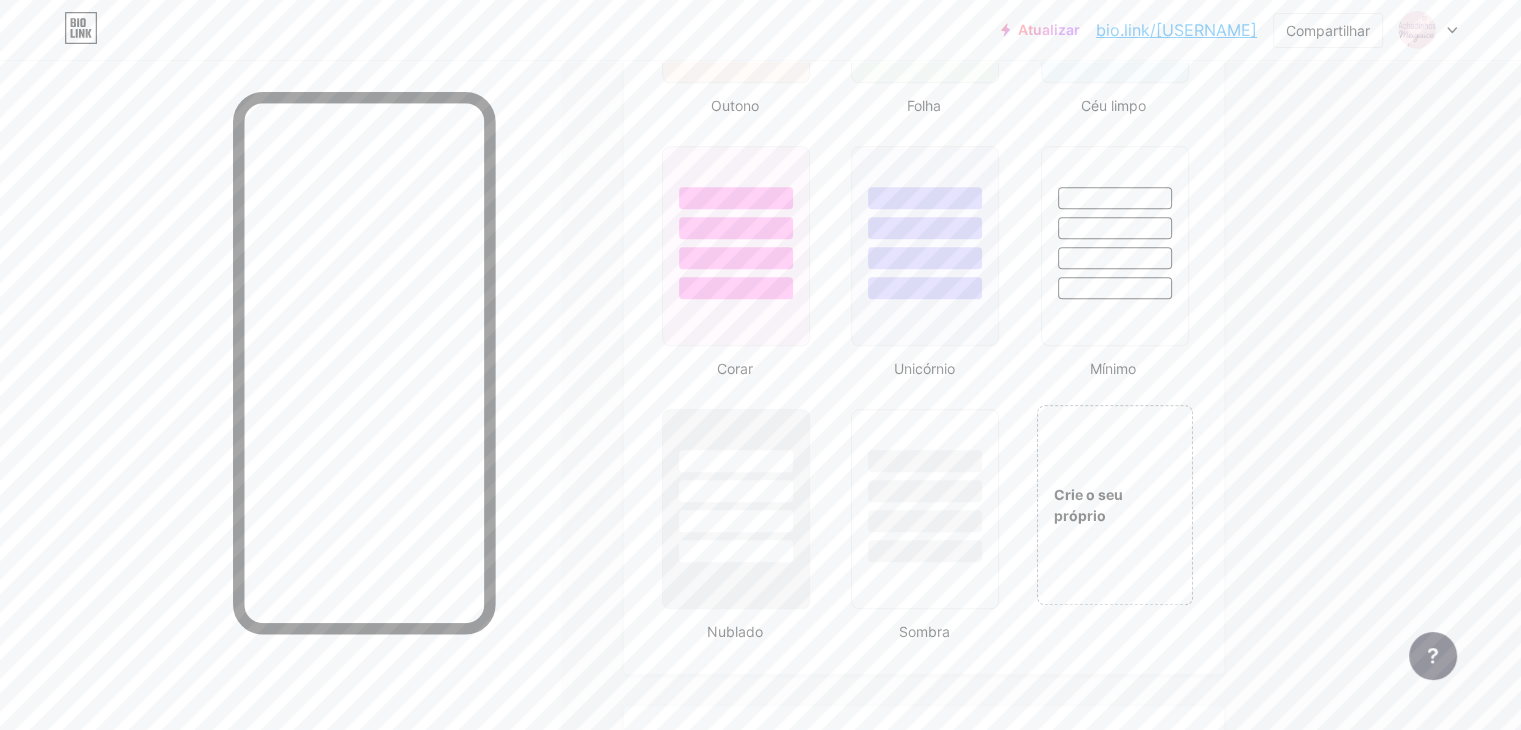 scroll, scrollTop: 2033, scrollLeft: 0, axis: vertical 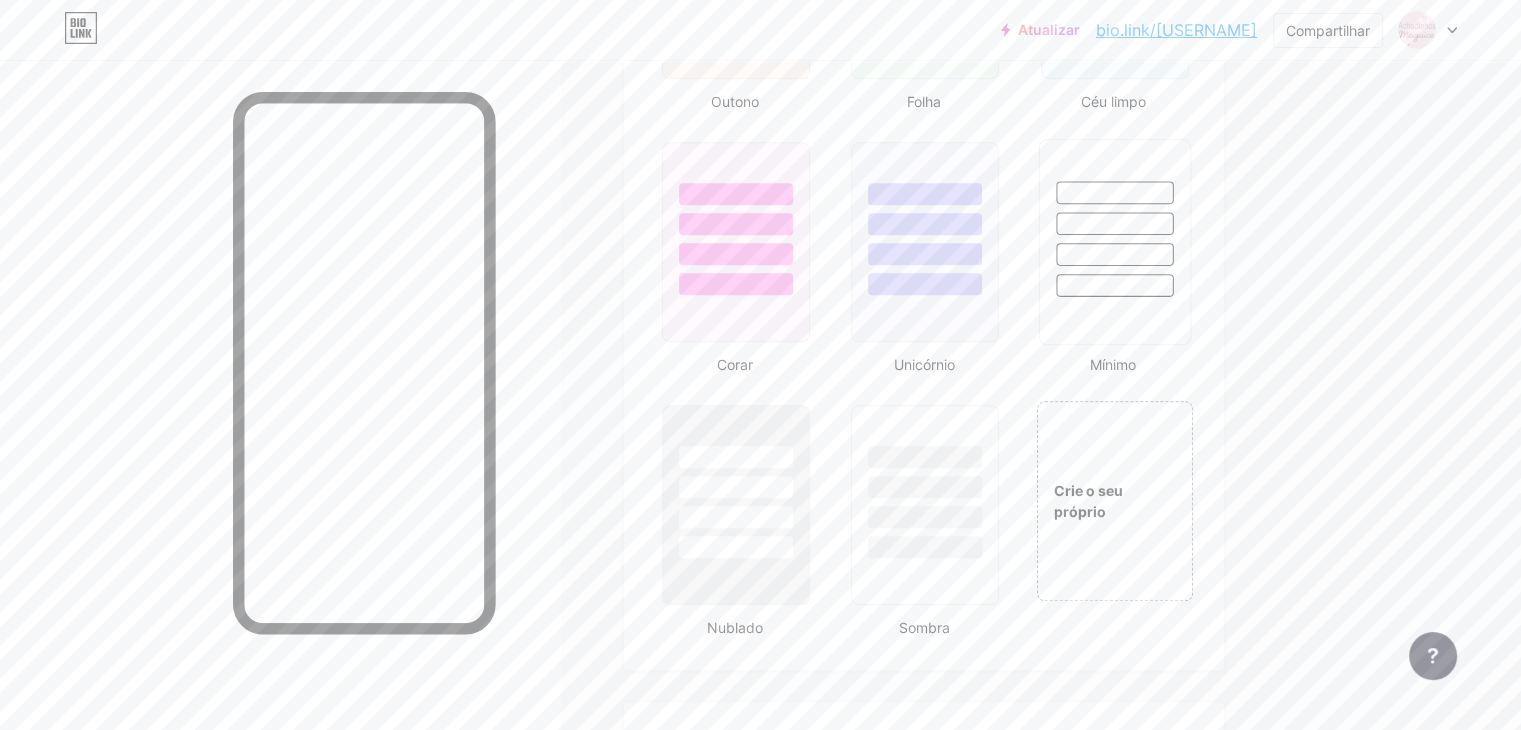 click at bounding box center [1114, 223] 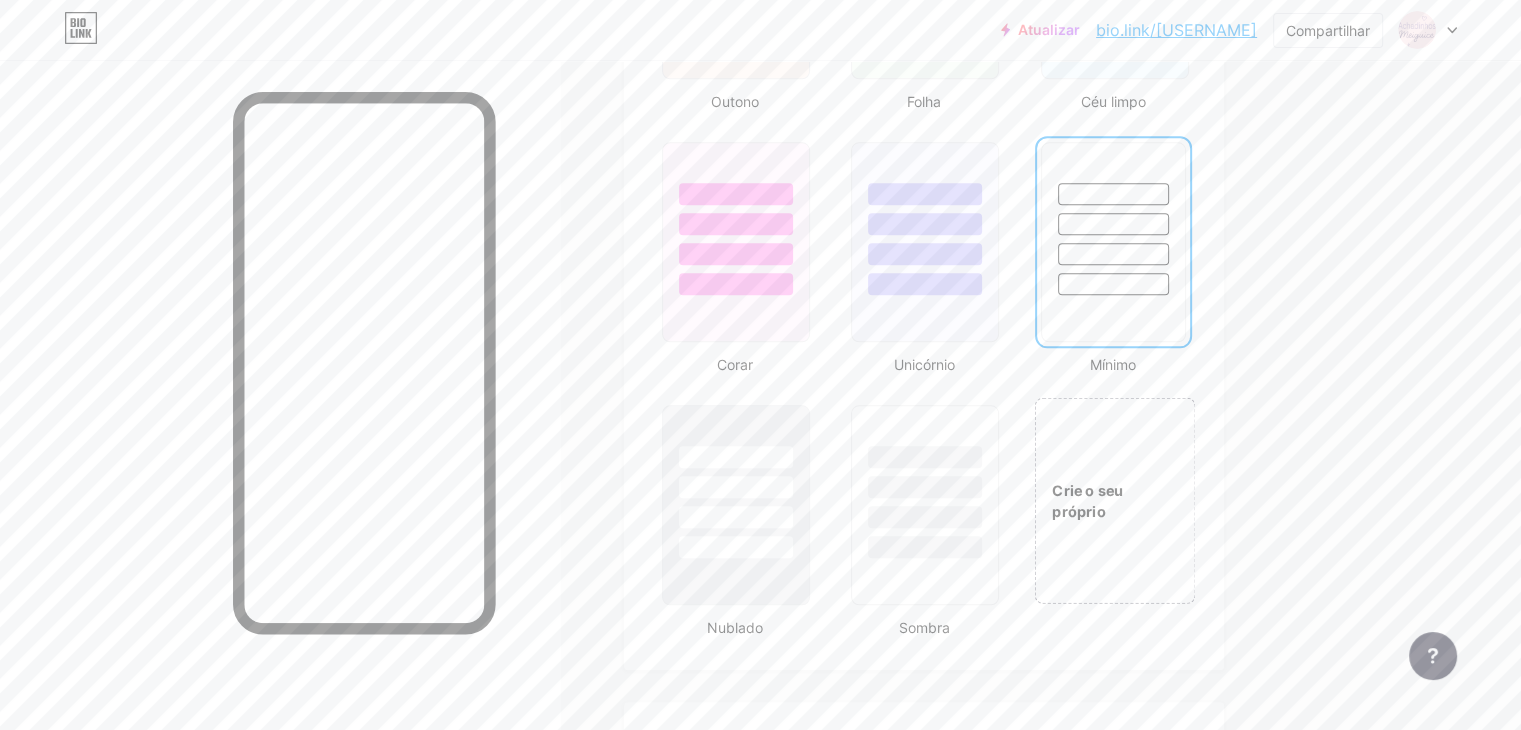 click on "Crie o seu próprio" at bounding box center (1087, 500) 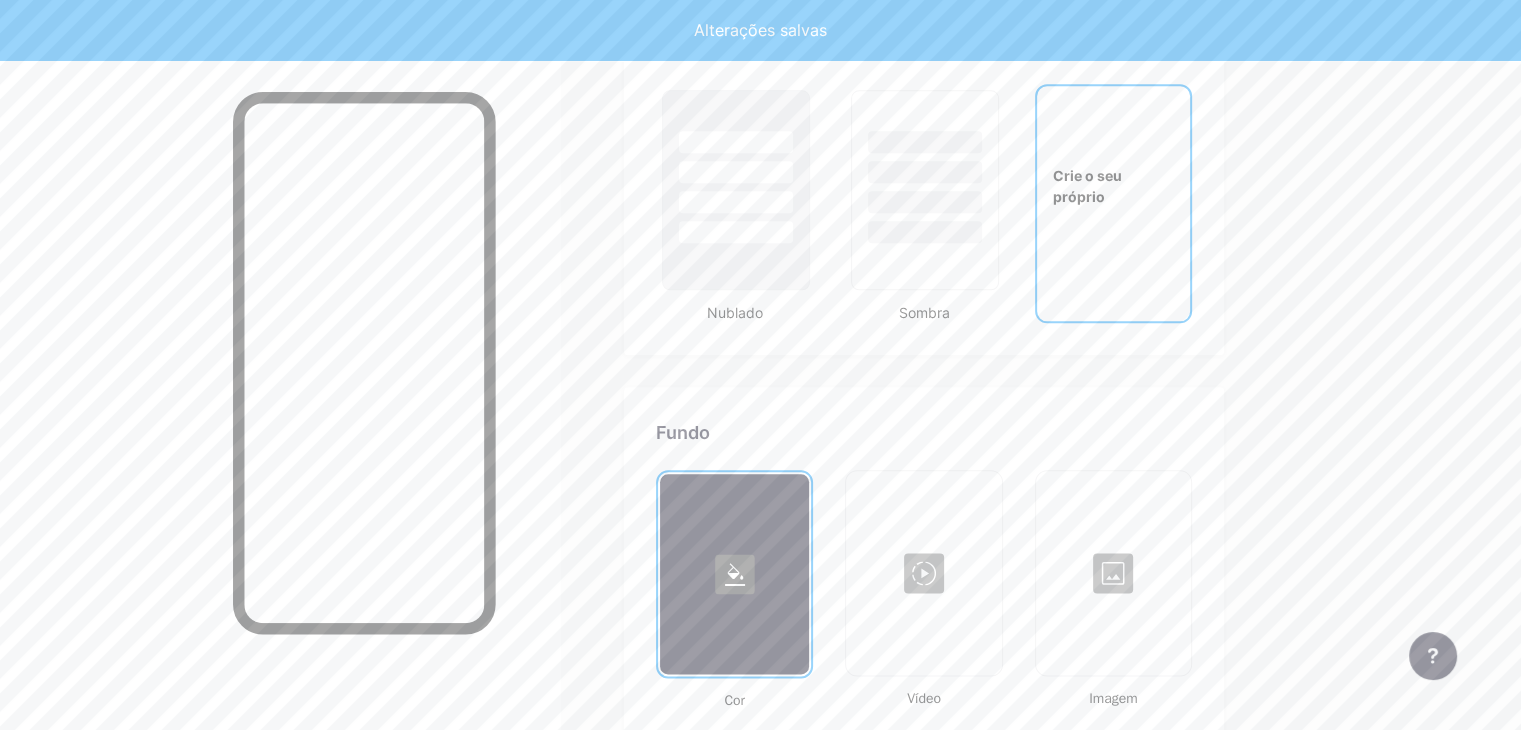 scroll, scrollTop: 2668, scrollLeft: 0, axis: vertical 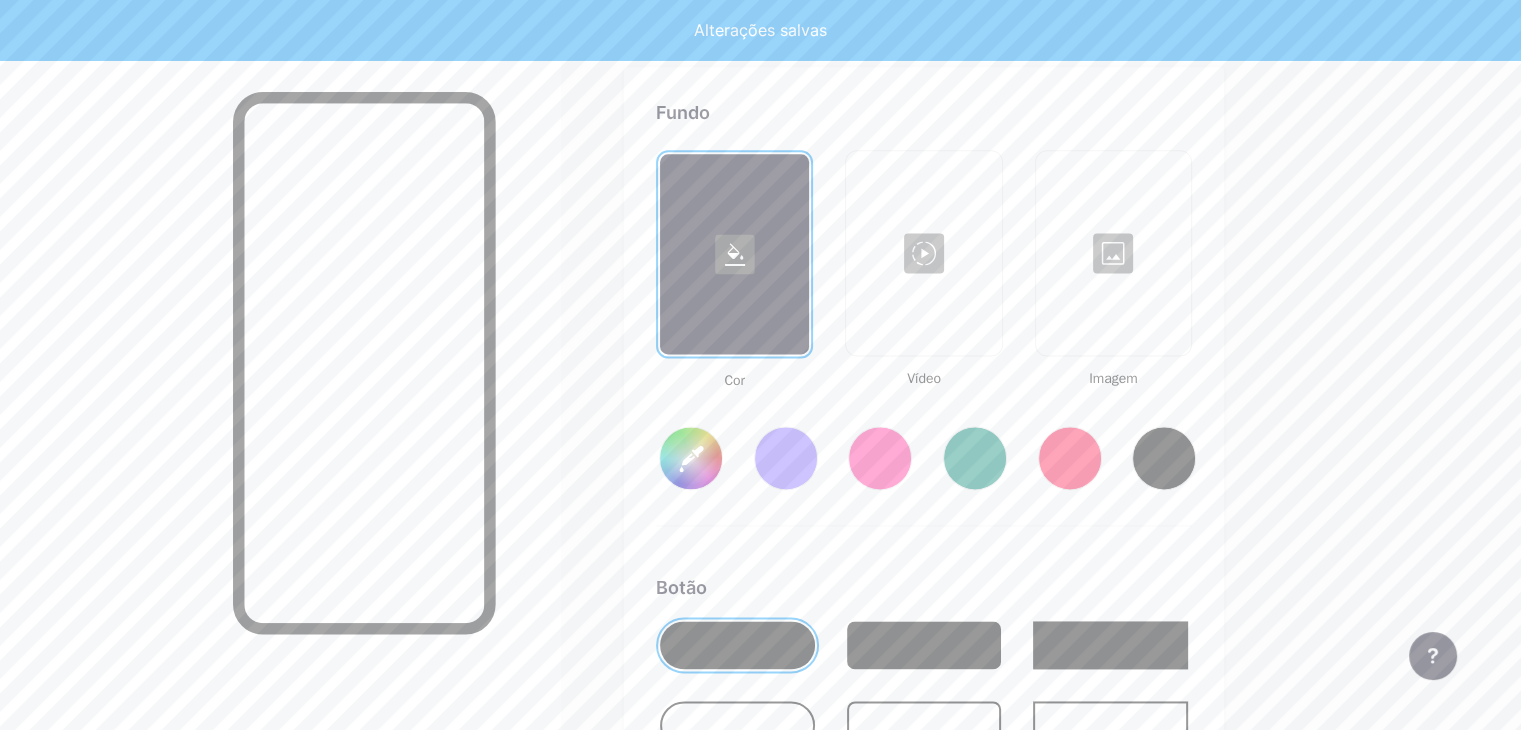 type on "#ffffff" 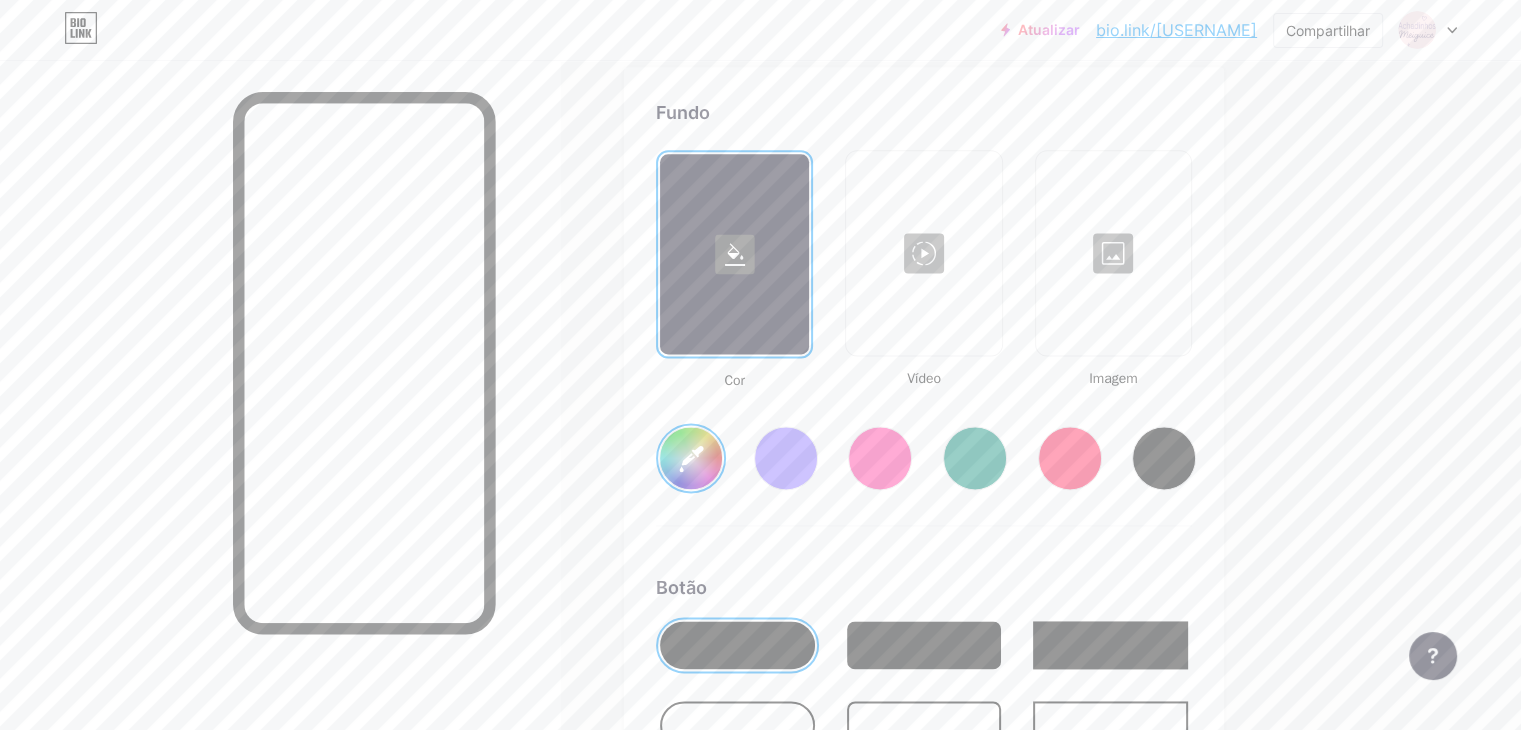 click on "#ffffff" at bounding box center (691, 458) 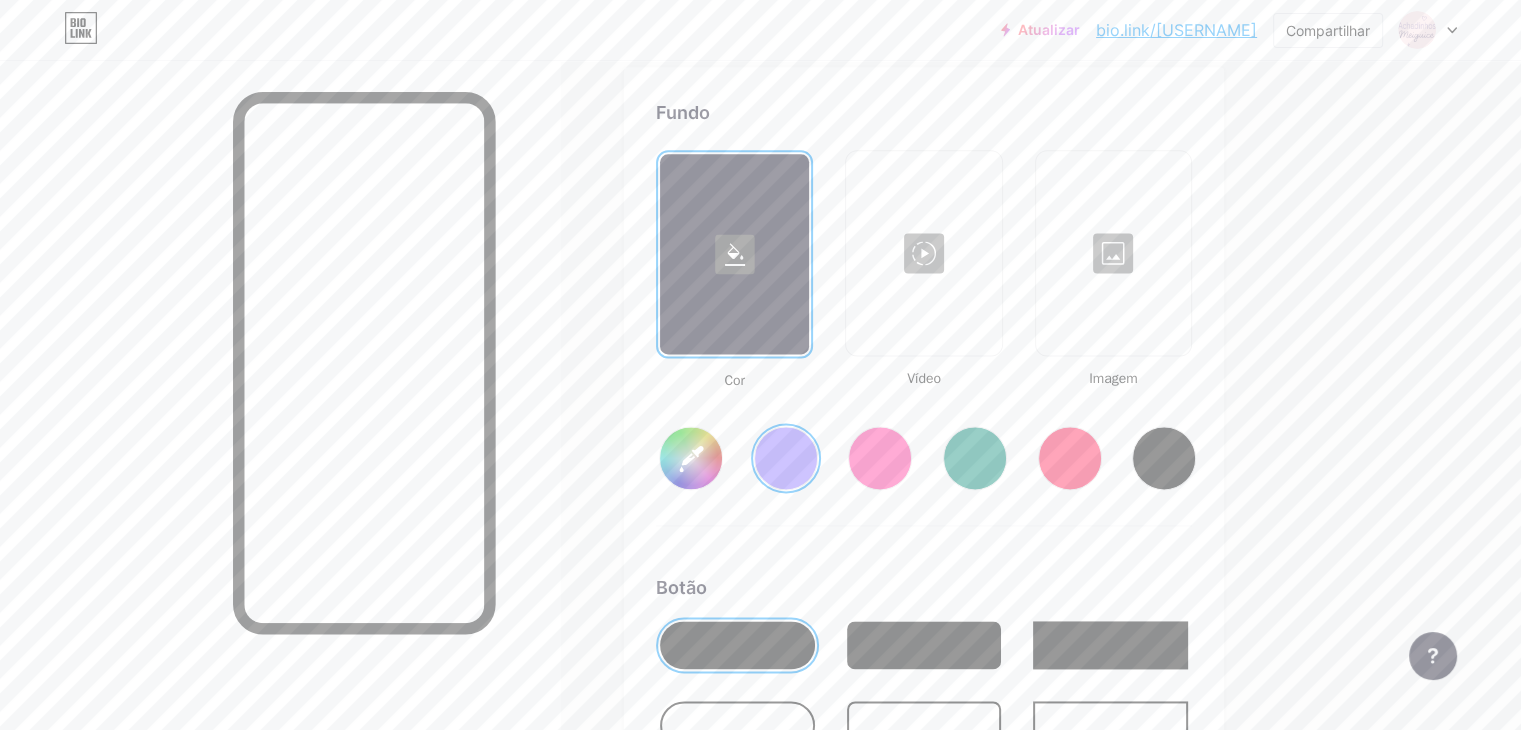 click on "#856bff" at bounding box center (691, 458) 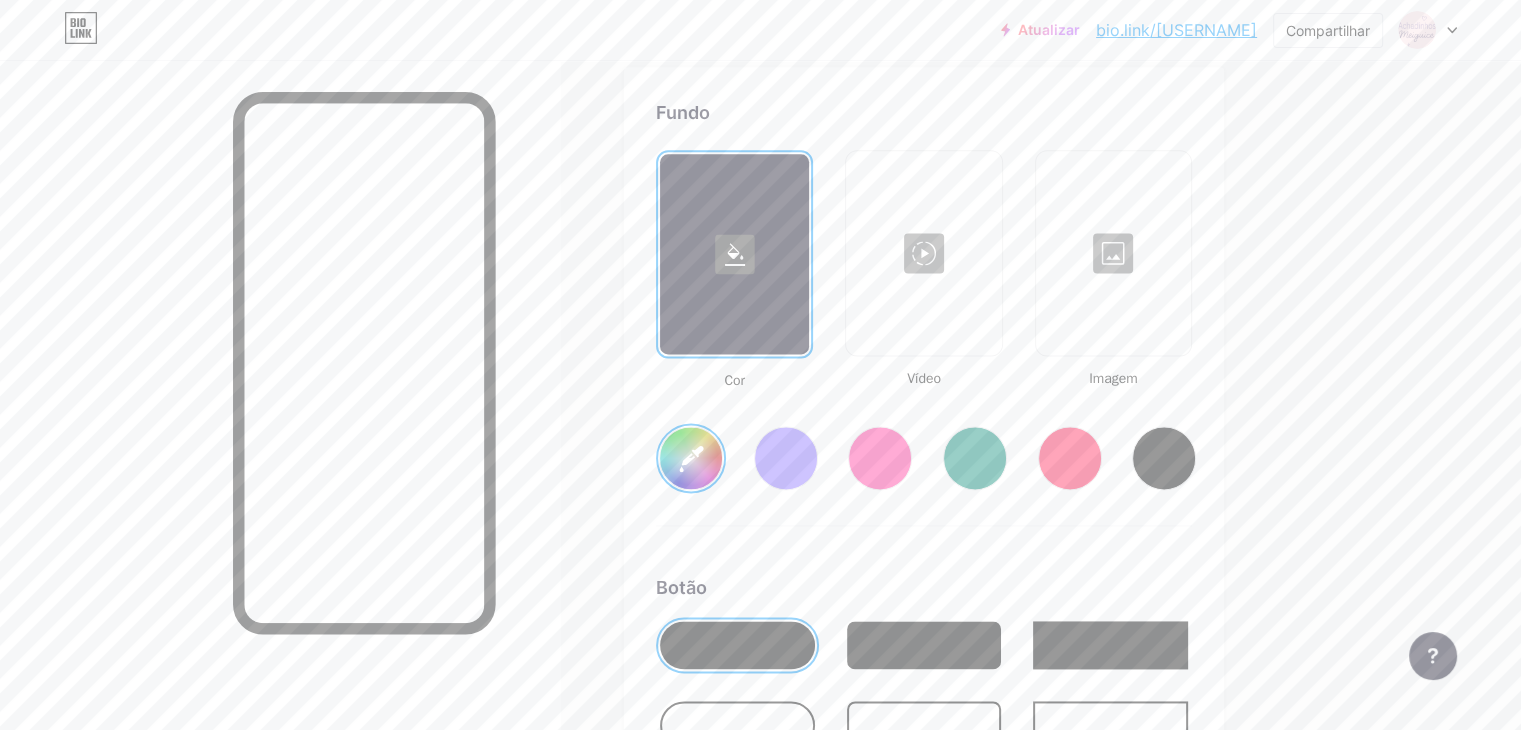 click on "Perfil   lanne                       Temas   Link na biografia   Blogue   Comprar       Noções básicas       Carbono       Natal 23       Orgulho       Falha       Inverno · Ao Vivo       Vítreo · Ao vivo       Camaleão · Ao Vivo       Noite Chuvosa · Ao Vivo       Neon · Ao Vivo       Verão       Retrô       Morango · Ao Vivo       Deserto       Ensolarado       Outono       Folha       Céu limpo       Corar       Unicórnio       Mínimo       Nublado       Sombra     Crie o seu próprio           Alterações salvas     Fundo         Cor           Vídeo             Imagem           #9d74bb     Botão       #000000   Fonte   Inter Poppins EB Garamond TEKO BALSAMIQ SANS Pipa Um PT Sans Areia movediça DM Sans     #000000   Alterações salvas     Posição para exibir redes sociais                 Principal" at bounding box center [688, -291] 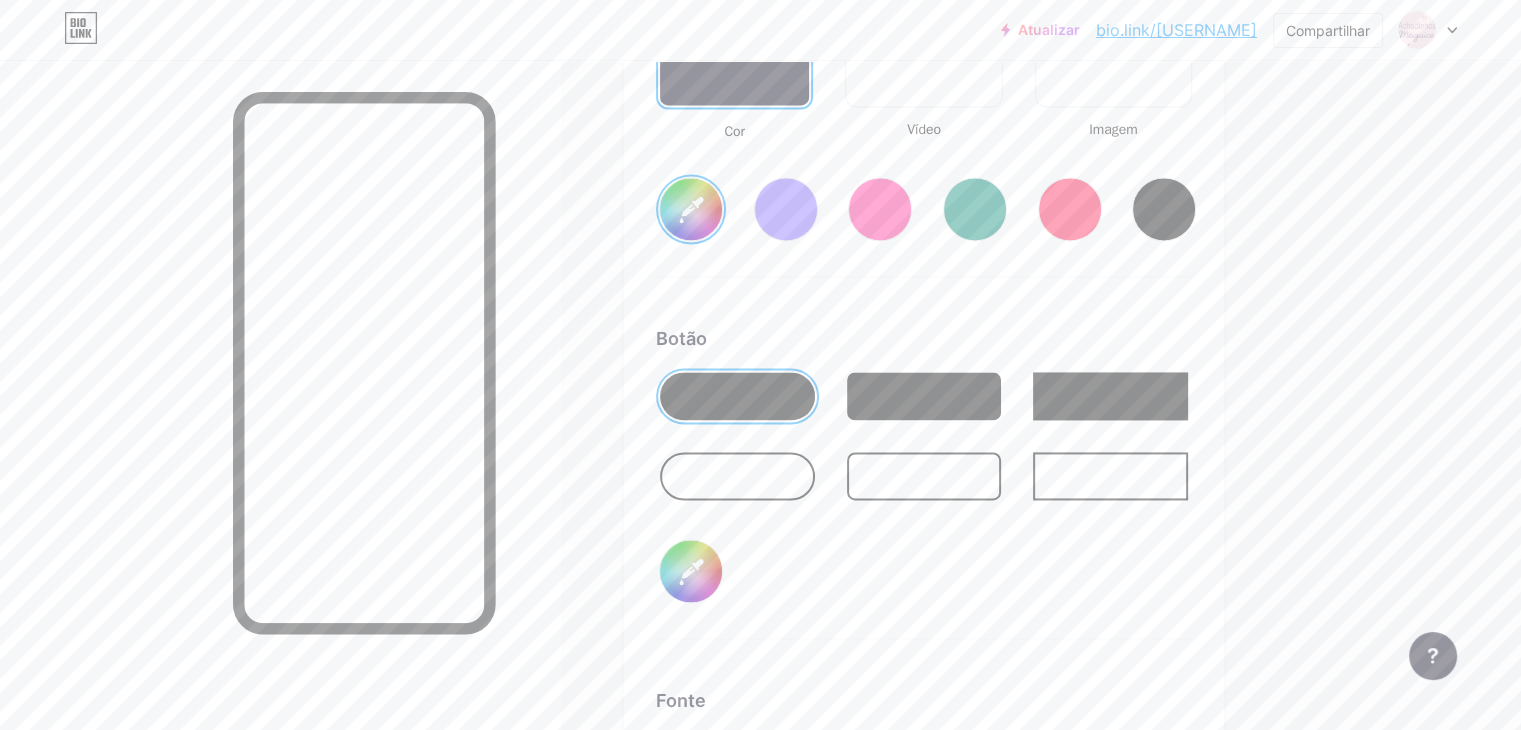 scroll, scrollTop: 2999, scrollLeft: 0, axis: vertical 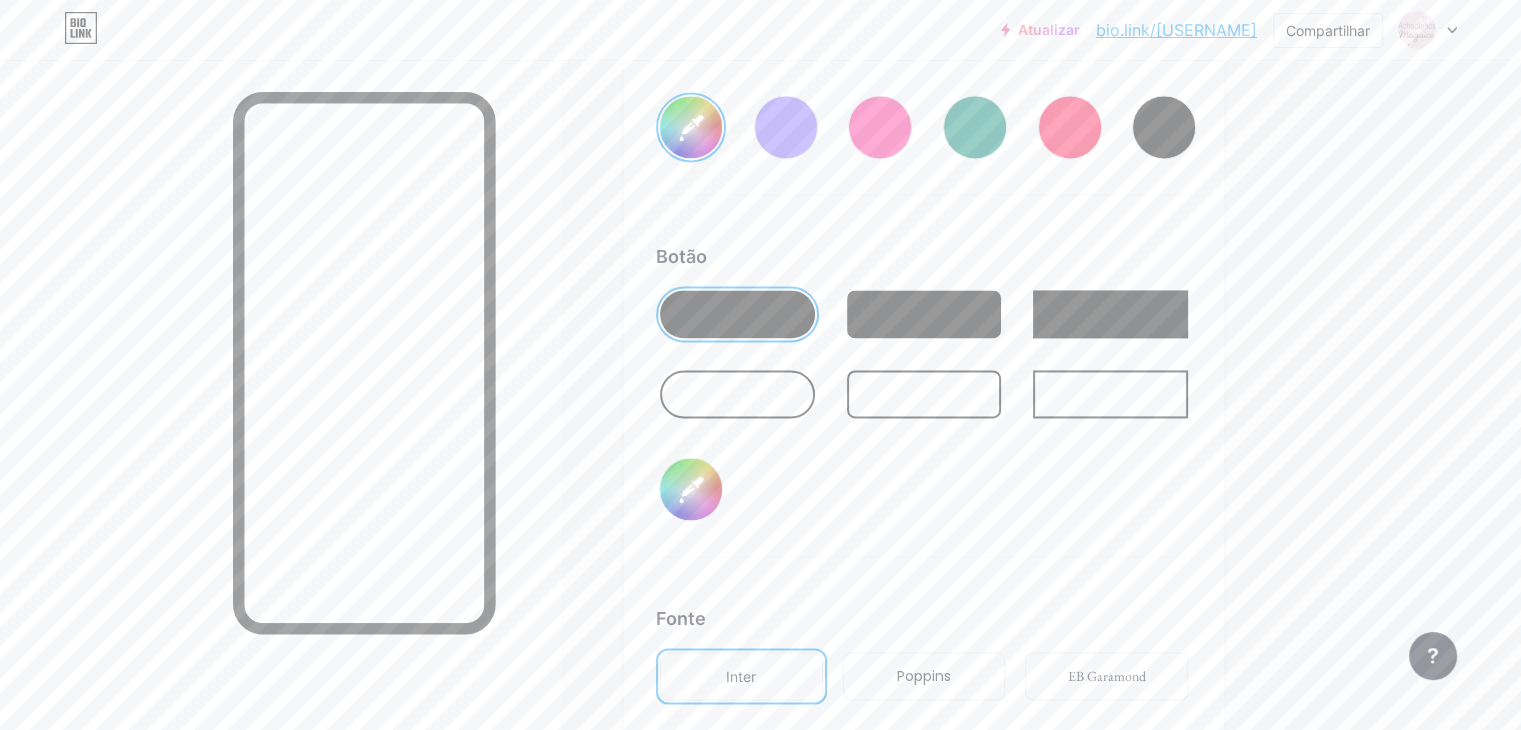 click at bounding box center [737, 394] 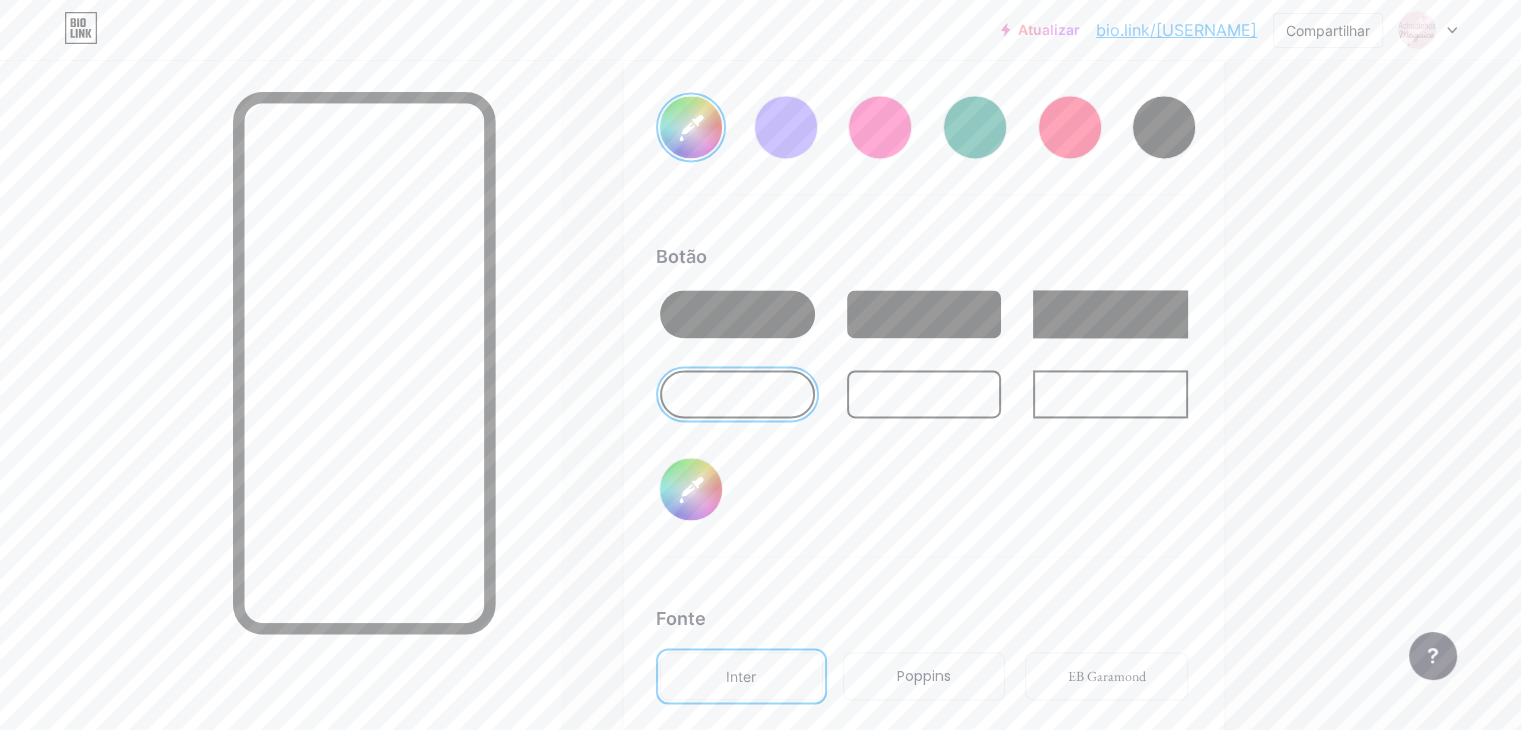 click on "#000000" at bounding box center (691, 489) 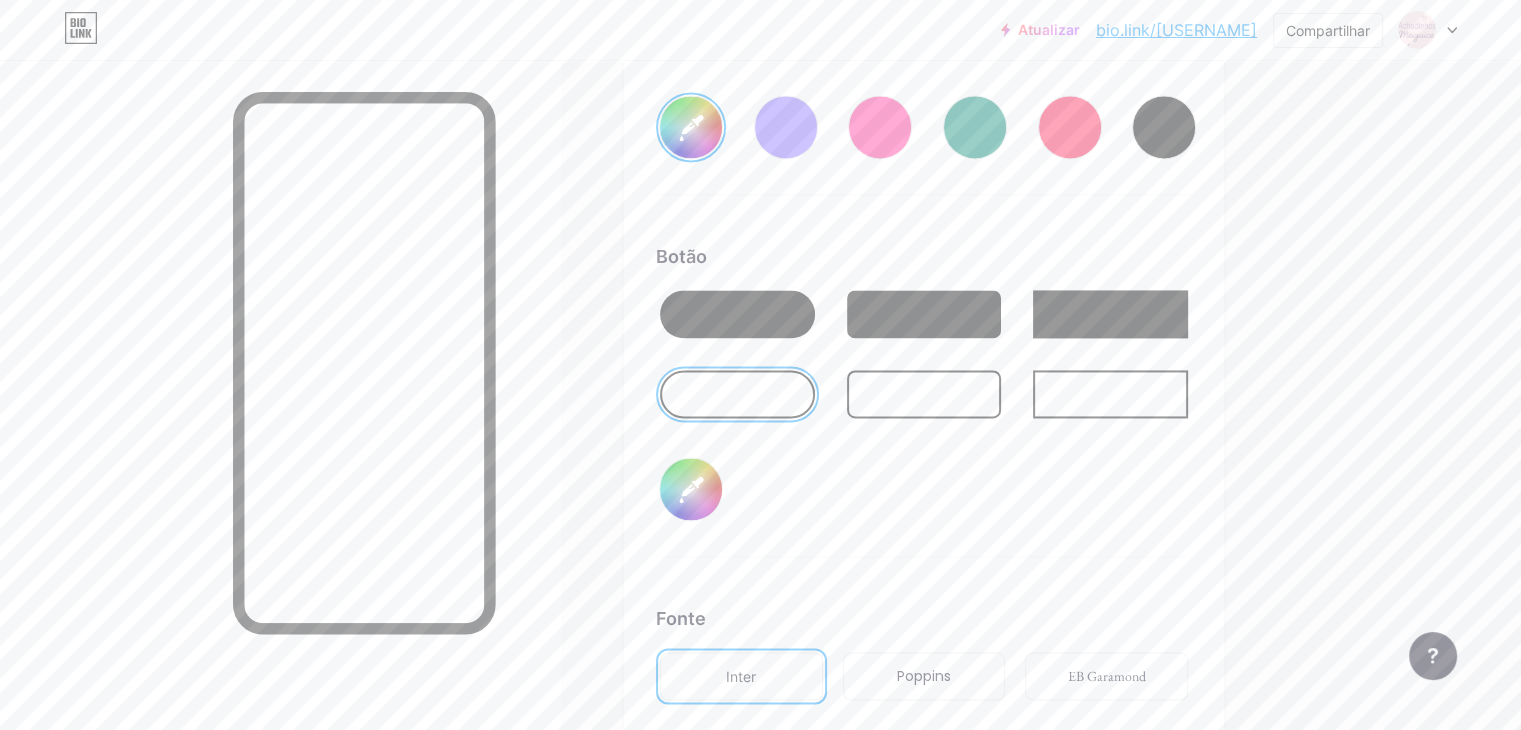 type on "#9d74bb" 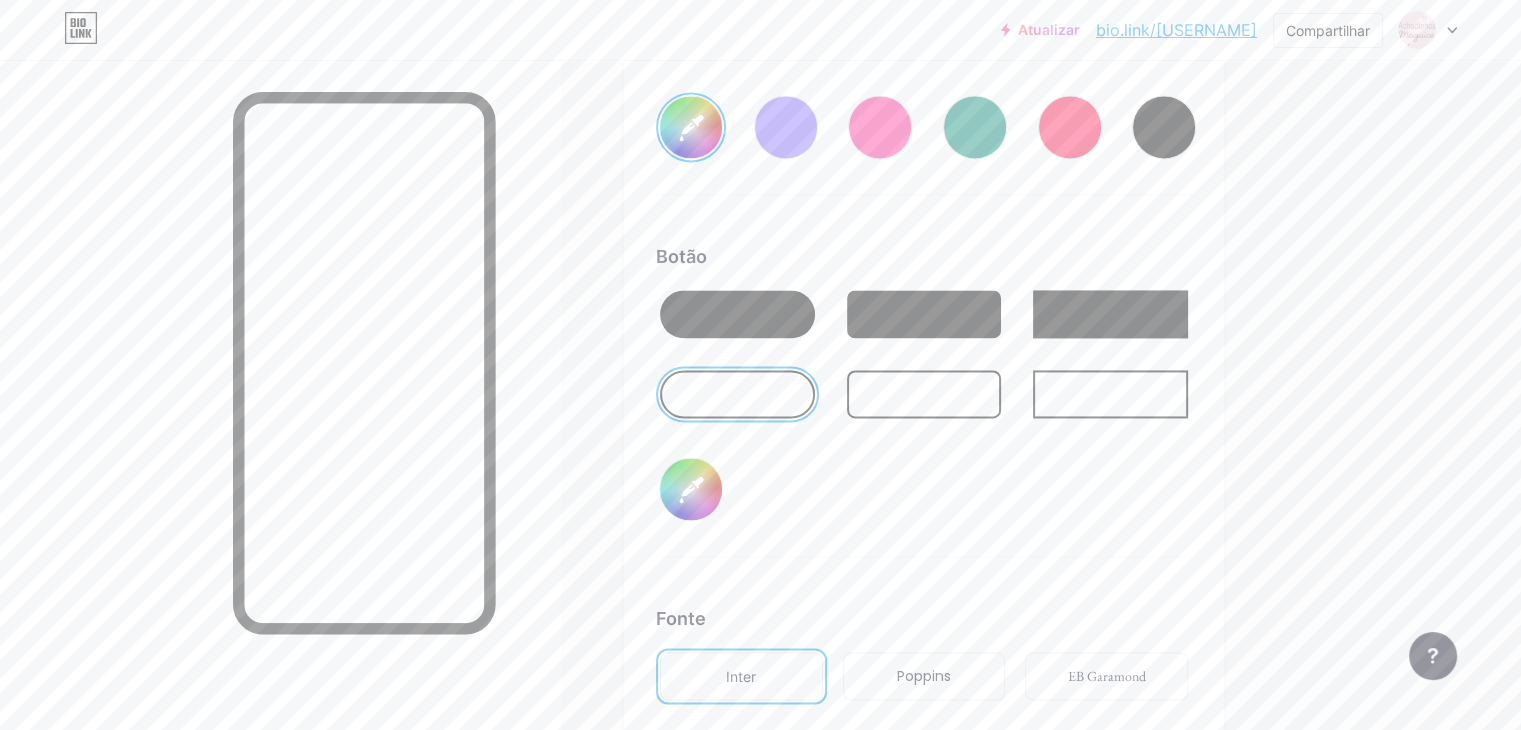 type on "#cd93cb" 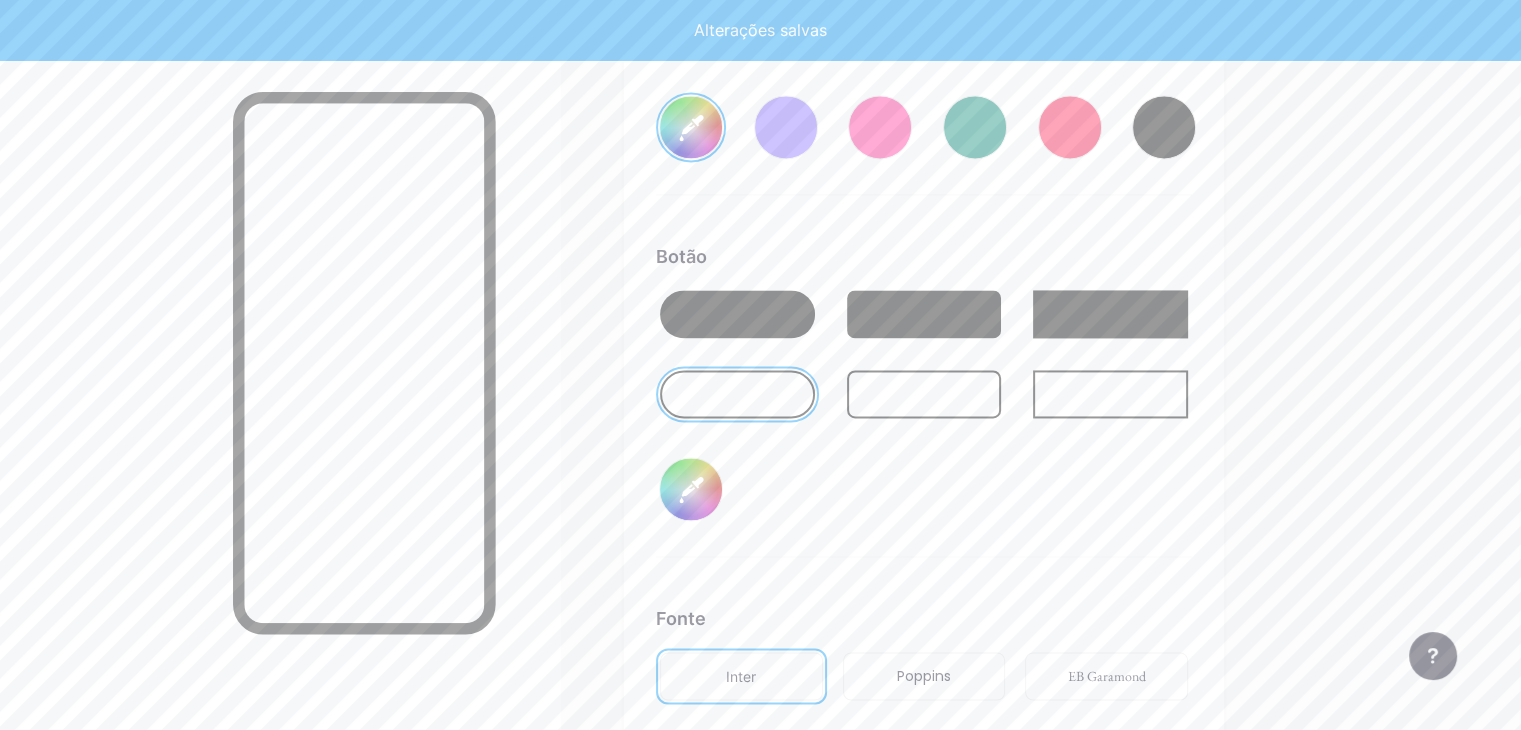 type on "#9d74bb" 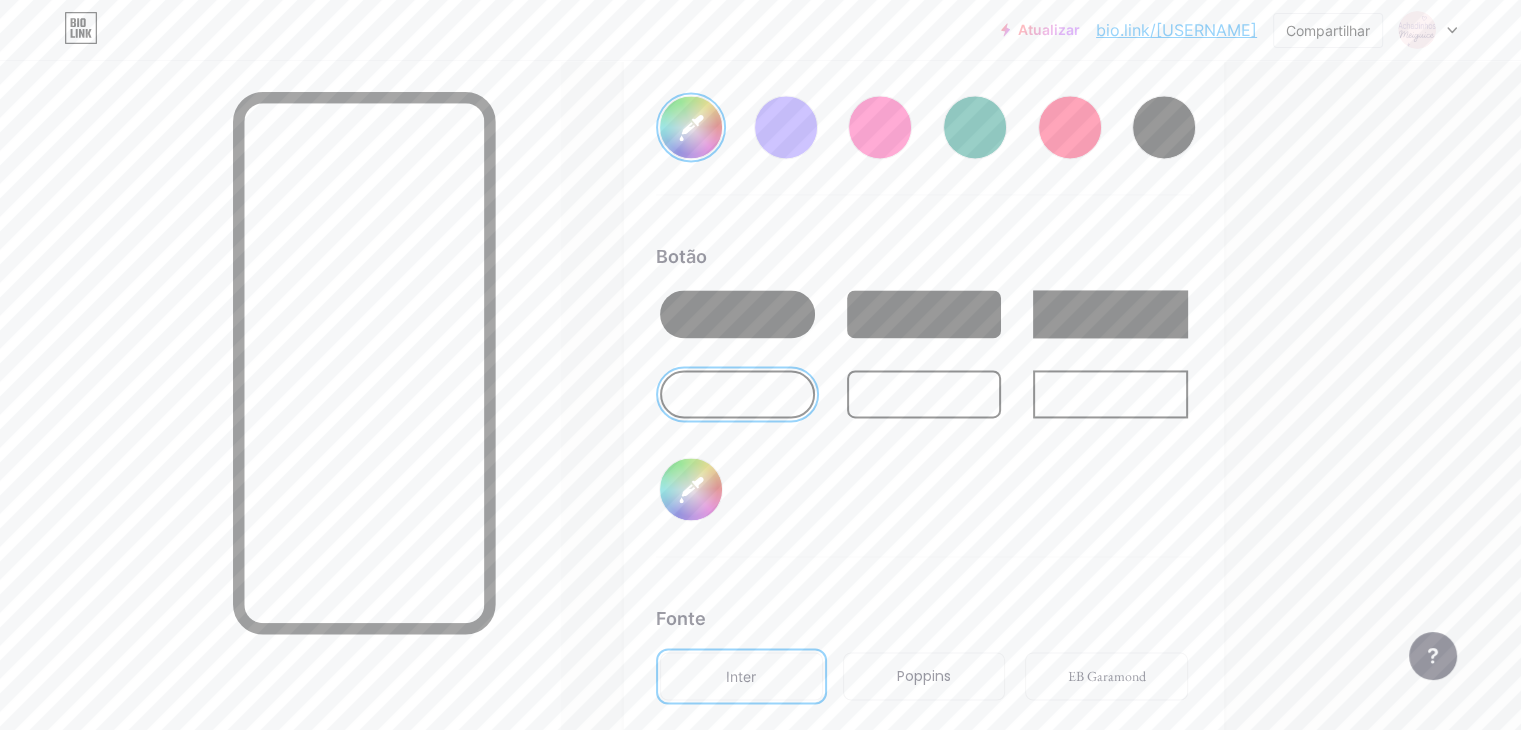 type on "#9d74bb" 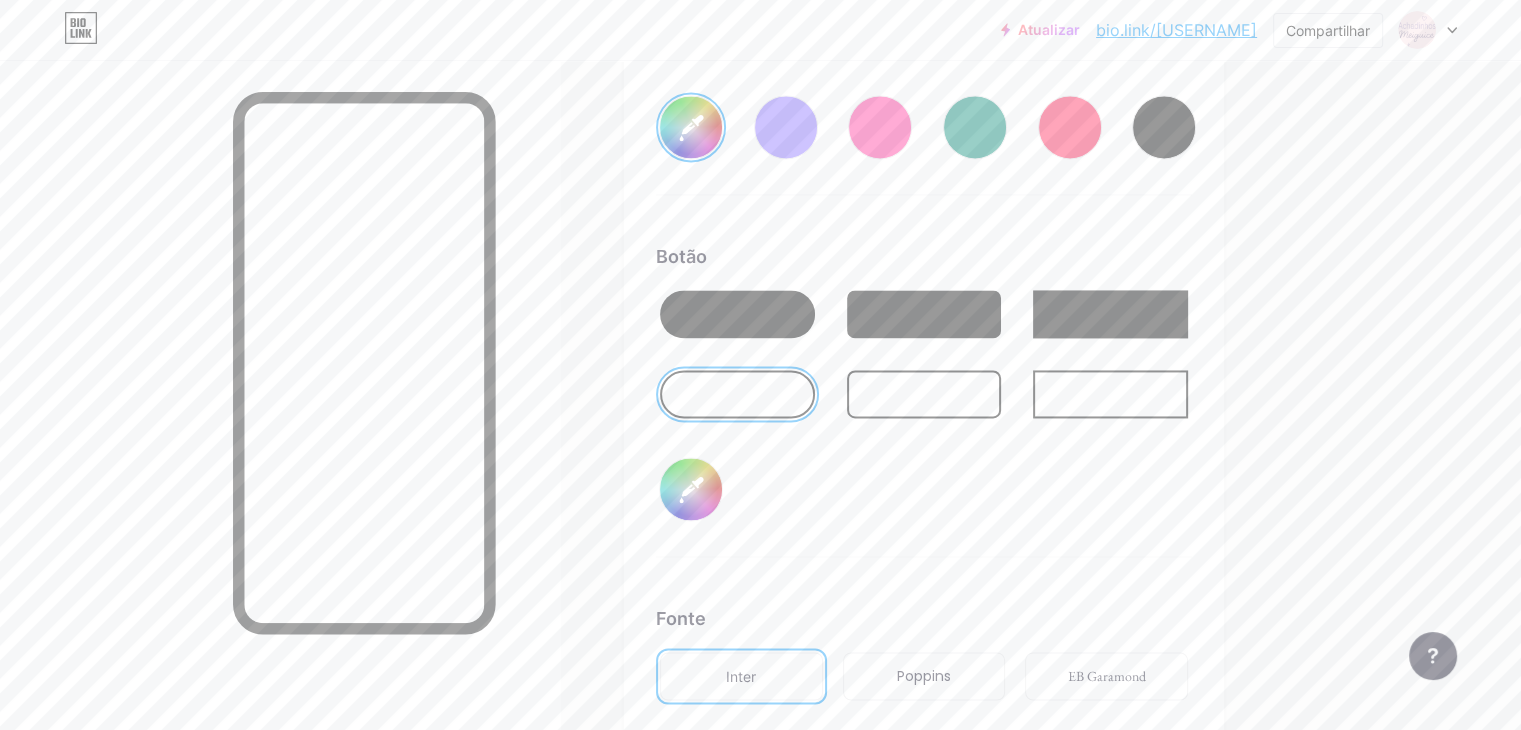 type on "#9d74bb" 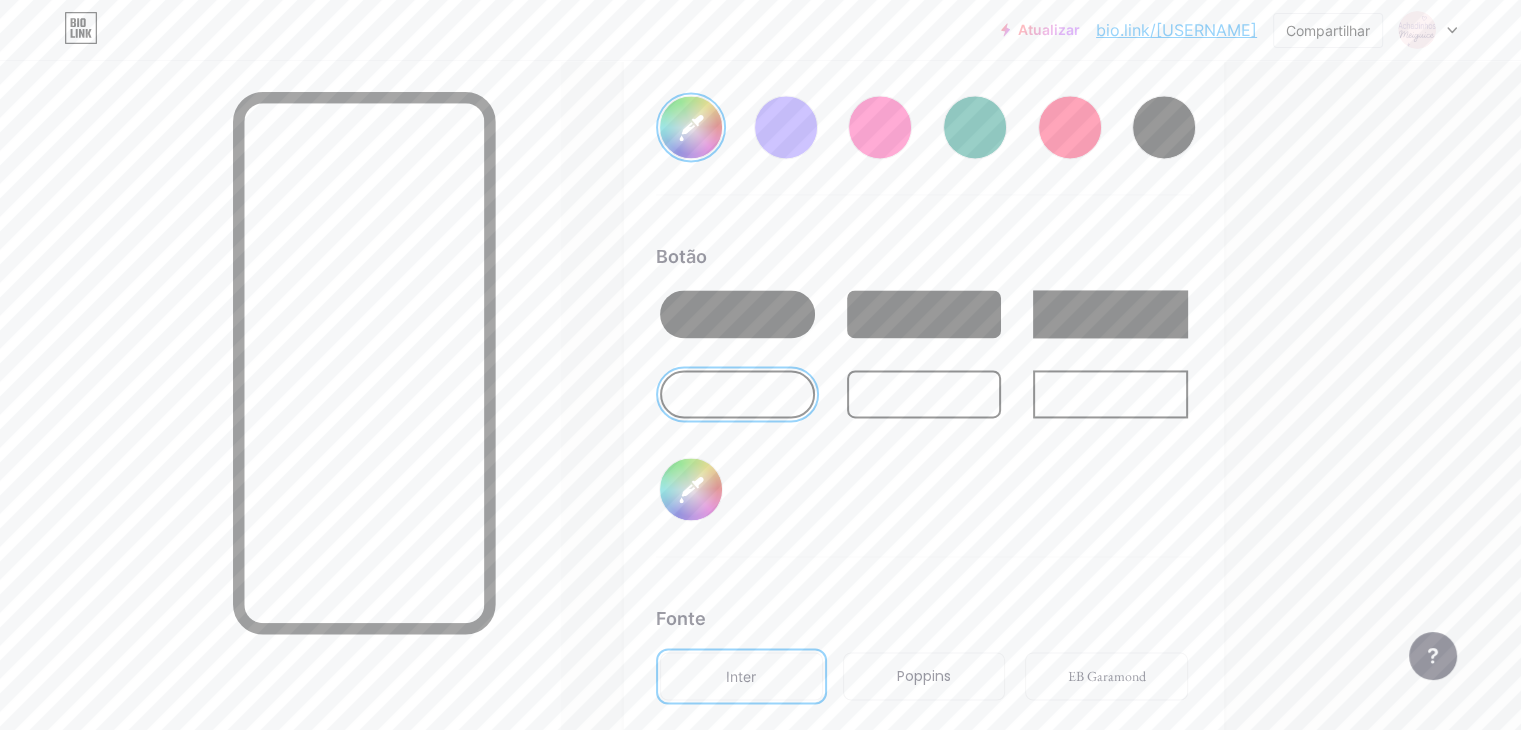 type on "#f5d6f4" 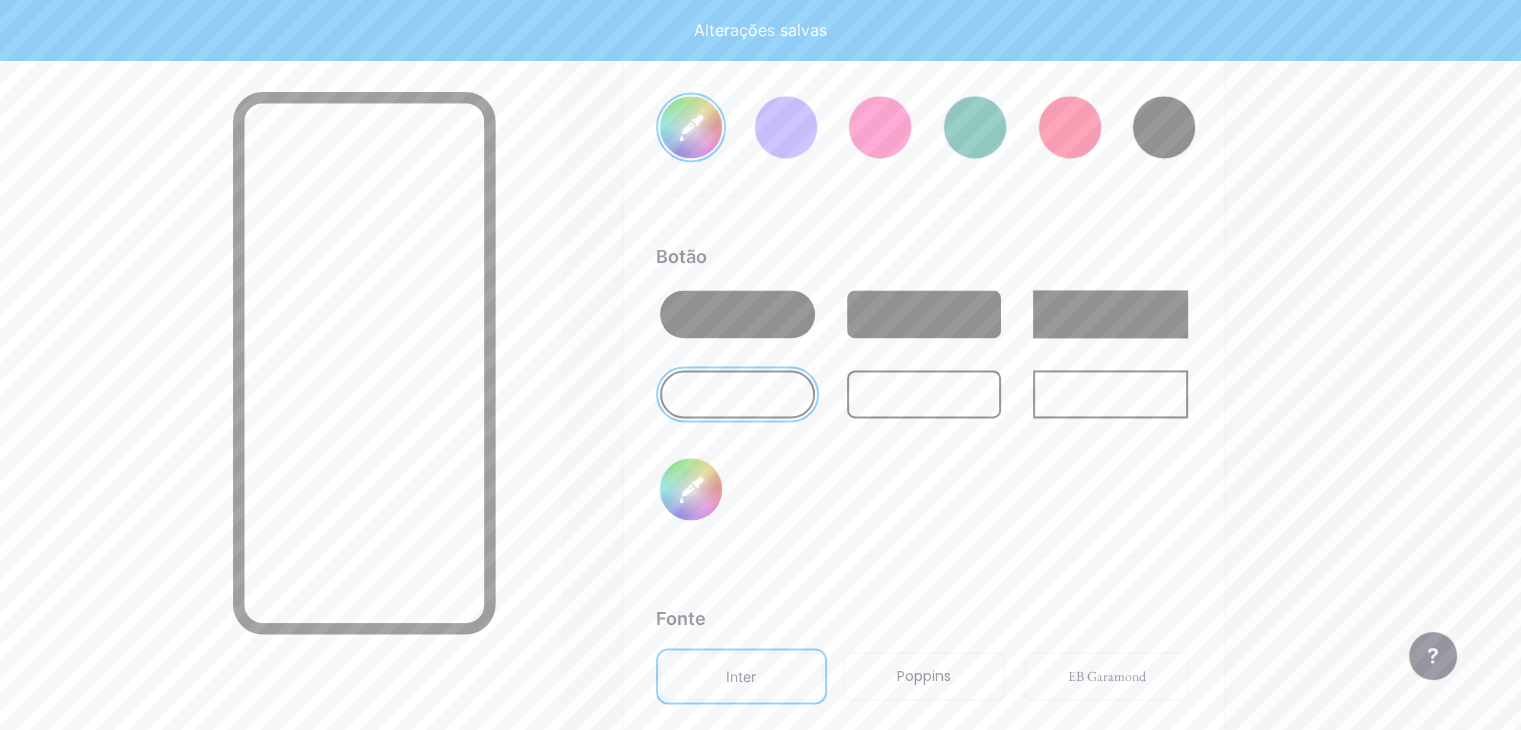 type on "#9d74bb" 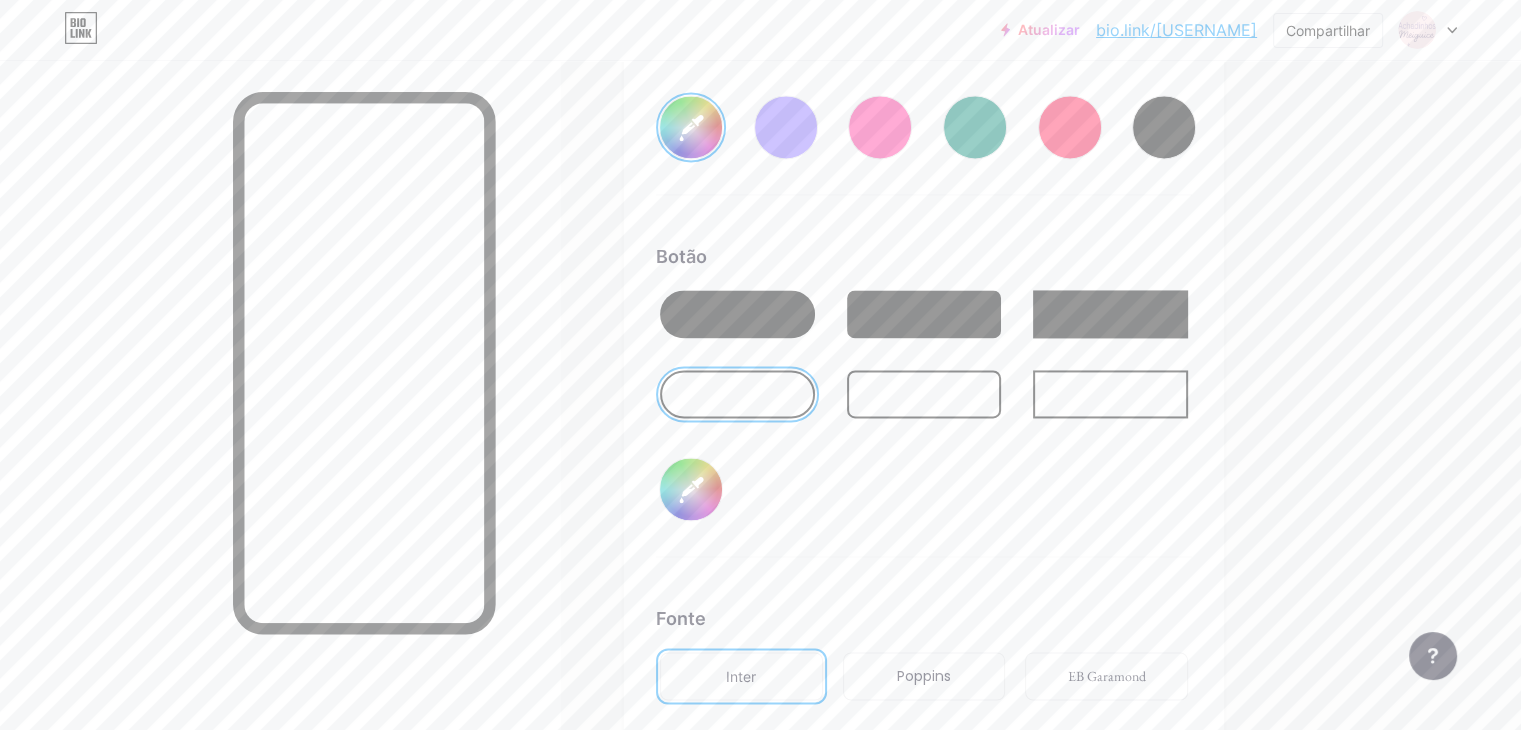 type on "#f5d6f4" 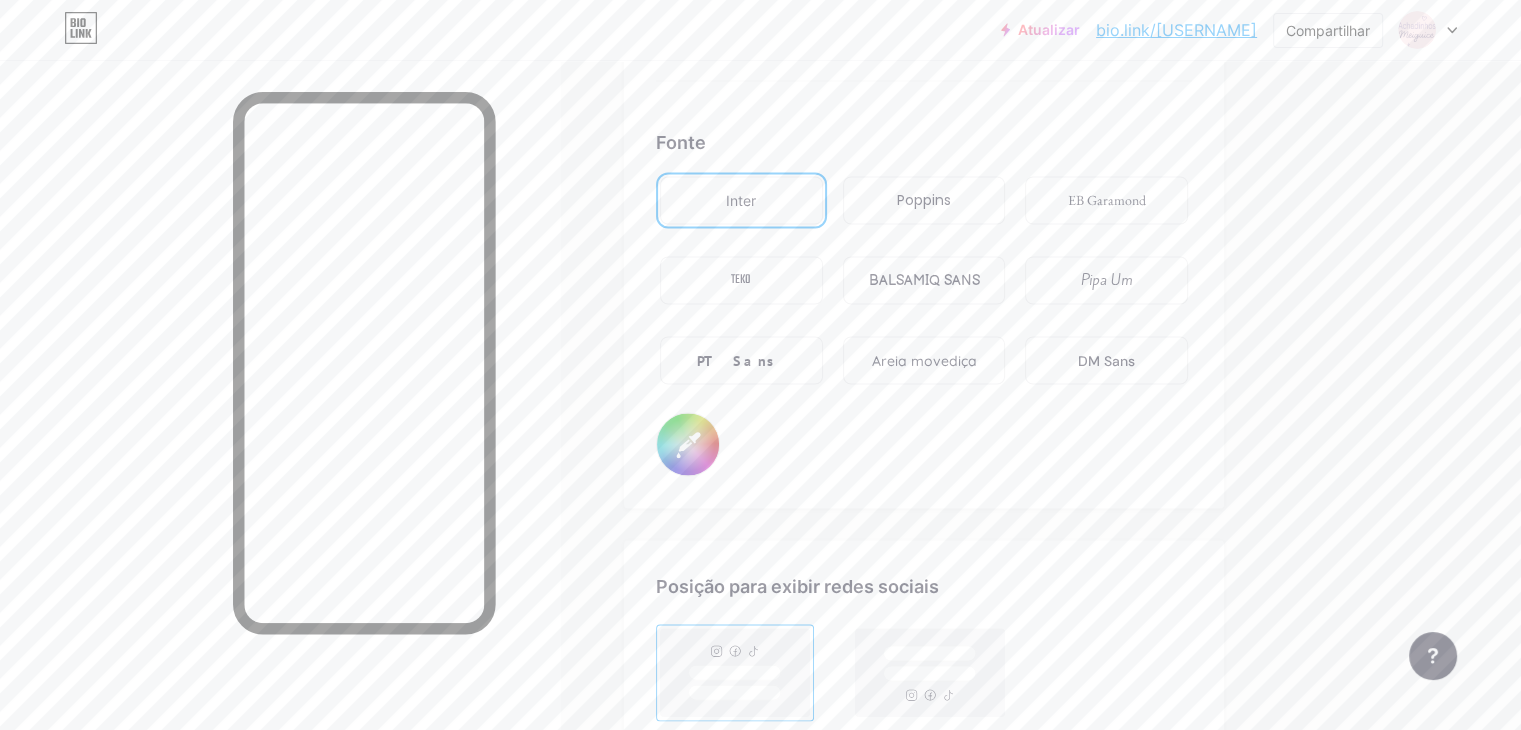 scroll, scrollTop: 3480, scrollLeft: 0, axis: vertical 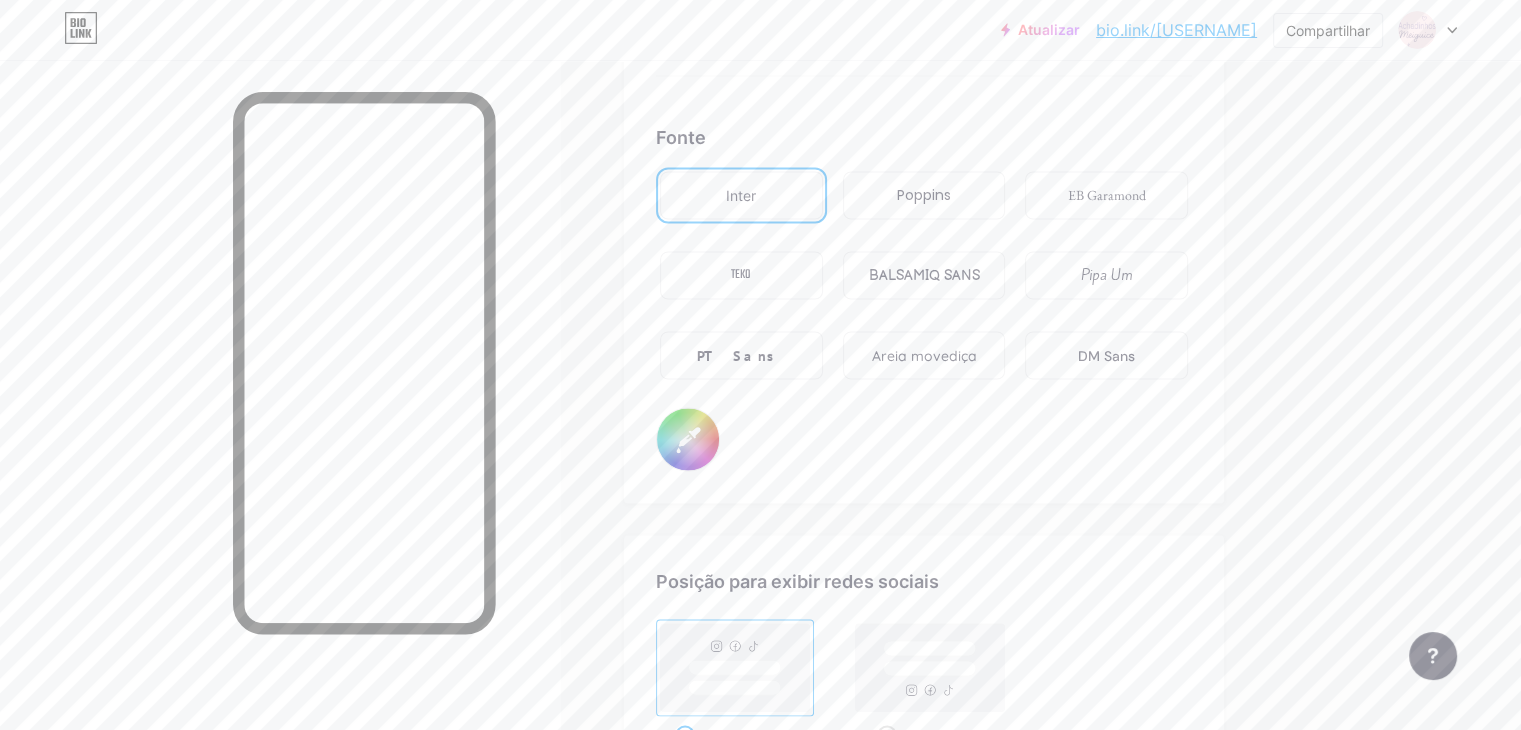 click on "Poppins" at bounding box center (924, 195) 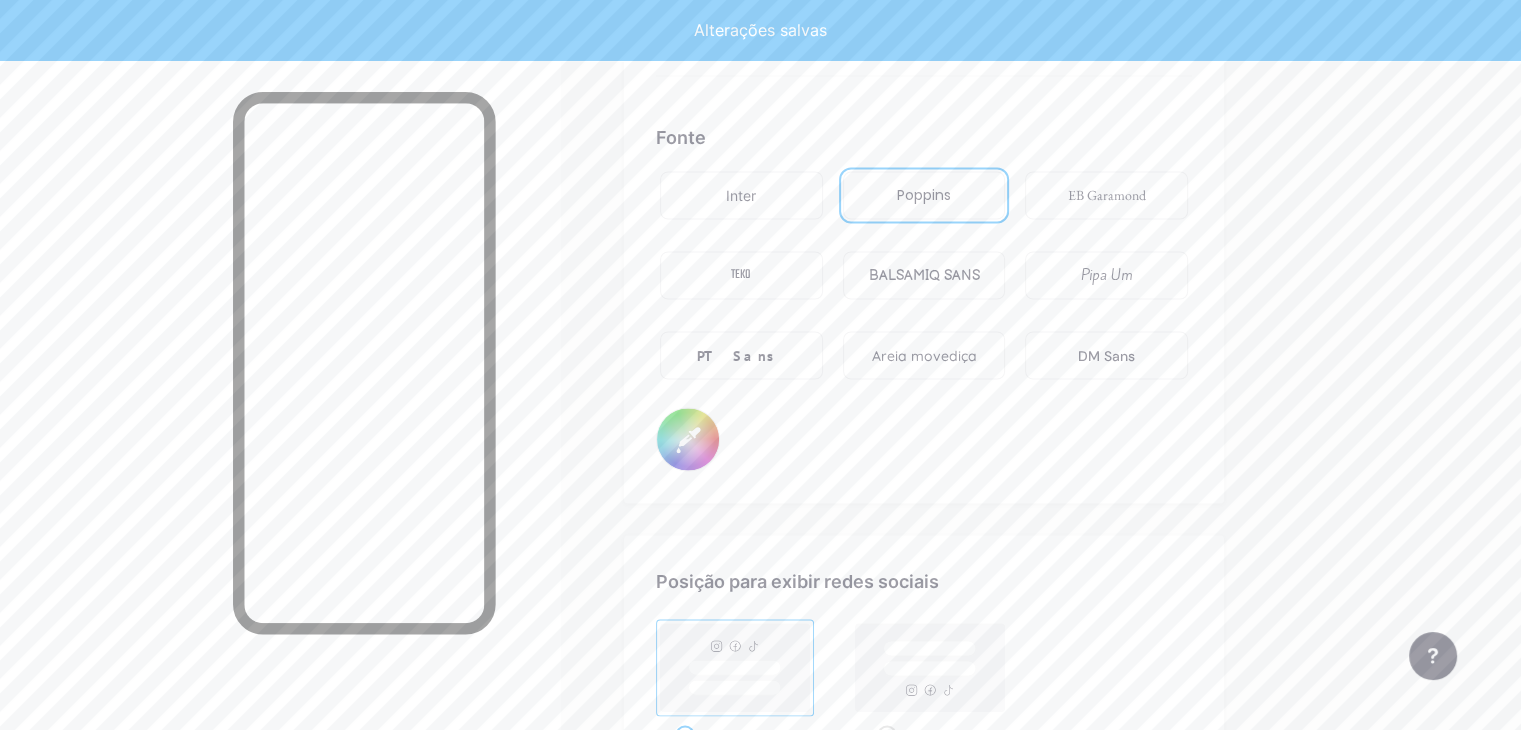 type on "#9d74bb" 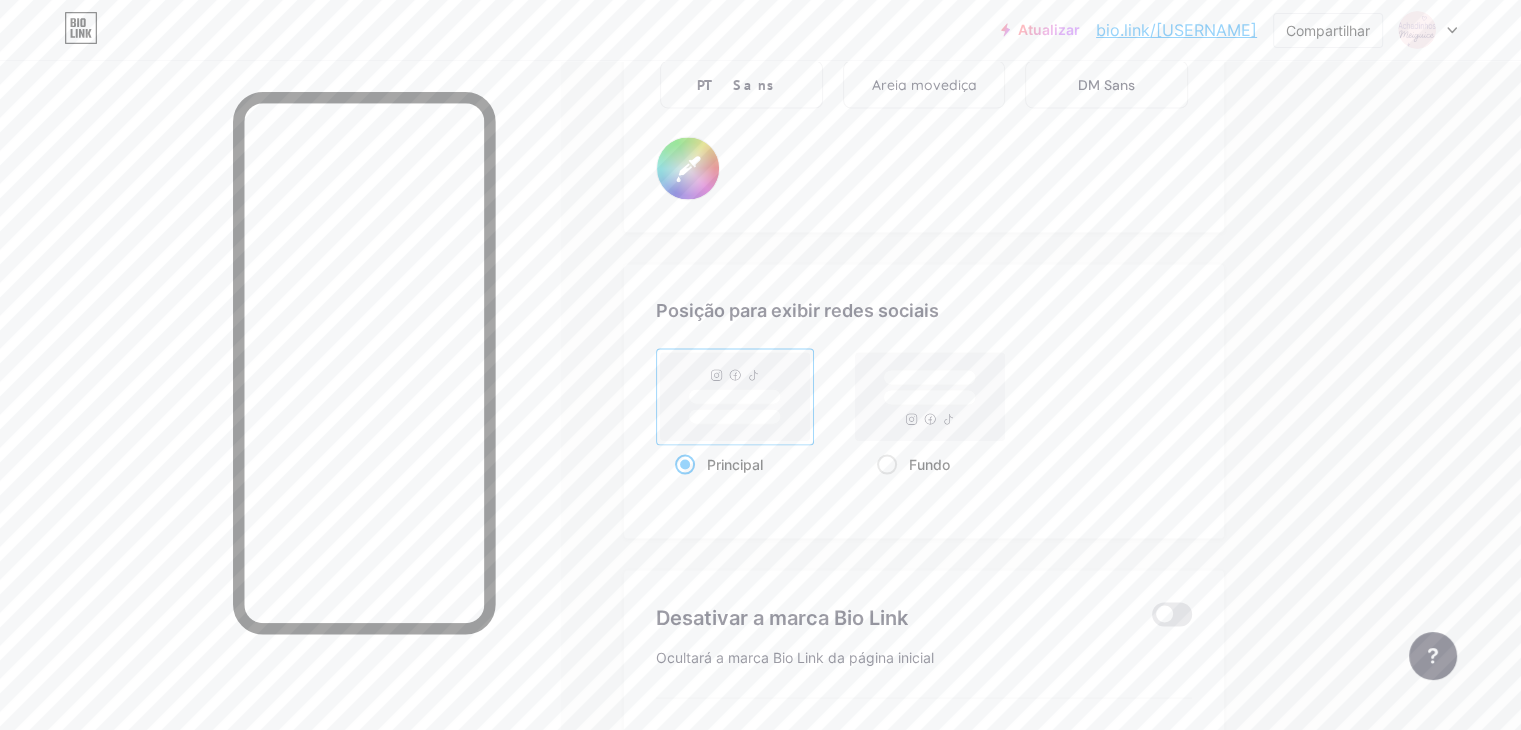 scroll, scrollTop: 3756, scrollLeft: 0, axis: vertical 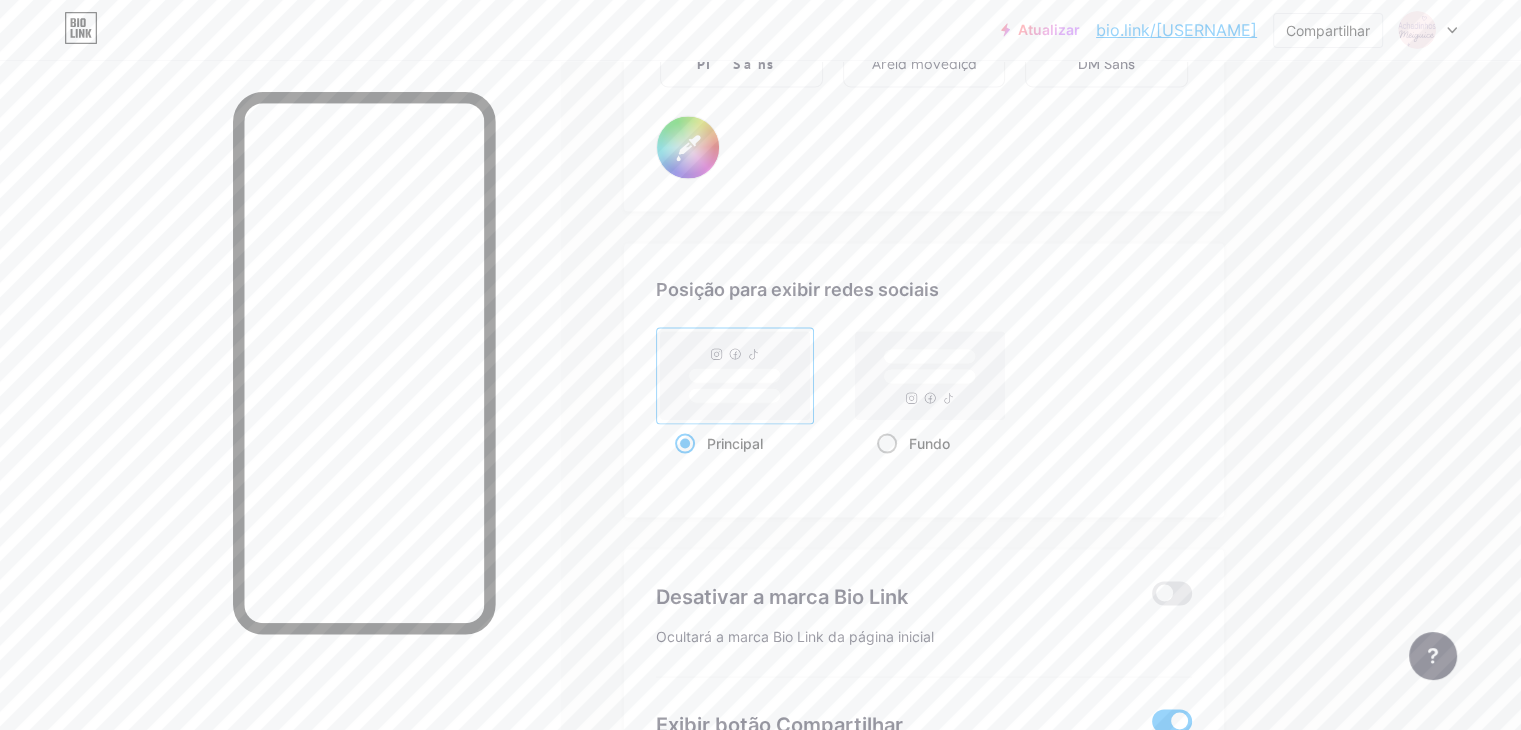 click 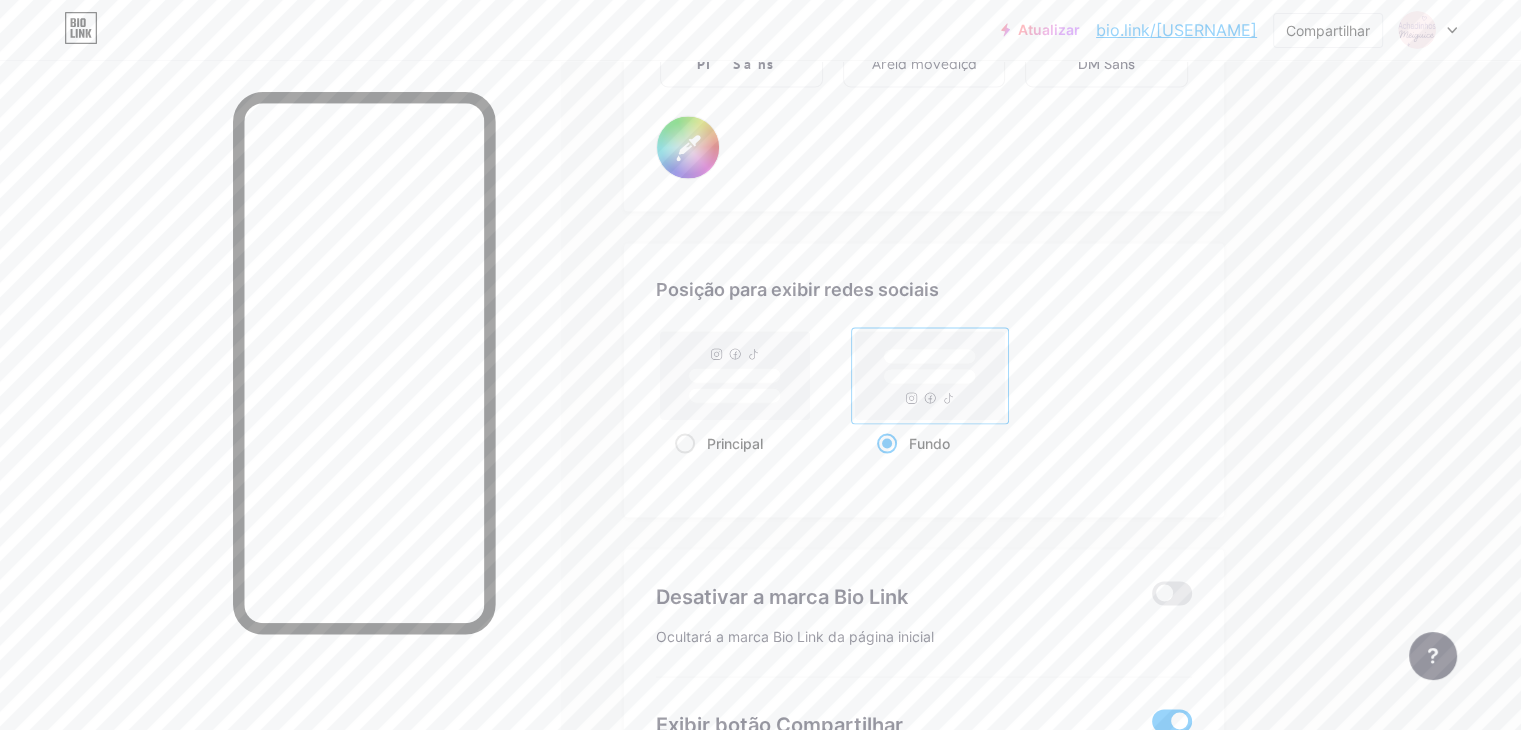type on "#9d74bb" 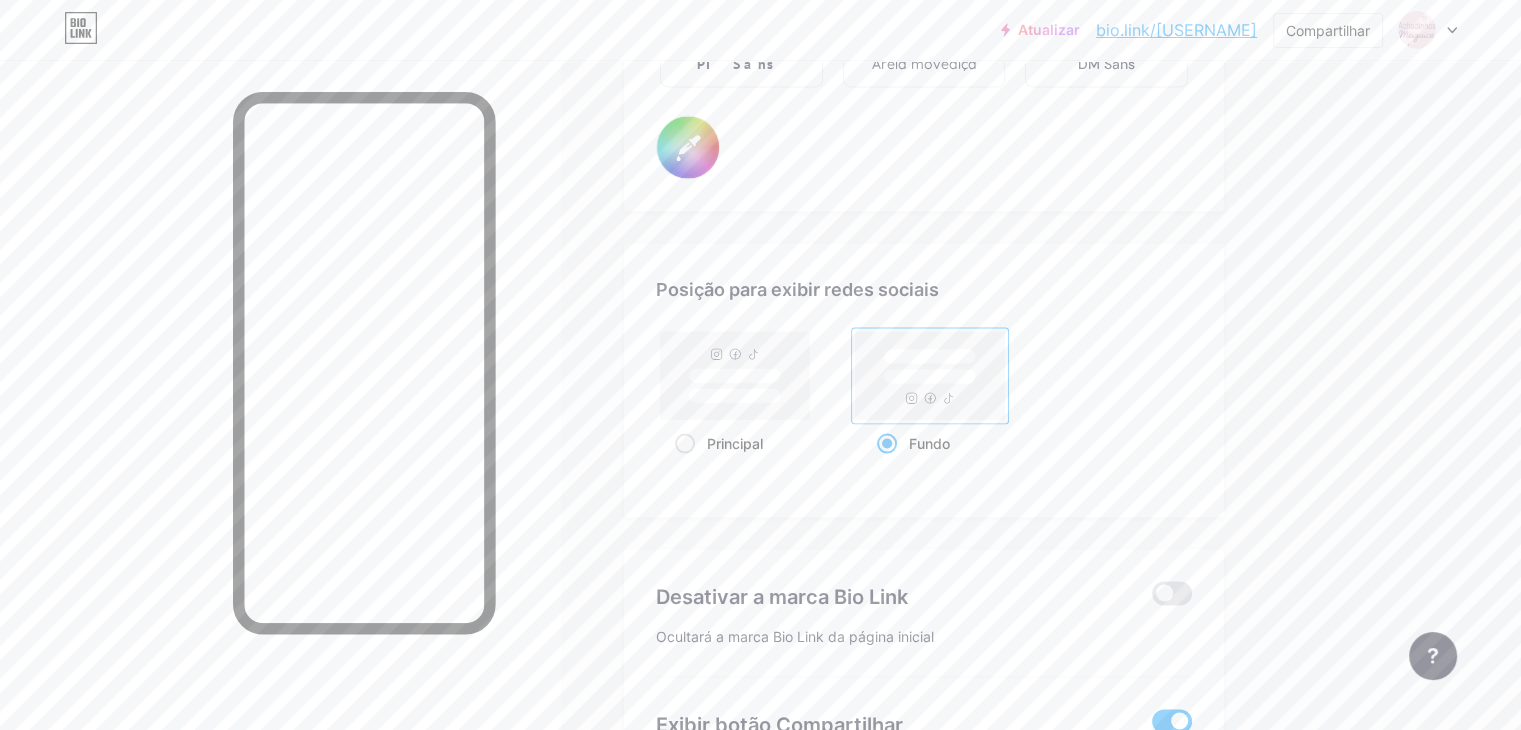scroll, scrollTop: 3976, scrollLeft: 0, axis: vertical 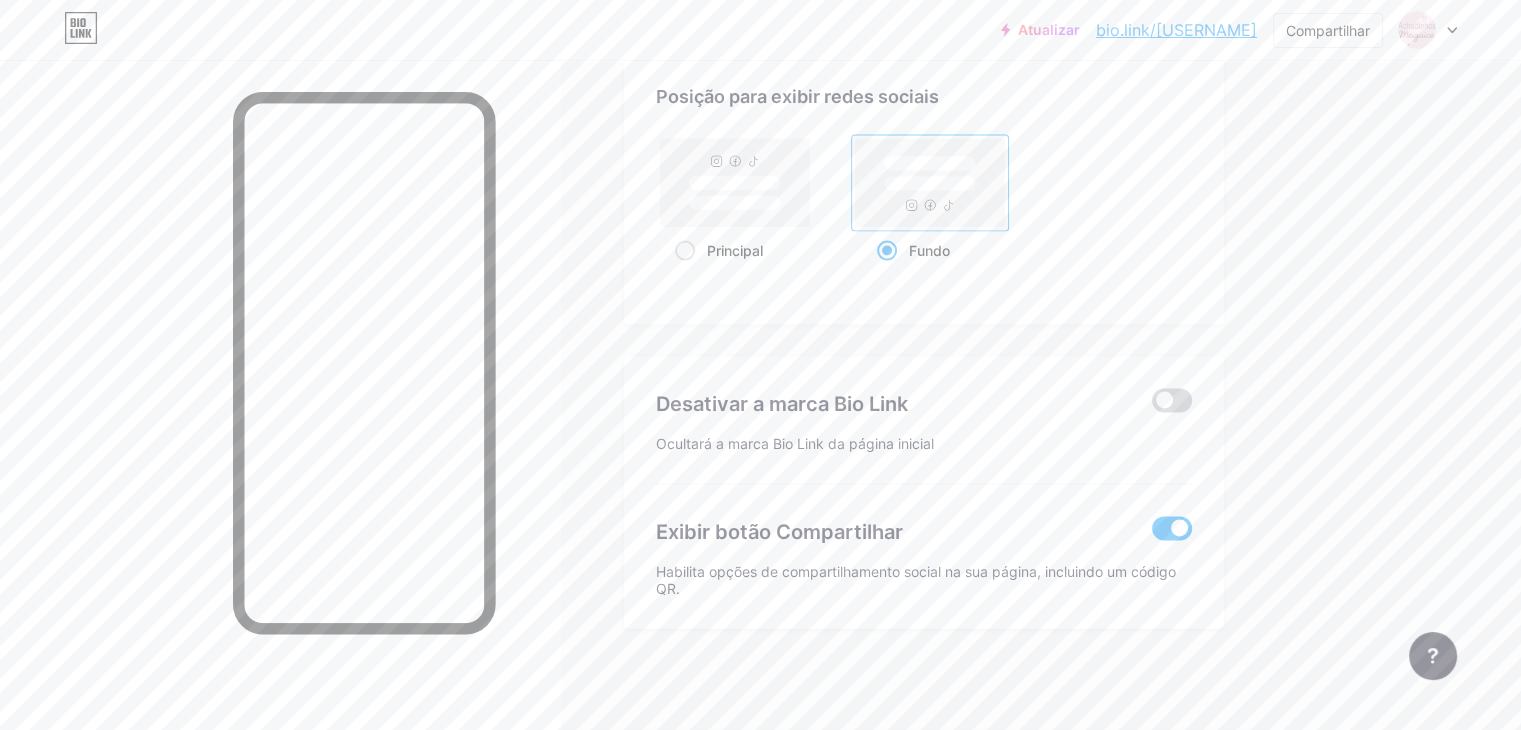 click at bounding box center [1172, 401] 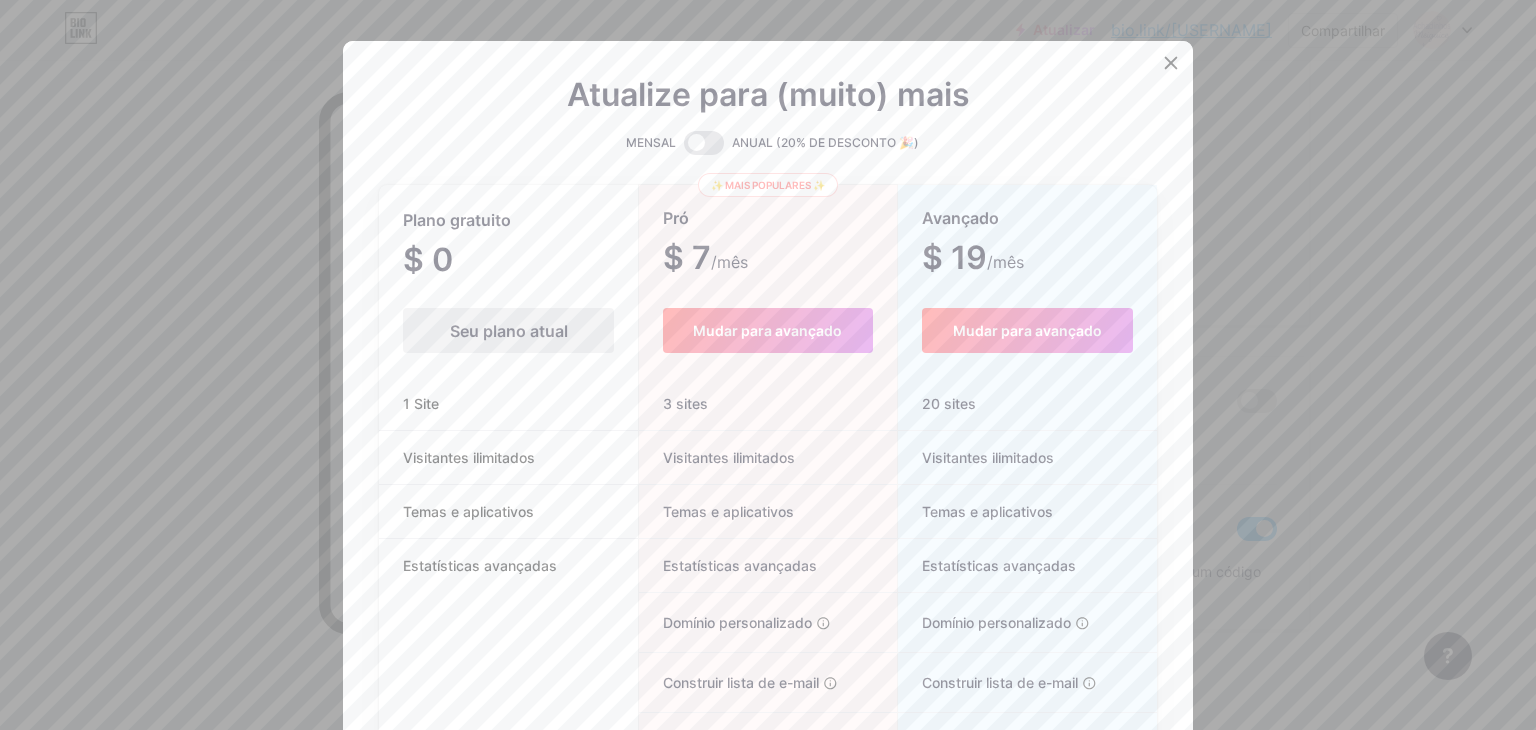 click on "Plano gratuito" at bounding box center (508, 220) 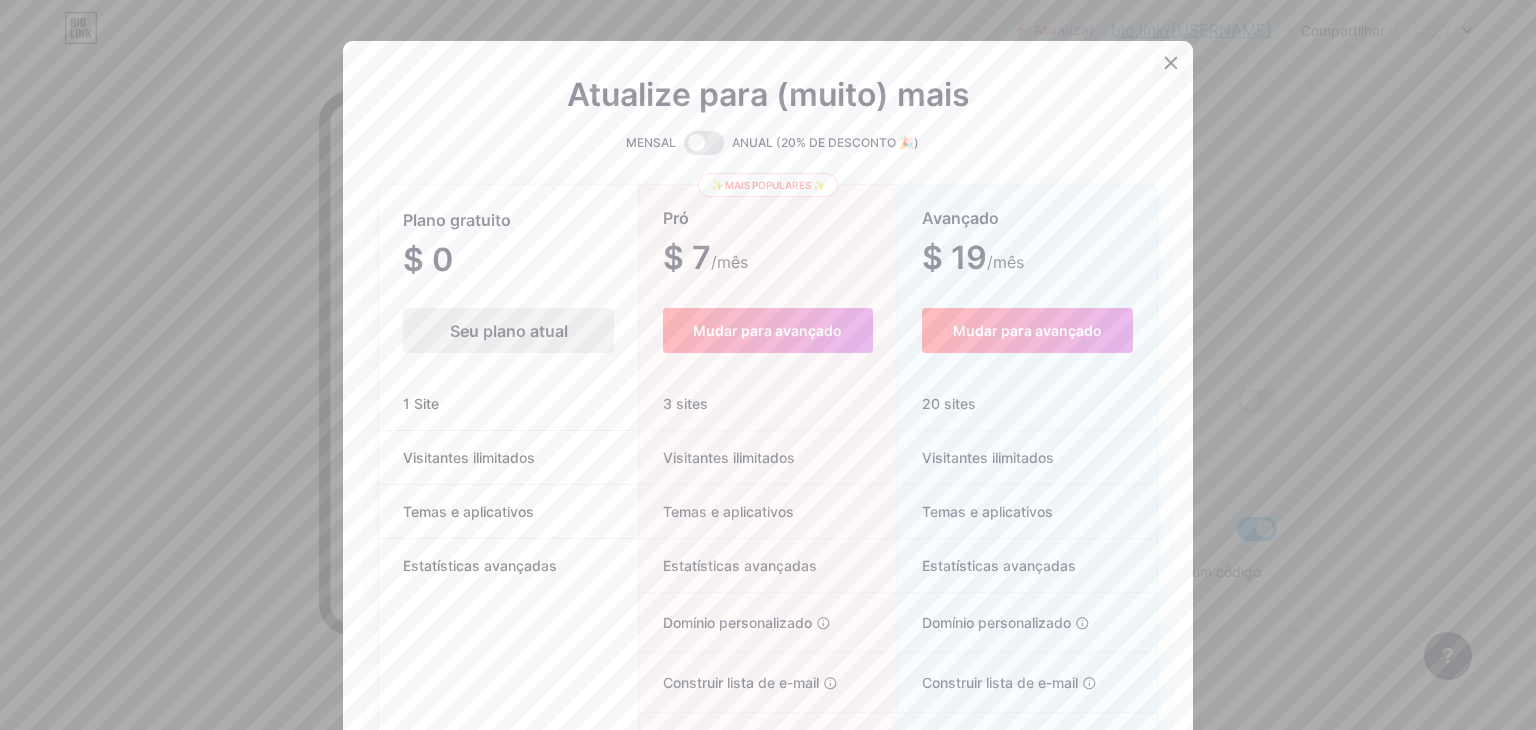 click at bounding box center (1171, 63) 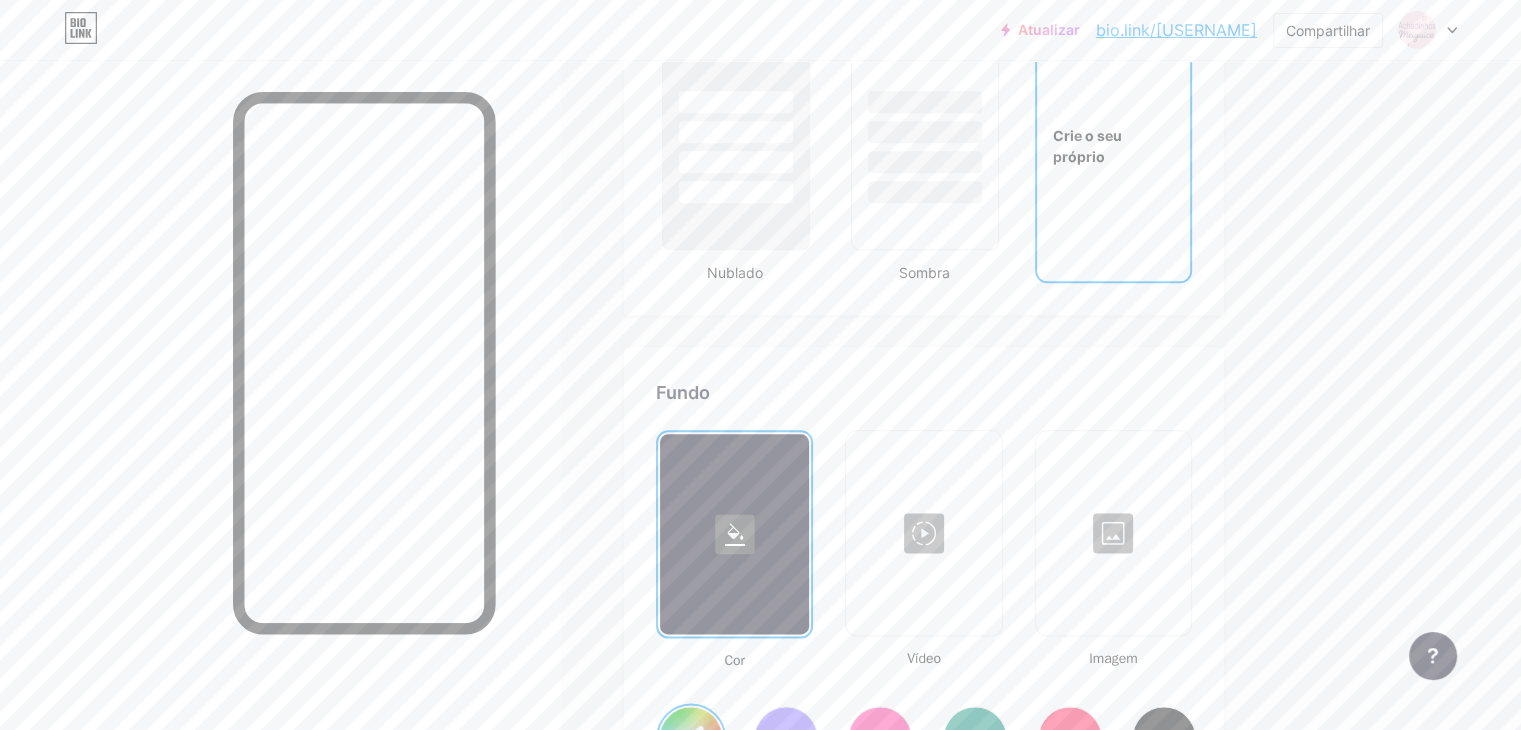 scroll, scrollTop: 2382, scrollLeft: 0, axis: vertical 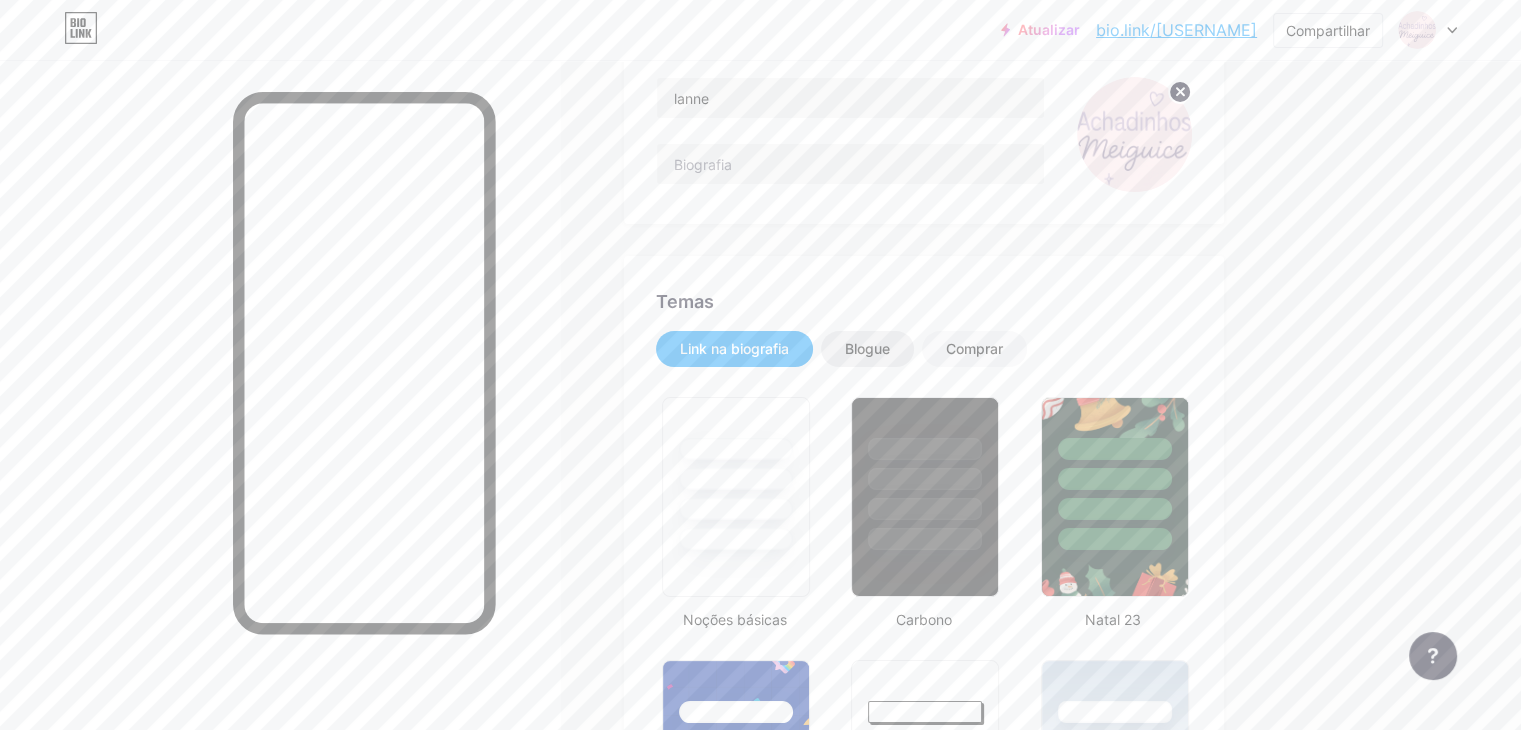 click on "Blogue" at bounding box center (867, 349) 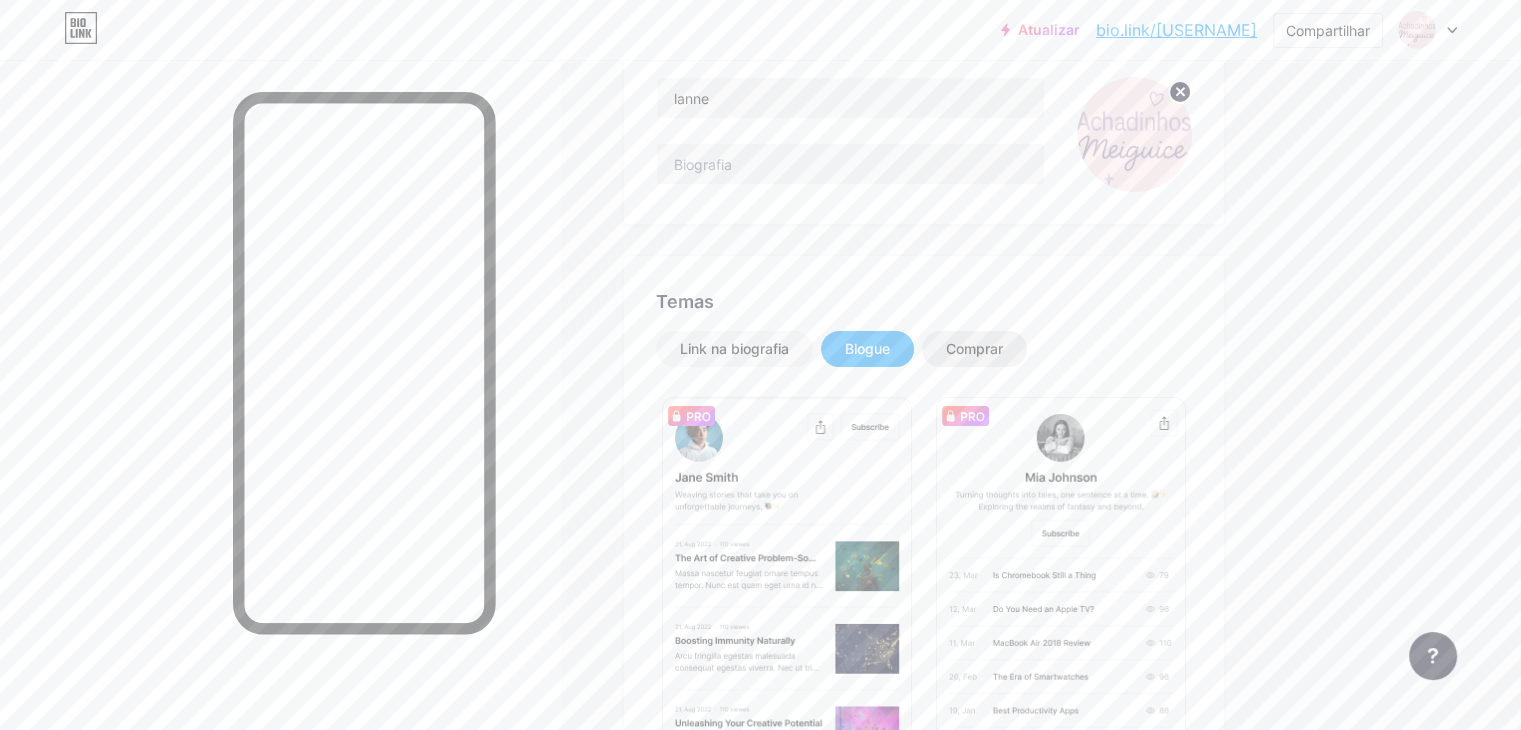 click on "Comprar" at bounding box center (974, 349) 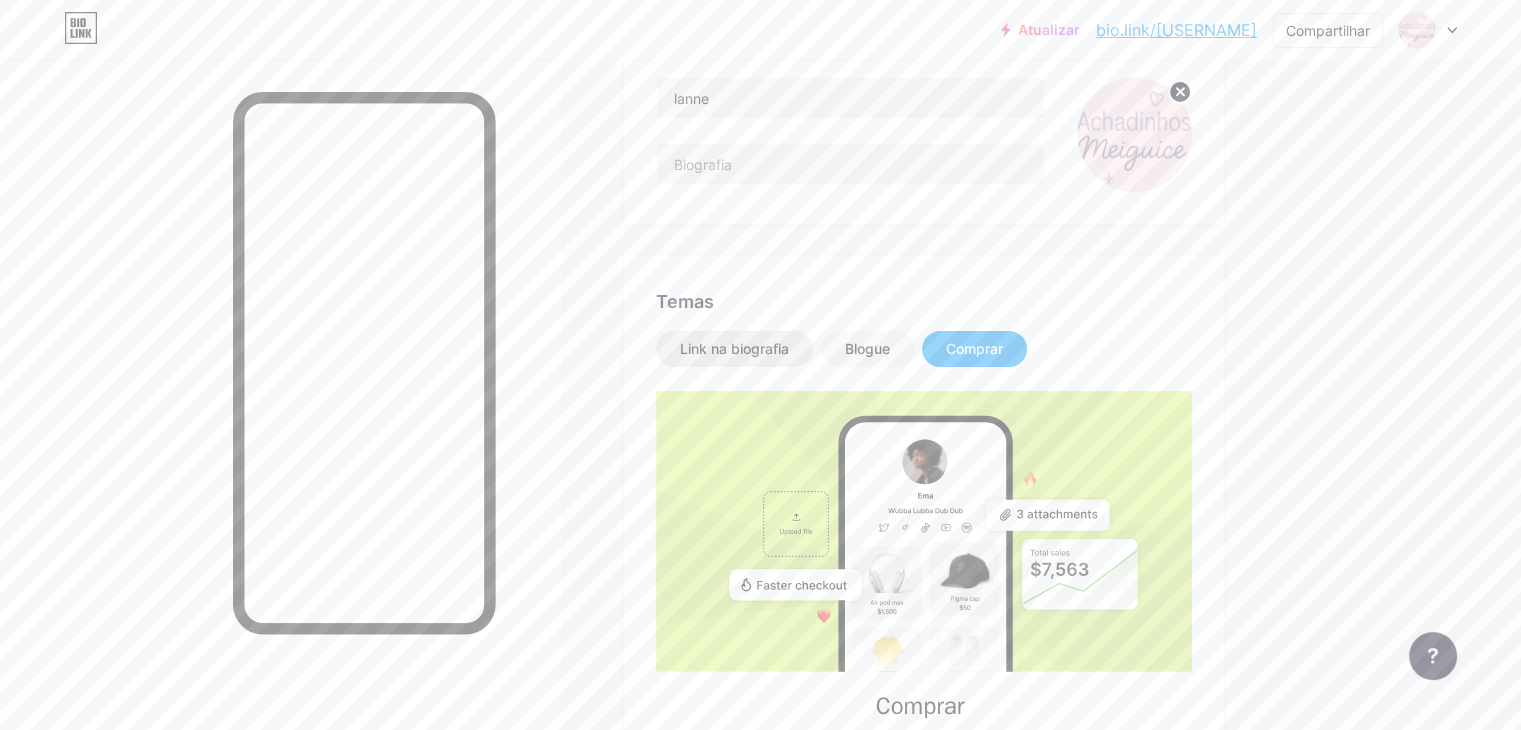 click on "Link na biografia" at bounding box center (734, 348) 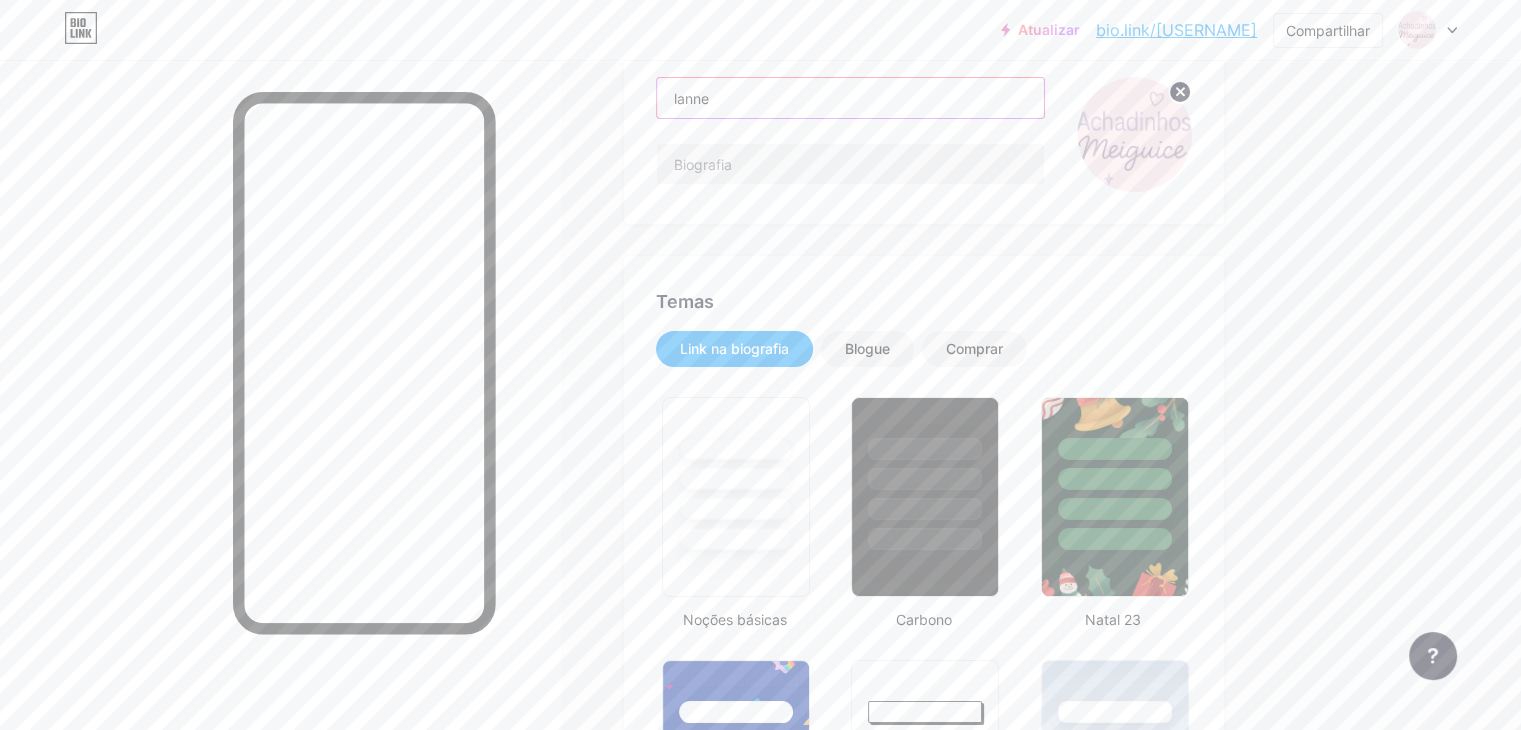 click on "lanne" at bounding box center (850, 98) 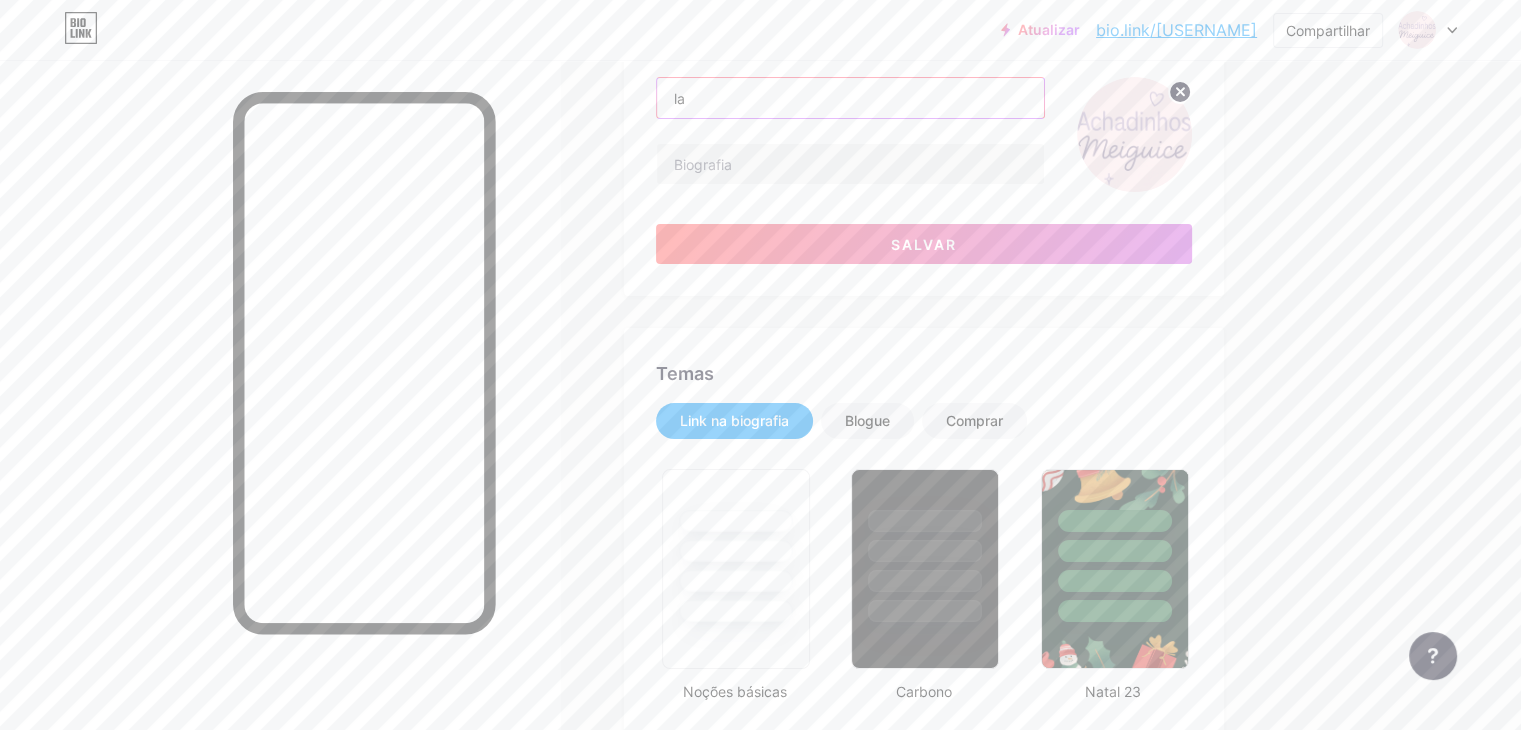 type on "l" 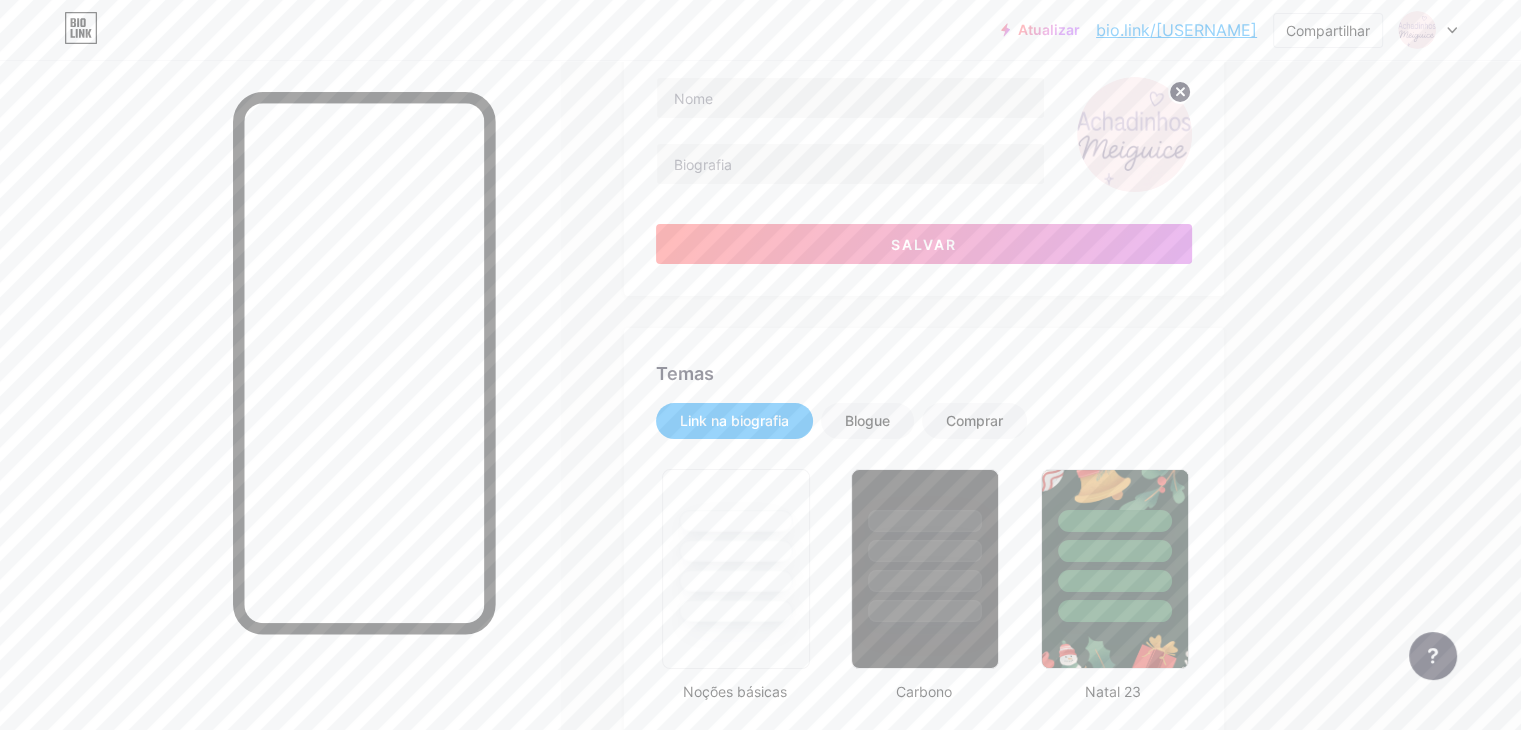 click on "Perfil                         Salvar" at bounding box center (924, 141) 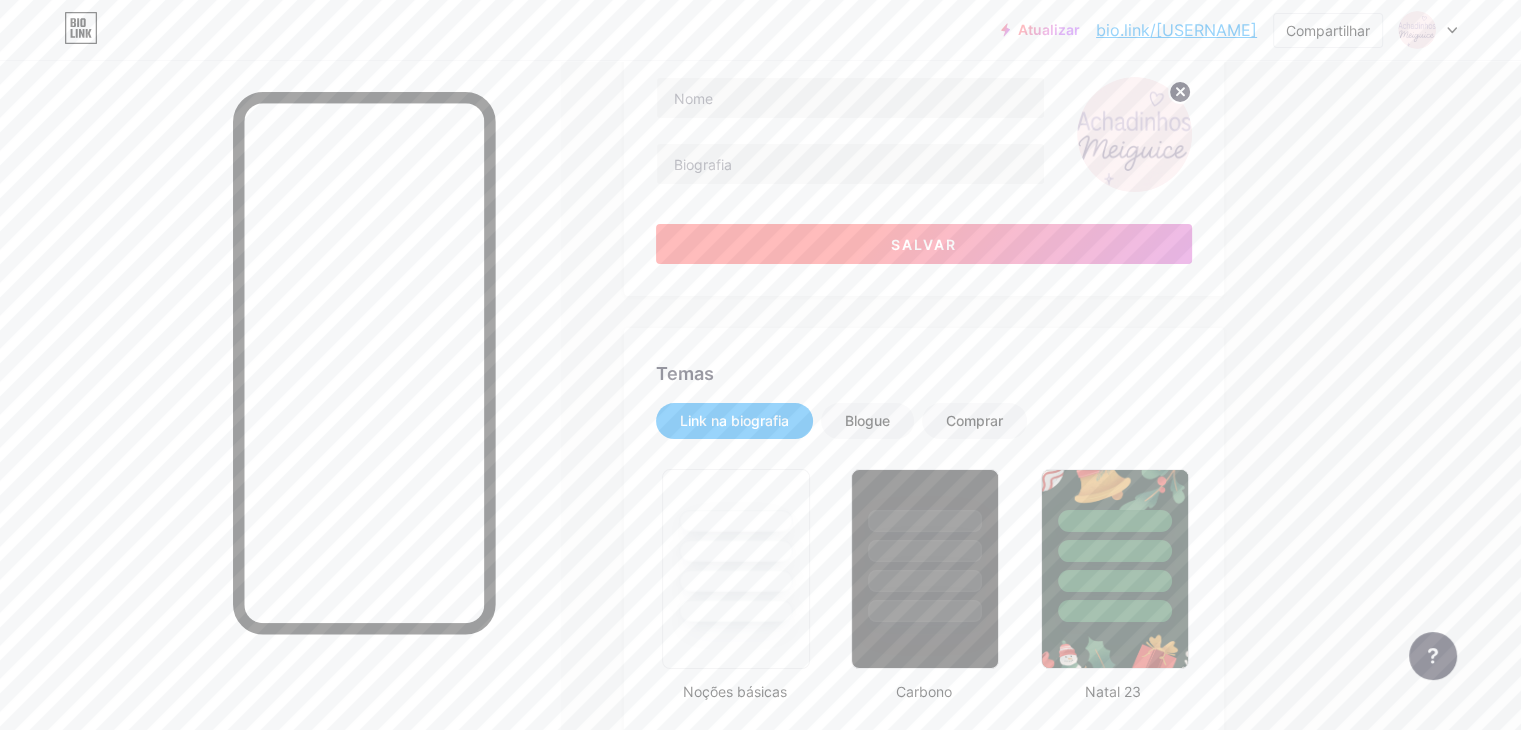 click on "Salvar" at bounding box center [924, 244] 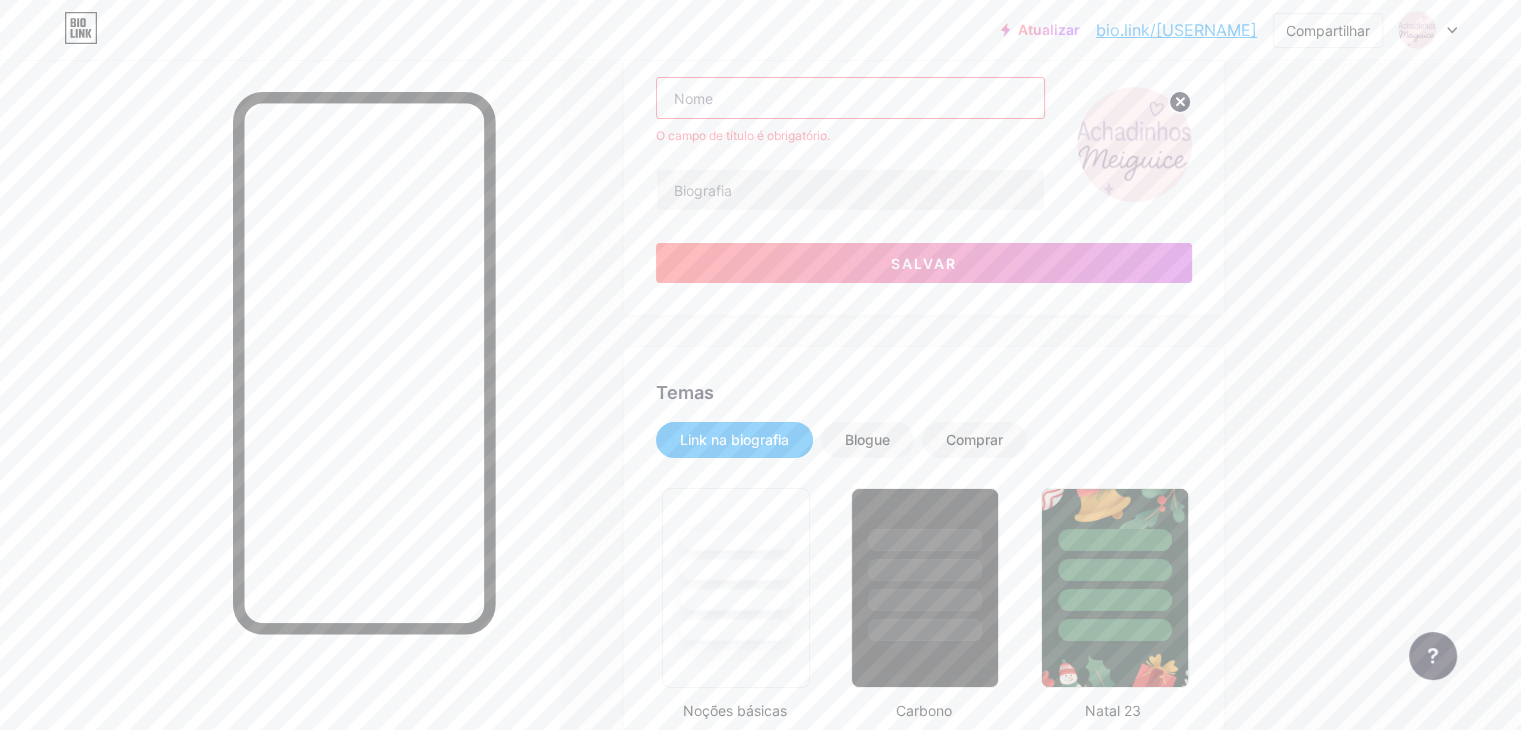 click at bounding box center (850, 98) 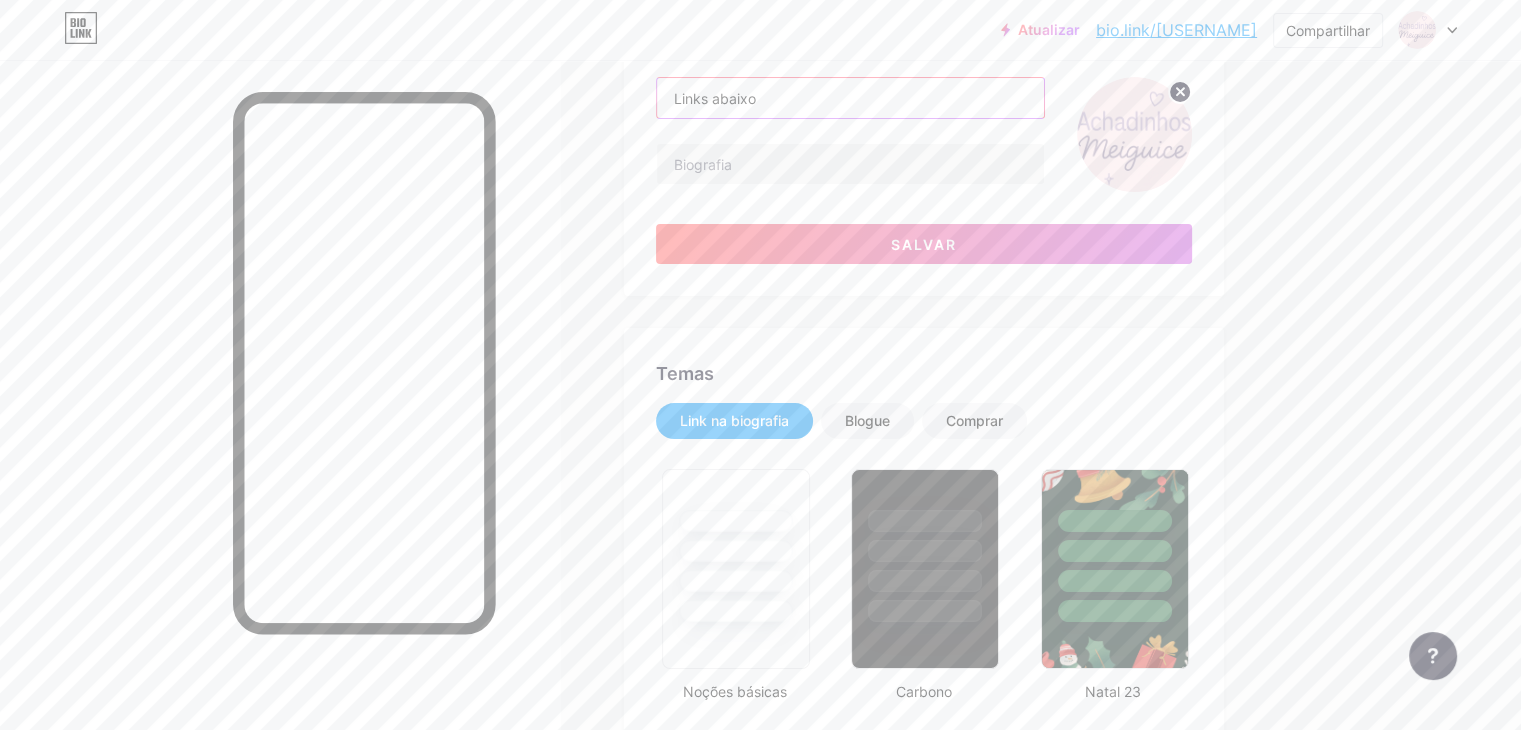 paste on "⤵︎" 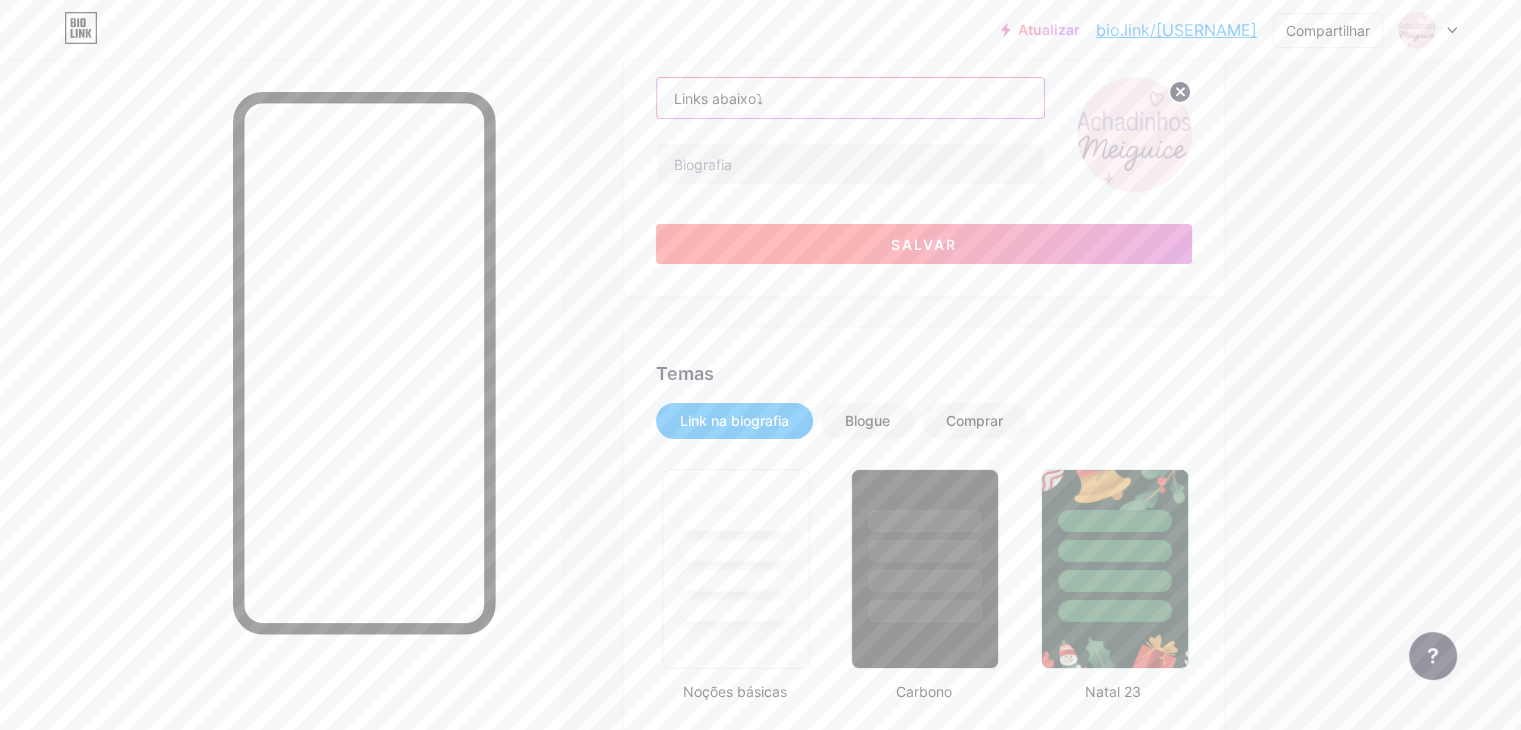 type on "Links abaixo⤵︎" 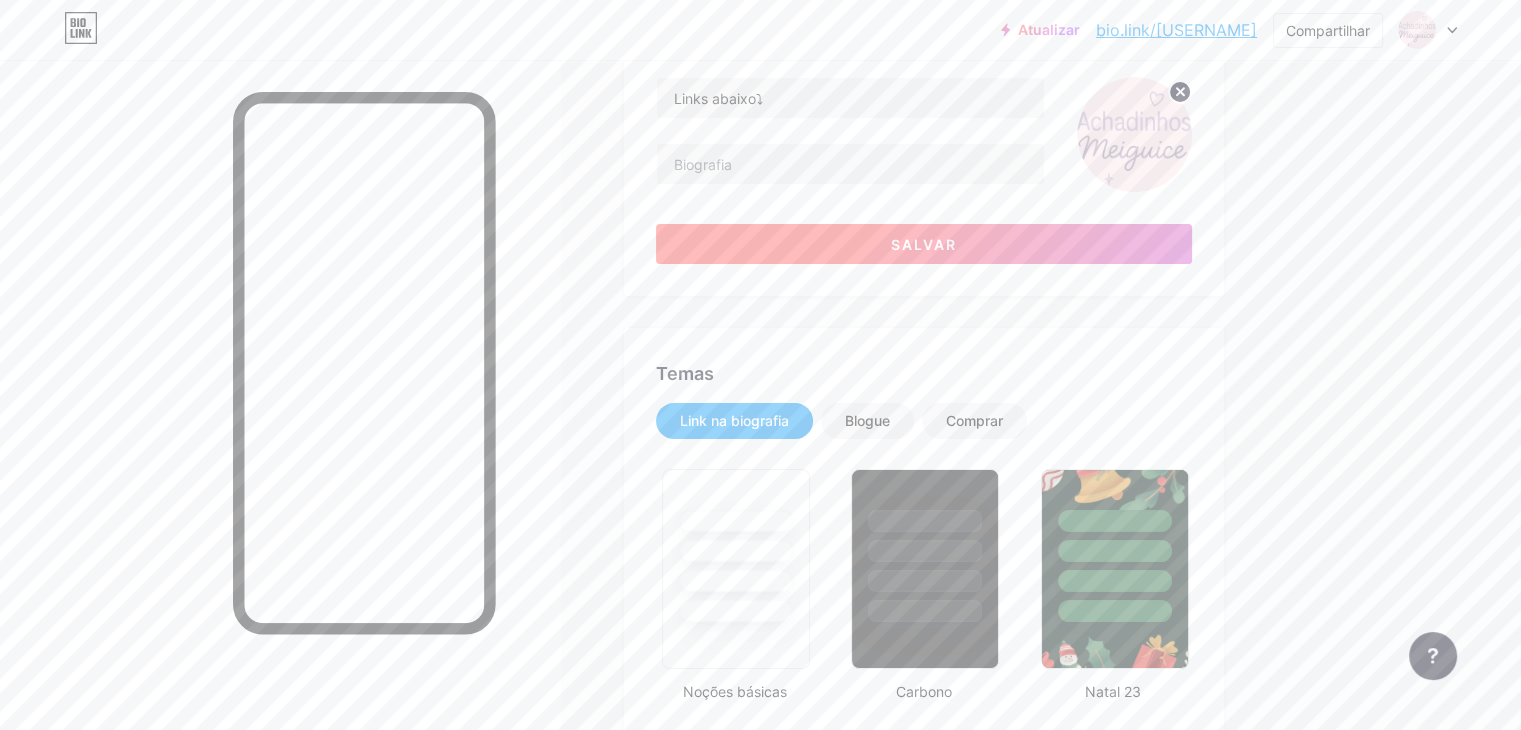 click on "Salvar" at bounding box center [924, 244] 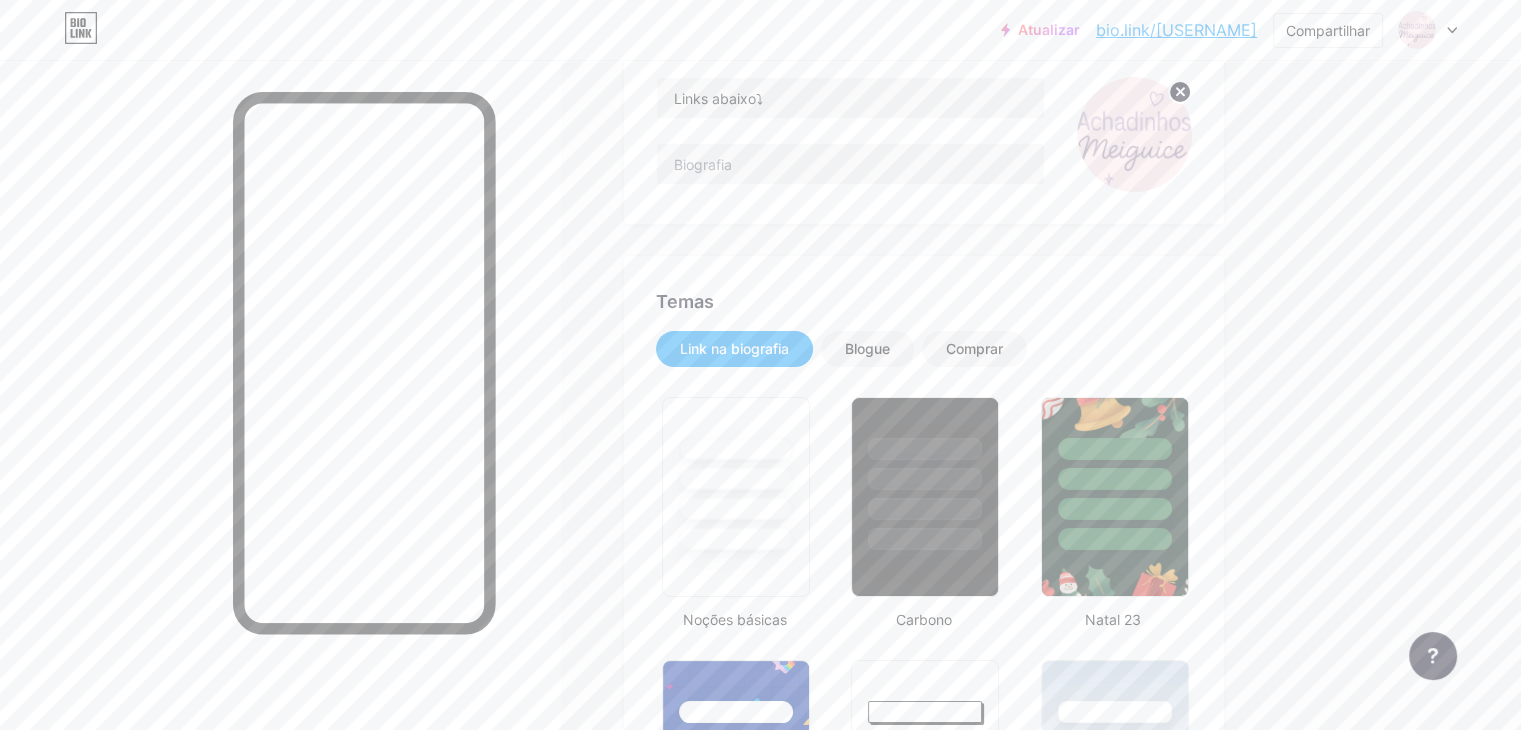 scroll, scrollTop: 0, scrollLeft: 0, axis: both 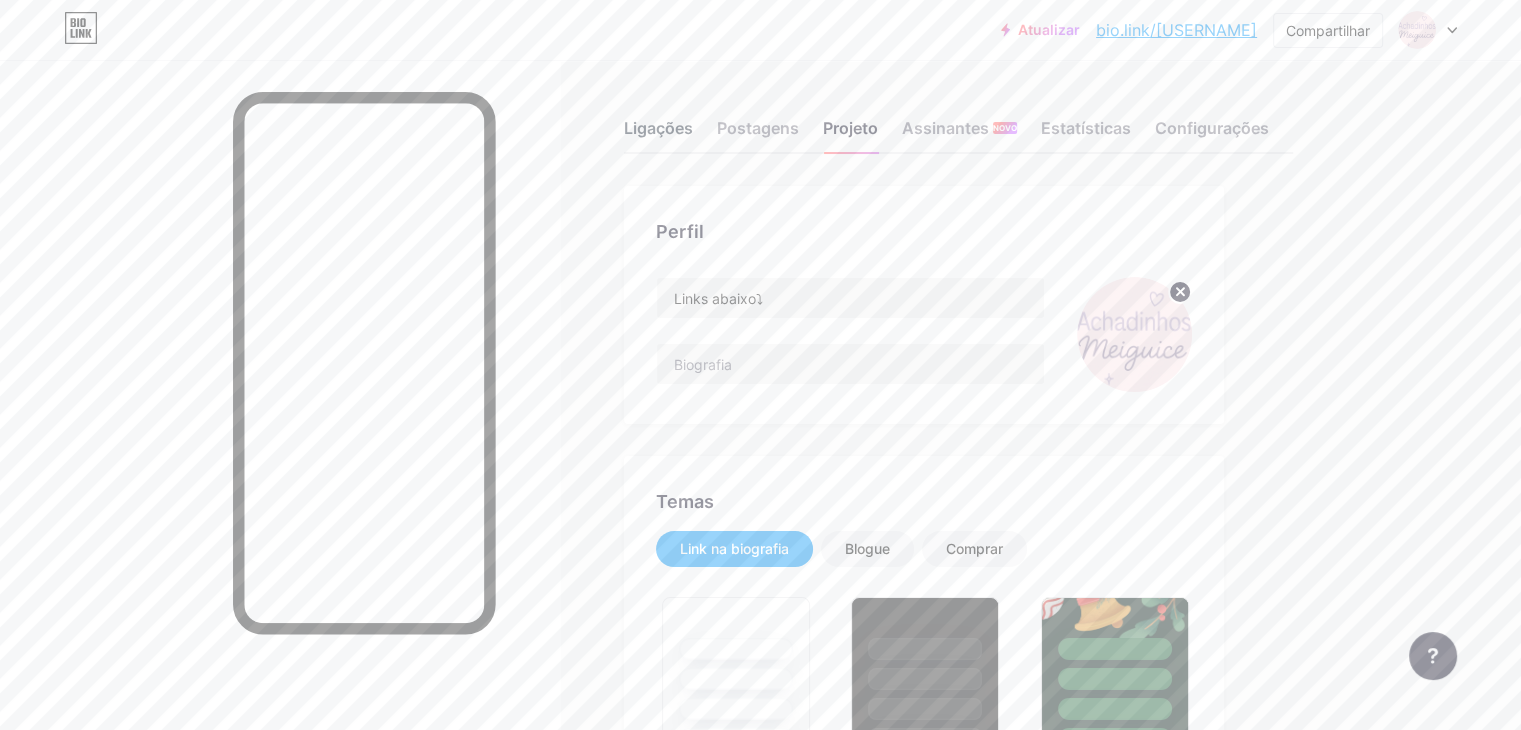click on "Ligações" at bounding box center [658, 128] 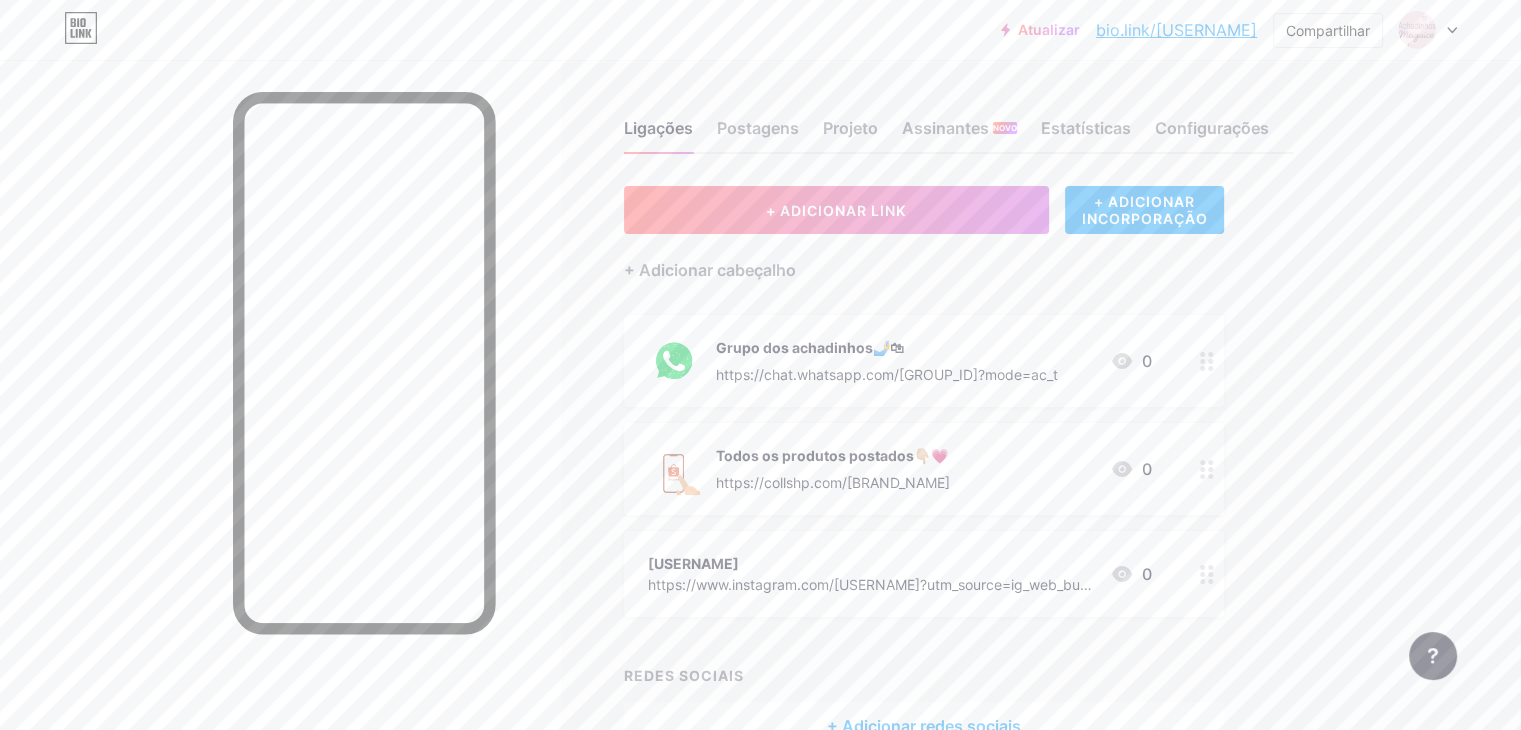 click on "Grupo dos achadinhos🤳🛍
https://chat.whatsapp.com/[GROUP_ID]?mode=ac_t" at bounding box center (887, 361) 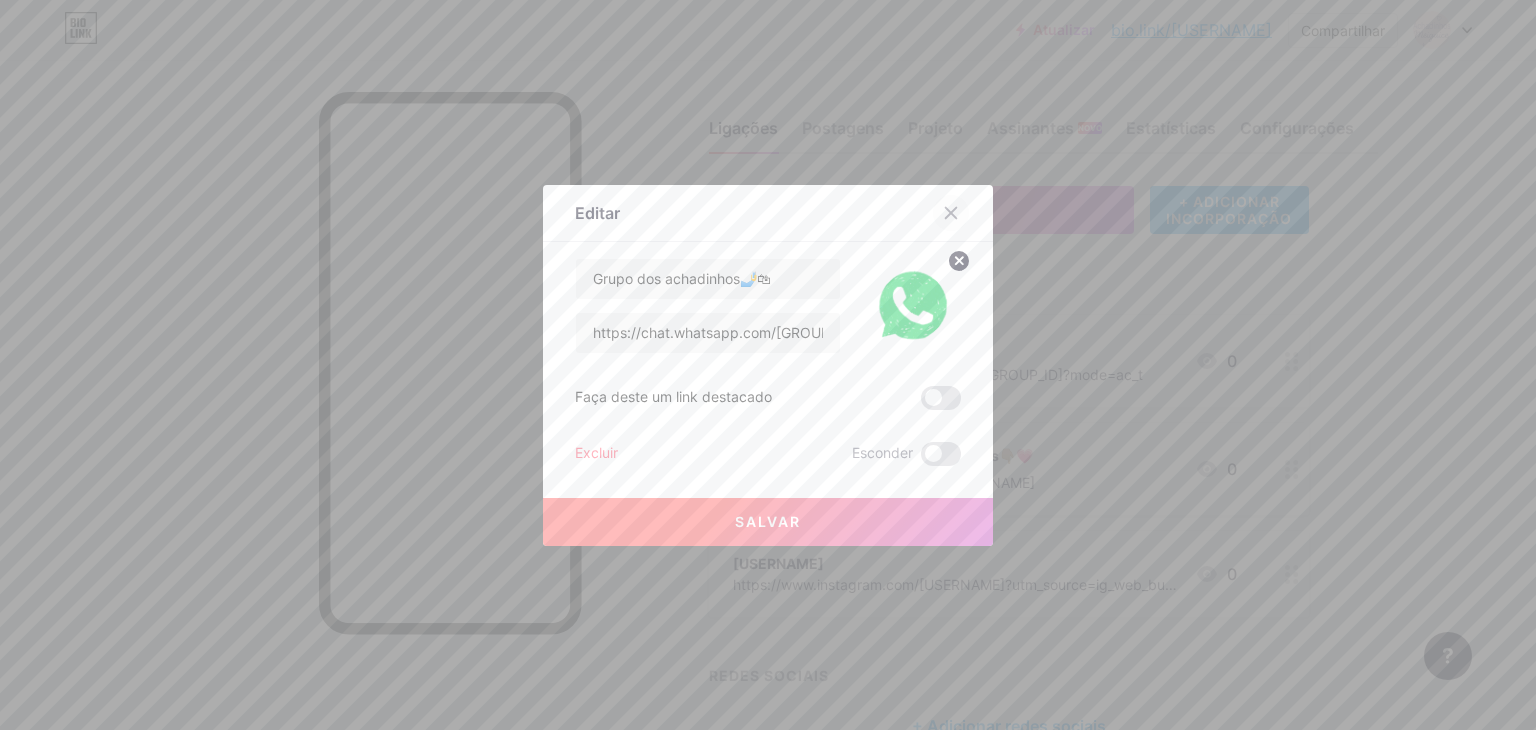 click 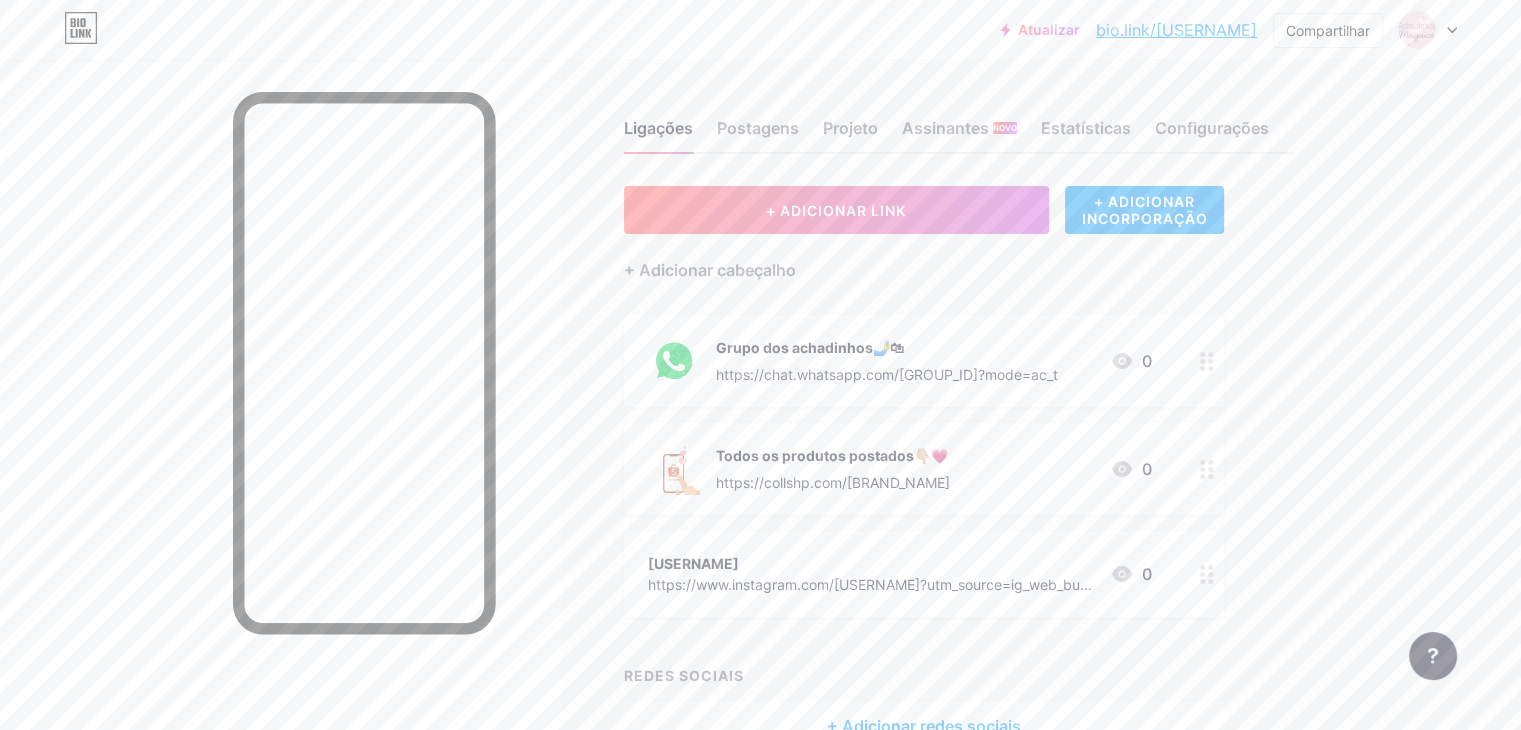 click at bounding box center [1207, 469] 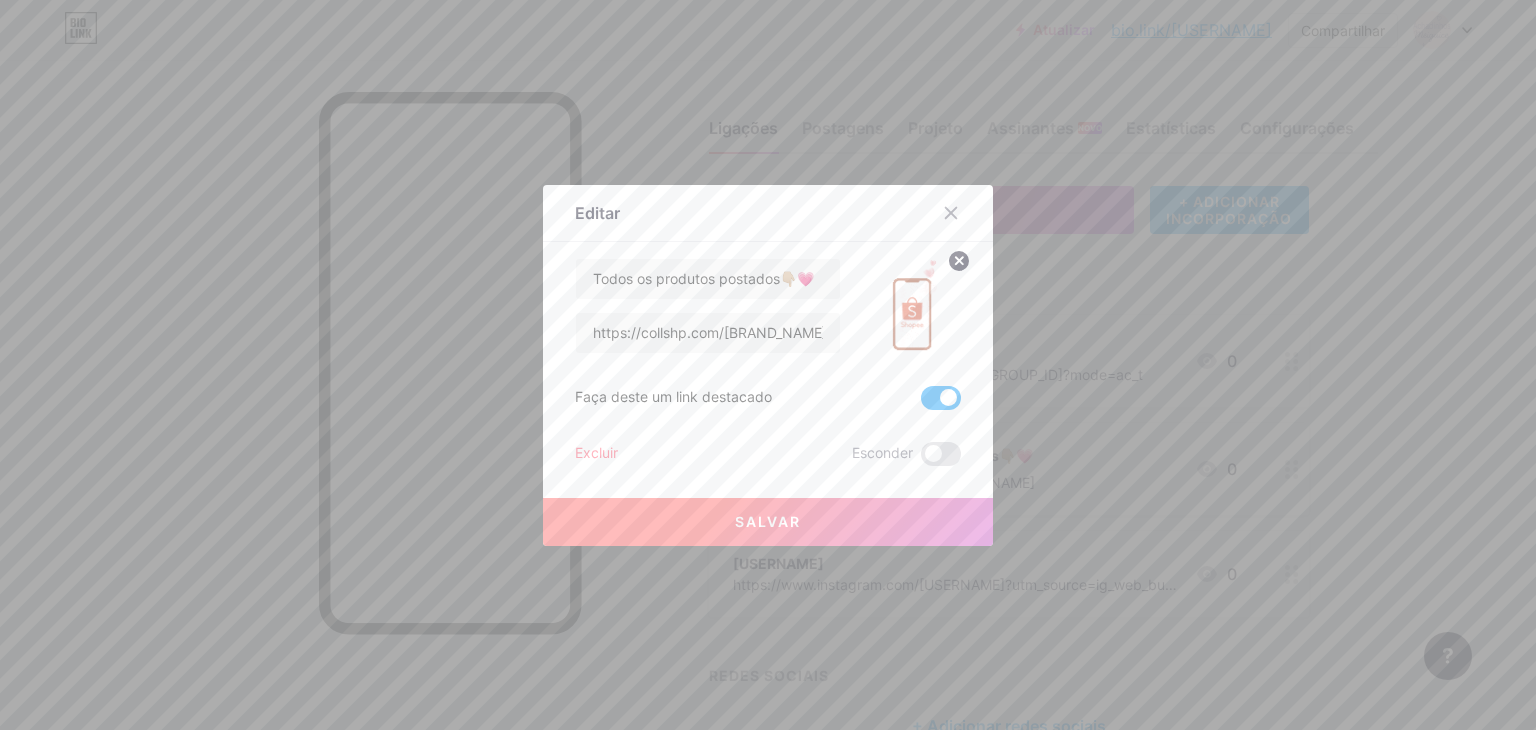 click at bounding box center (941, 398) 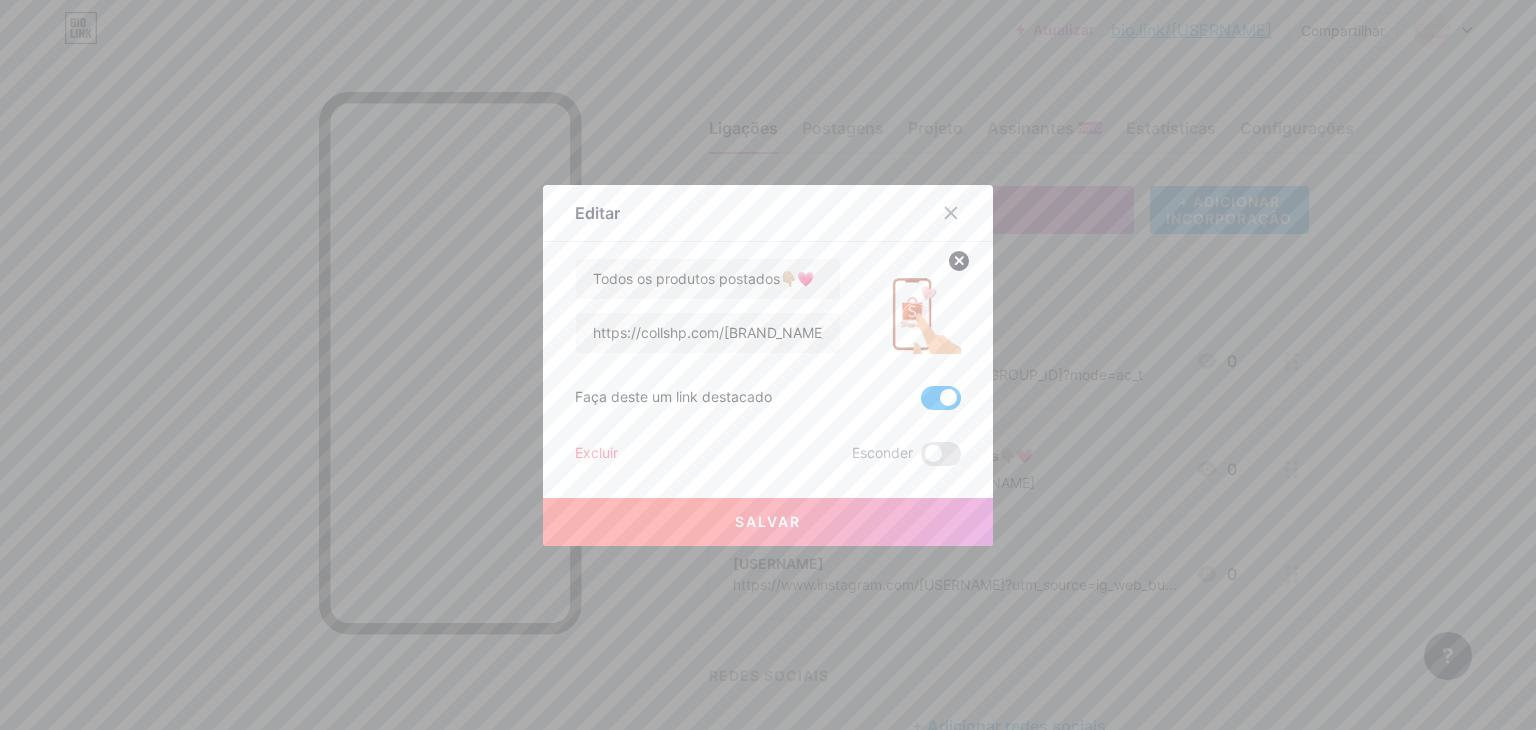click at bounding box center (921, 403) 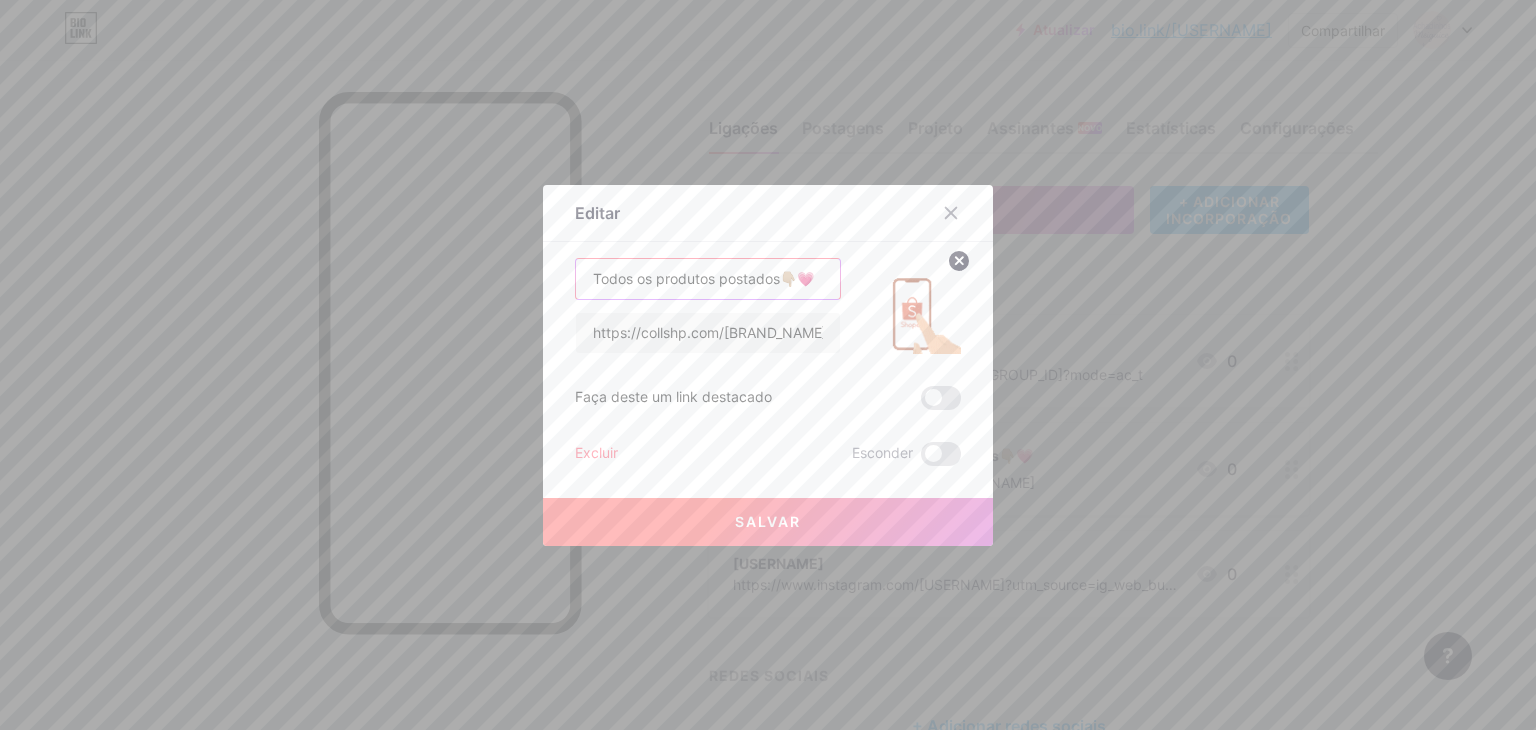 click on "Todos os produtos postados👇🏼💗" at bounding box center [708, 279] 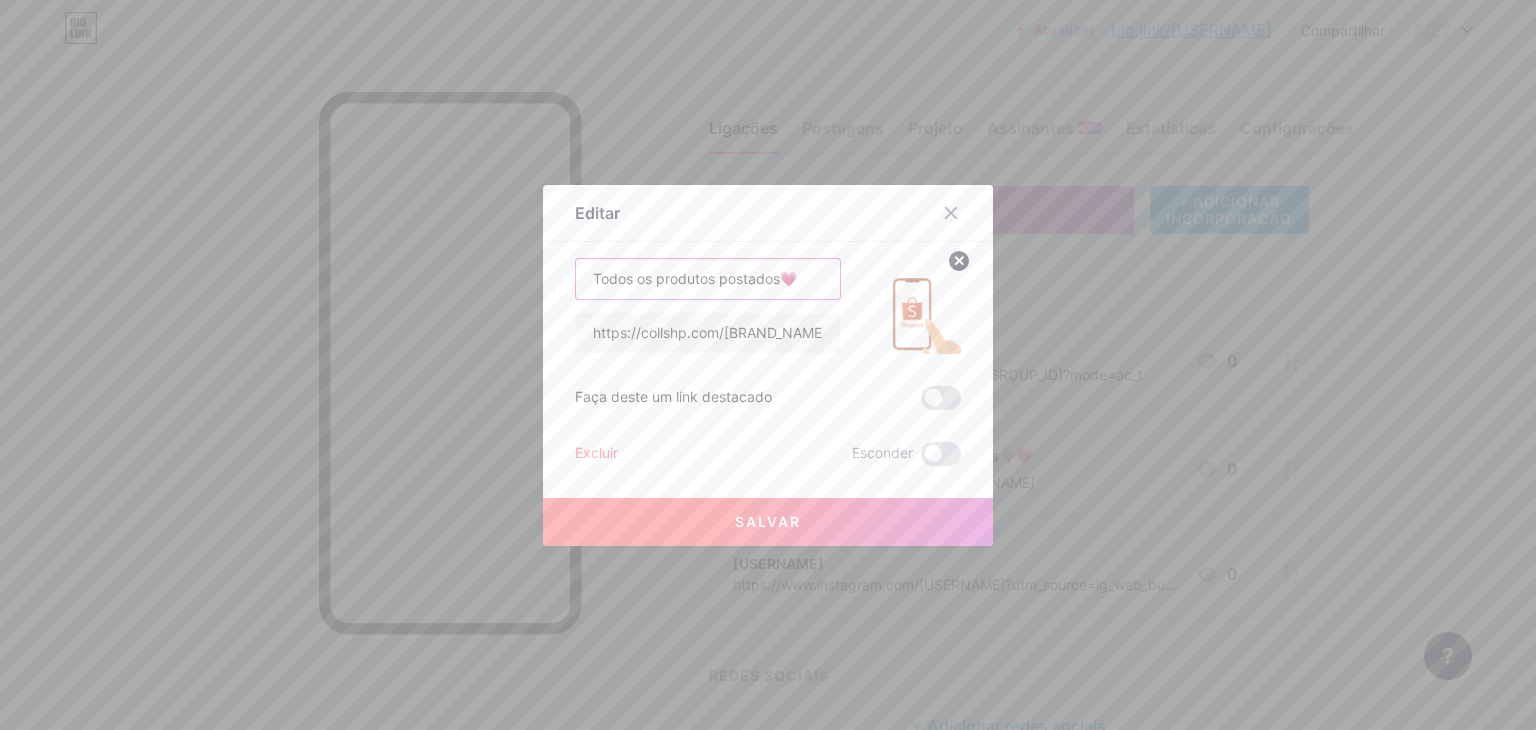 type on "Todos os produtos postados💗" 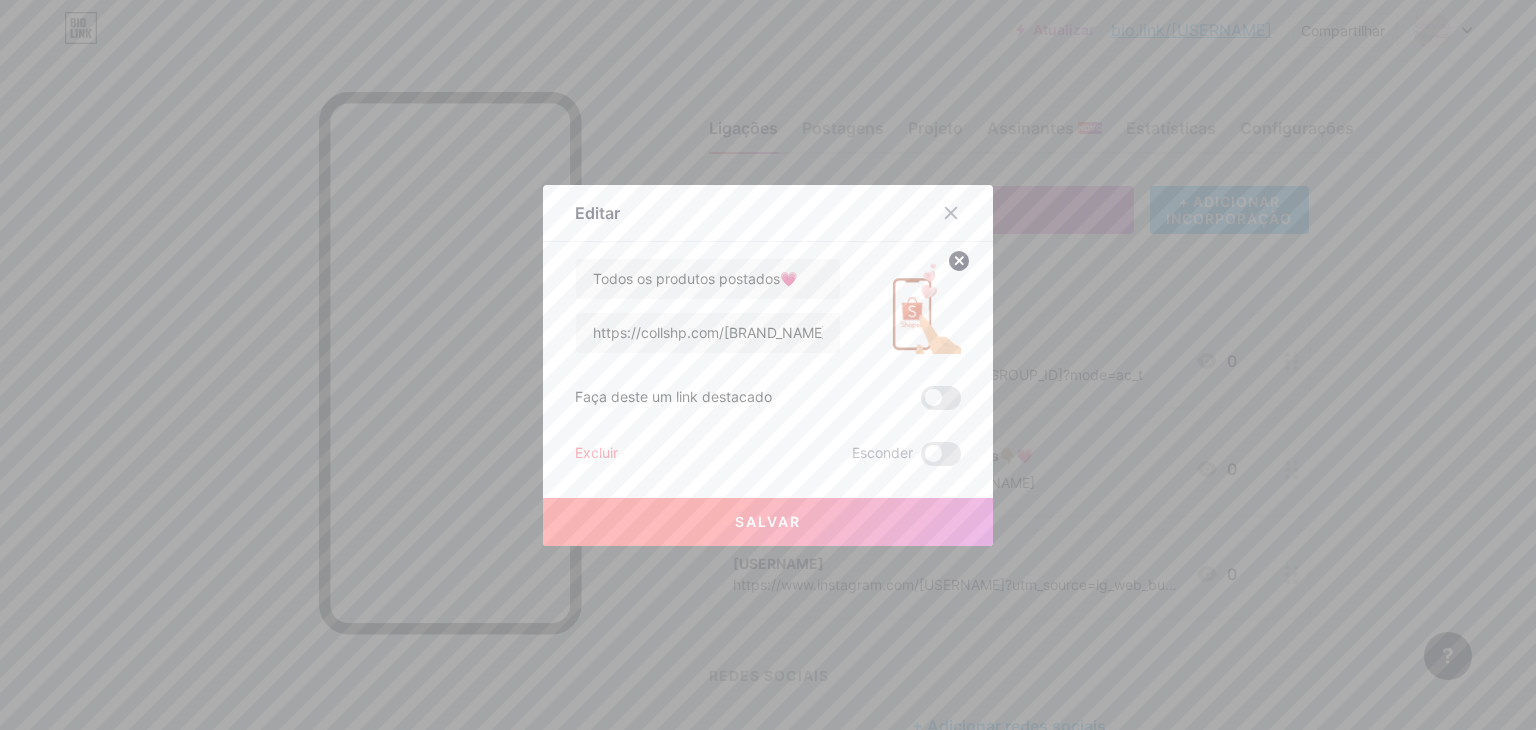 click on "Salvar" at bounding box center [768, 522] 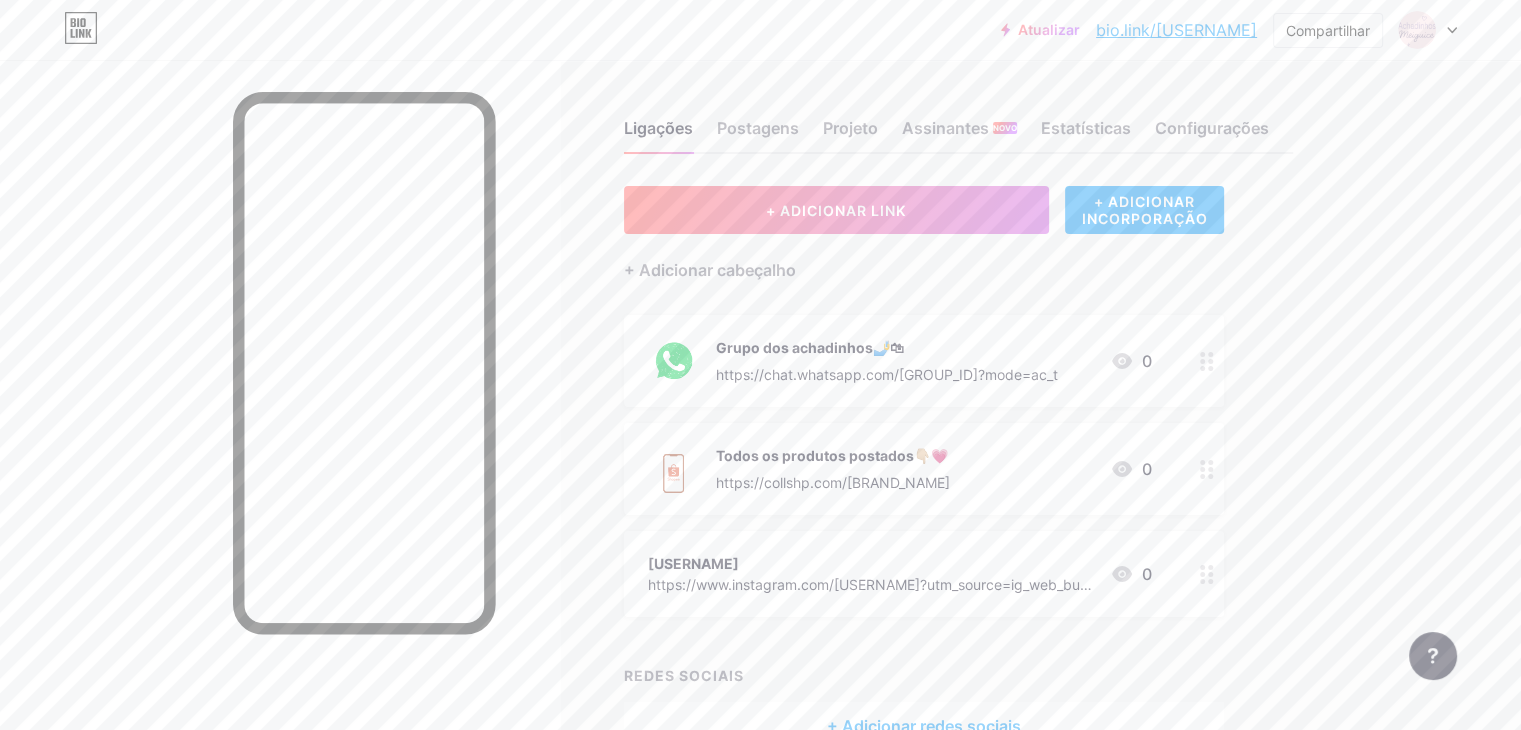 click on "[USERNAME]" at bounding box center (871, 563) 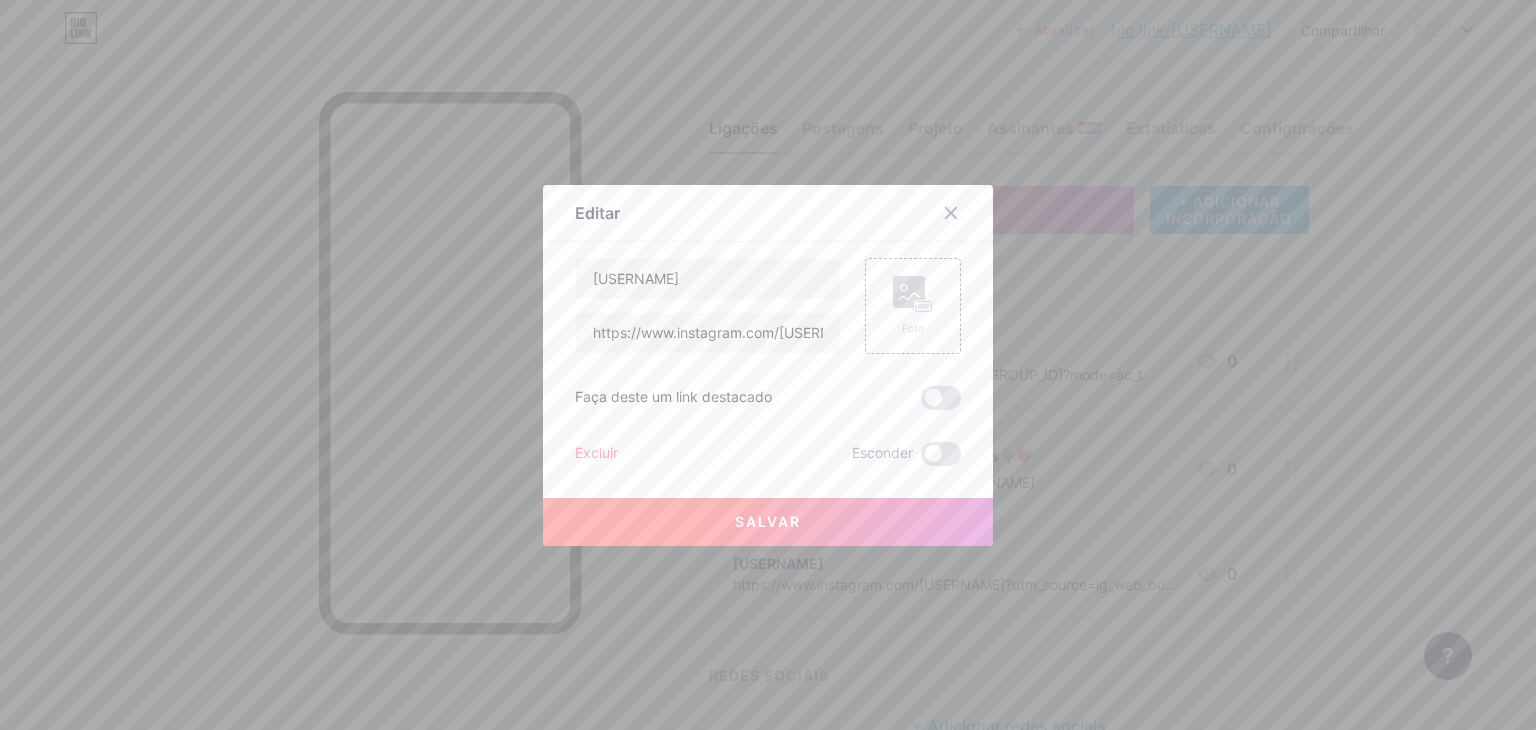 click on "Excluir" at bounding box center [596, 452] 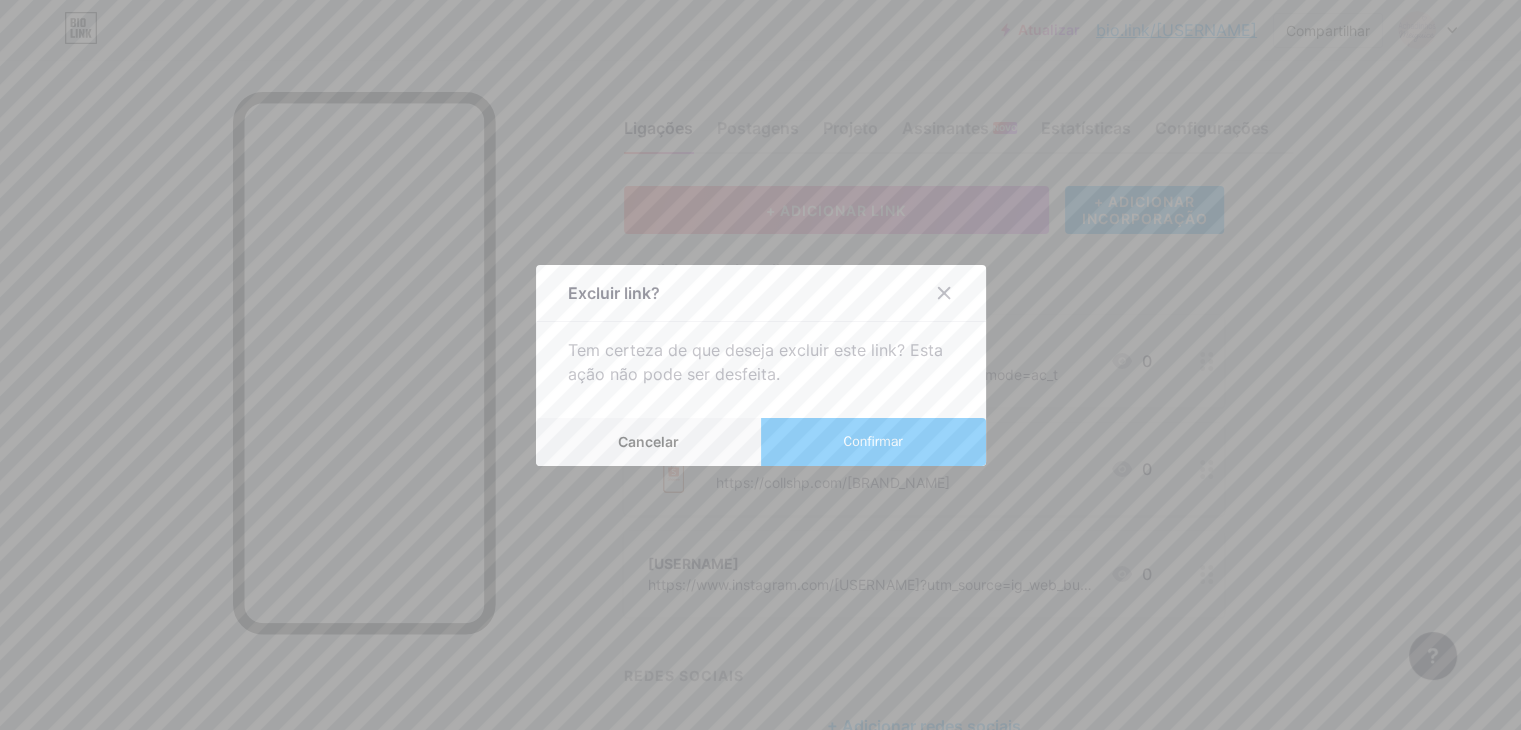 click on "Confirmar" at bounding box center [873, 442] 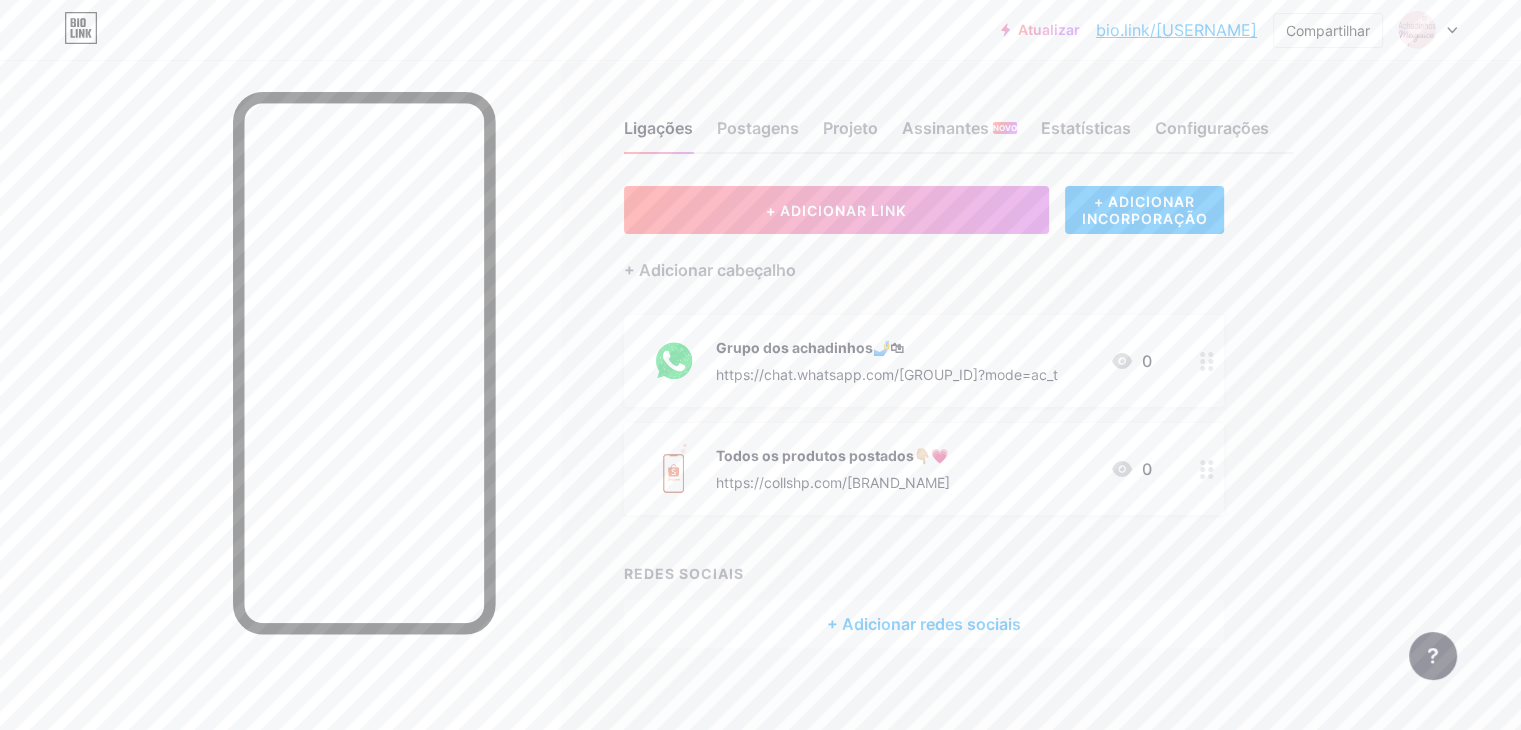 click on "Todos os produtos postados👇🏼💗" at bounding box center [832, 455] 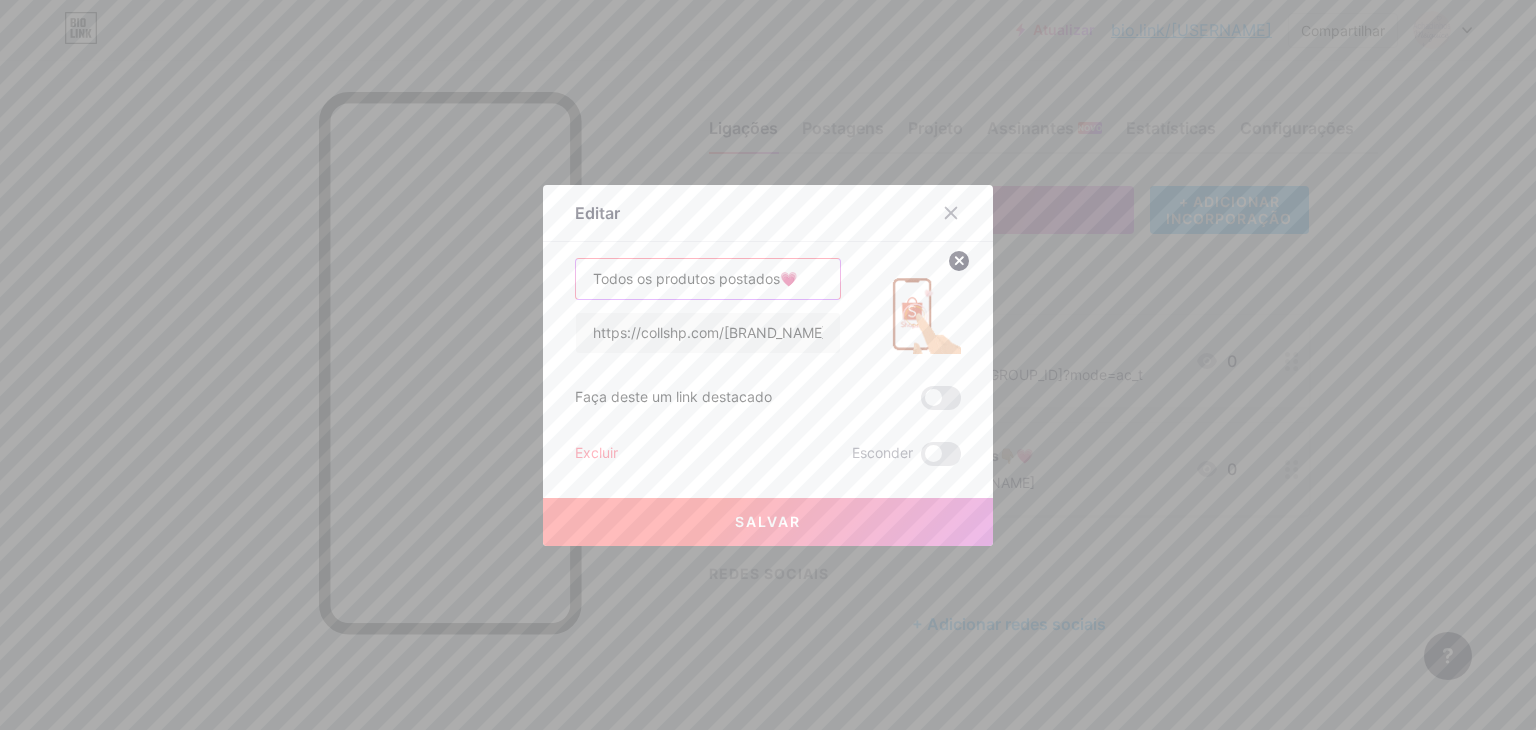 click on "Todos os produtos postados💗" at bounding box center [708, 279] 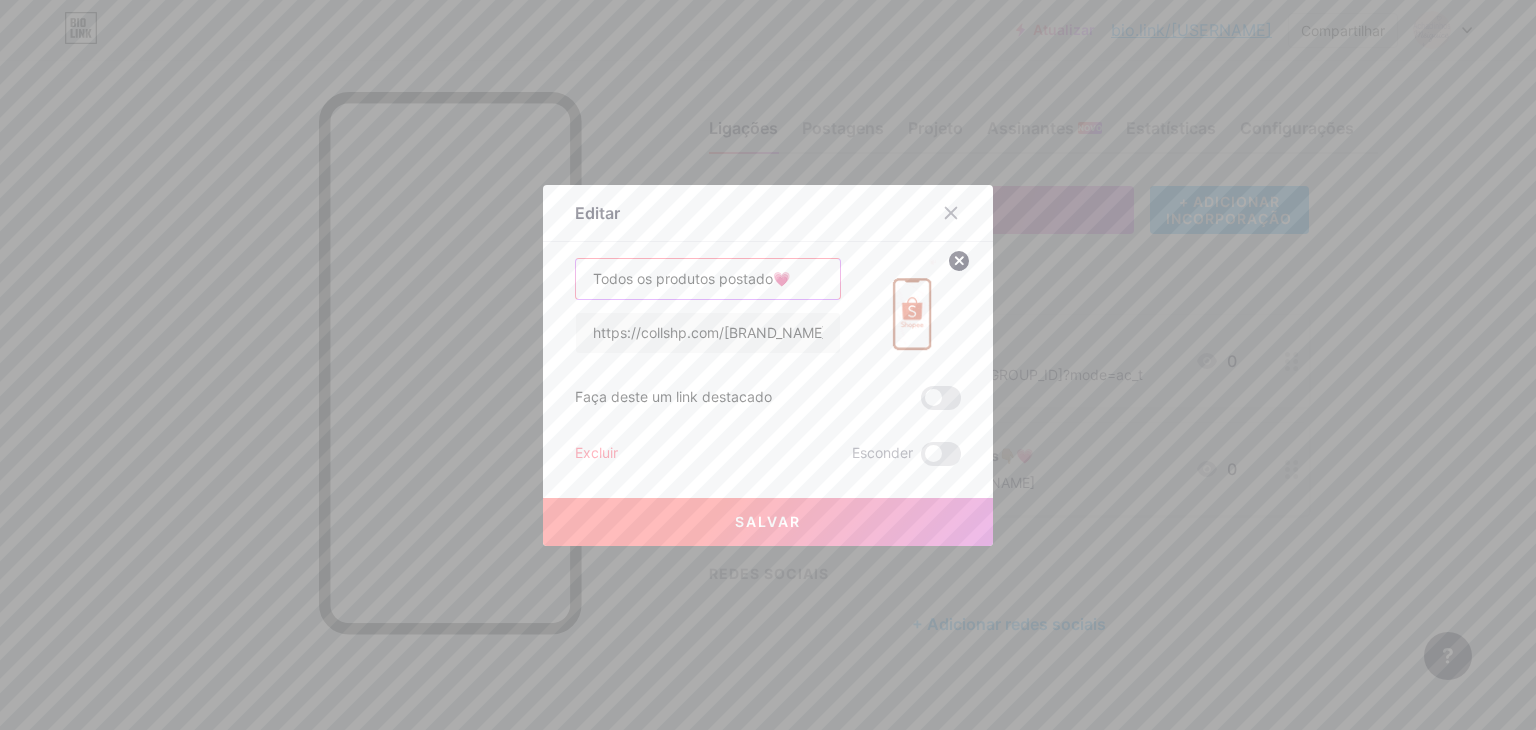 type on "Todos os produtos postados💗" 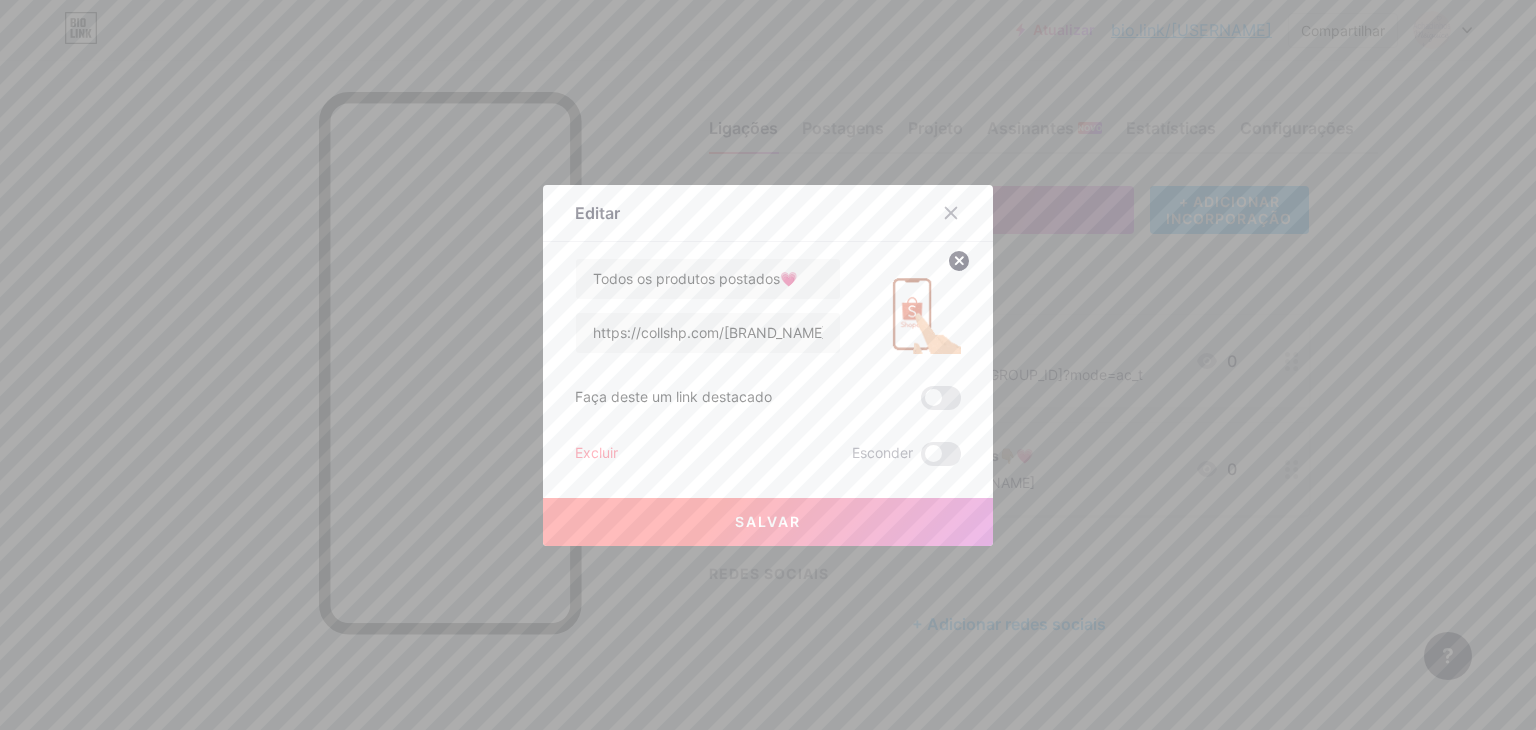 click on "Salvar" at bounding box center (768, 522) 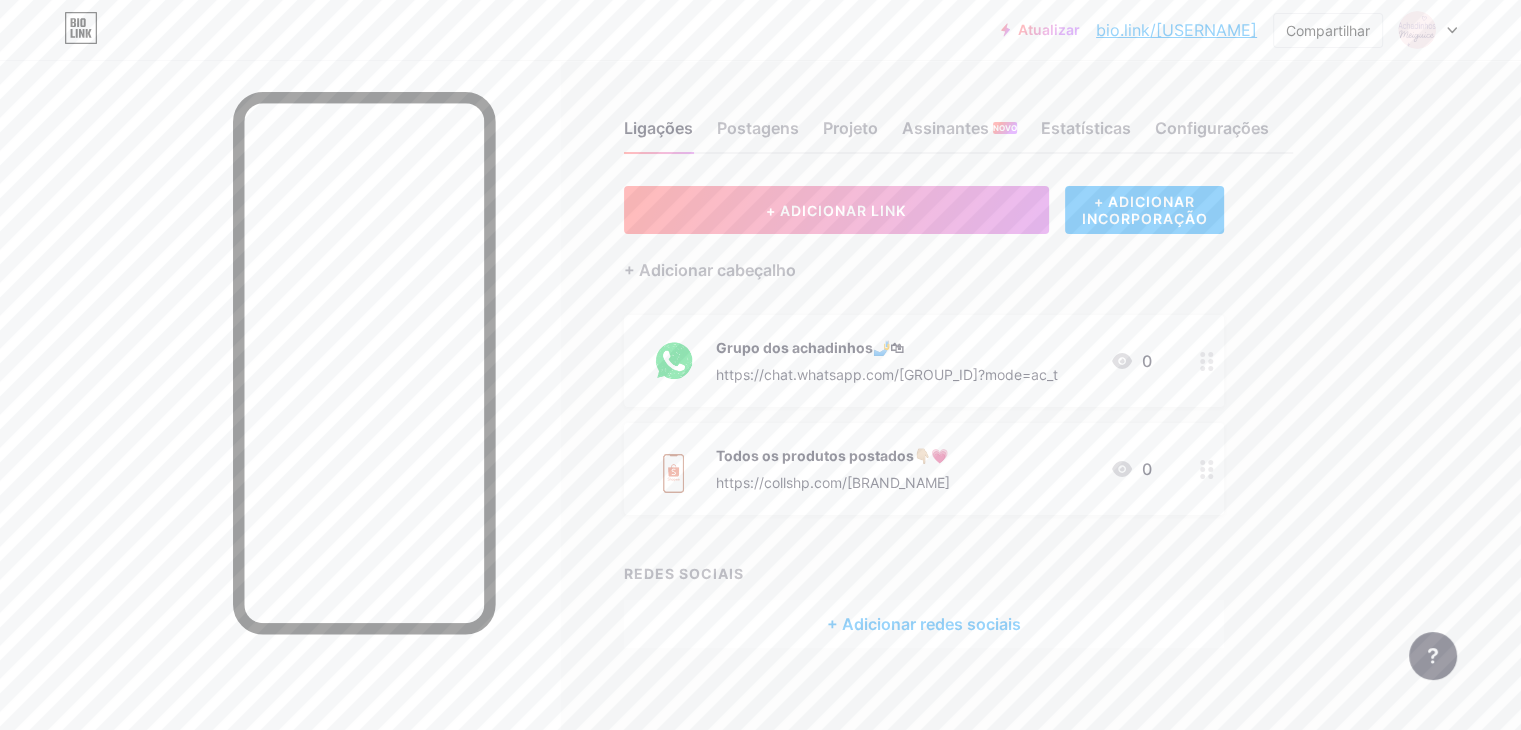 scroll, scrollTop: 16, scrollLeft: 0, axis: vertical 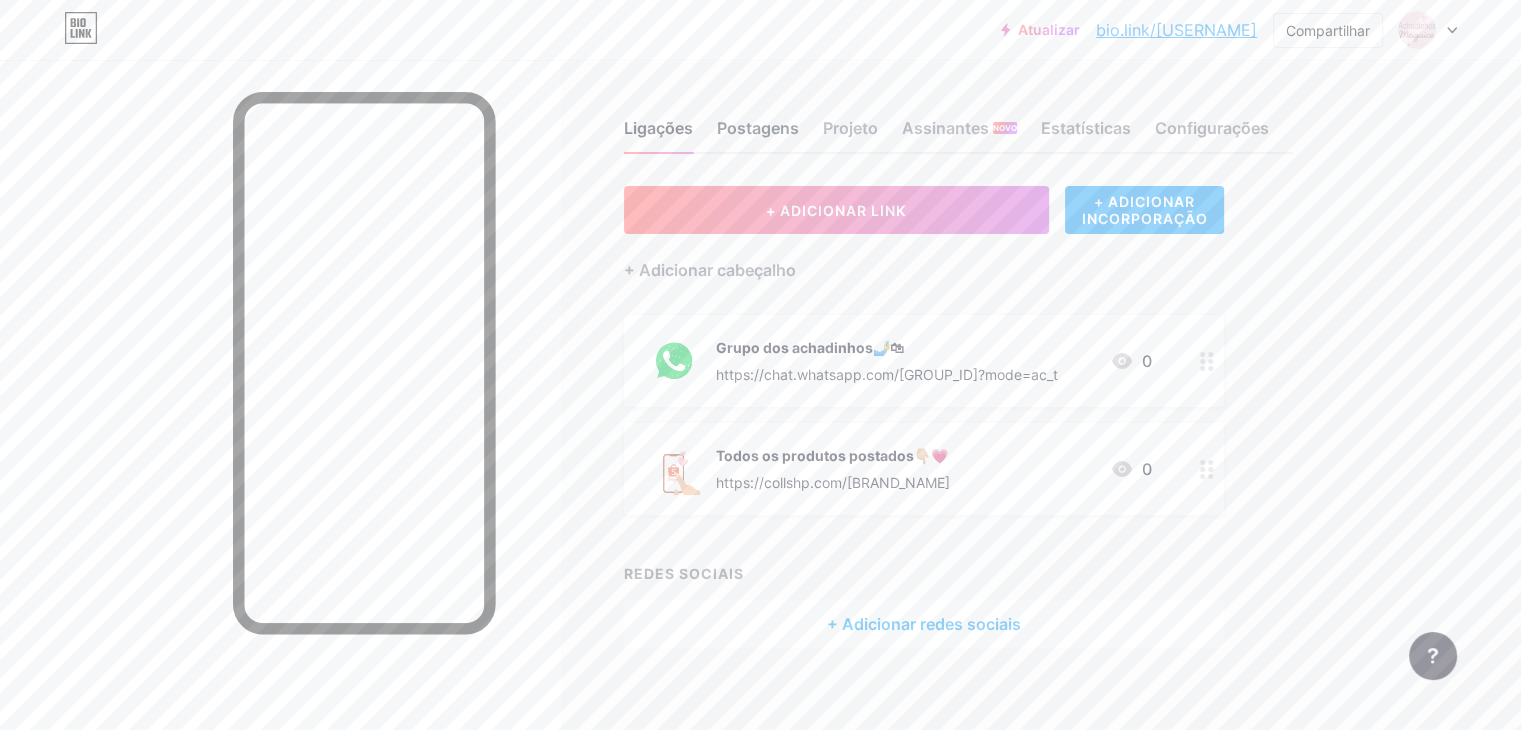 click on "Postagens" at bounding box center [758, 128] 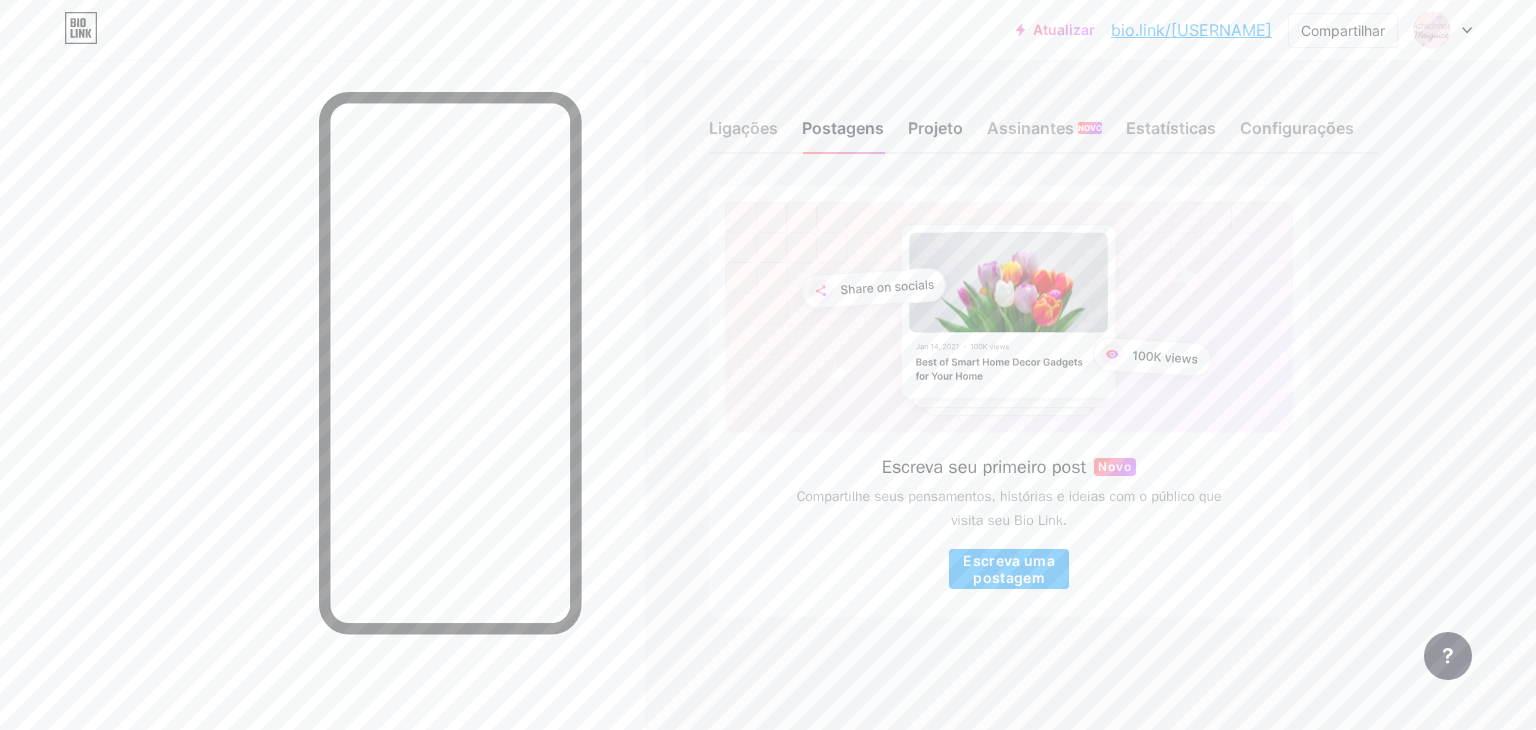 click on "Projeto" at bounding box center (935, 128) 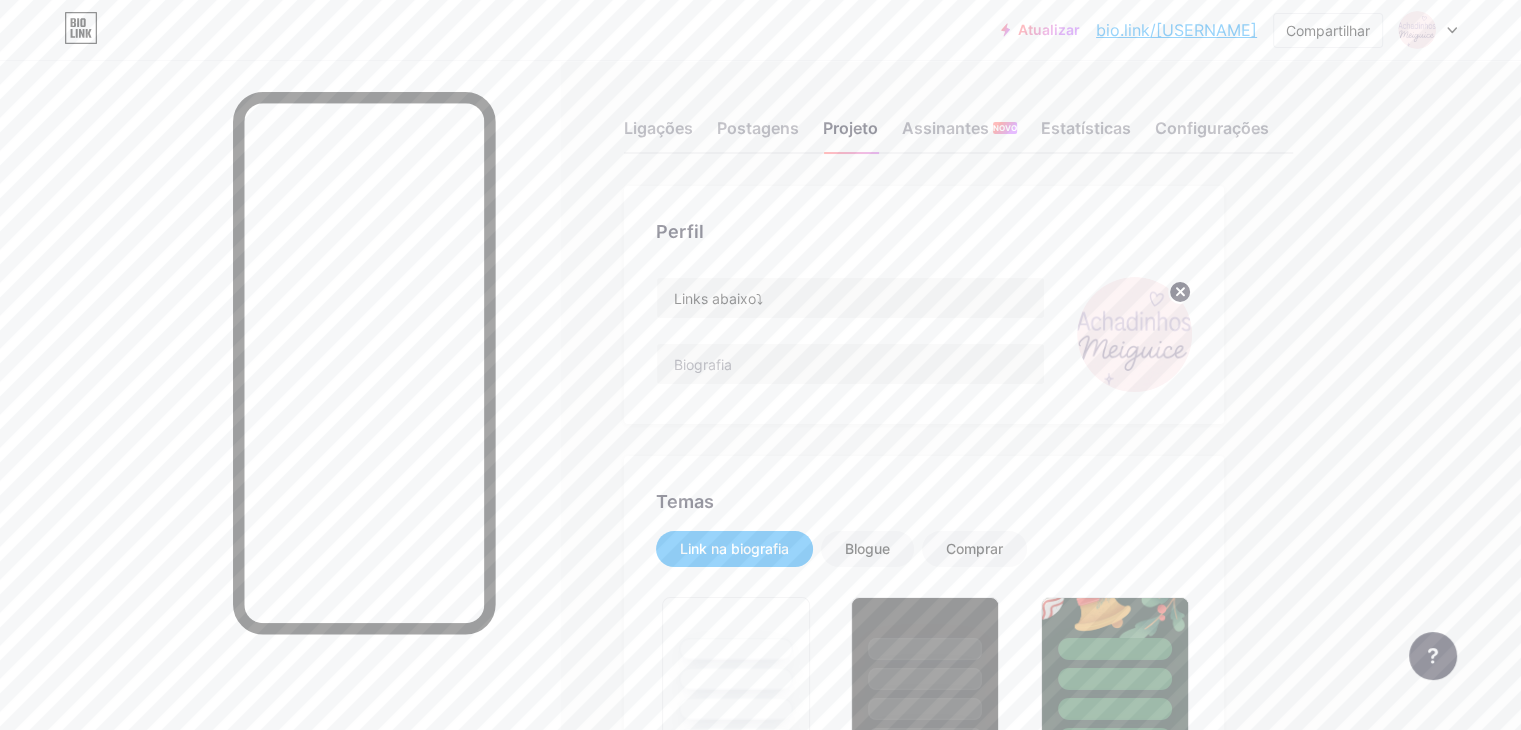 type on "#9d74bb" 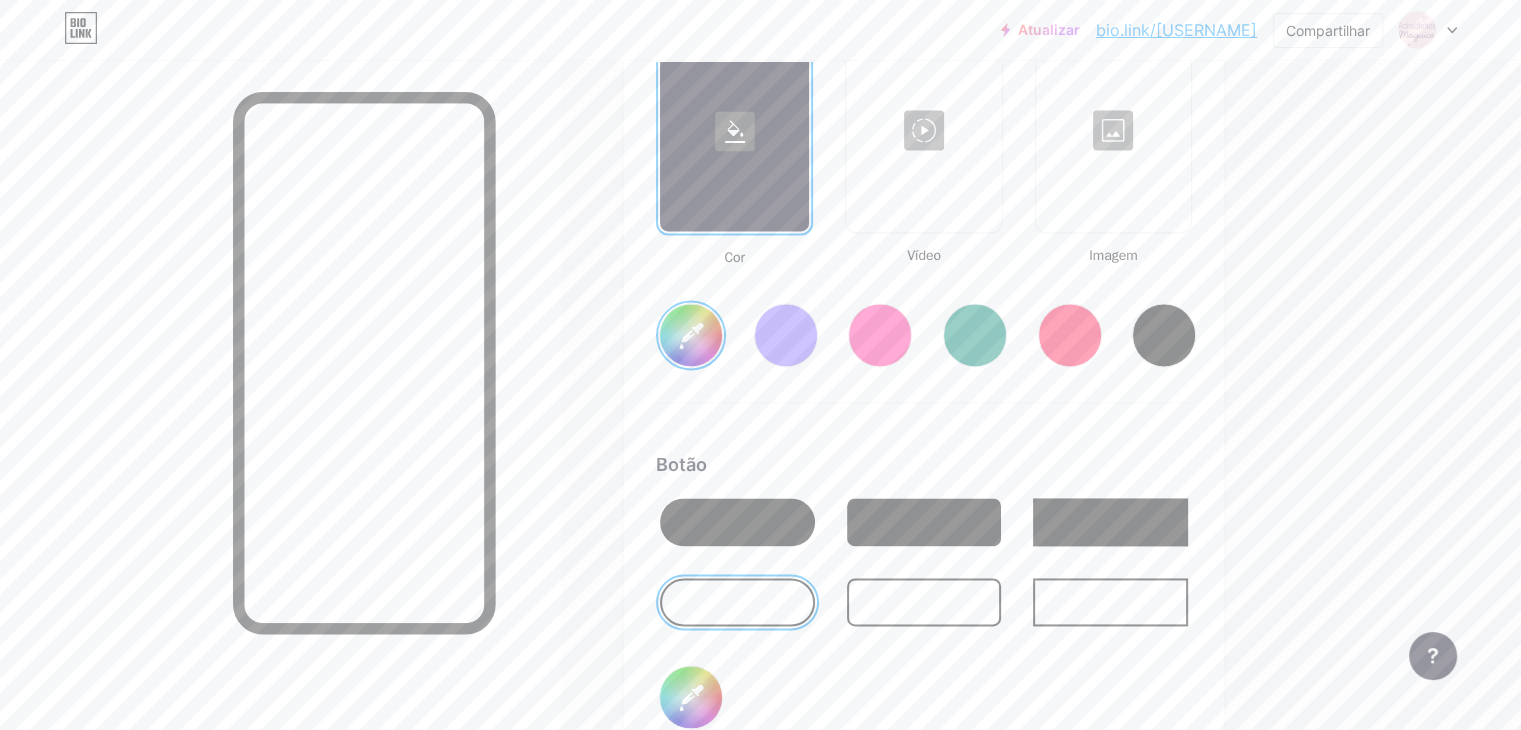 scroll, scrollTop: 2796, scrollLeft: 0, axis: vertical 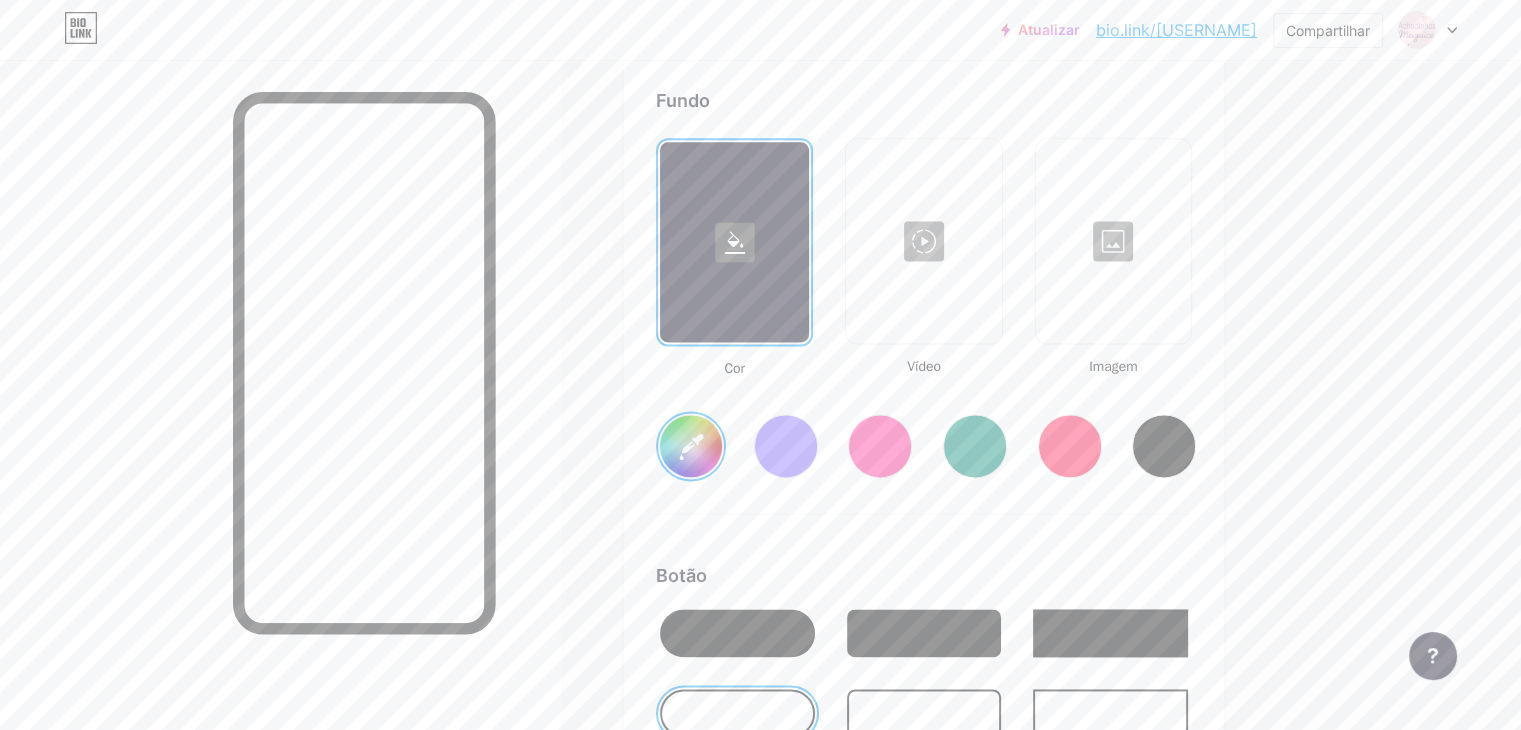click on "Cor           Vídeo             Imagem" at bounding box center [924, 258] 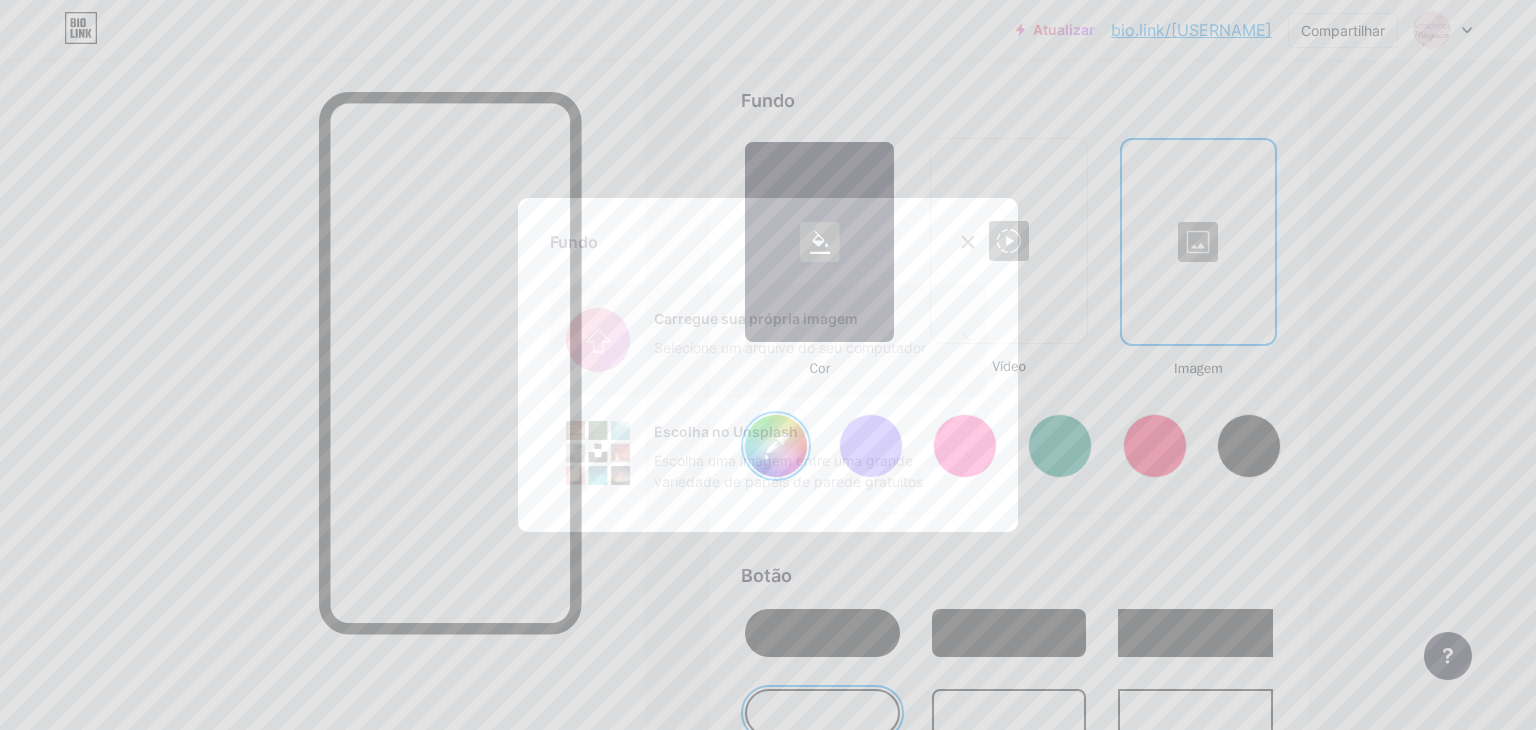click at bounding box center [768, 340] 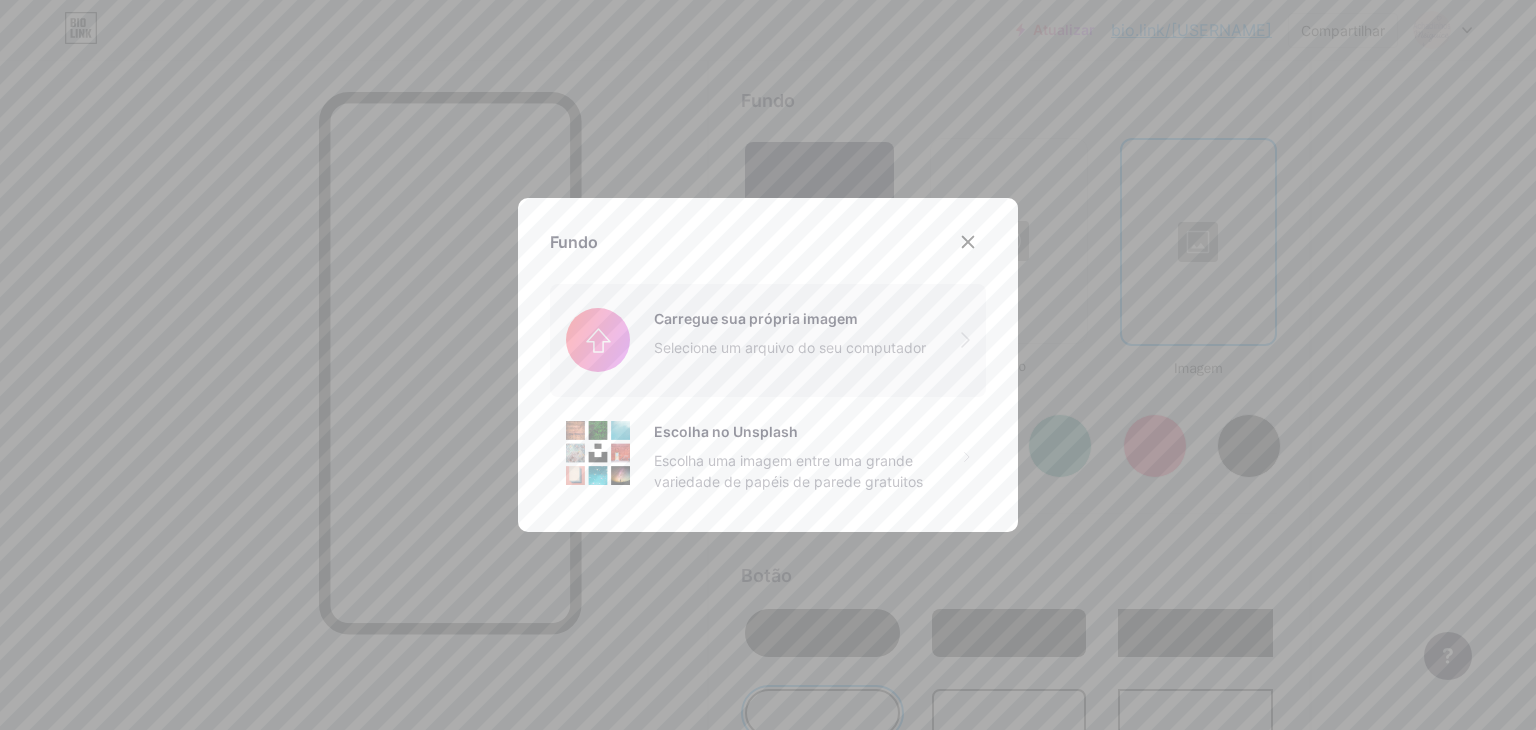 type on "#000000" 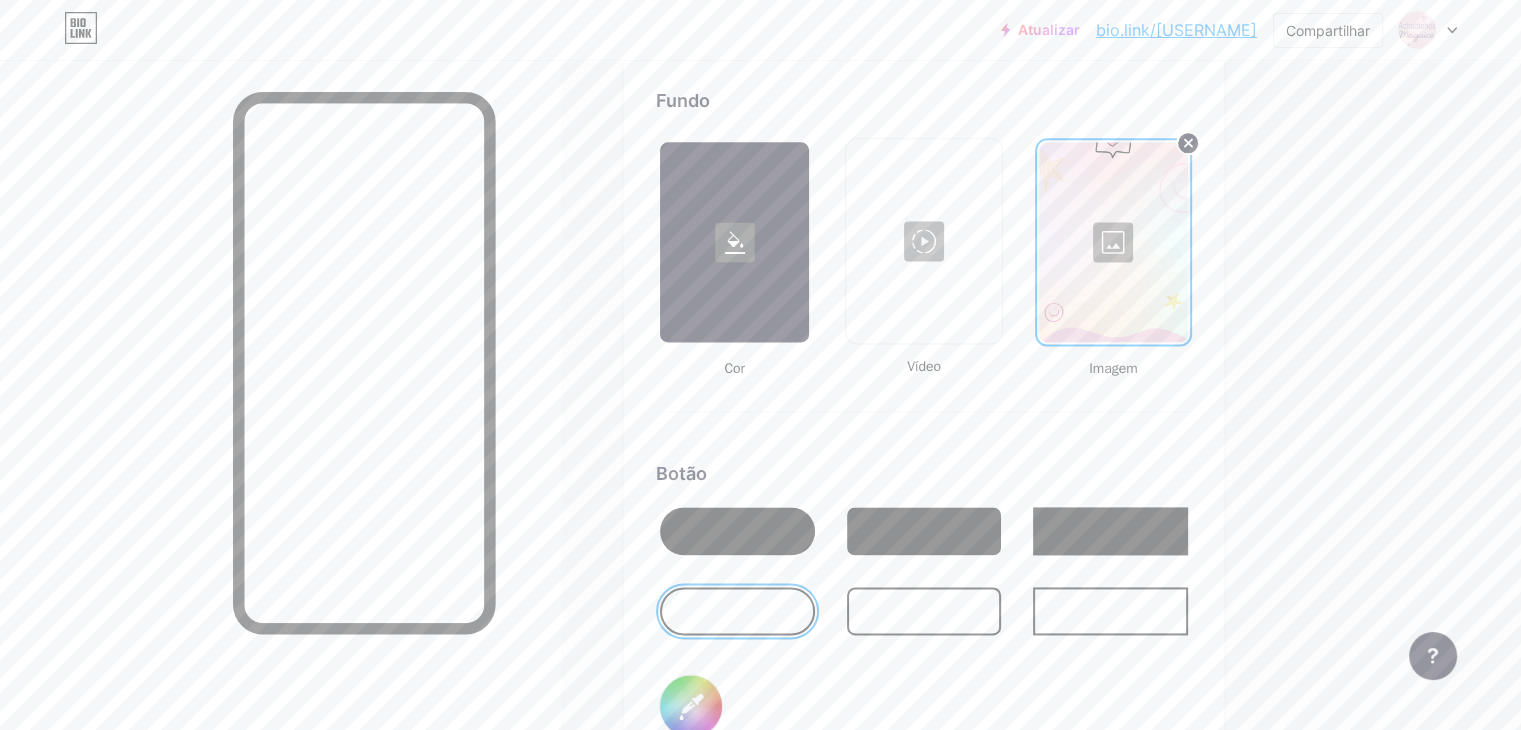 type on "#000000" 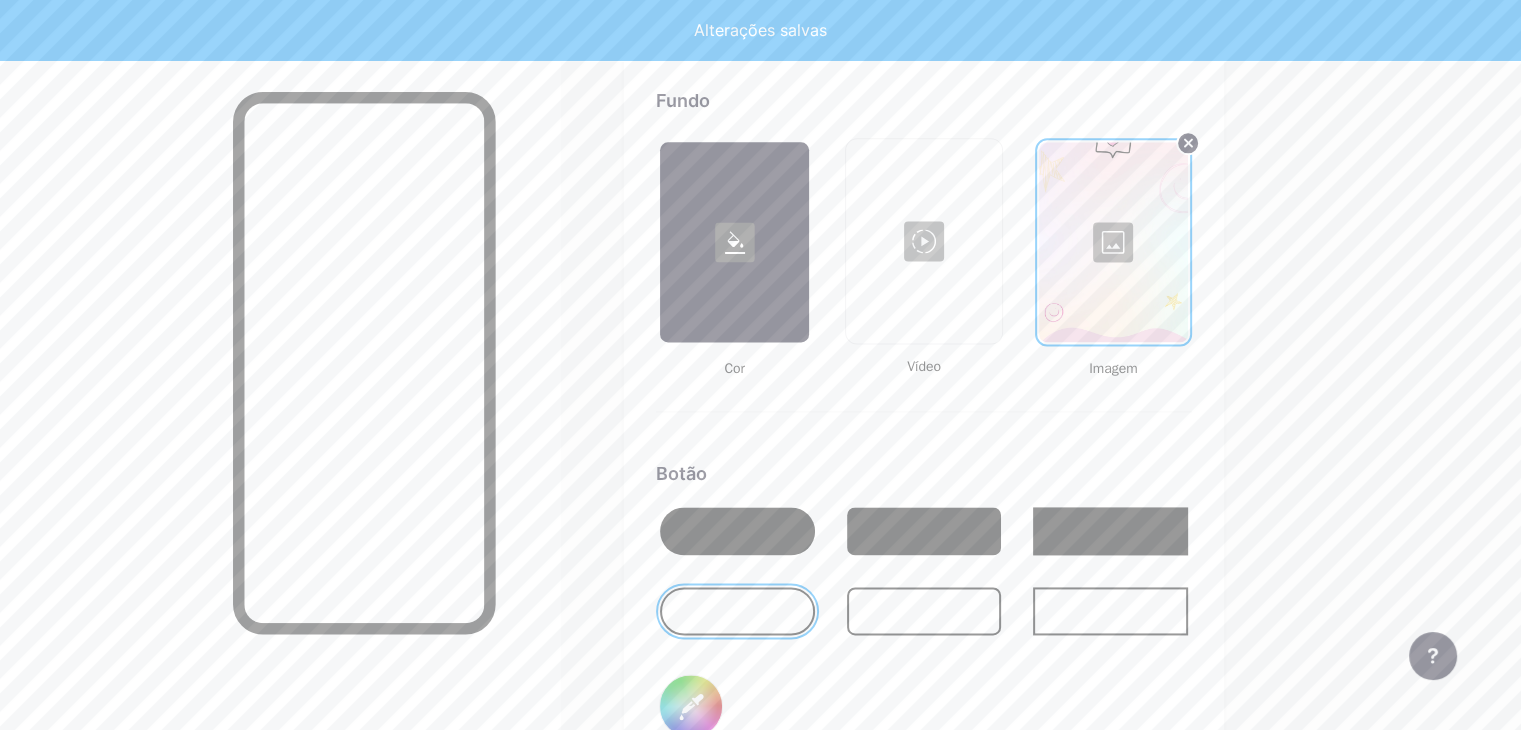 type on "#000000" 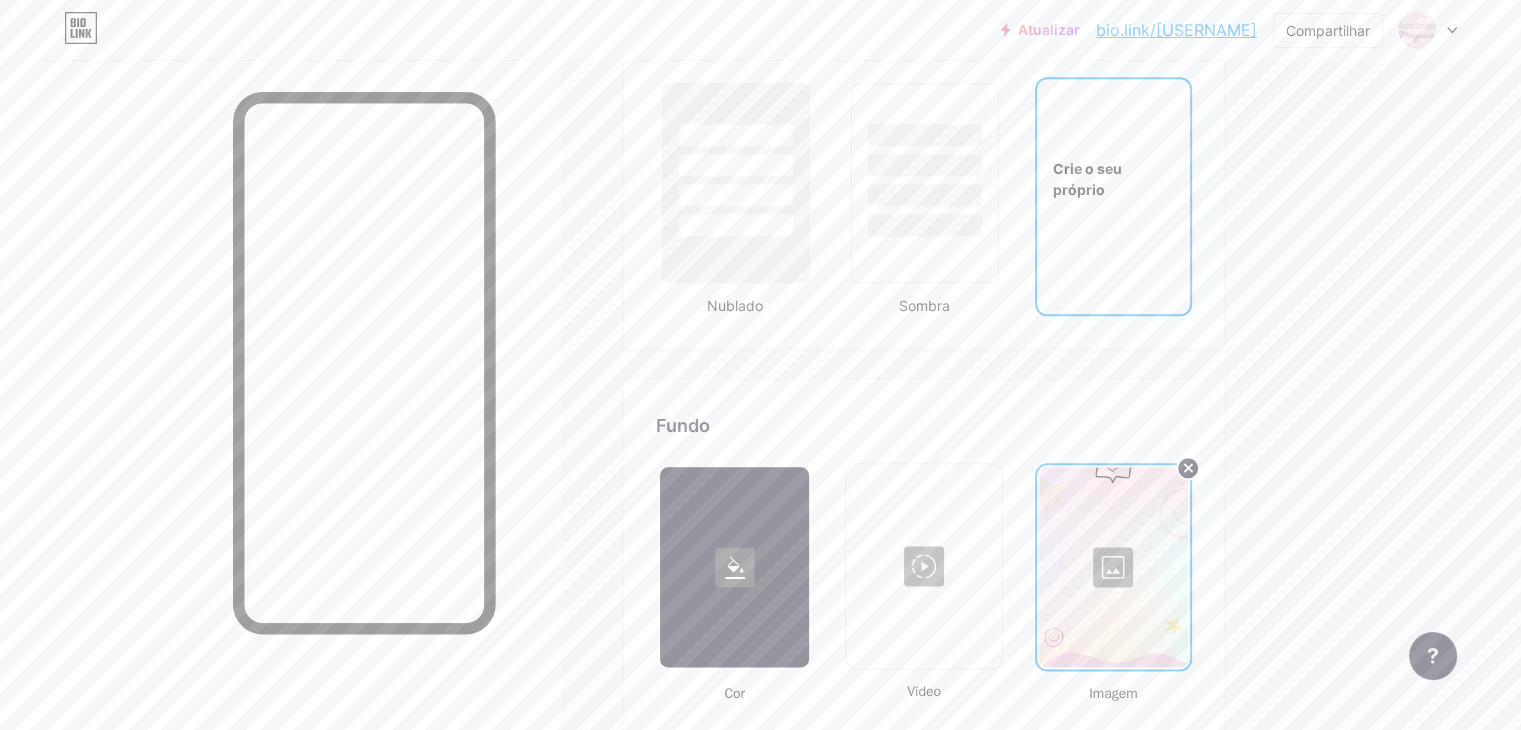 scroll, scrollTop: 2371, scrollLeft: 0, axis: vertical 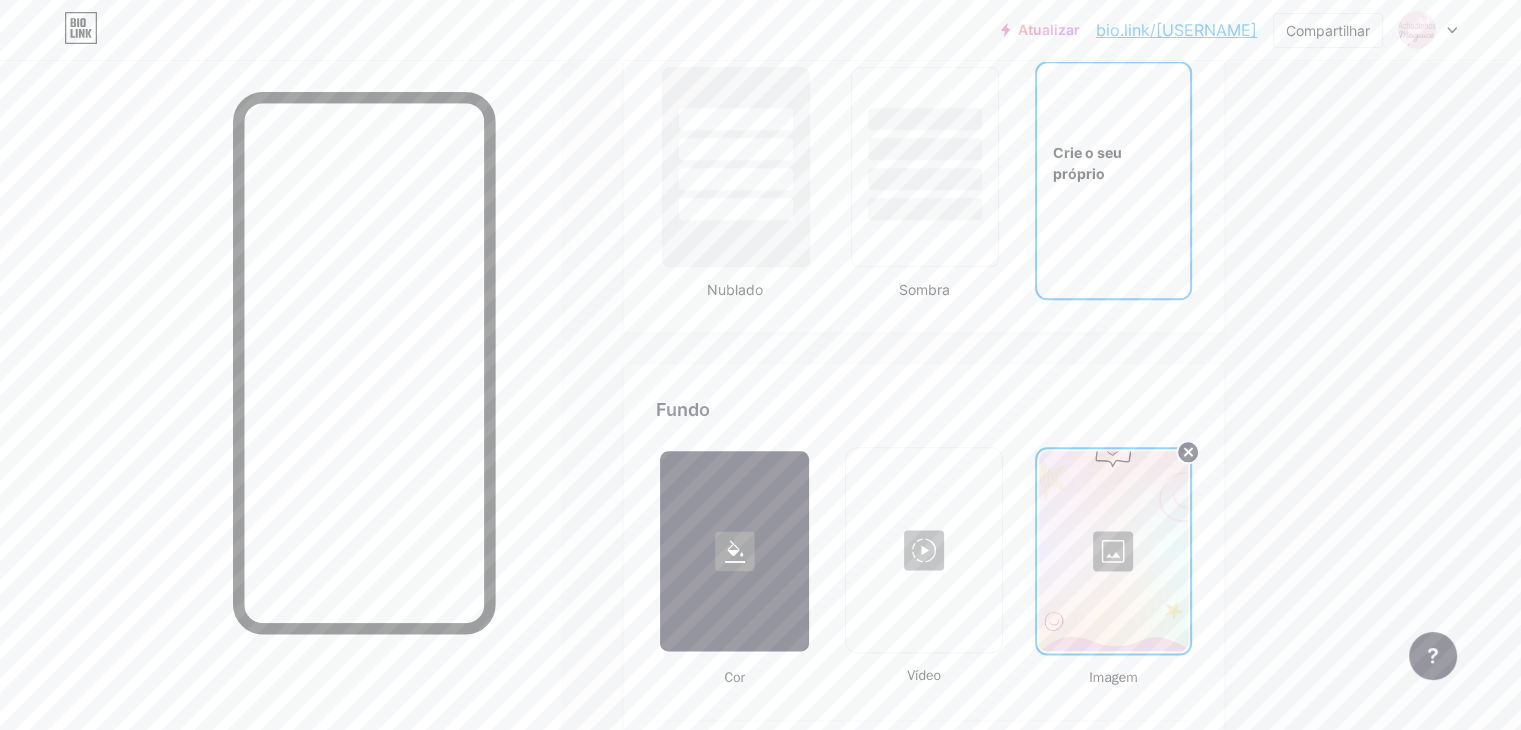 click at bounding box center (1113, 551) 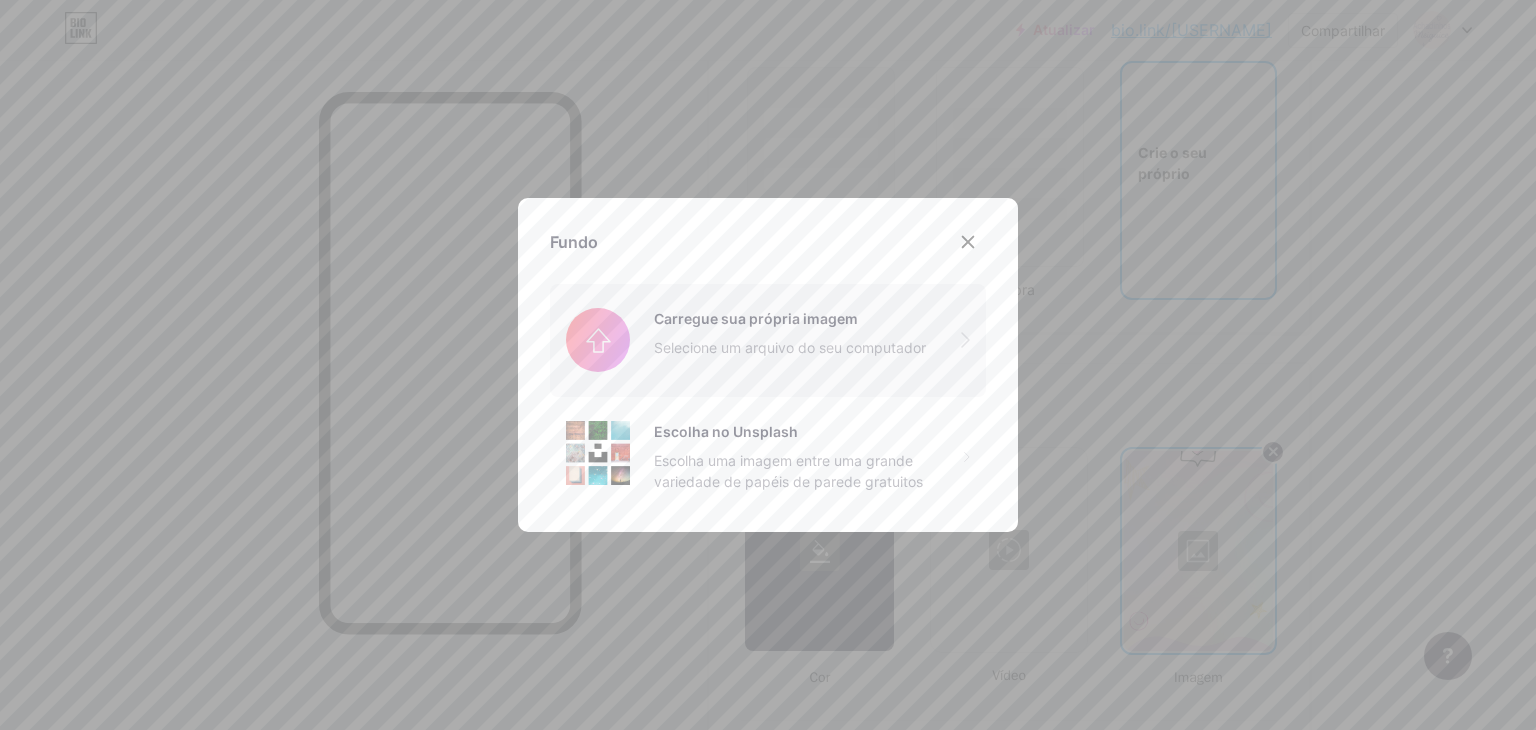 click at bounding box center (768, 340) 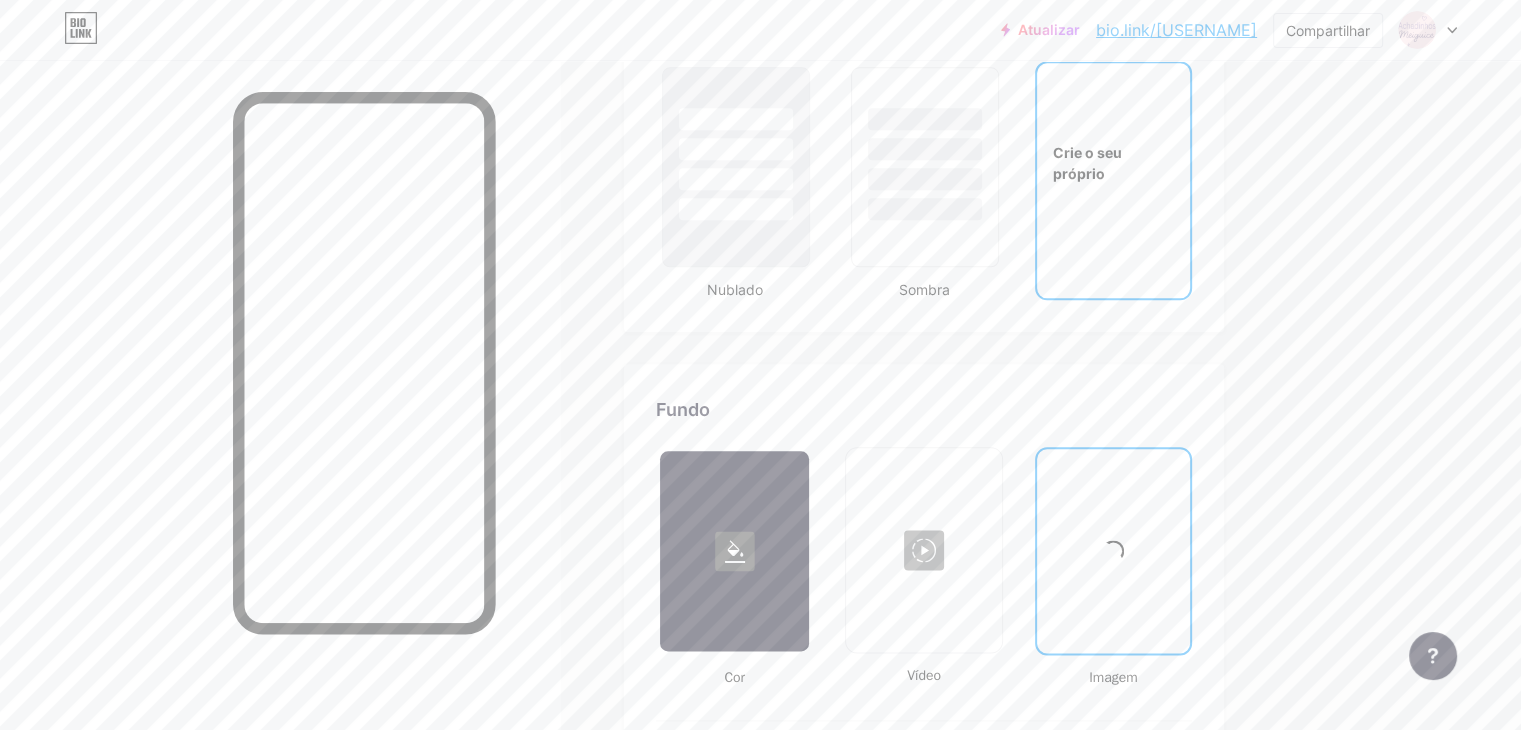 type on "#000000" 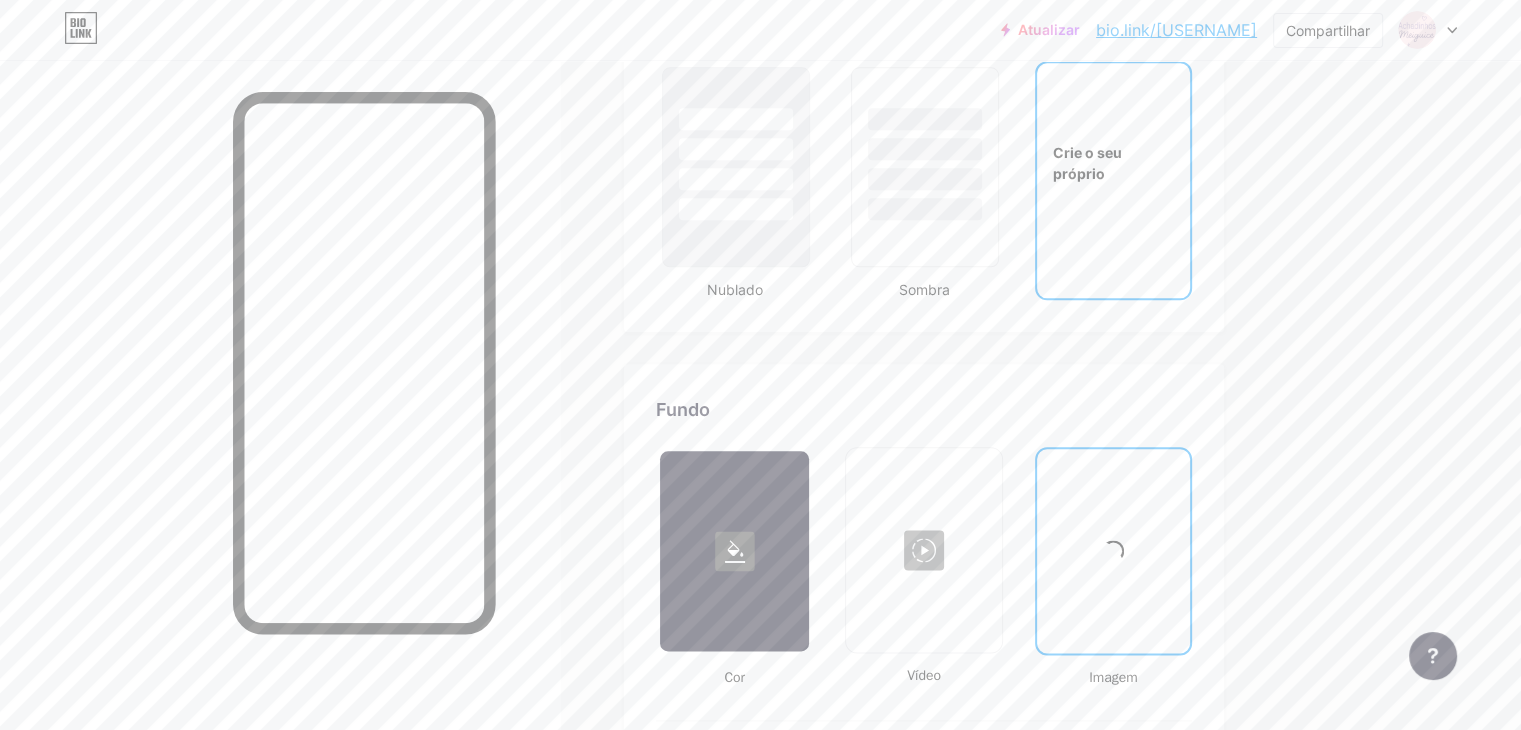type on "#ffffff" 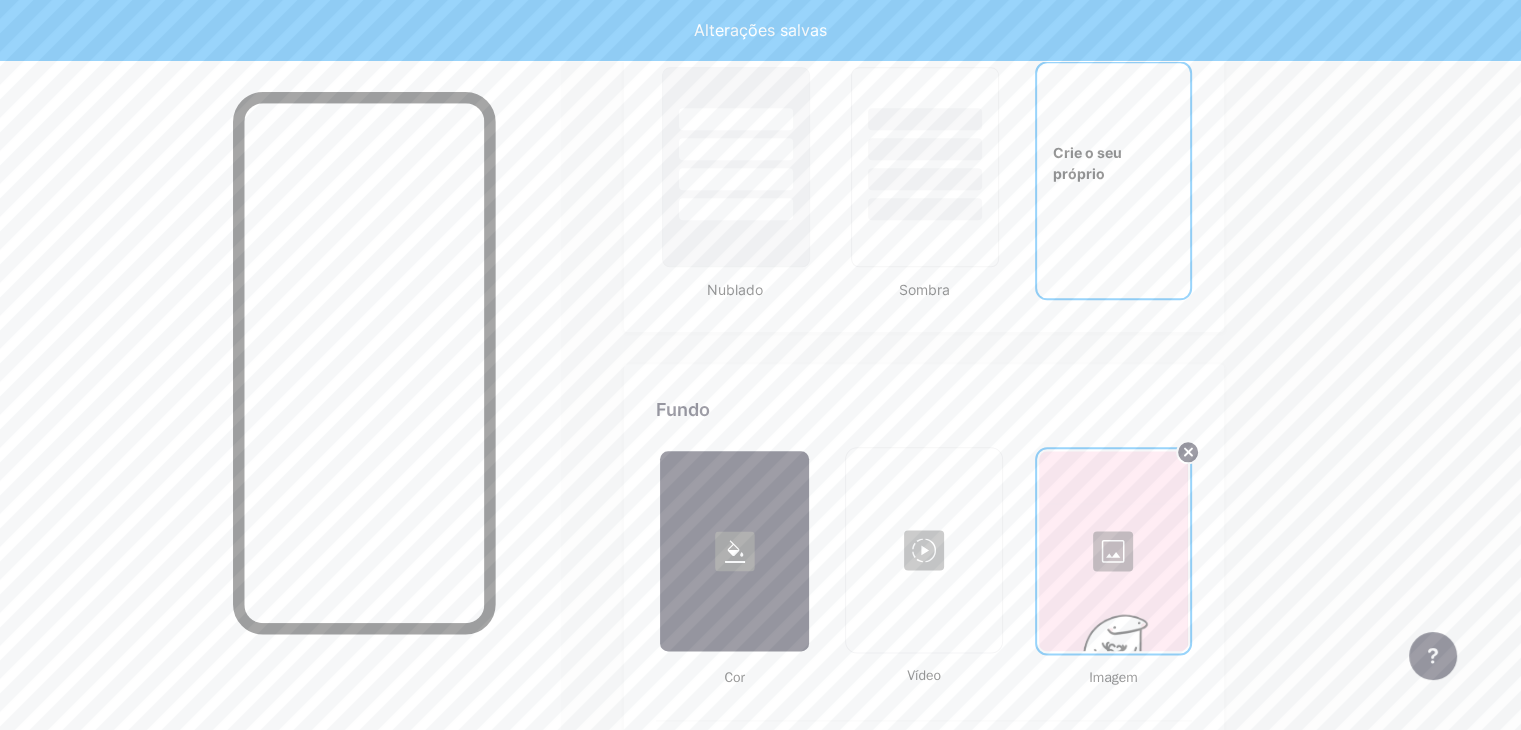 type on "#000000" 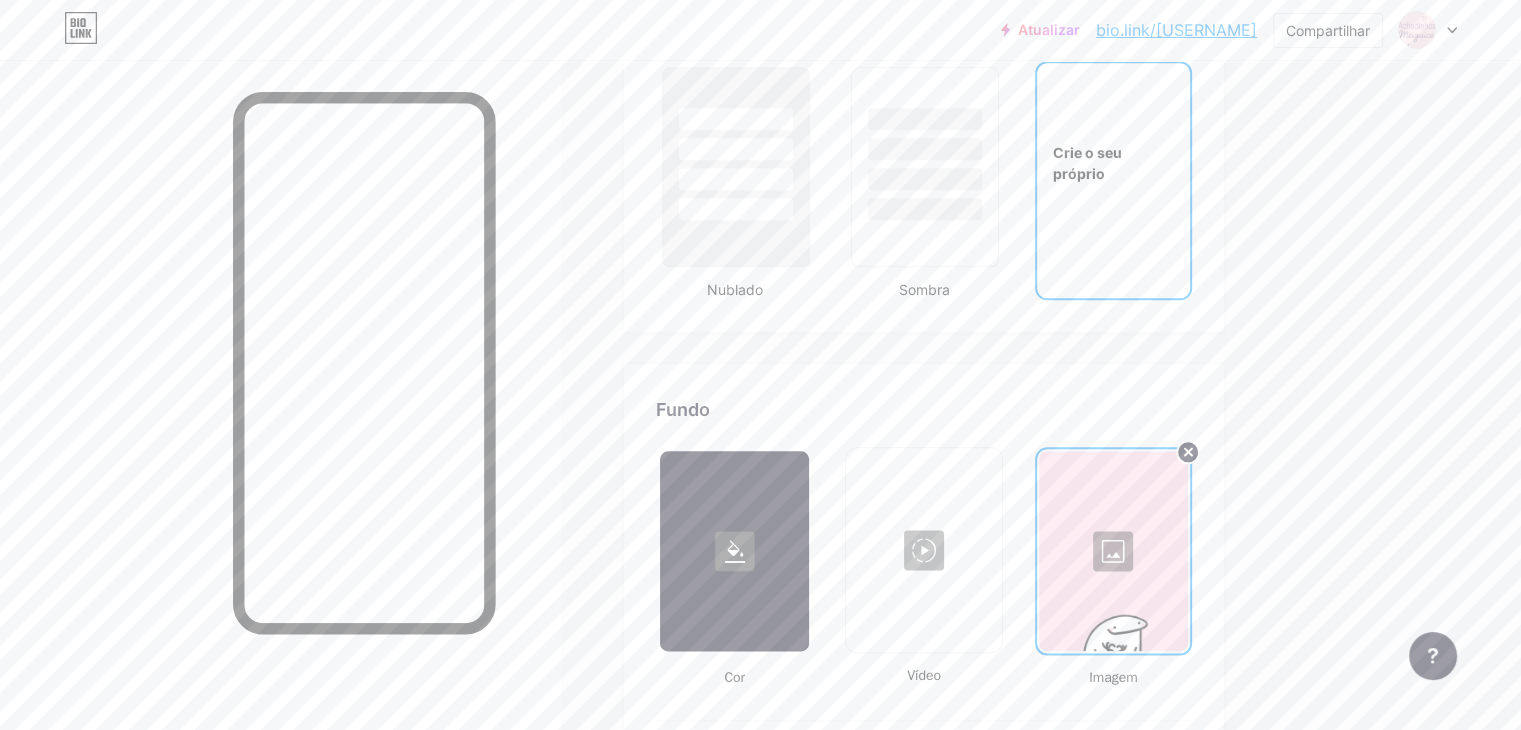 type on "#000000" 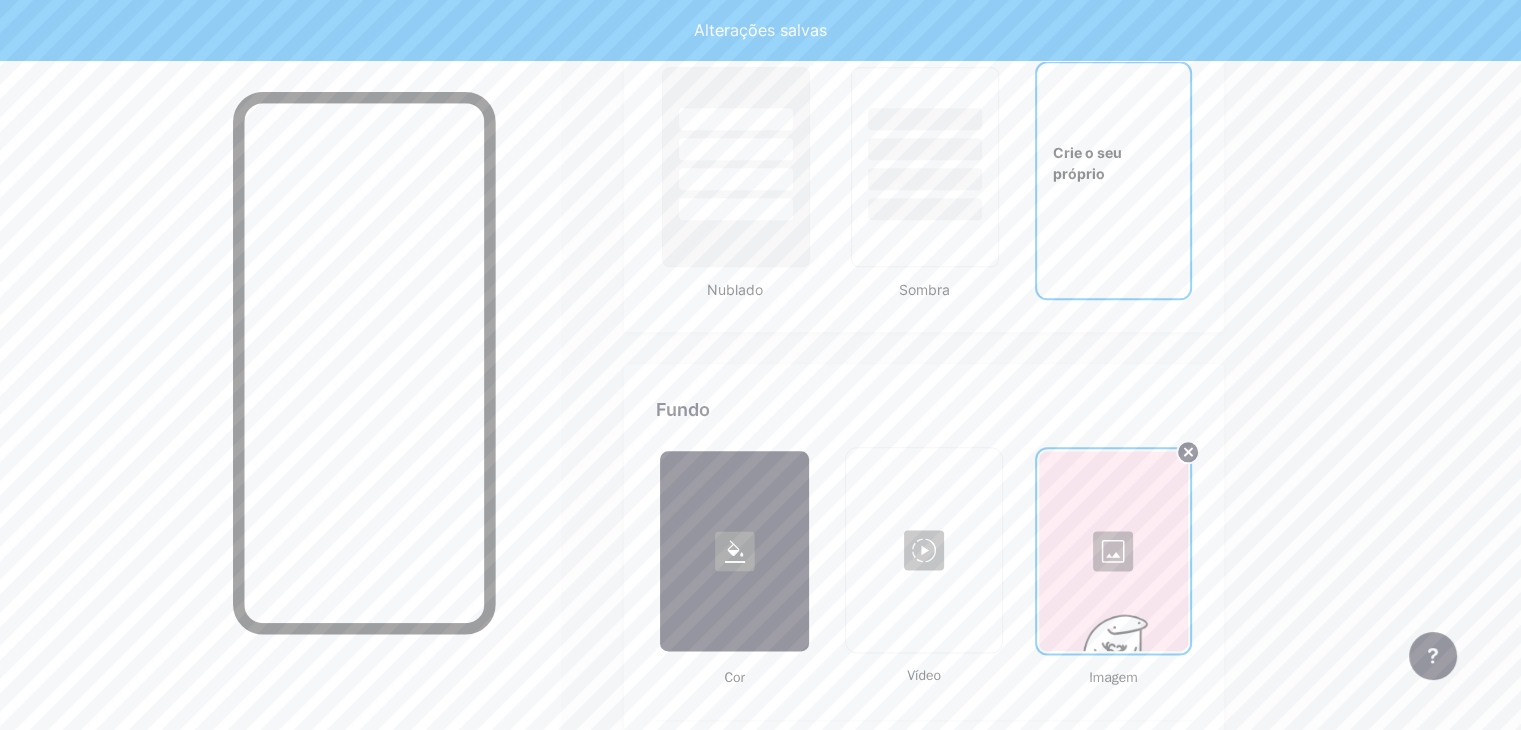 type on "#000000" 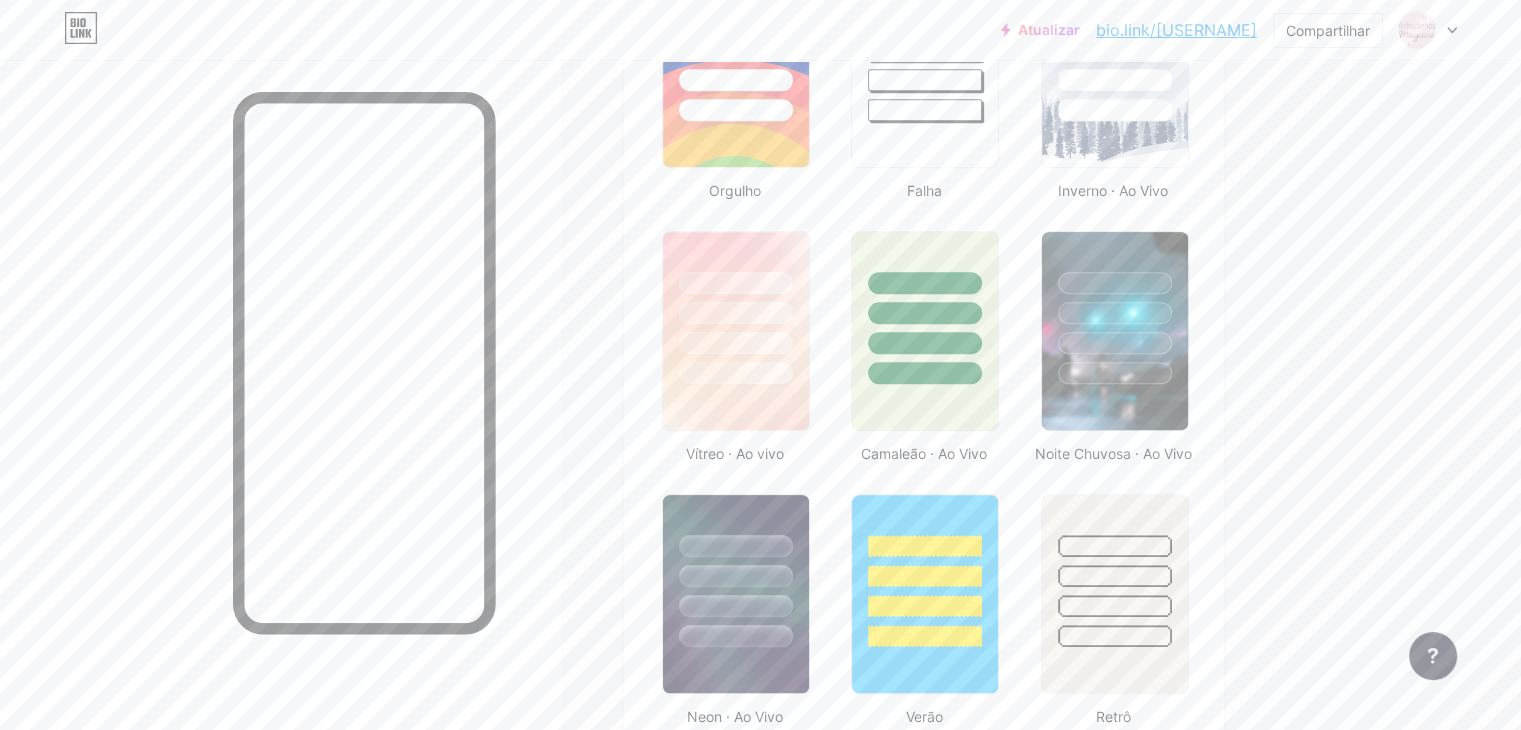 scroll, scrollTop: 897, scrollLeft: 0, axis: vertical 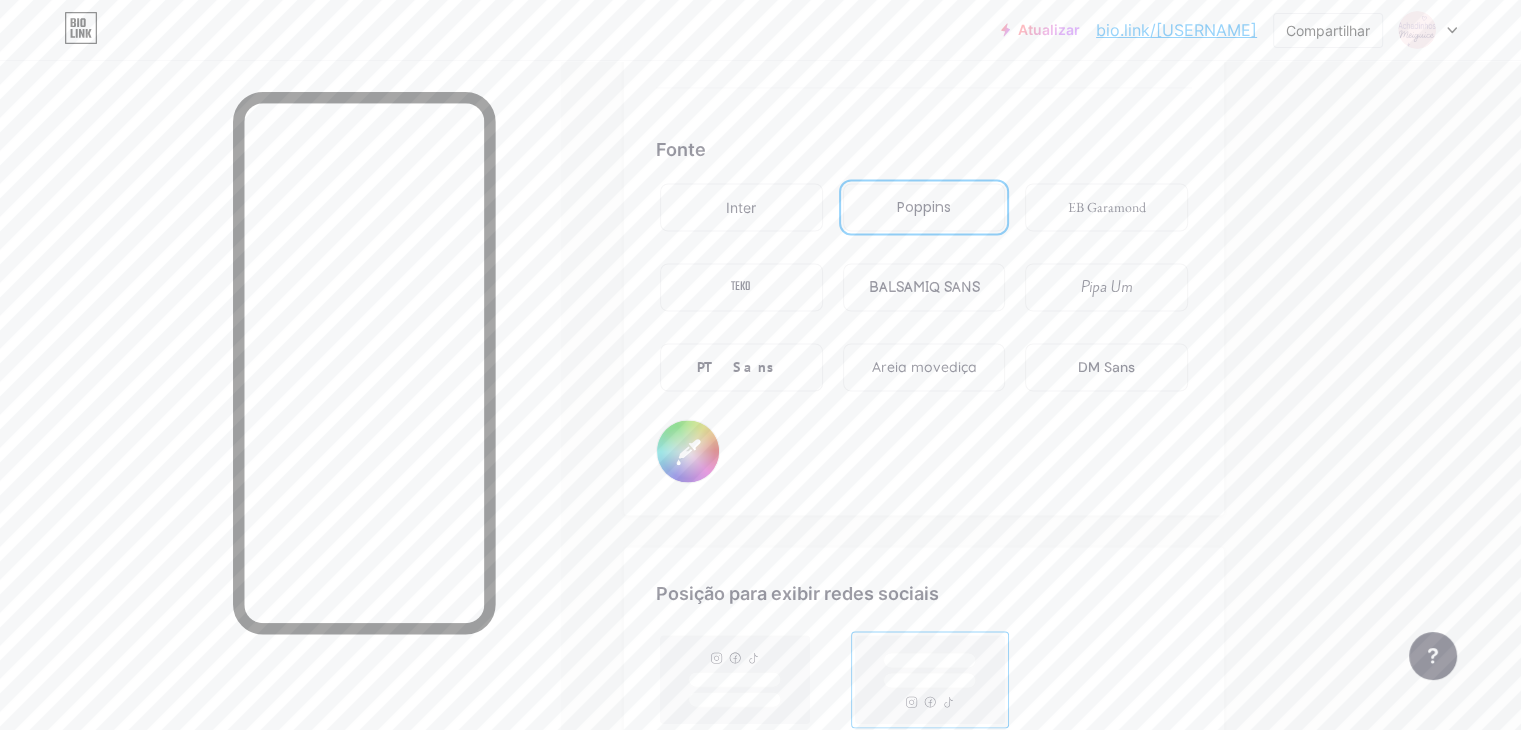 click on "#ffffff" at bounding box center (688, 451) 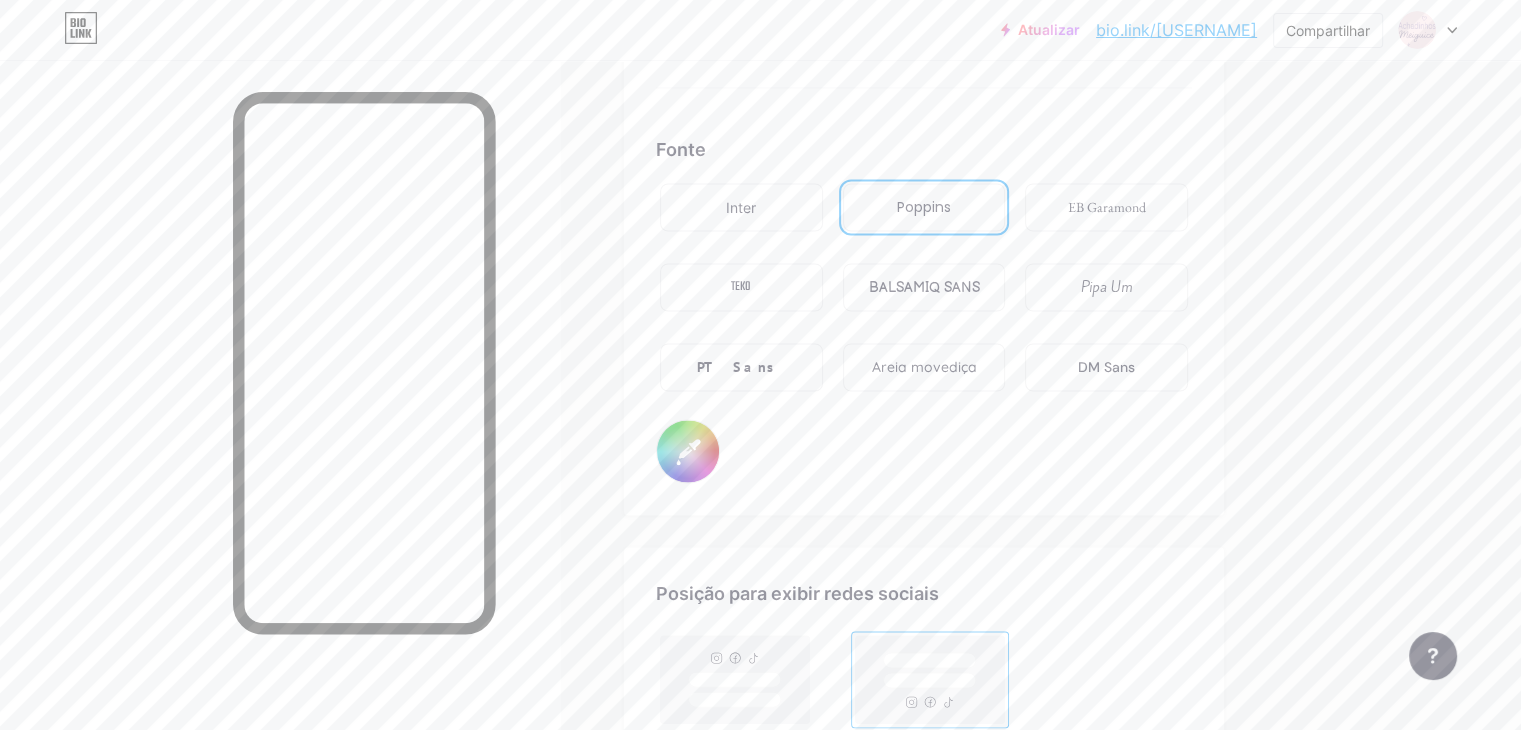 type on "#000000" 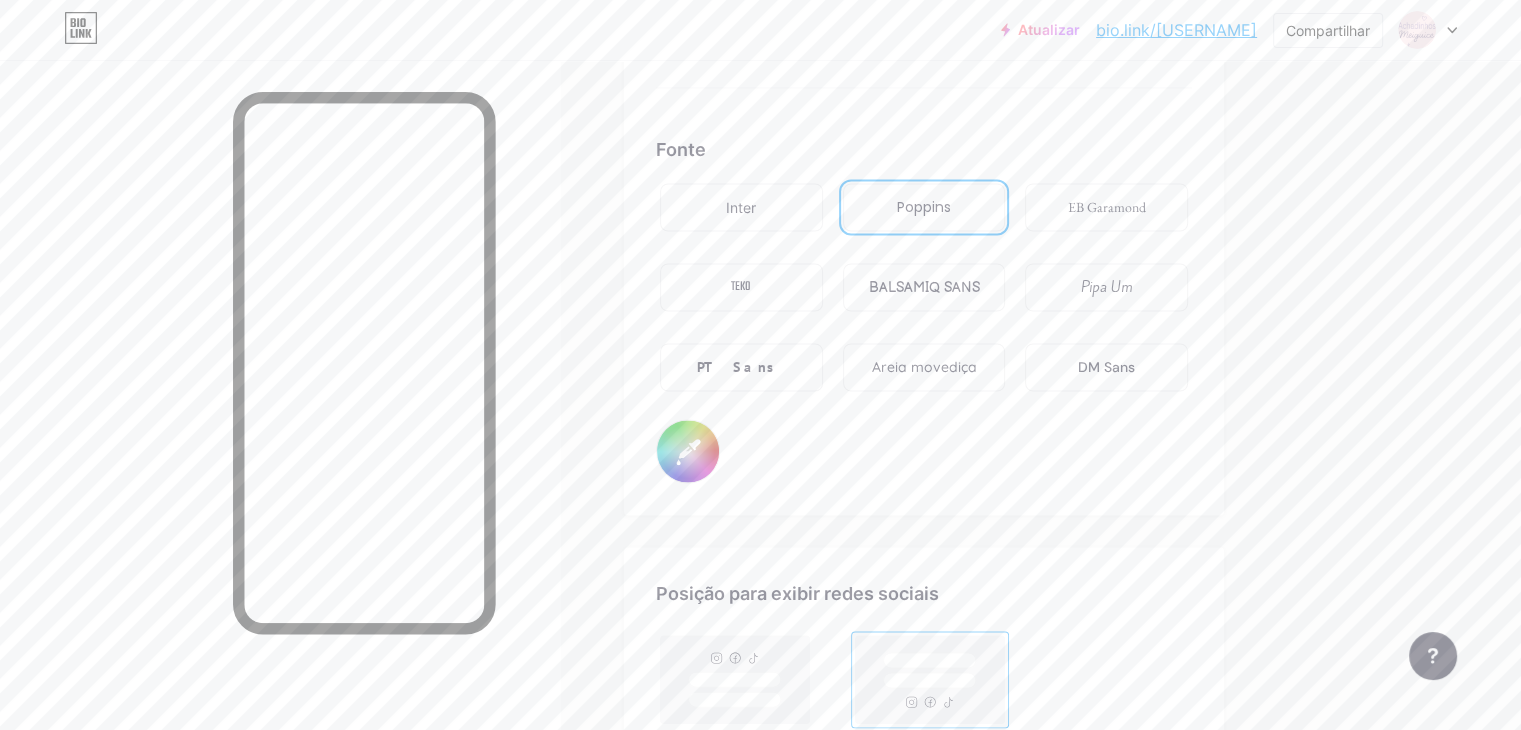 type on "#c2adad" 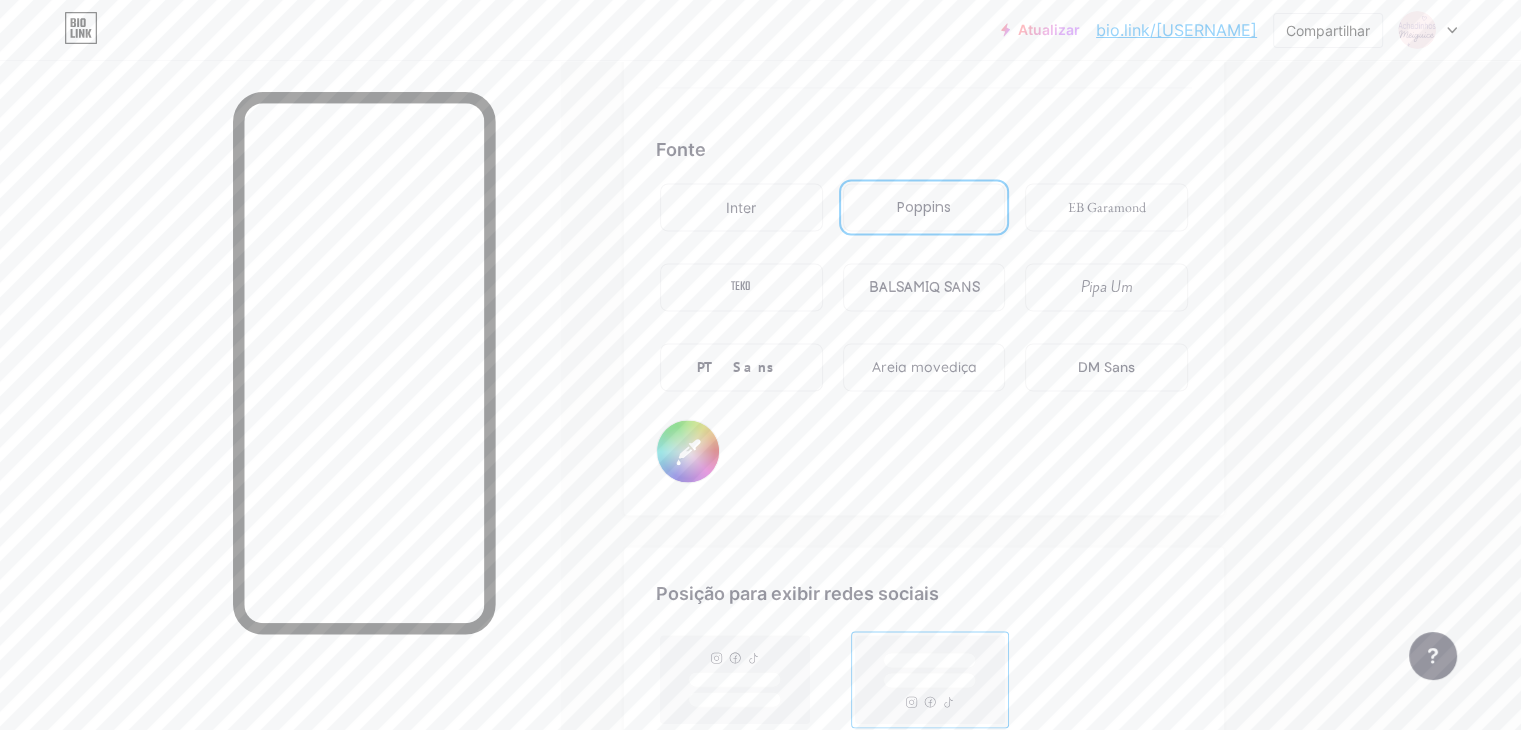 type on "#c7a3a3" 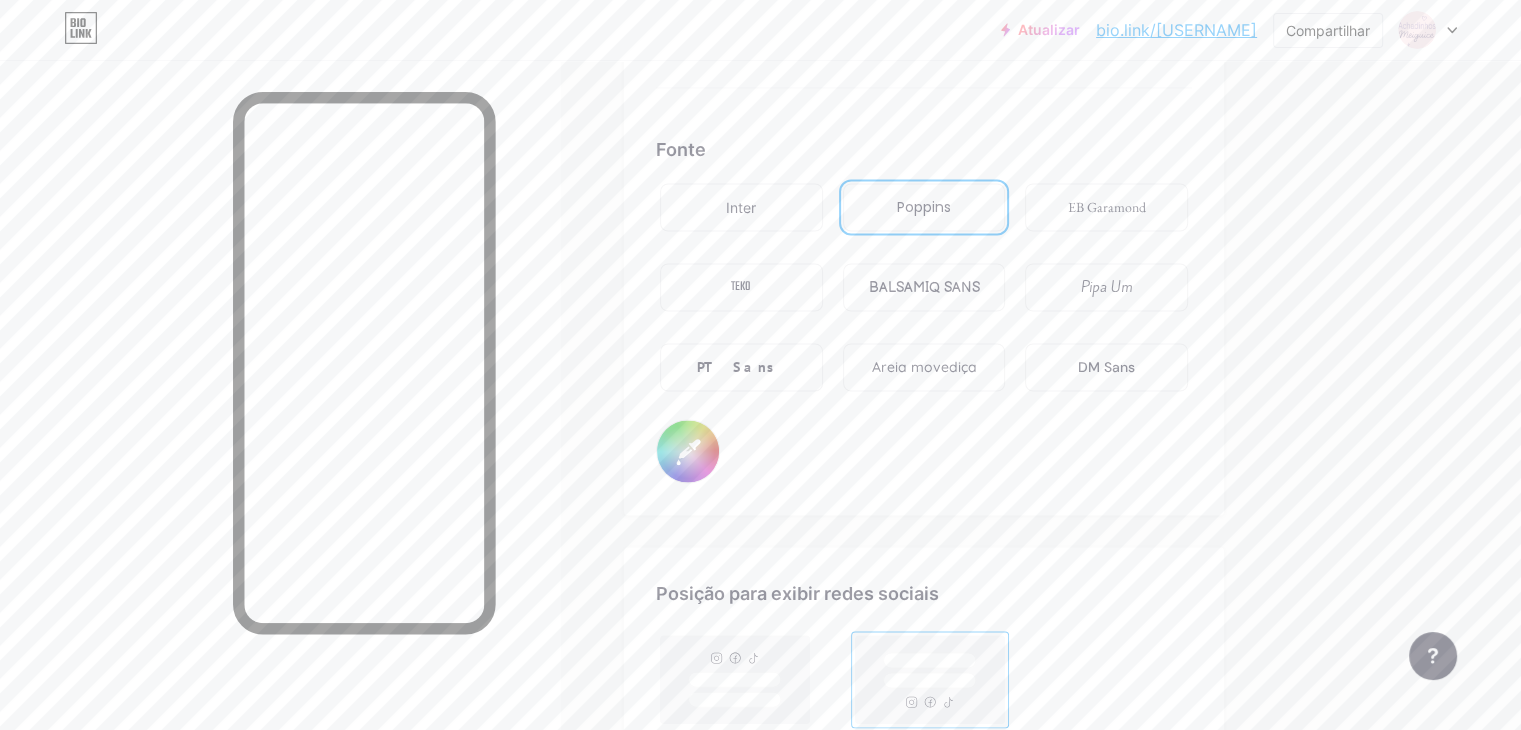 type on "#000000" 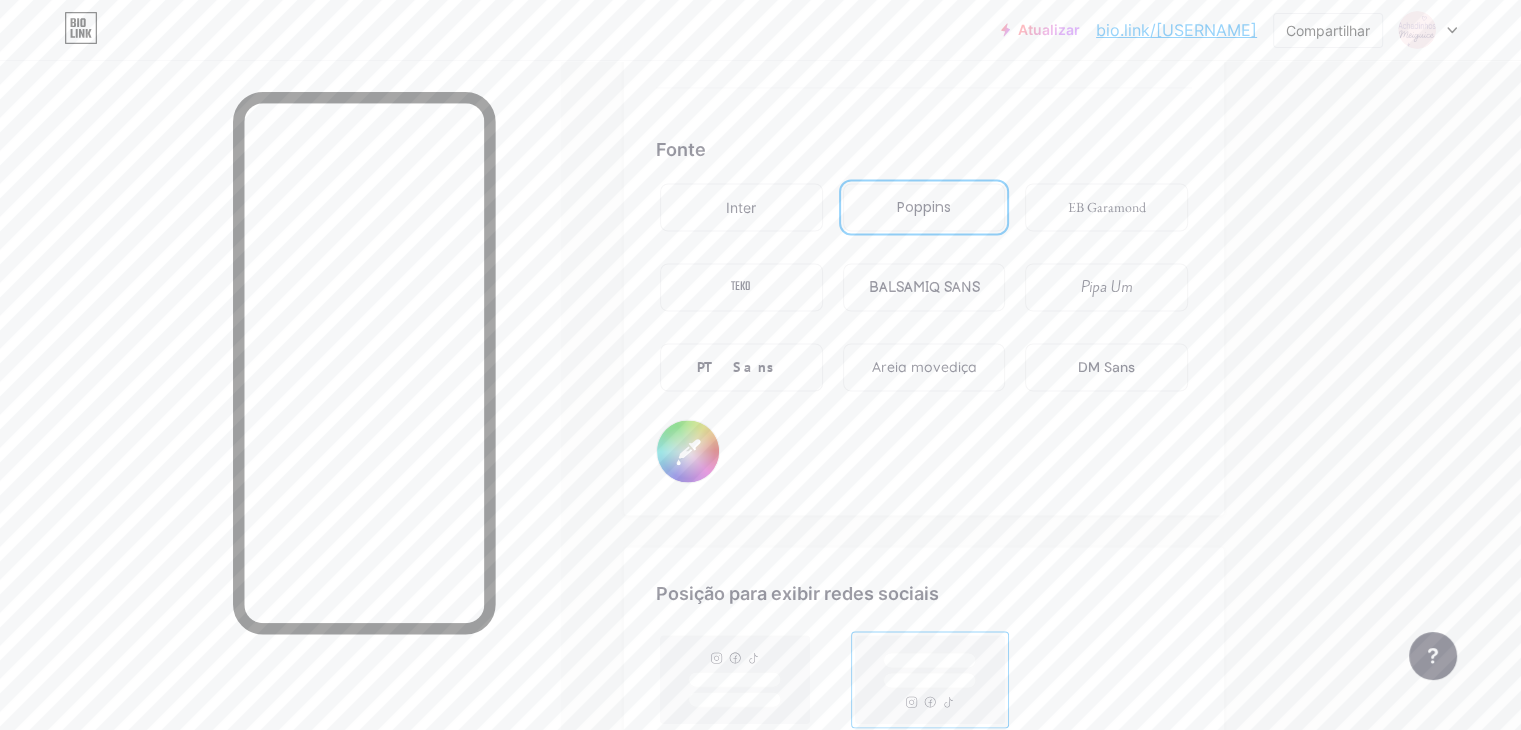 type on "#000000" 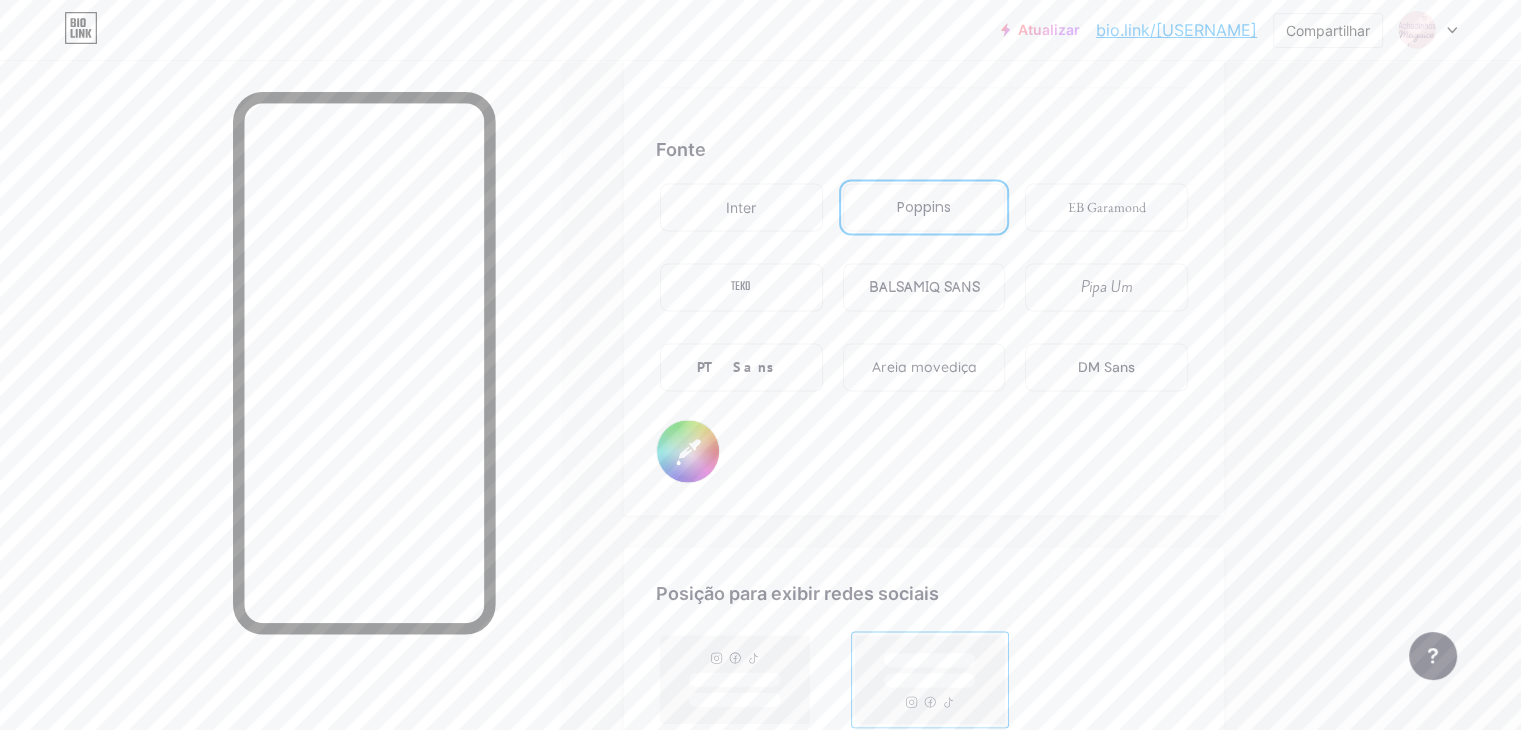 type on "#c79e9e" 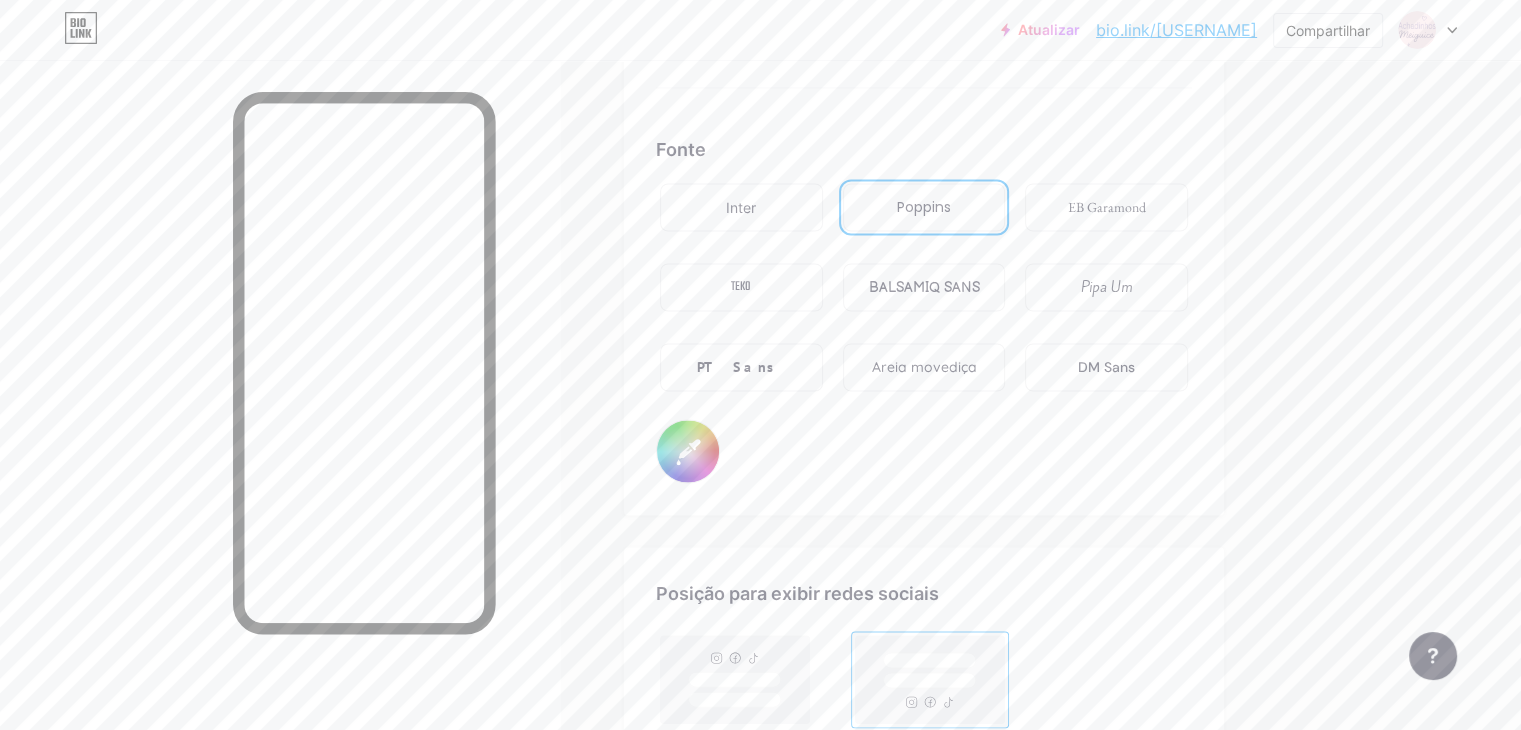 type on "#000000" 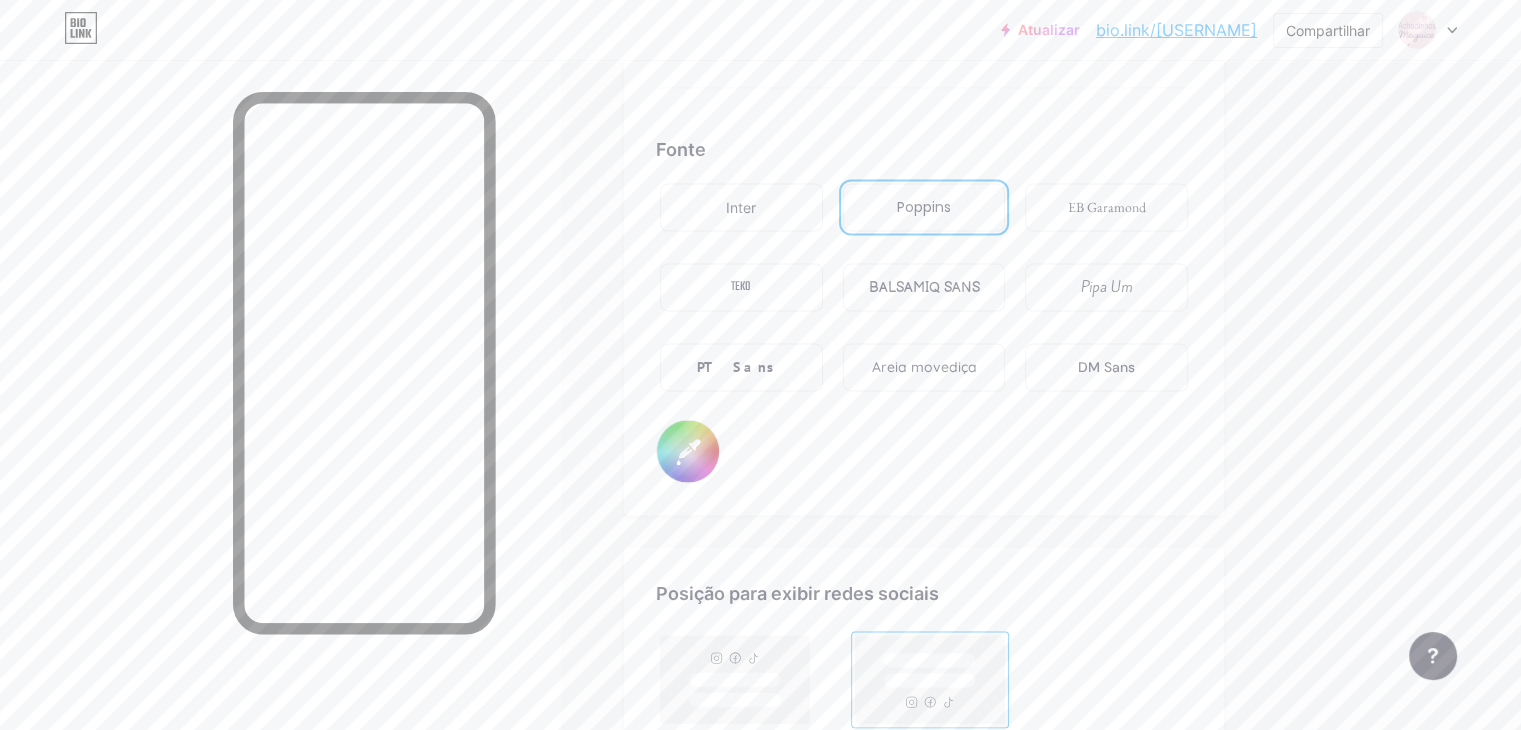 type on "#000000" 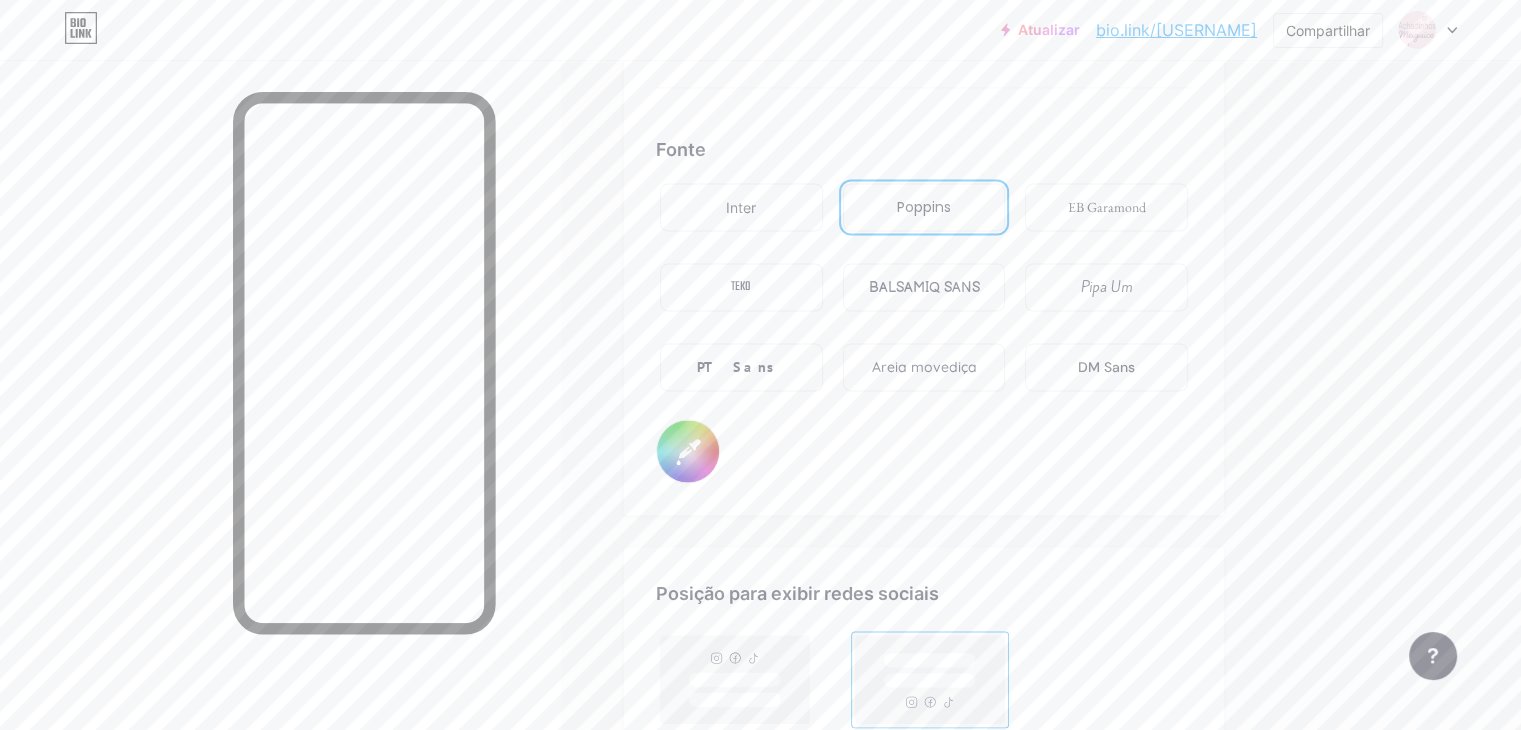 type on "#000000" 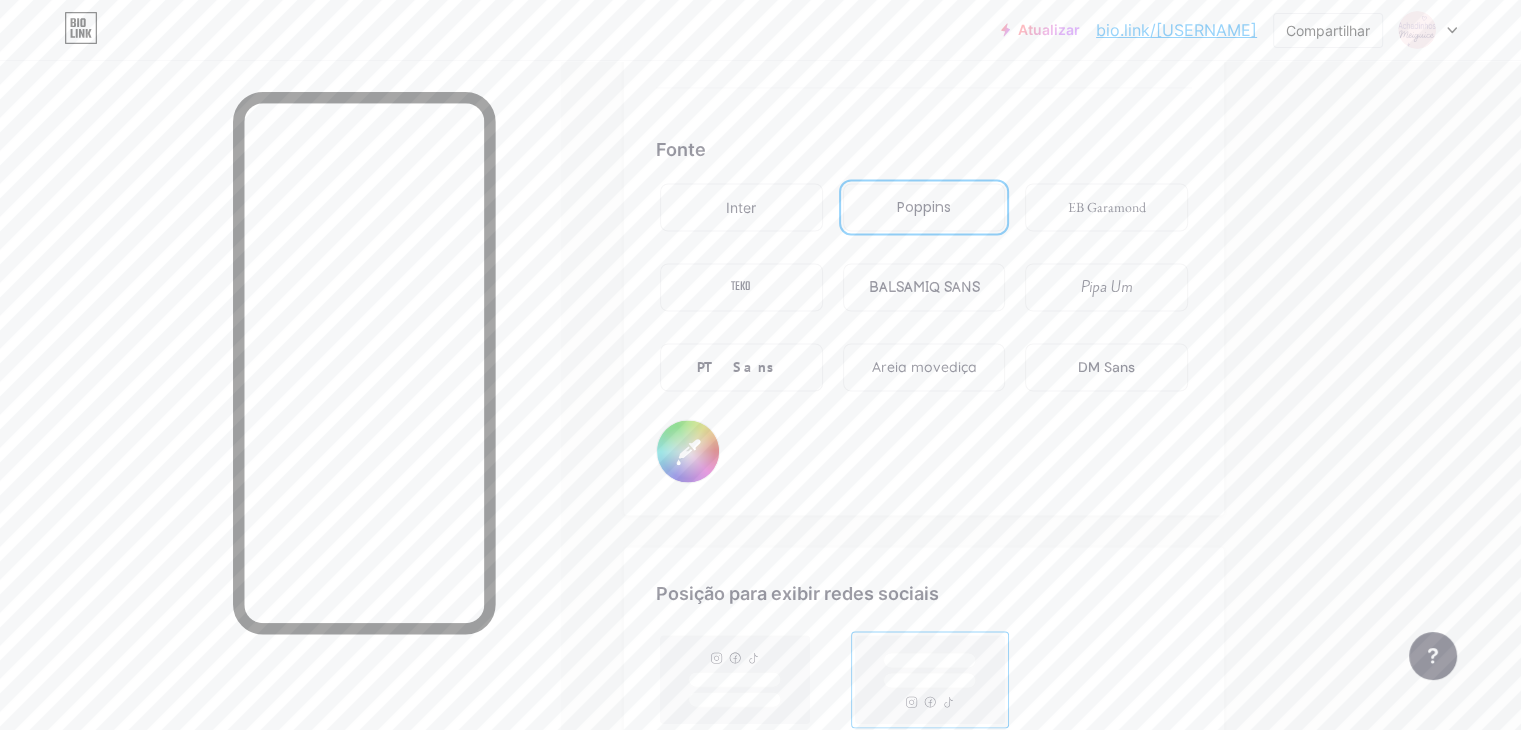 type on "#ca9b9b" 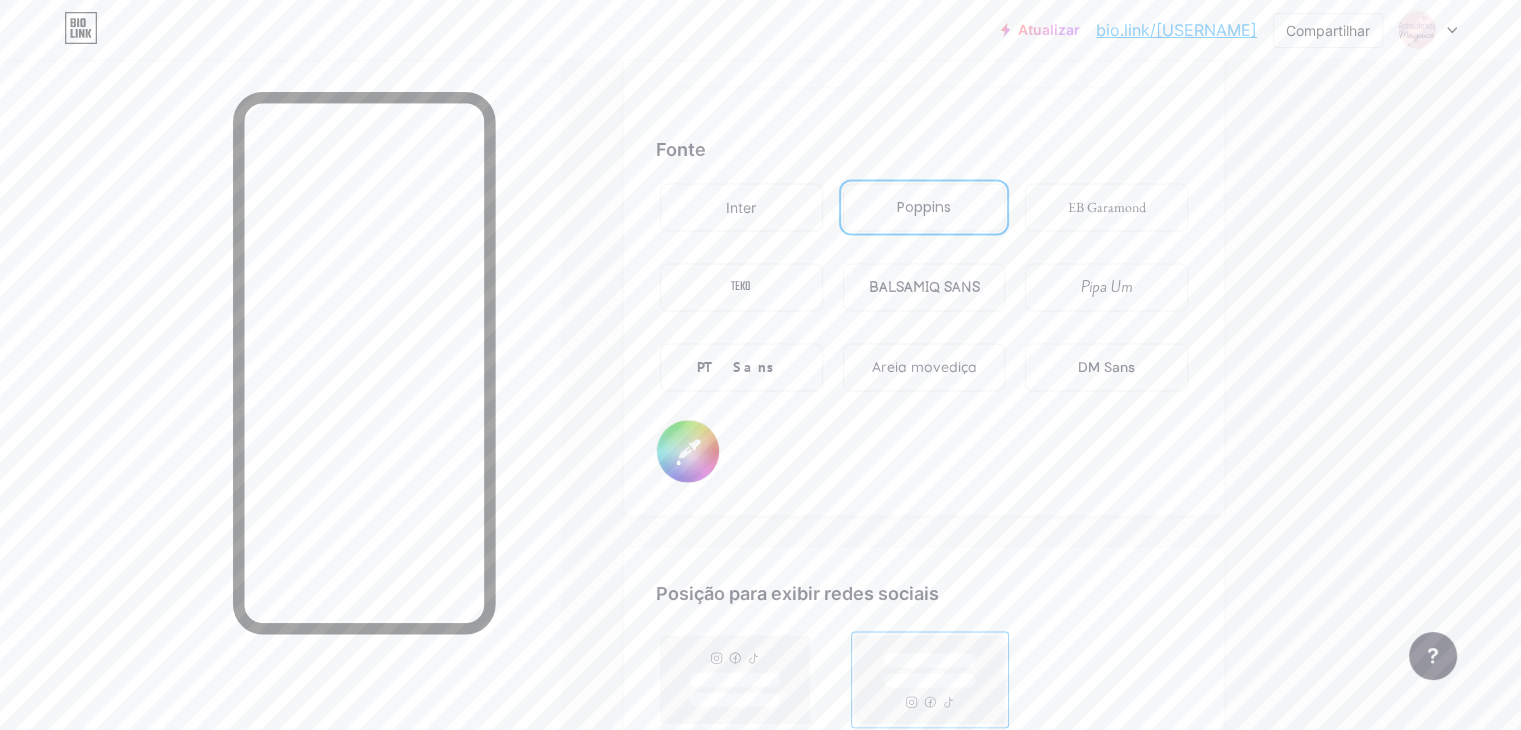 type on "#000000" 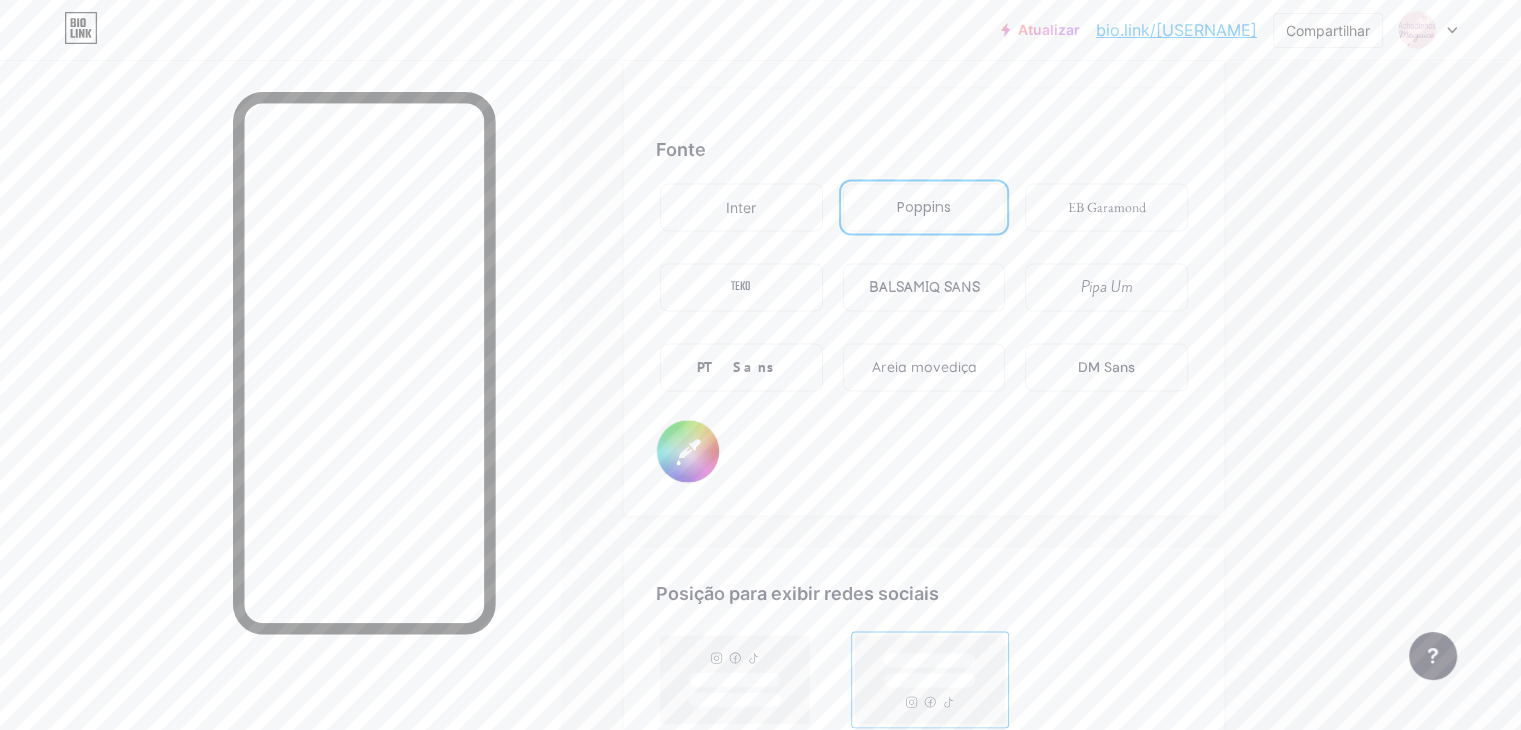 type on "#cb9a9a" 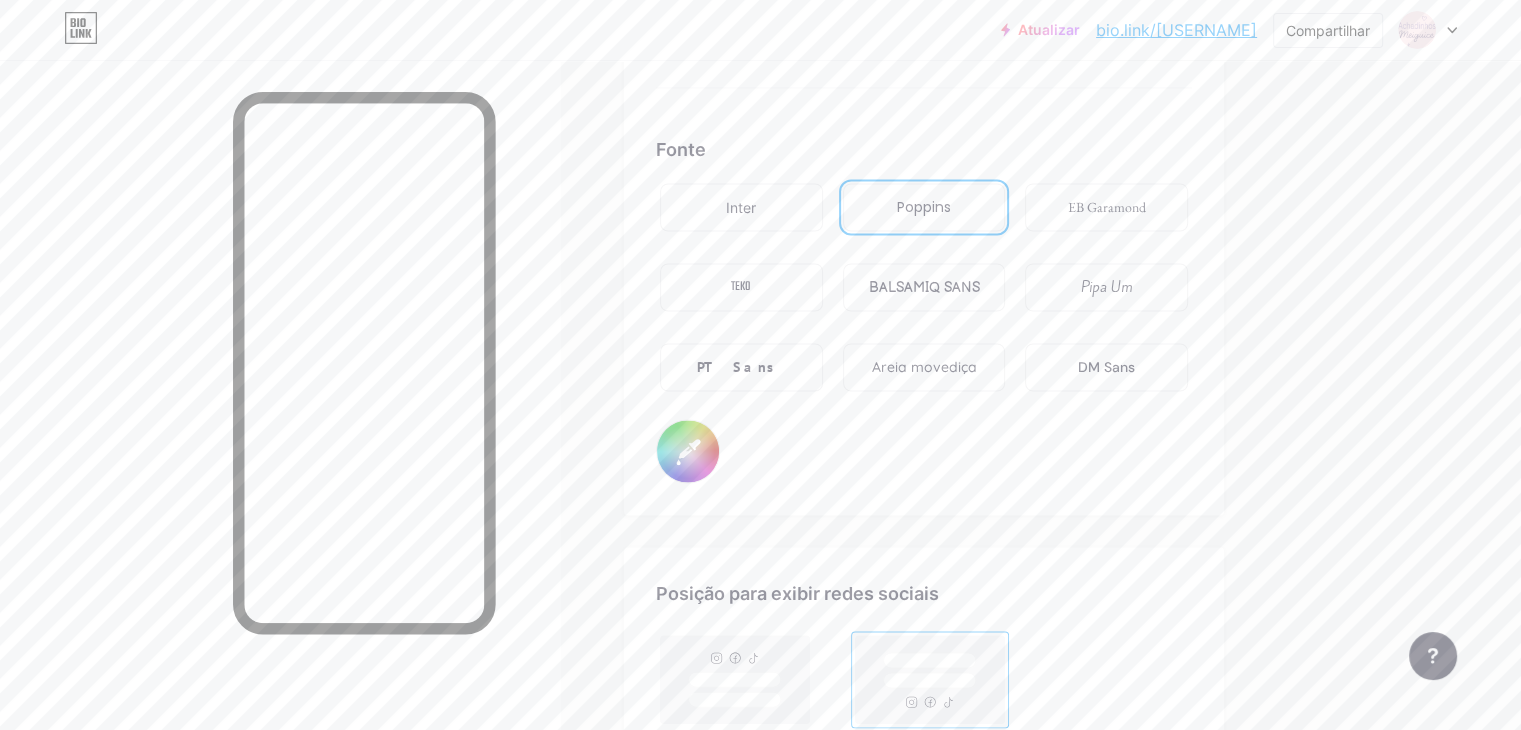 type on "#000000" 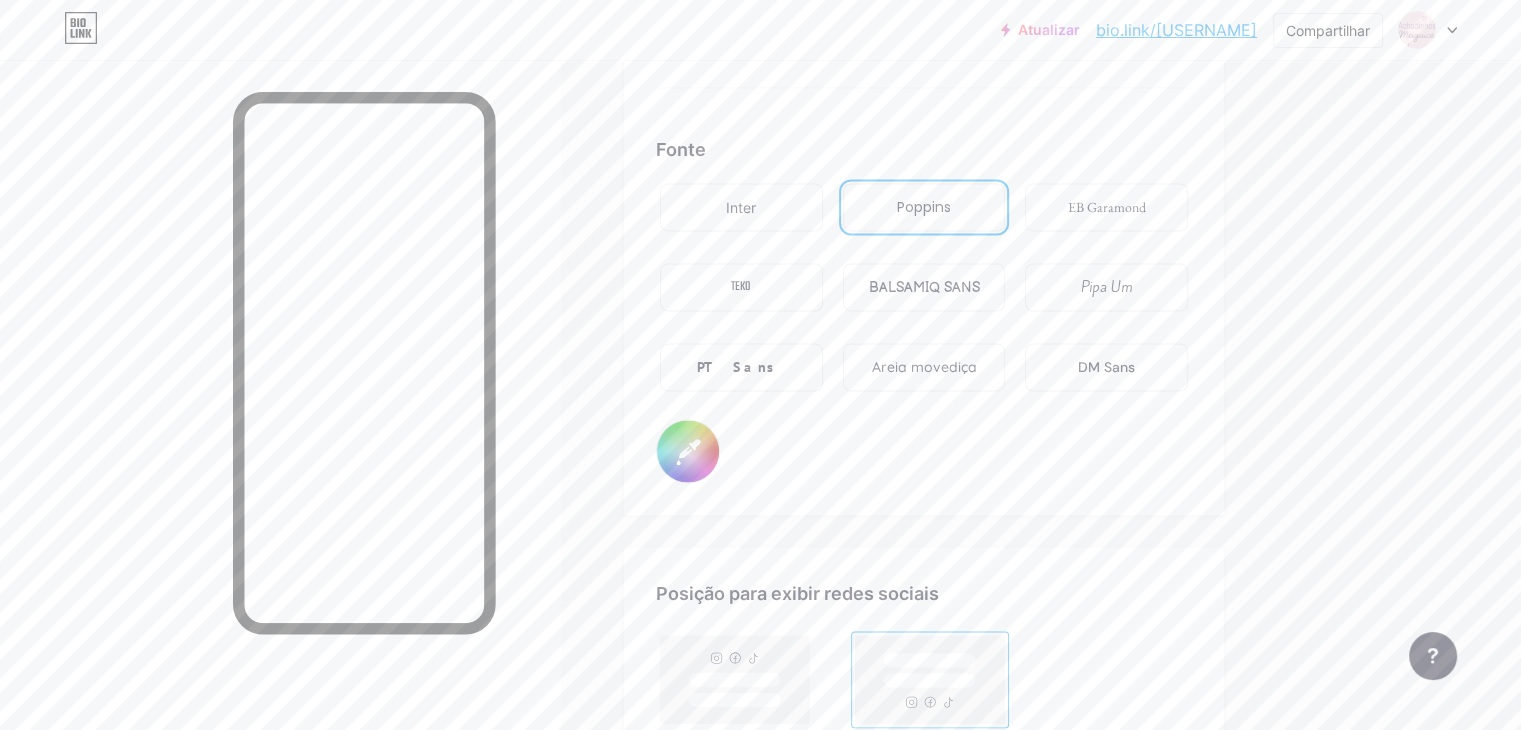 type on "#cc9999" 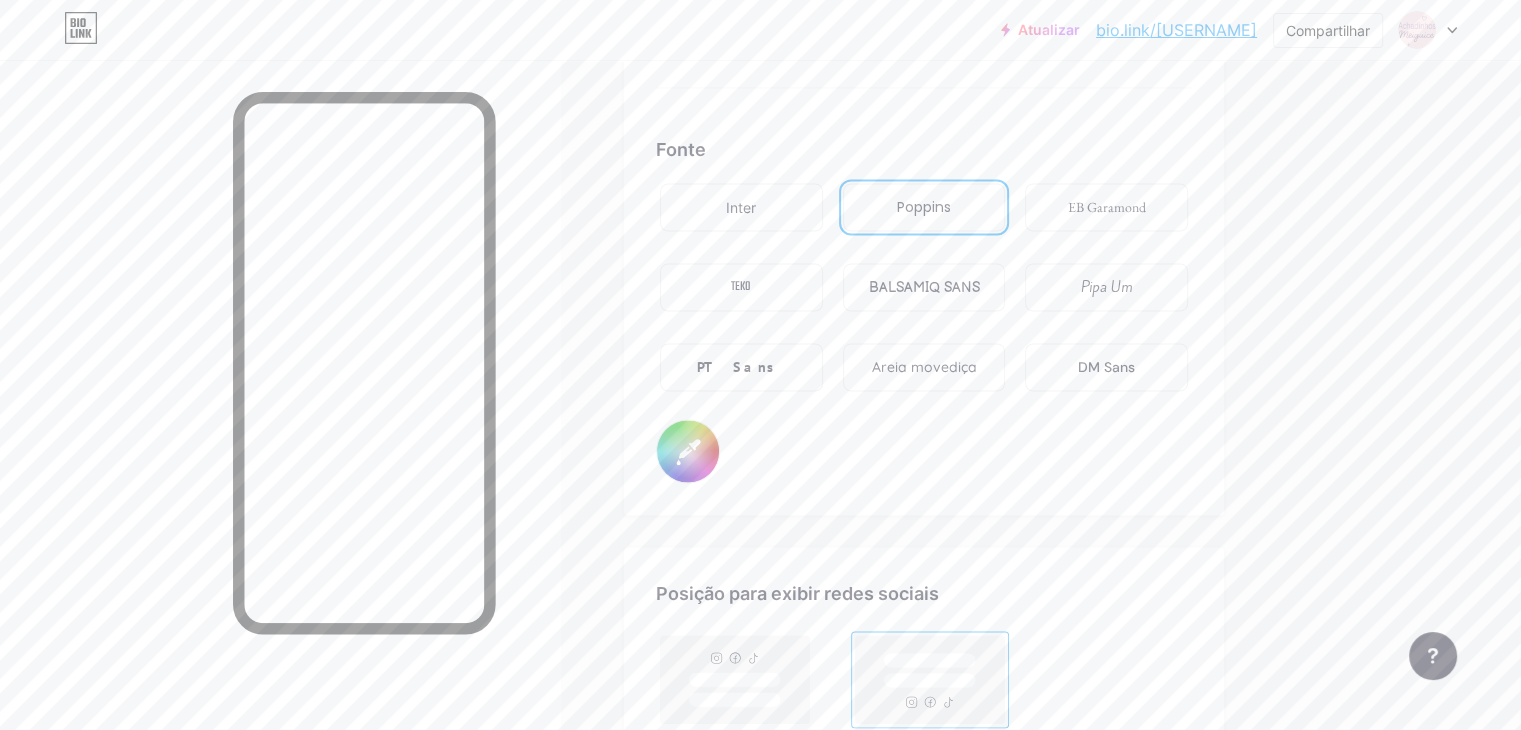 type on "#000000" 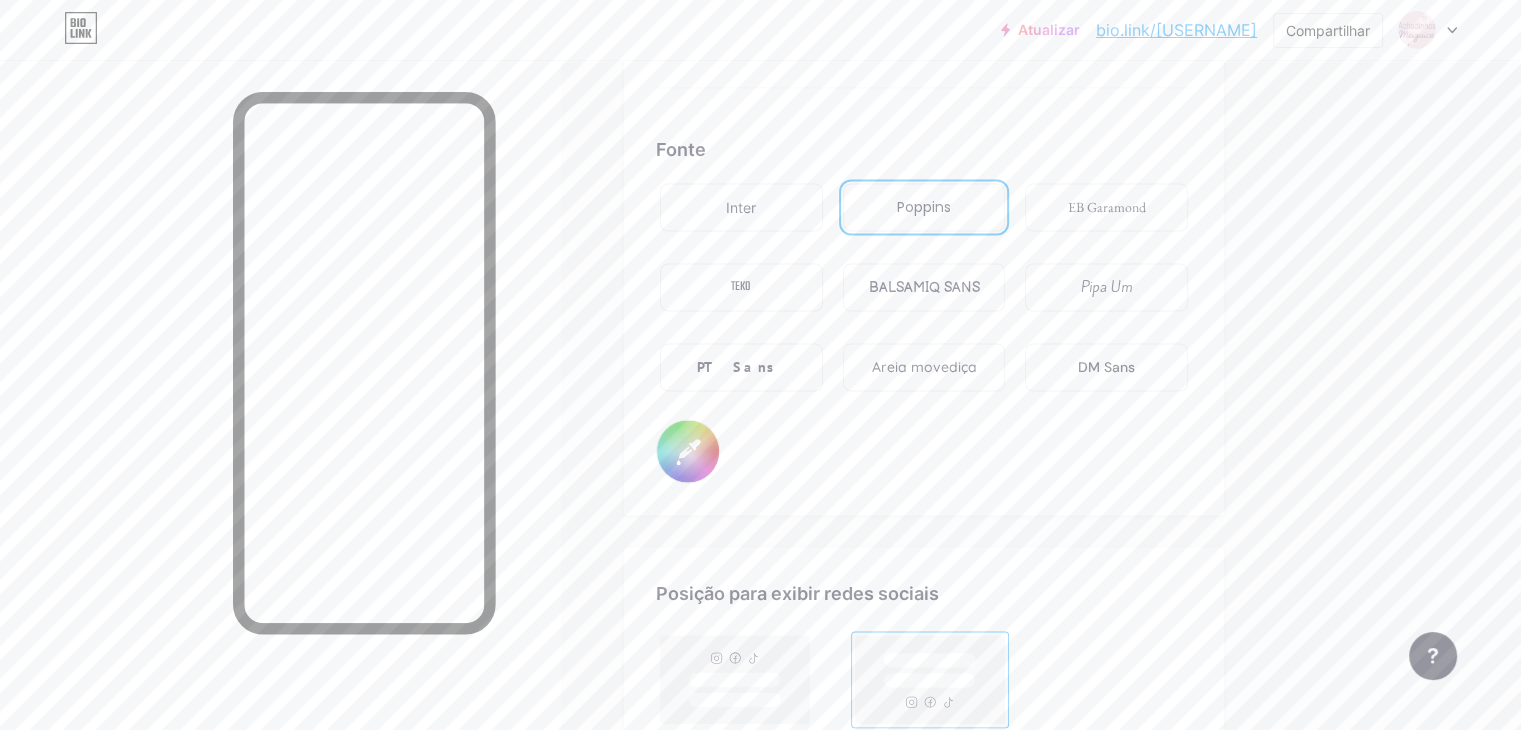 type on "#000000" 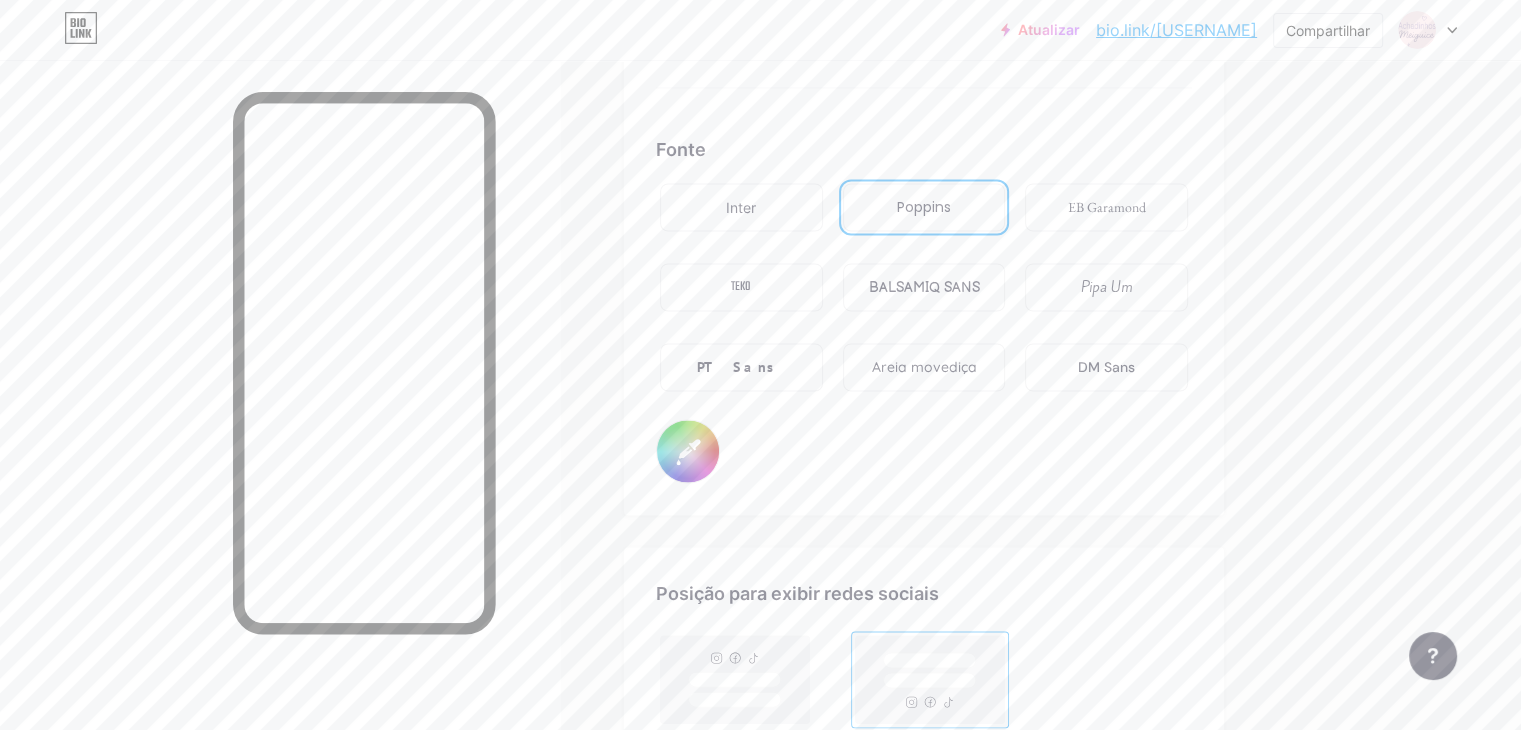type on "#cc9393" 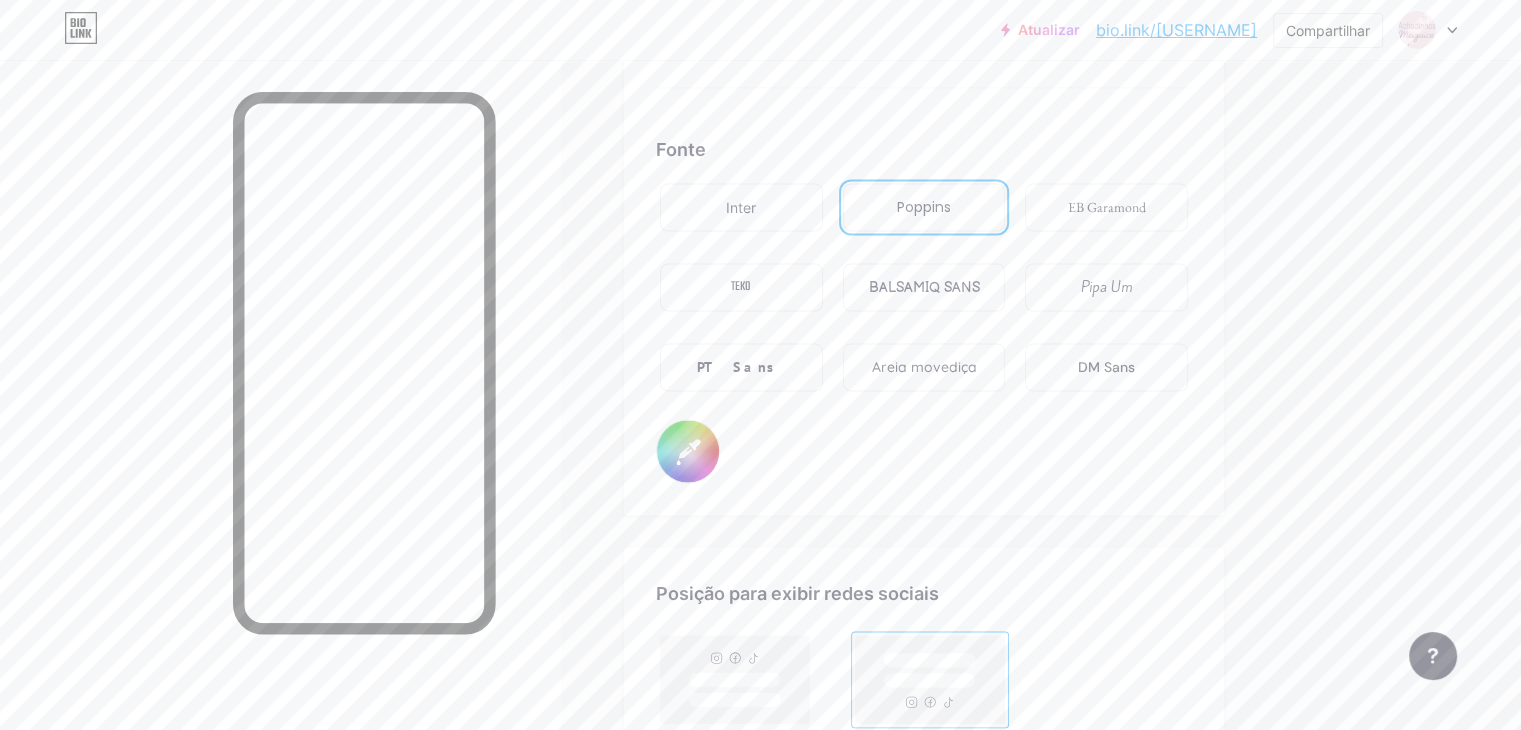type on "#000000" 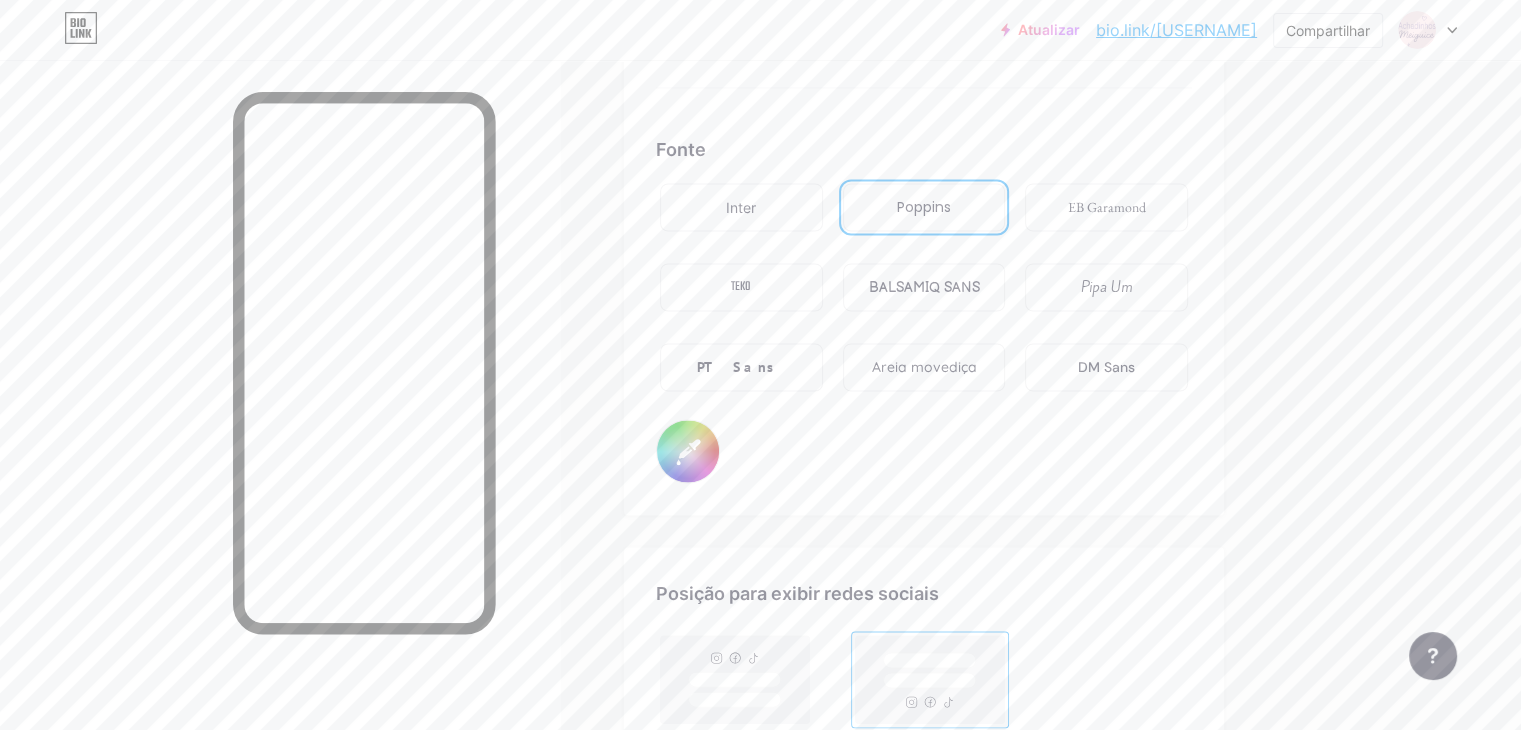 type on "#ce9292" 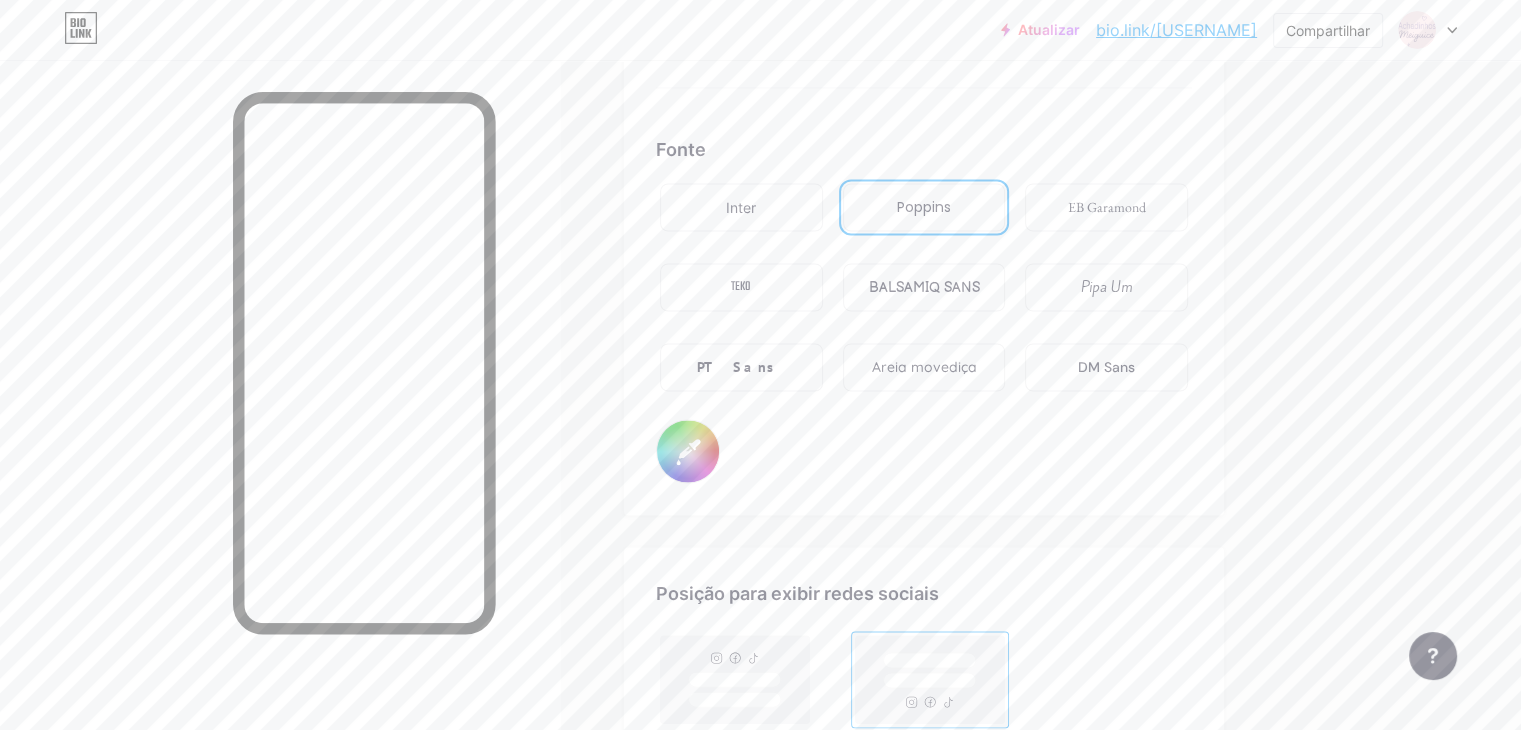 type on "#000000" 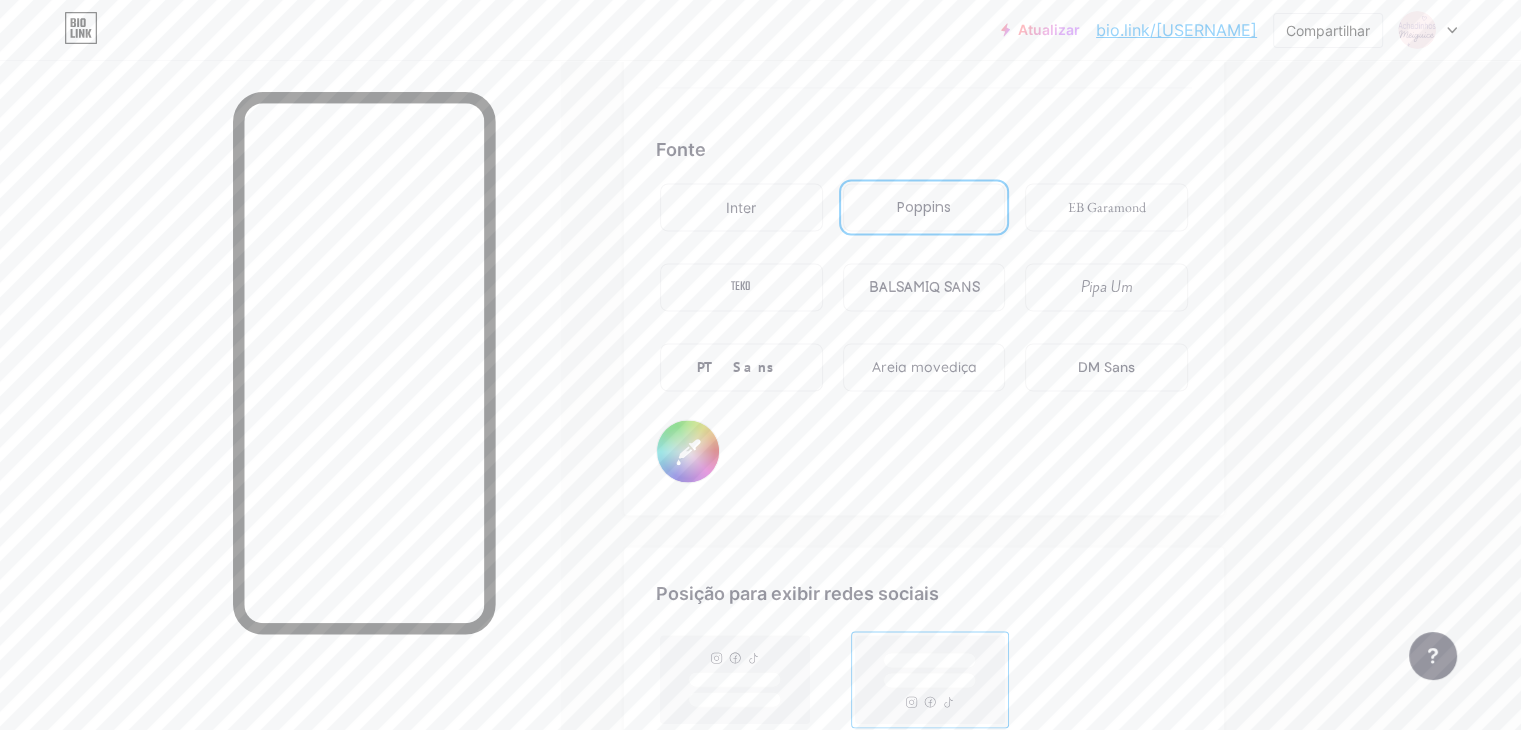 type on "#ce8d8d" 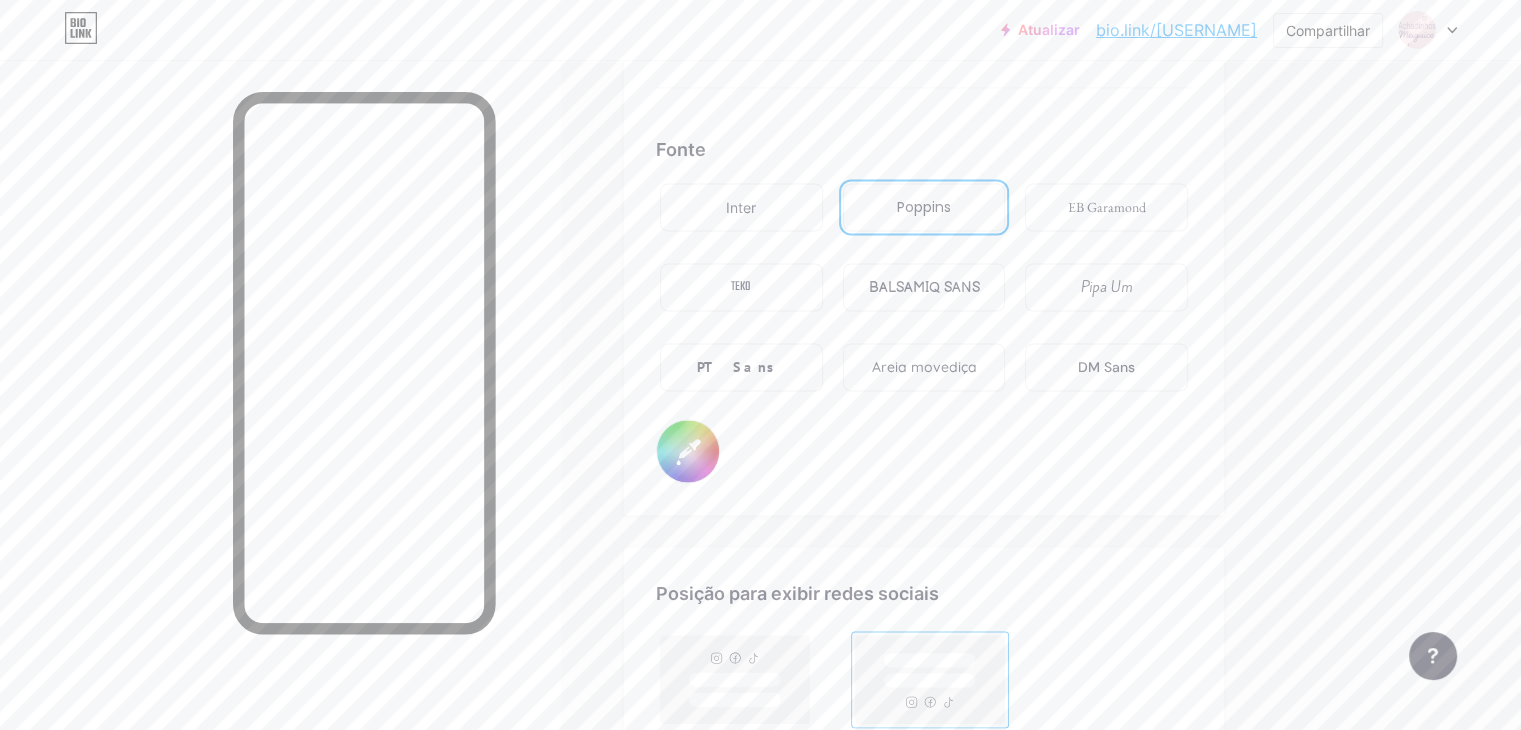 type on "#000000" 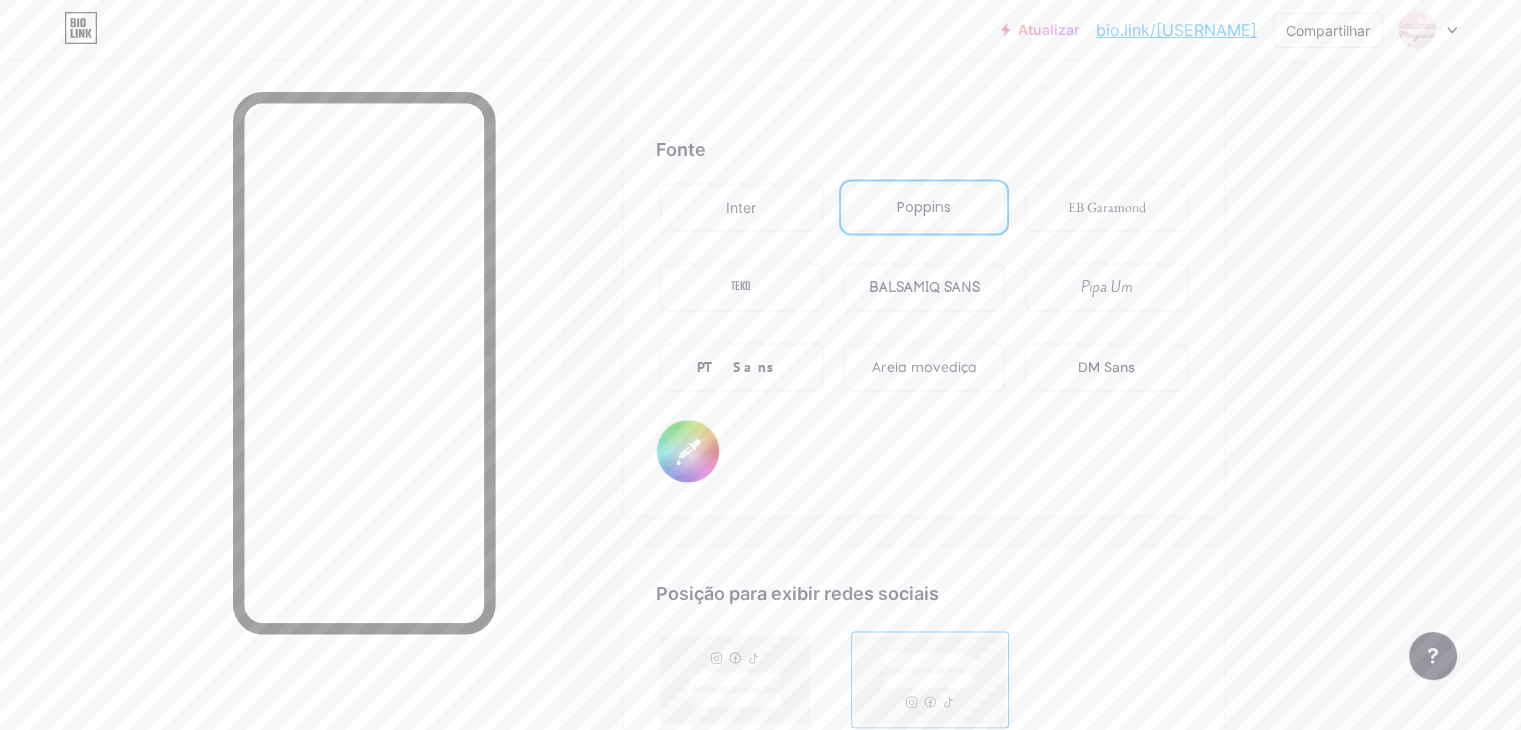 type on "#d09090" 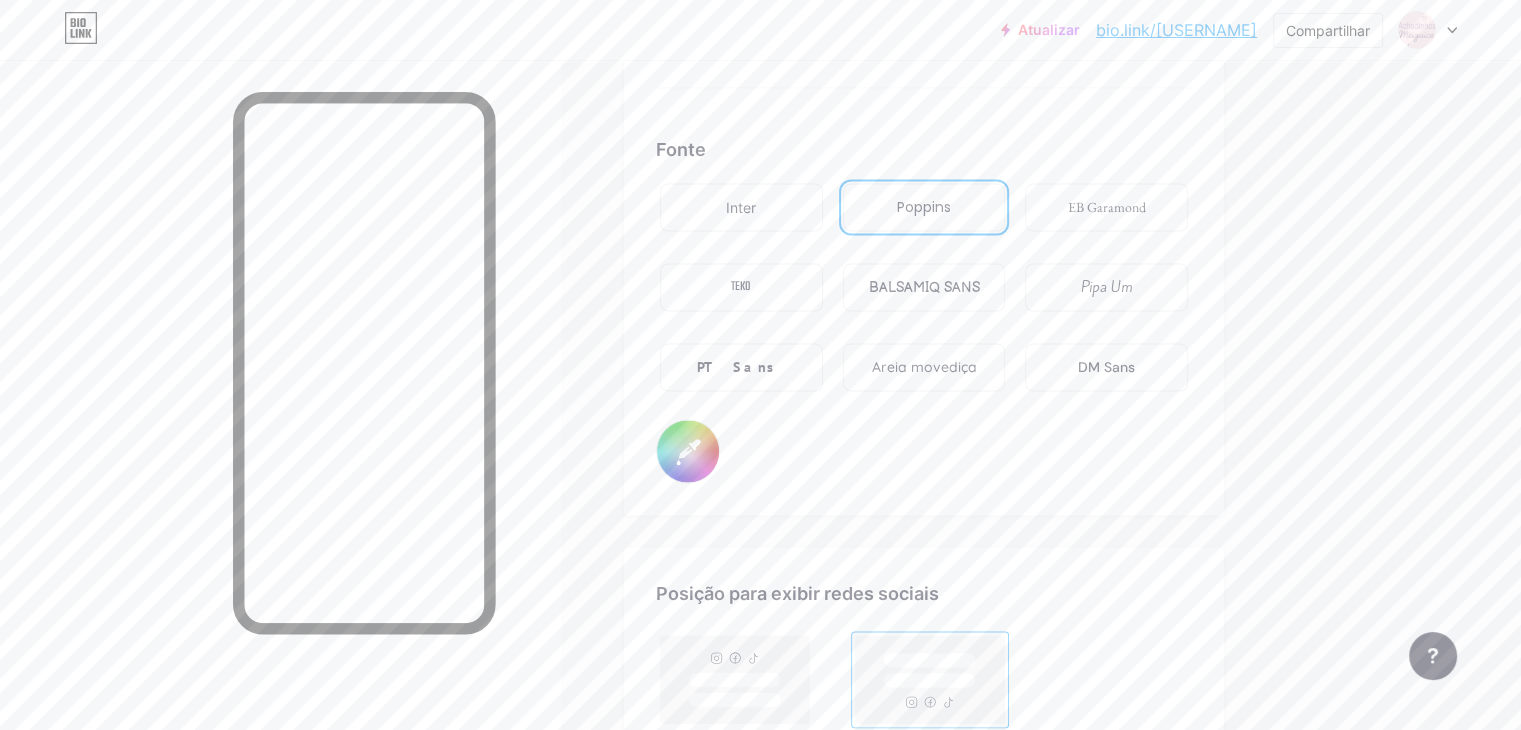 type on "#000000" 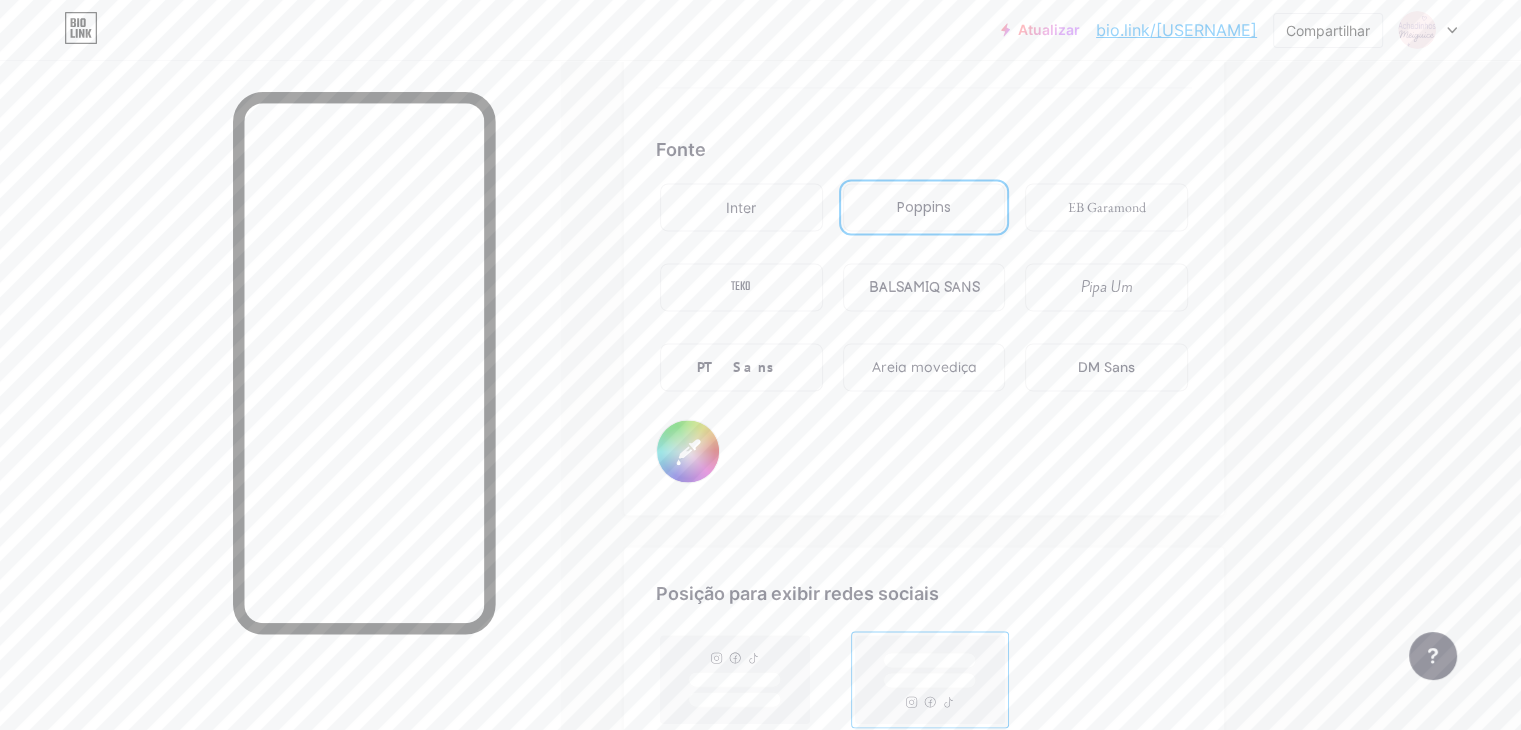 type on "#d28e8e" 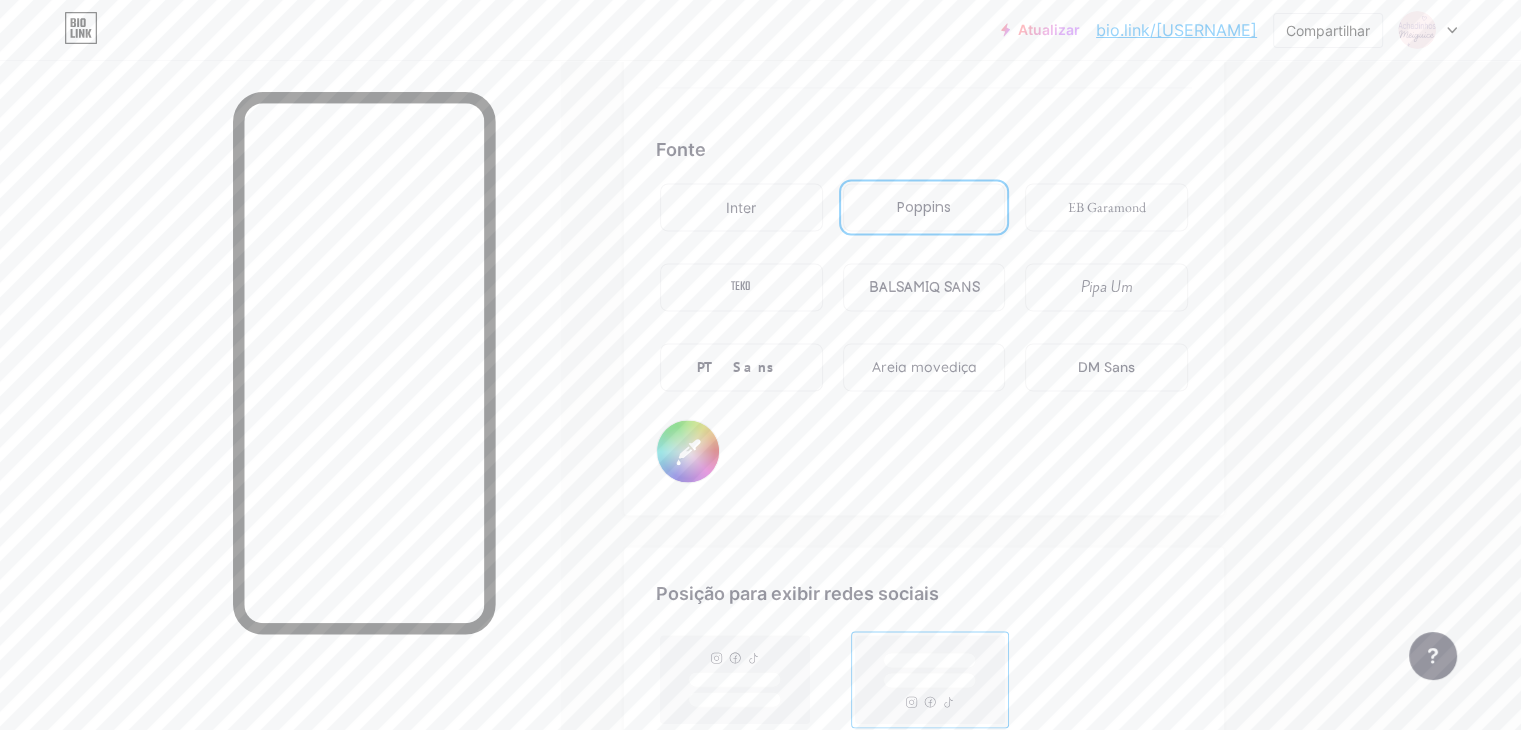 type on "#000000" 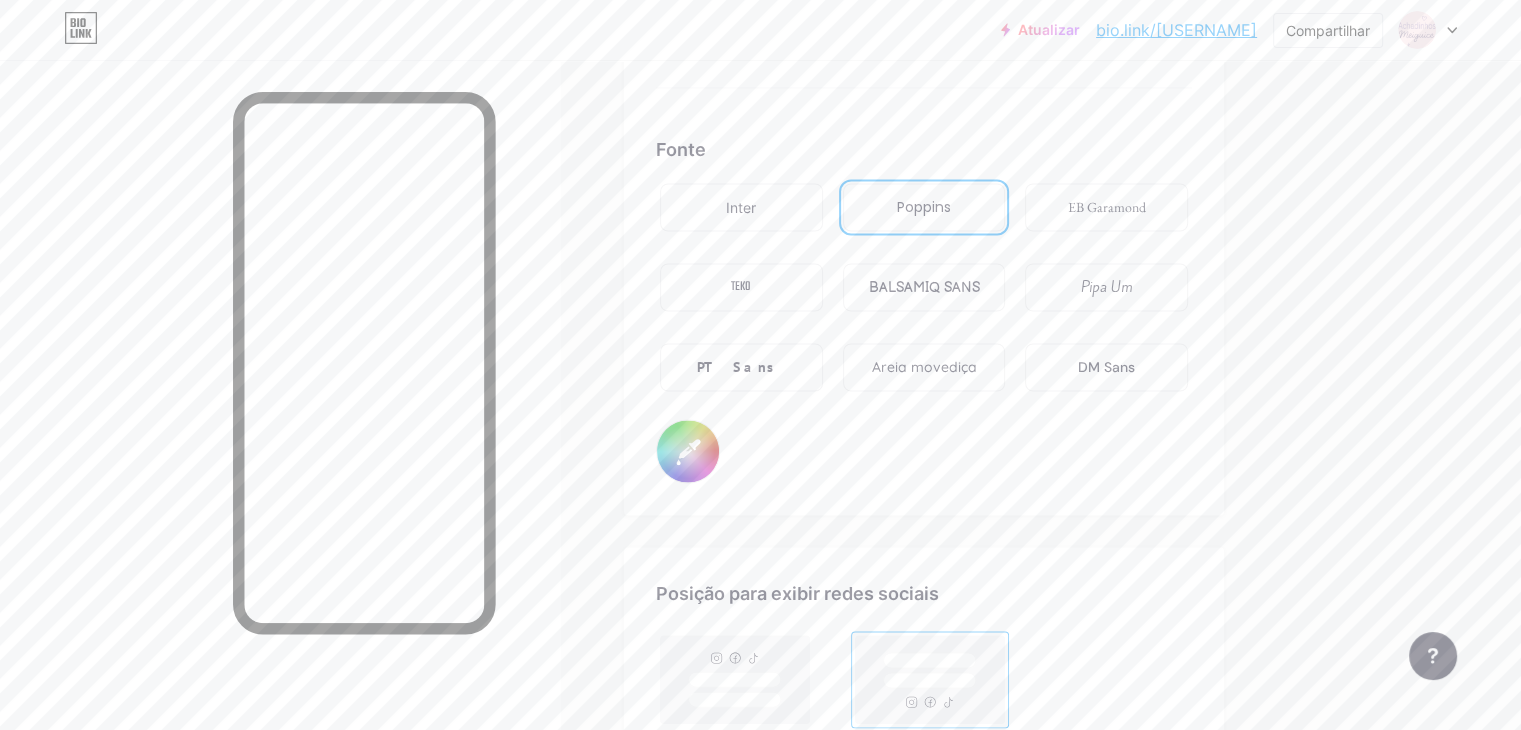 type on "#d58585" 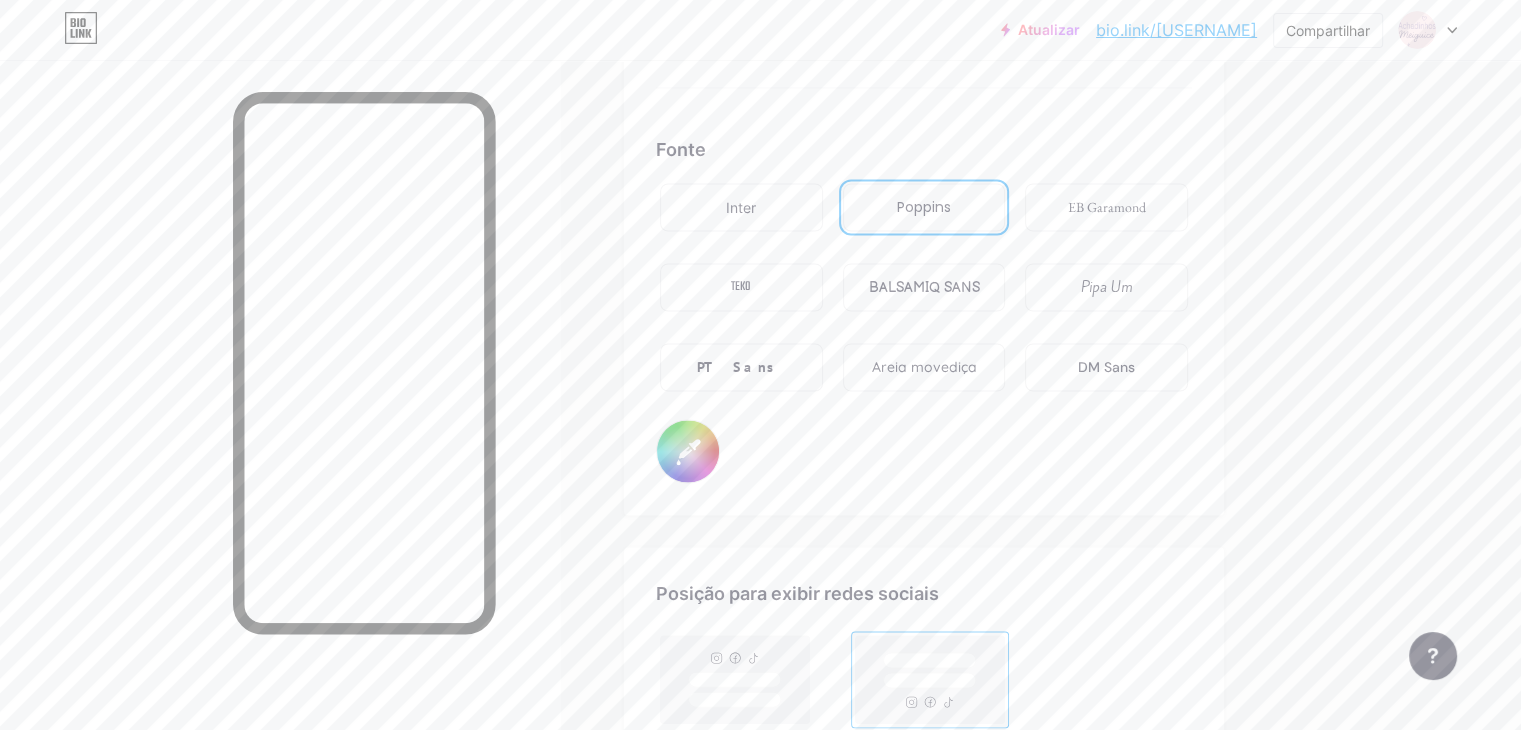 type on "#000000" 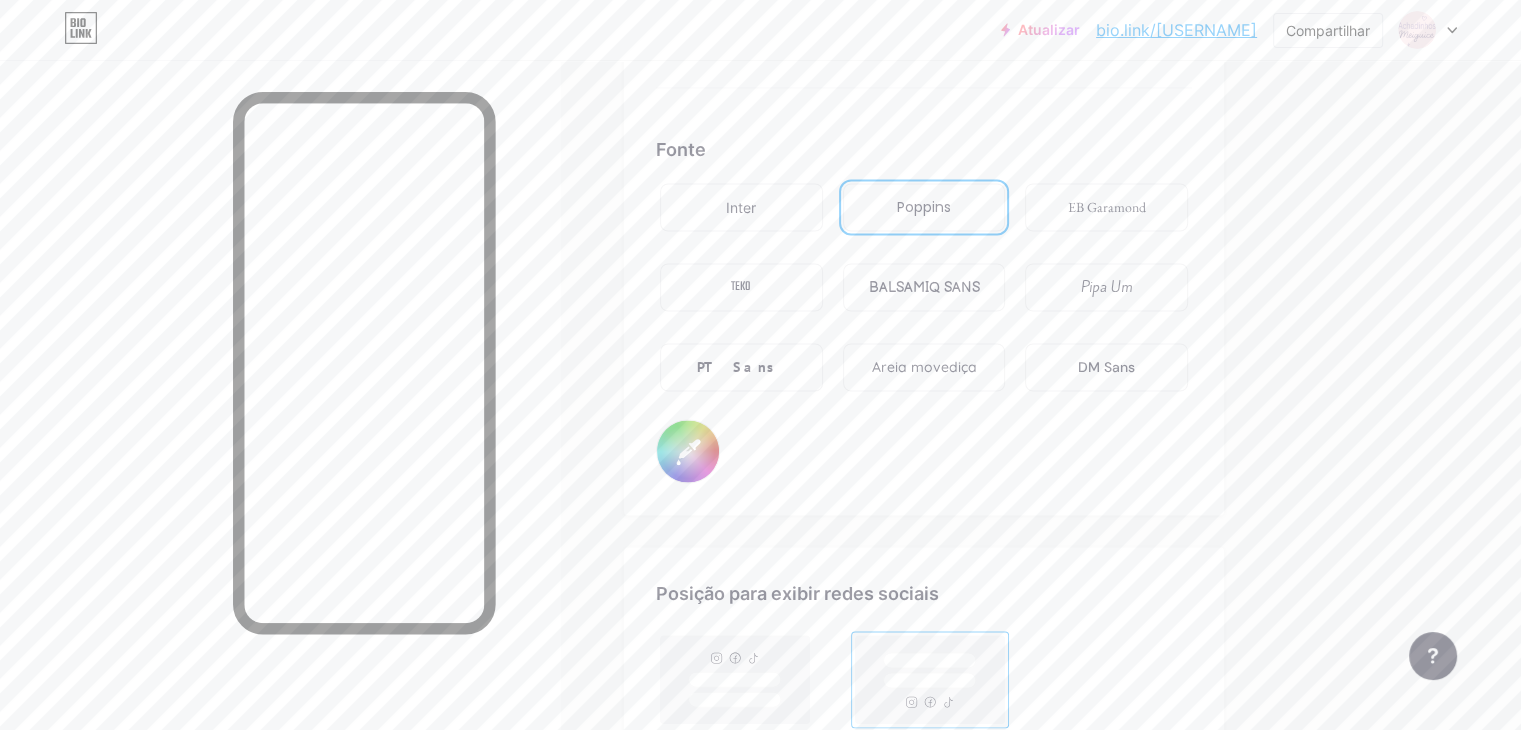 type on "#000000" 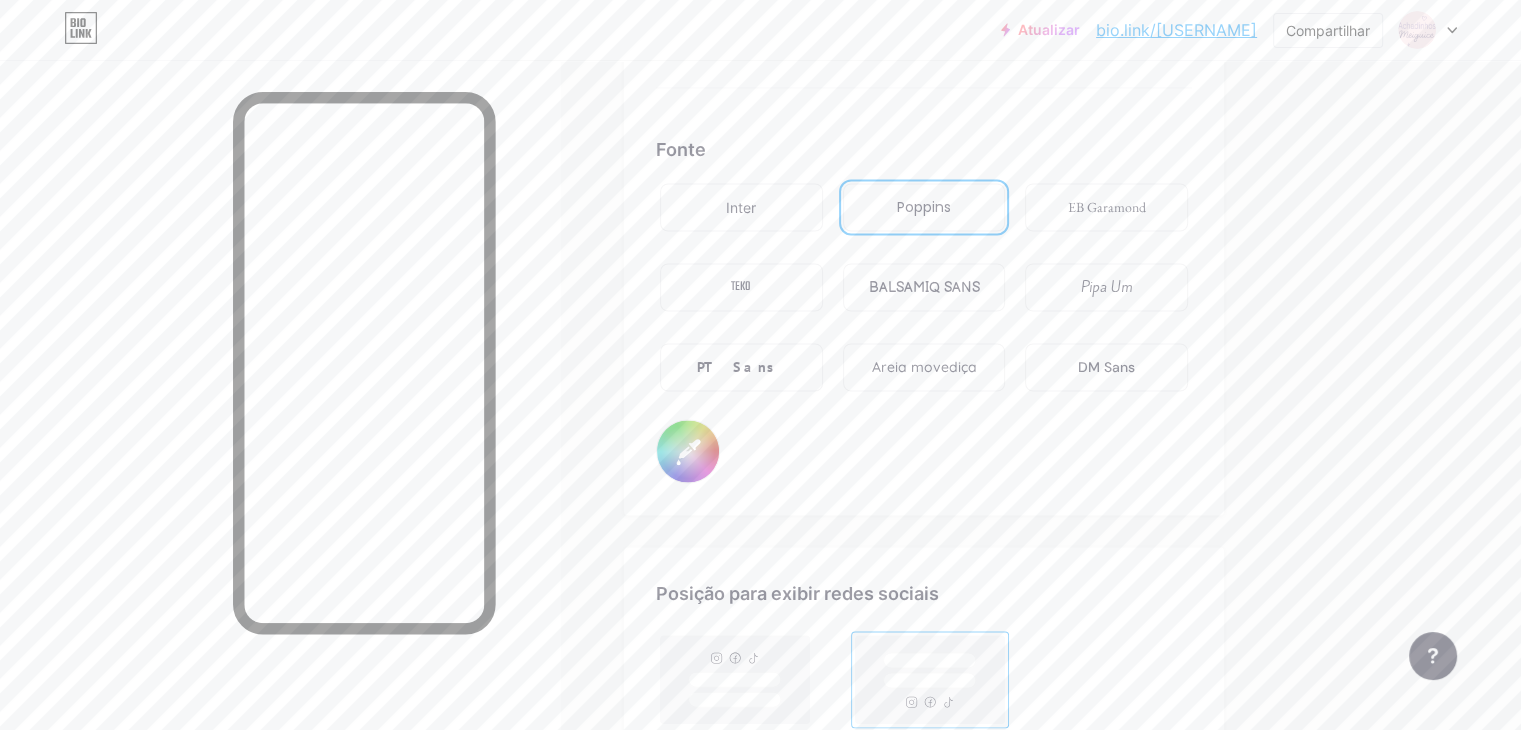 type on "#dc6f6f" 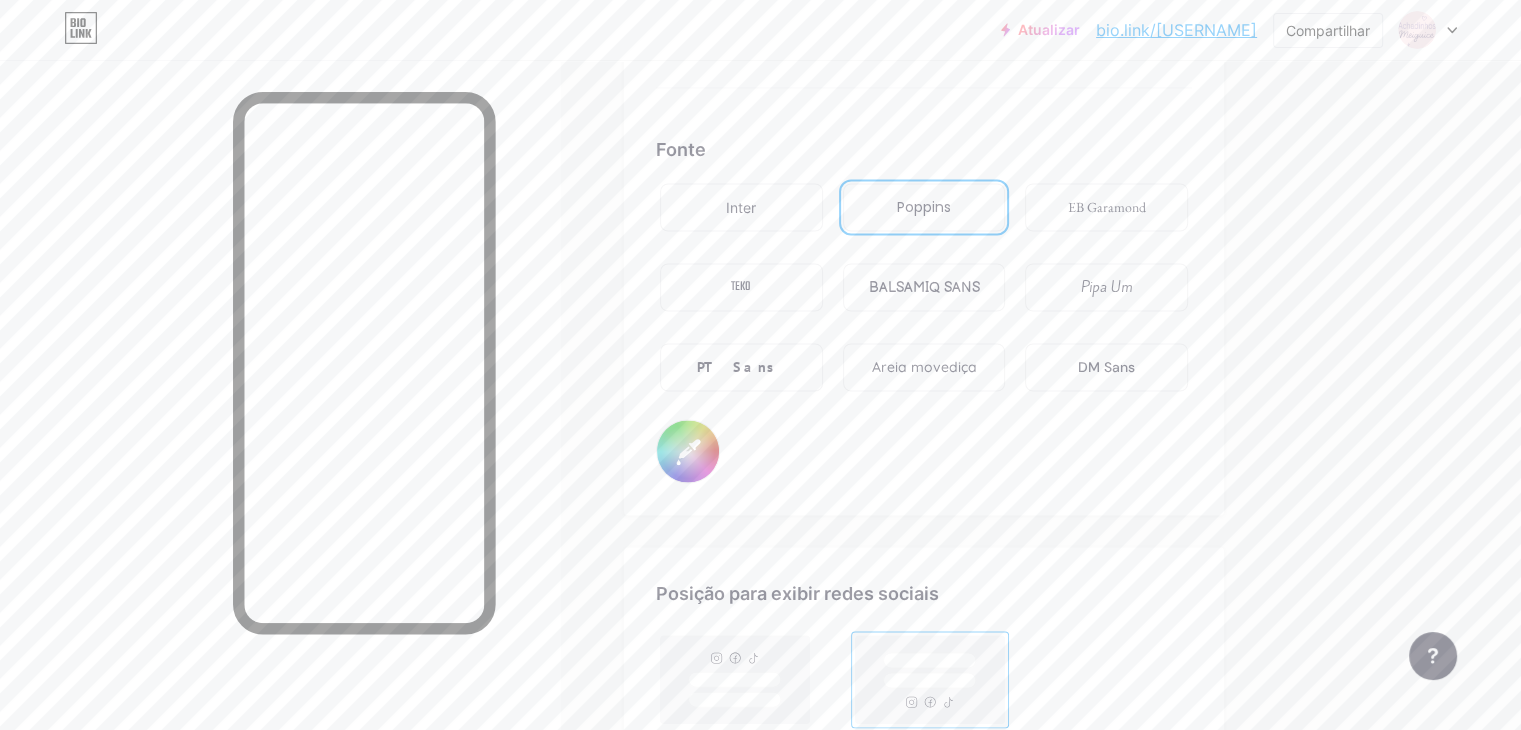 type on "#000000" 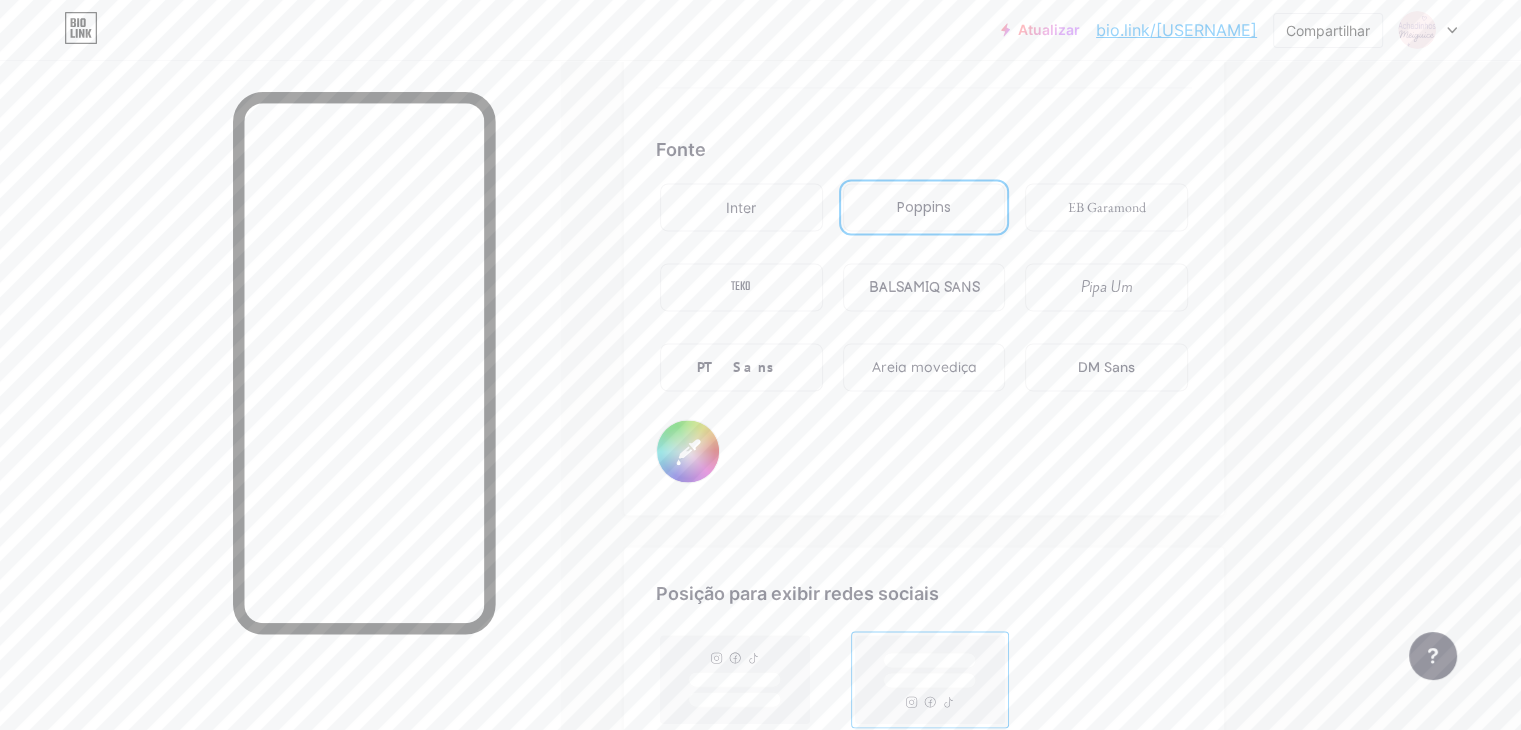 type on "#dd6e6e" 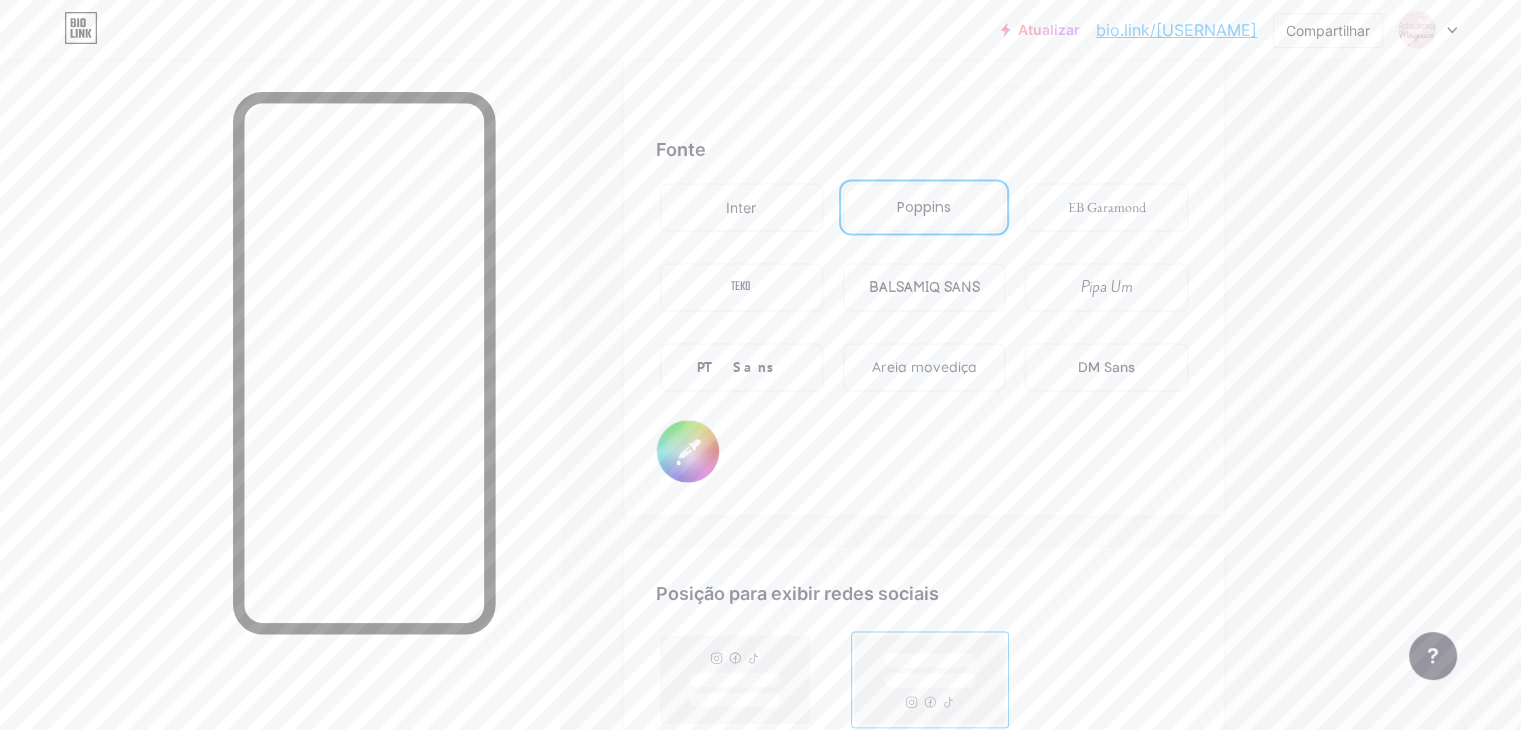 type on "#df6262" 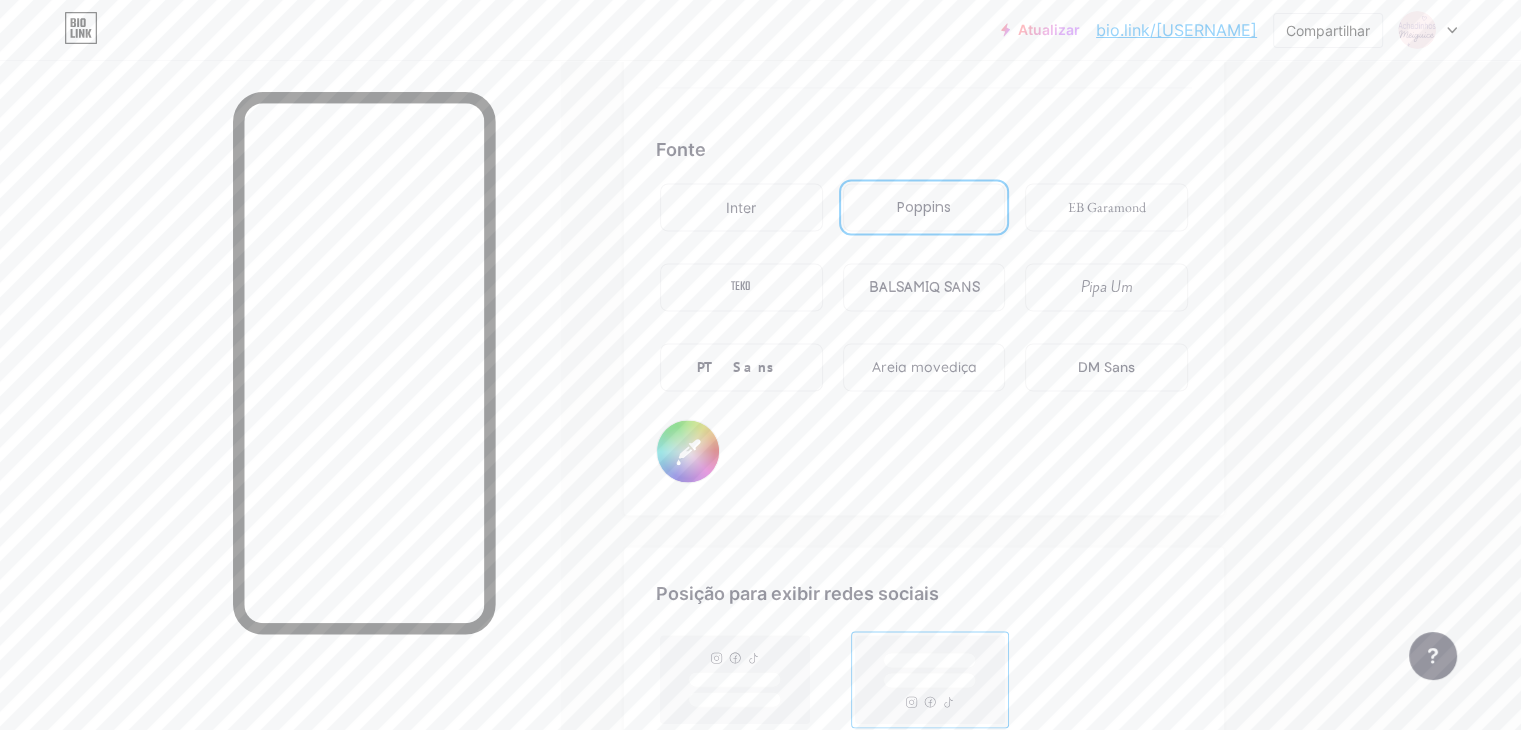 type on "#000000" 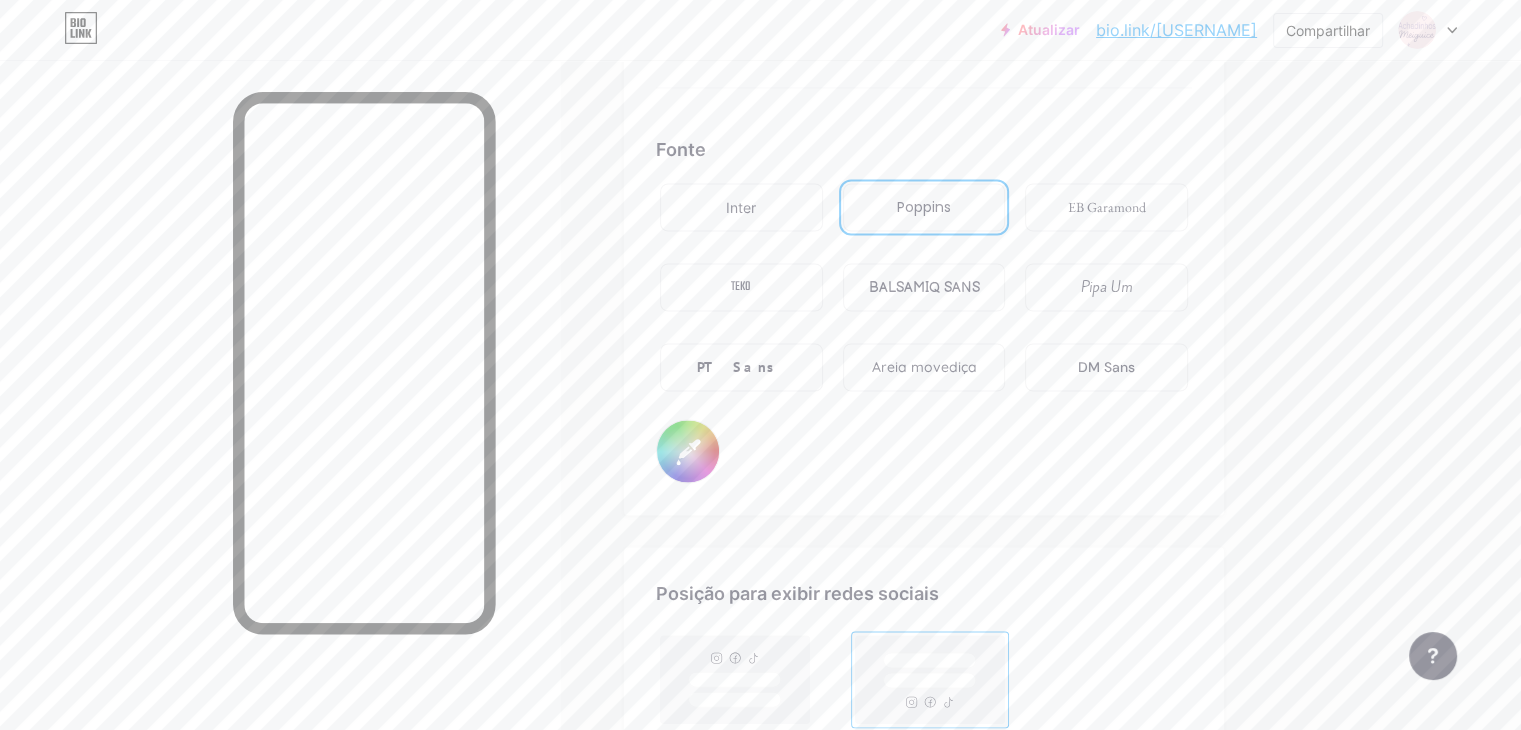 type on "#000000" 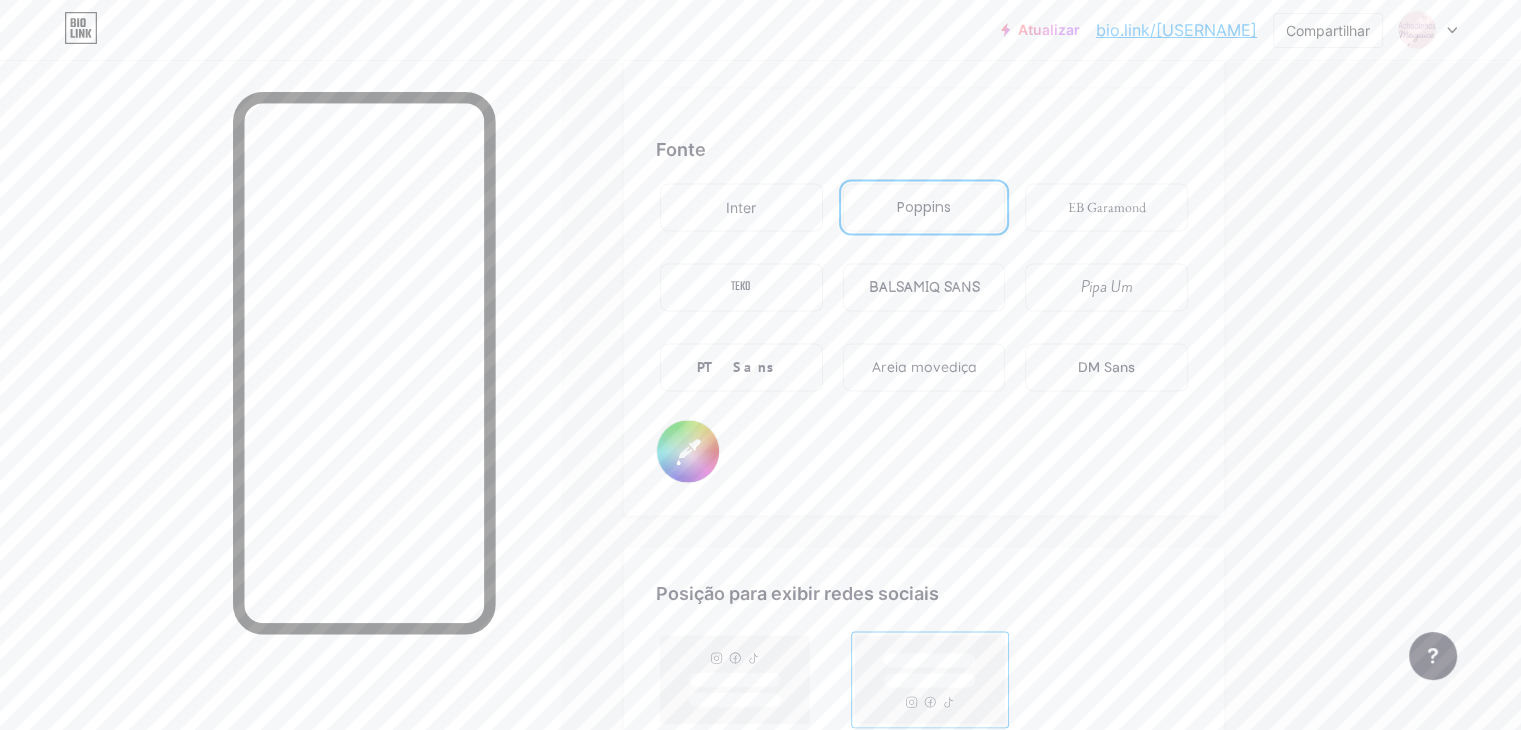 type on "#de5454" 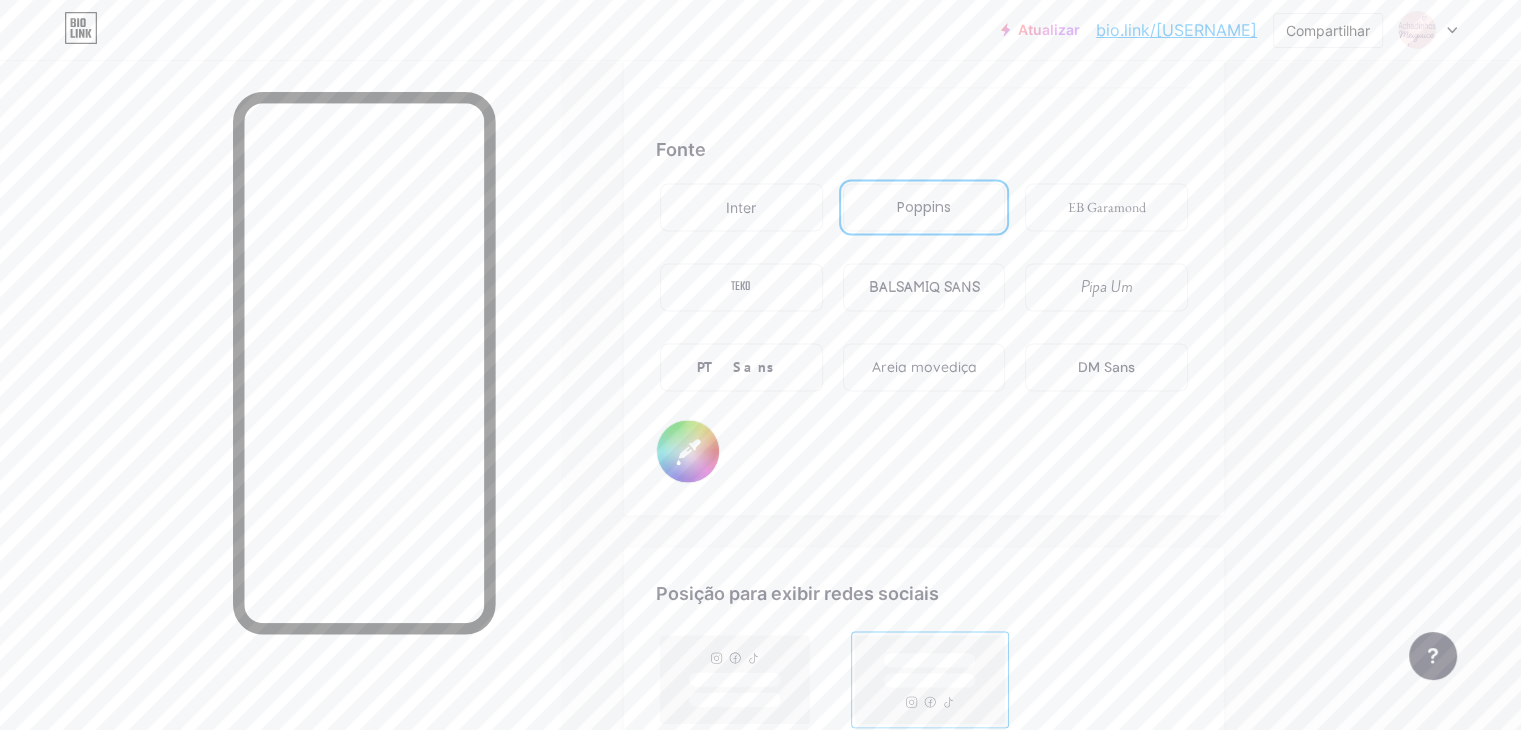 type on "#df5353" 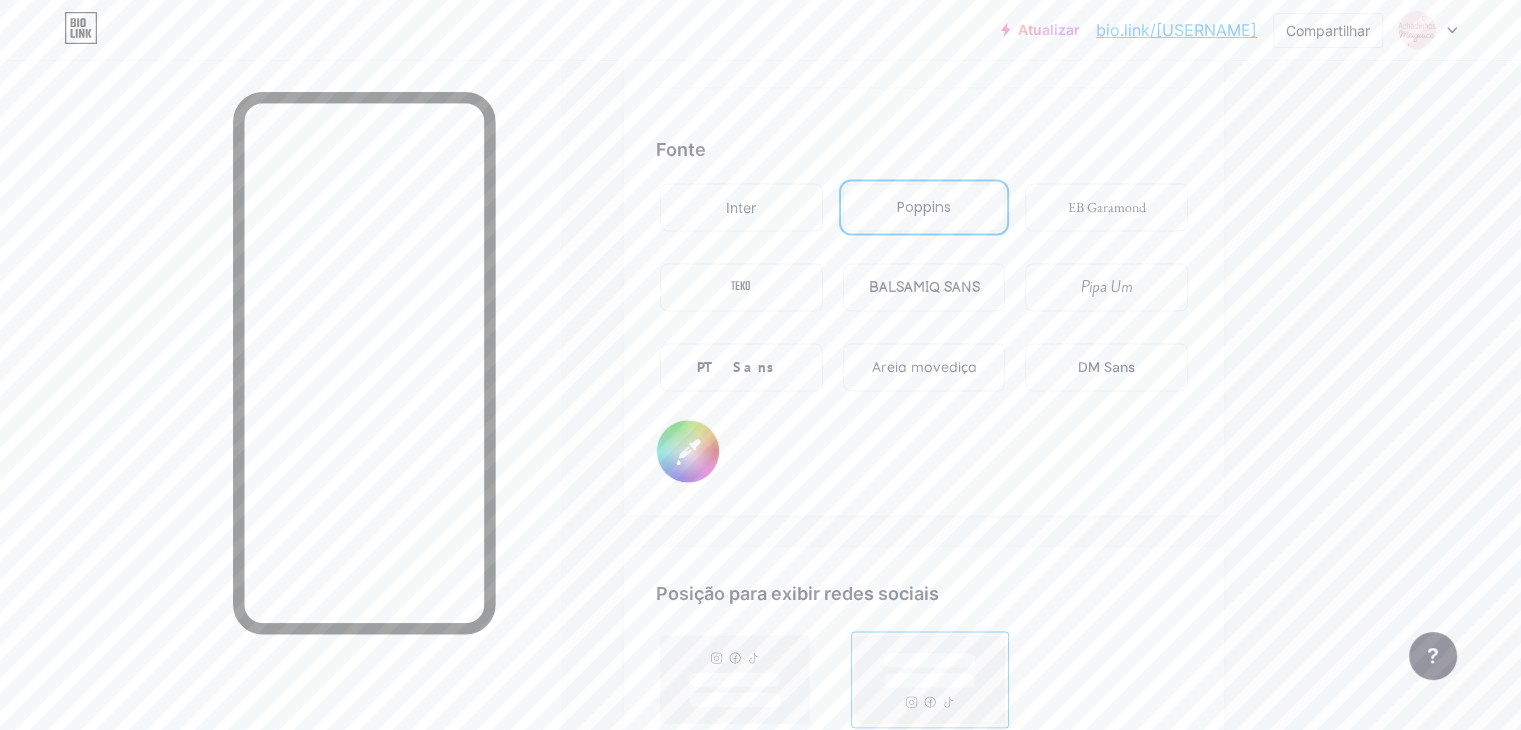 type on "#000000" 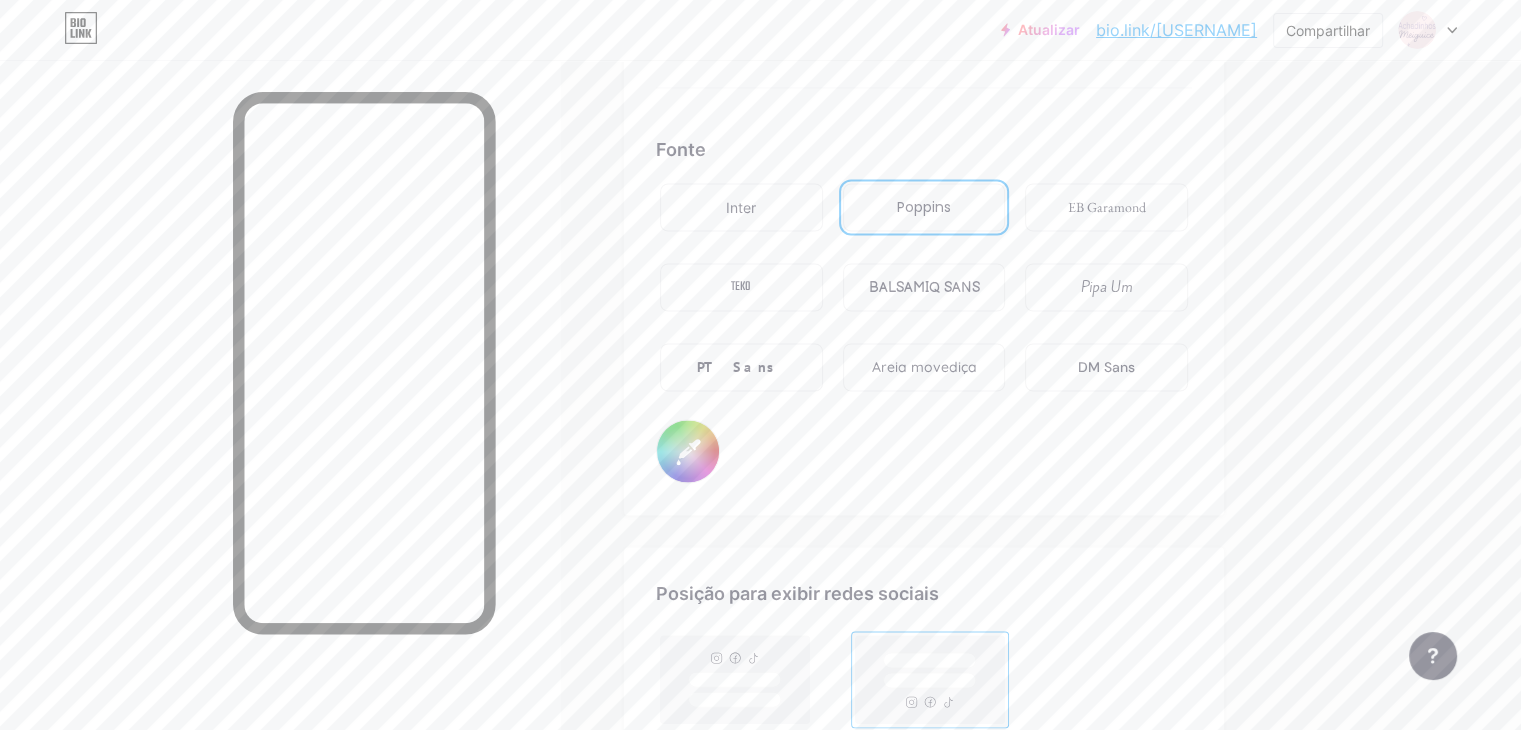 type on "#df4e4e" 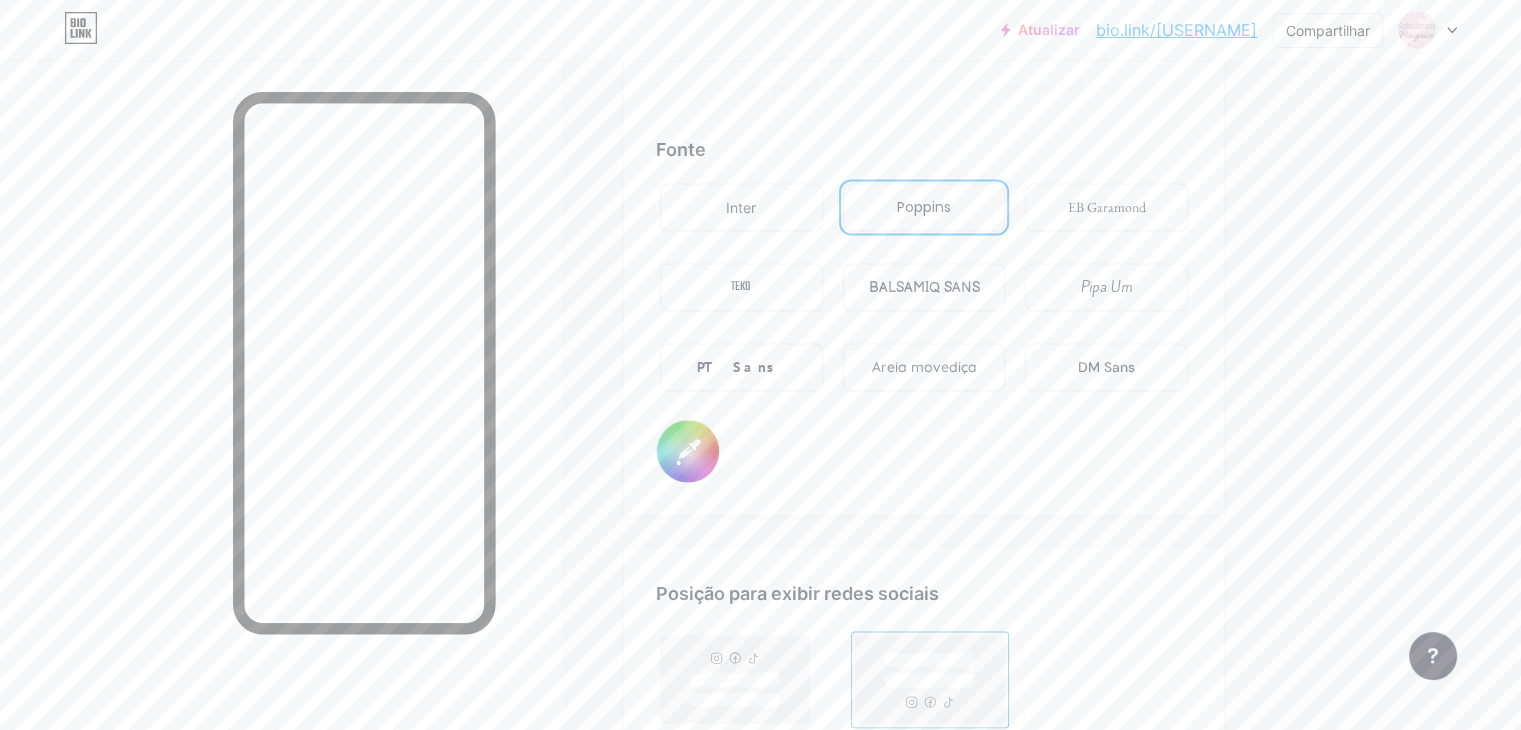 type on "#000000" 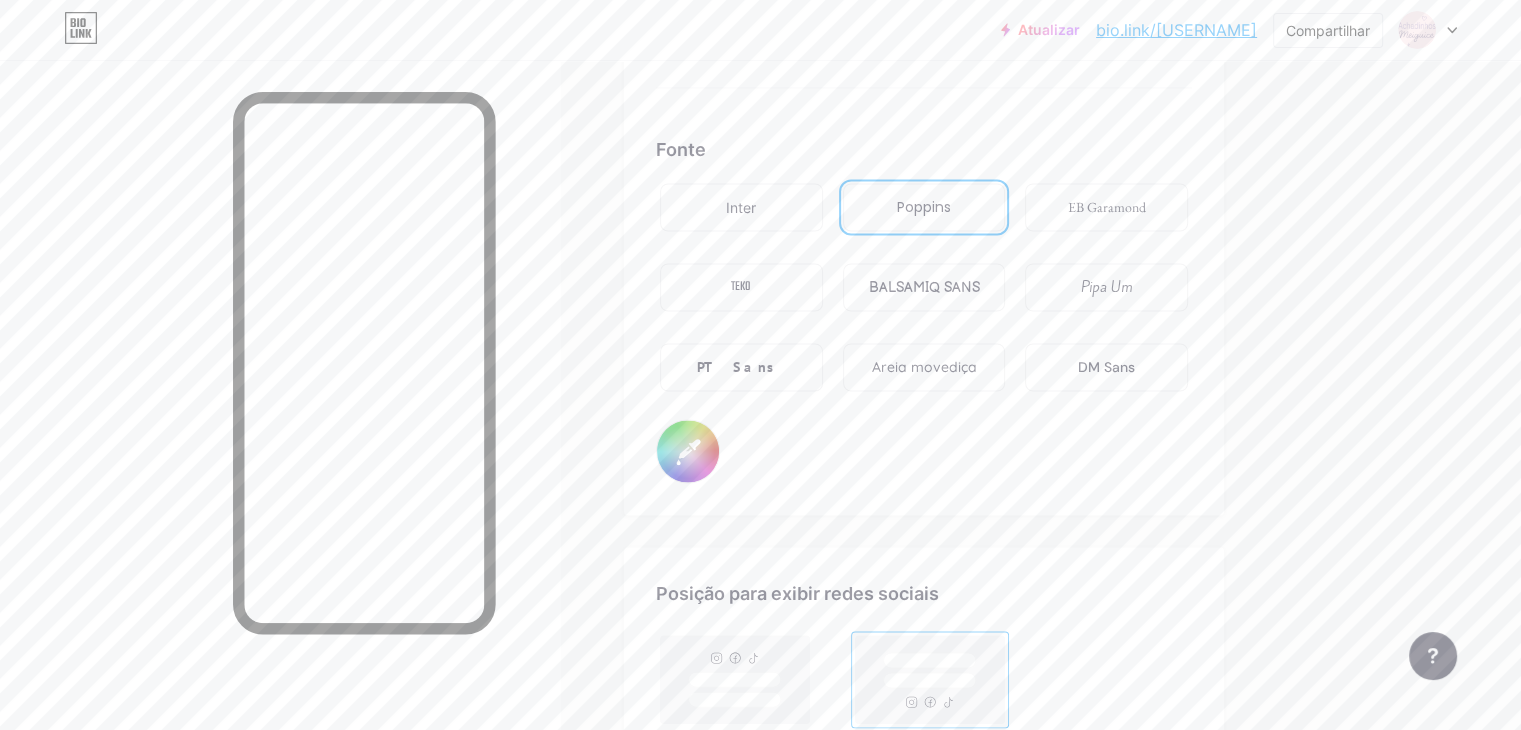 type on "#d84b4b" 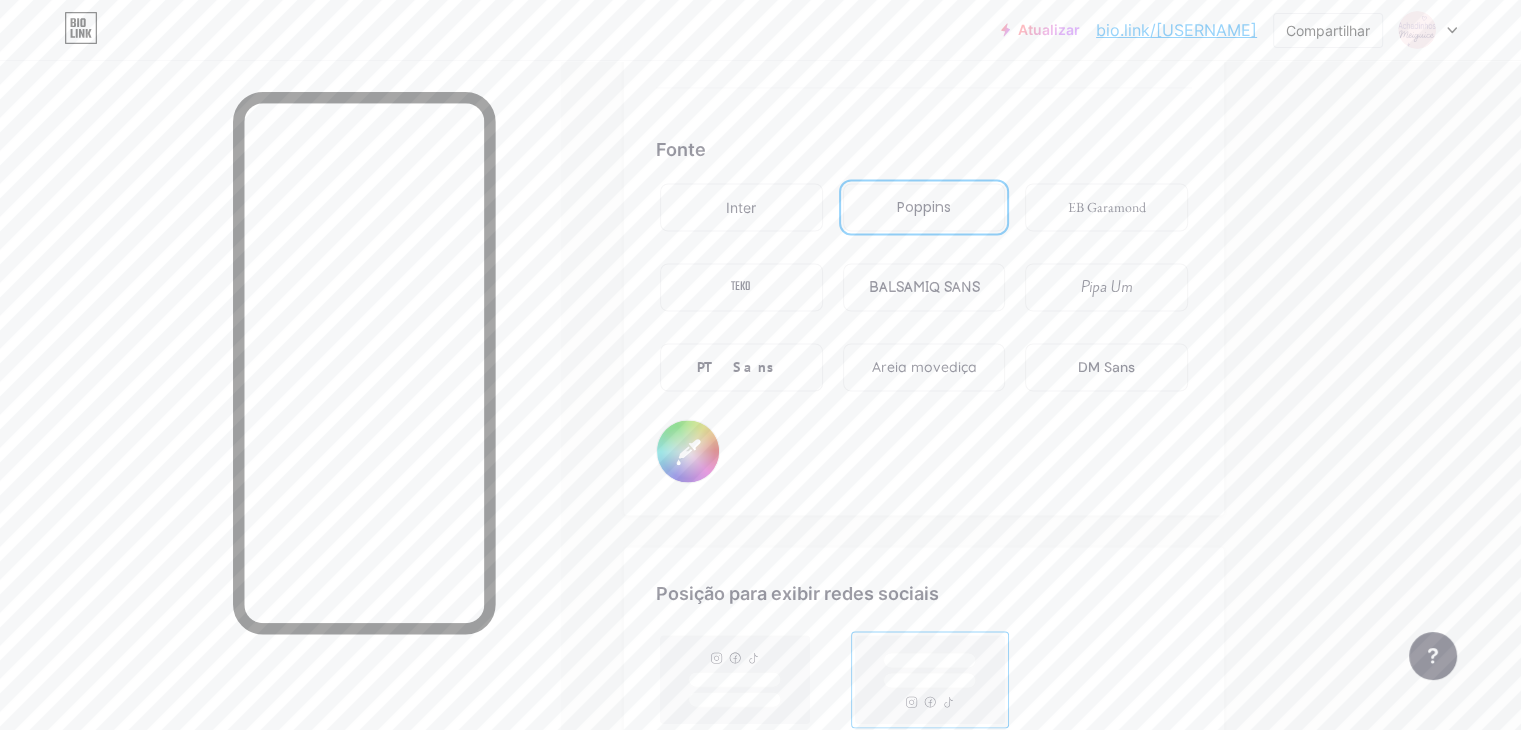 type on "#d84f4f" 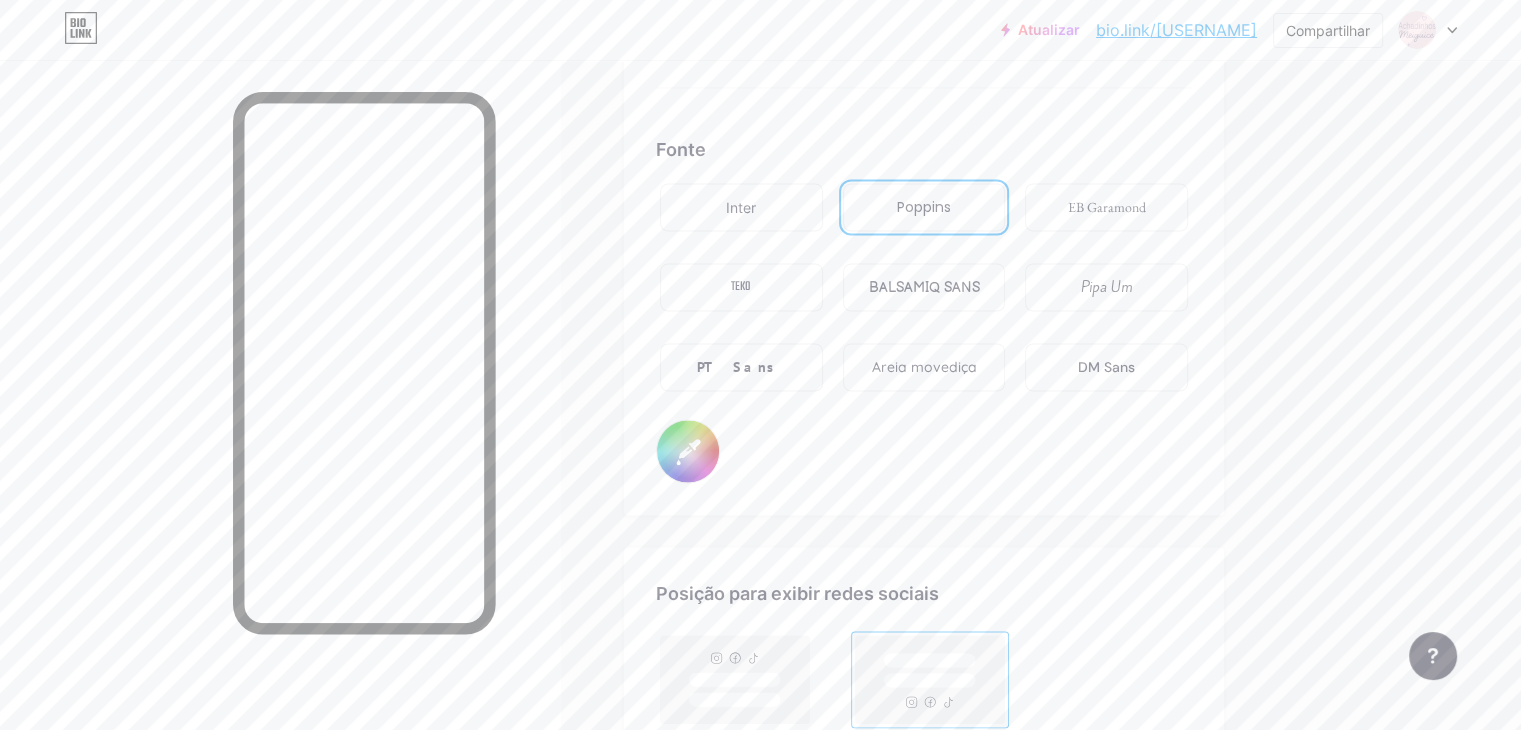 type on "#000000" 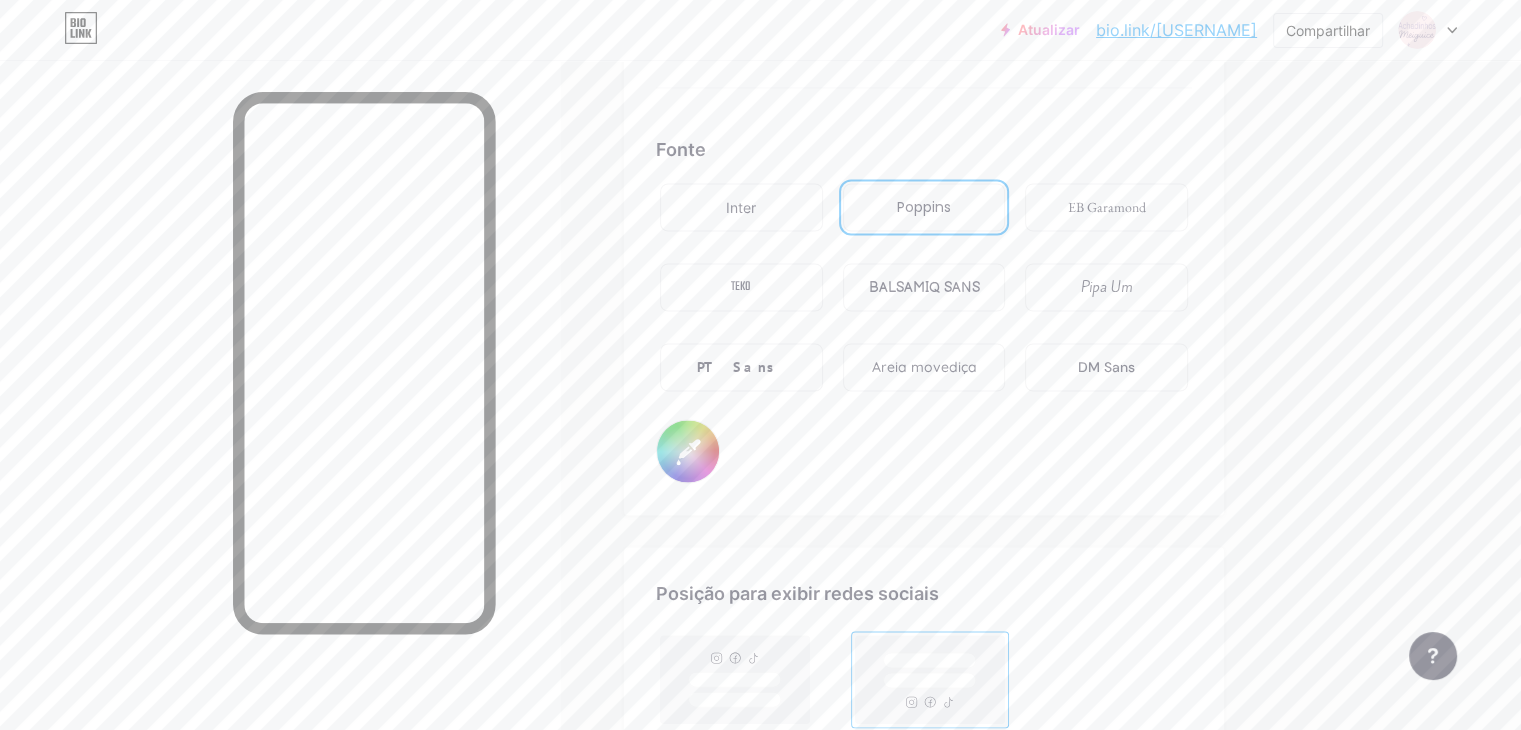 type on "#000000" 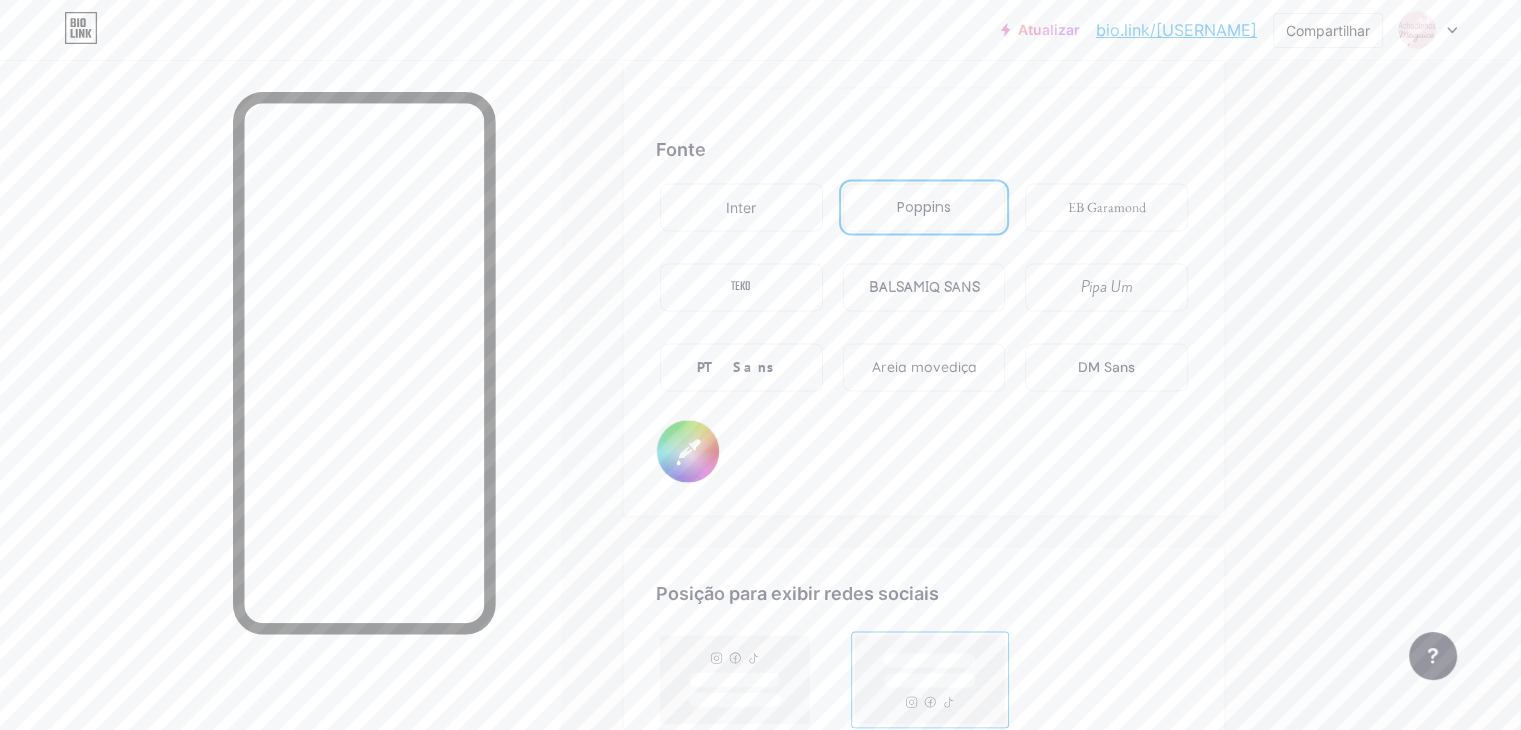 type on "#000000" 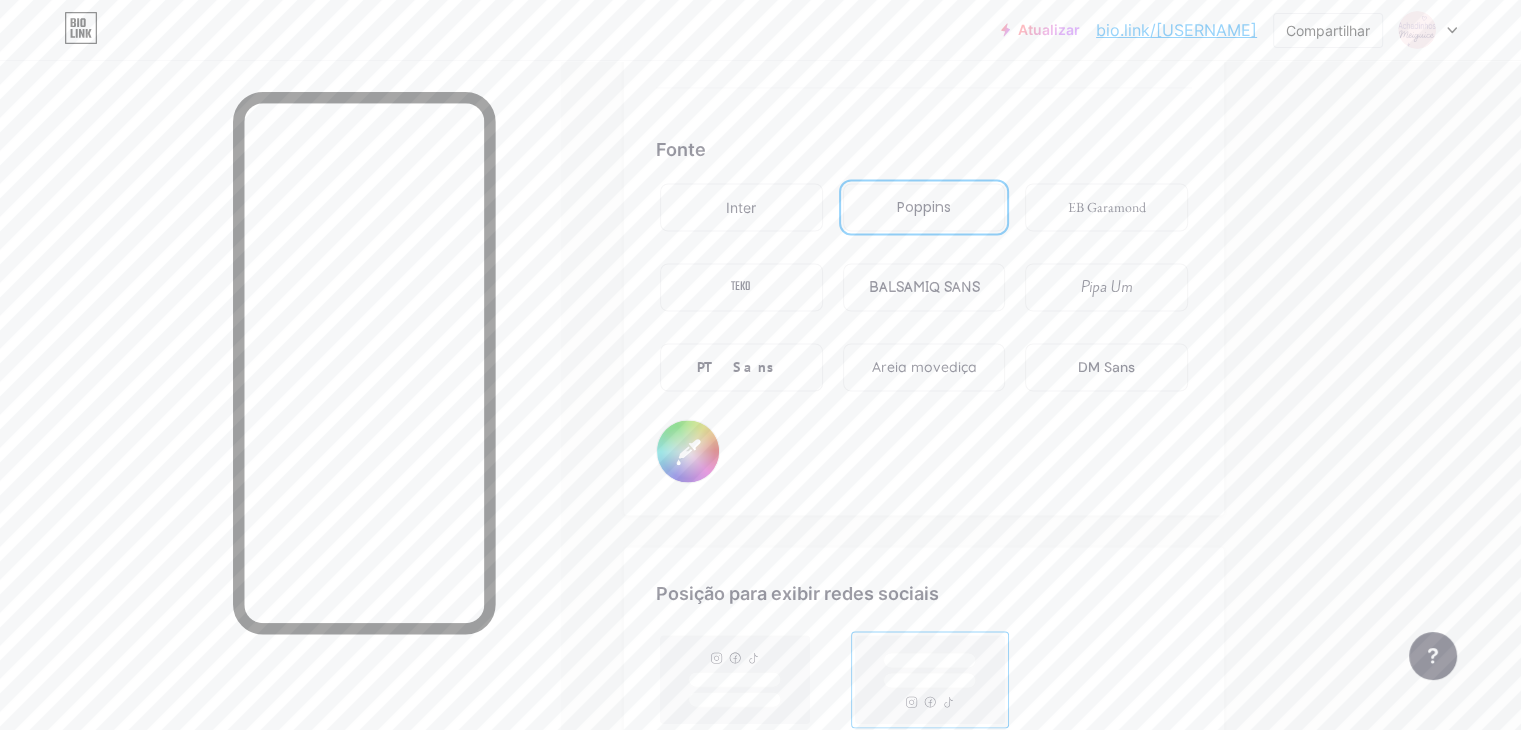 type on "#e15b5b" 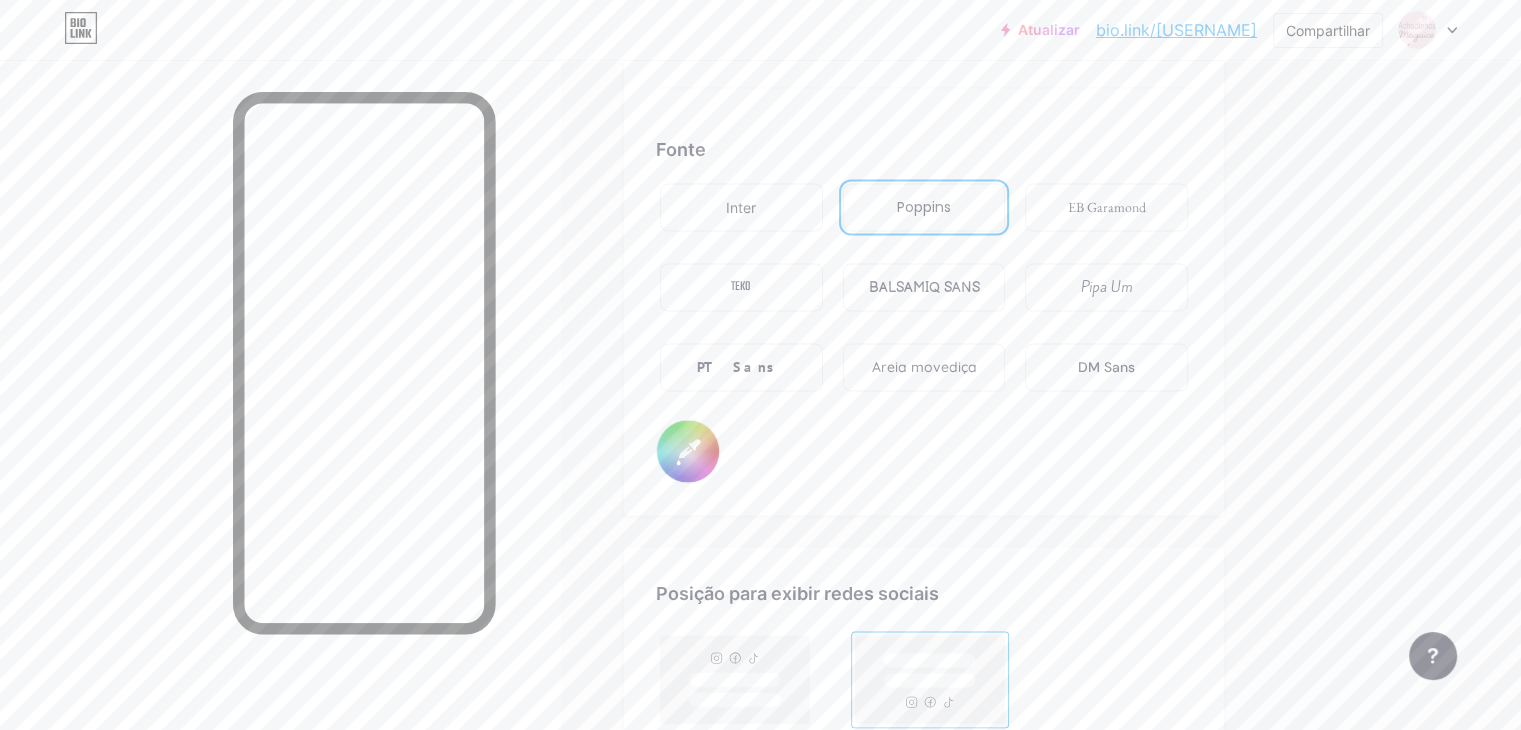 type on "#e35f5f" 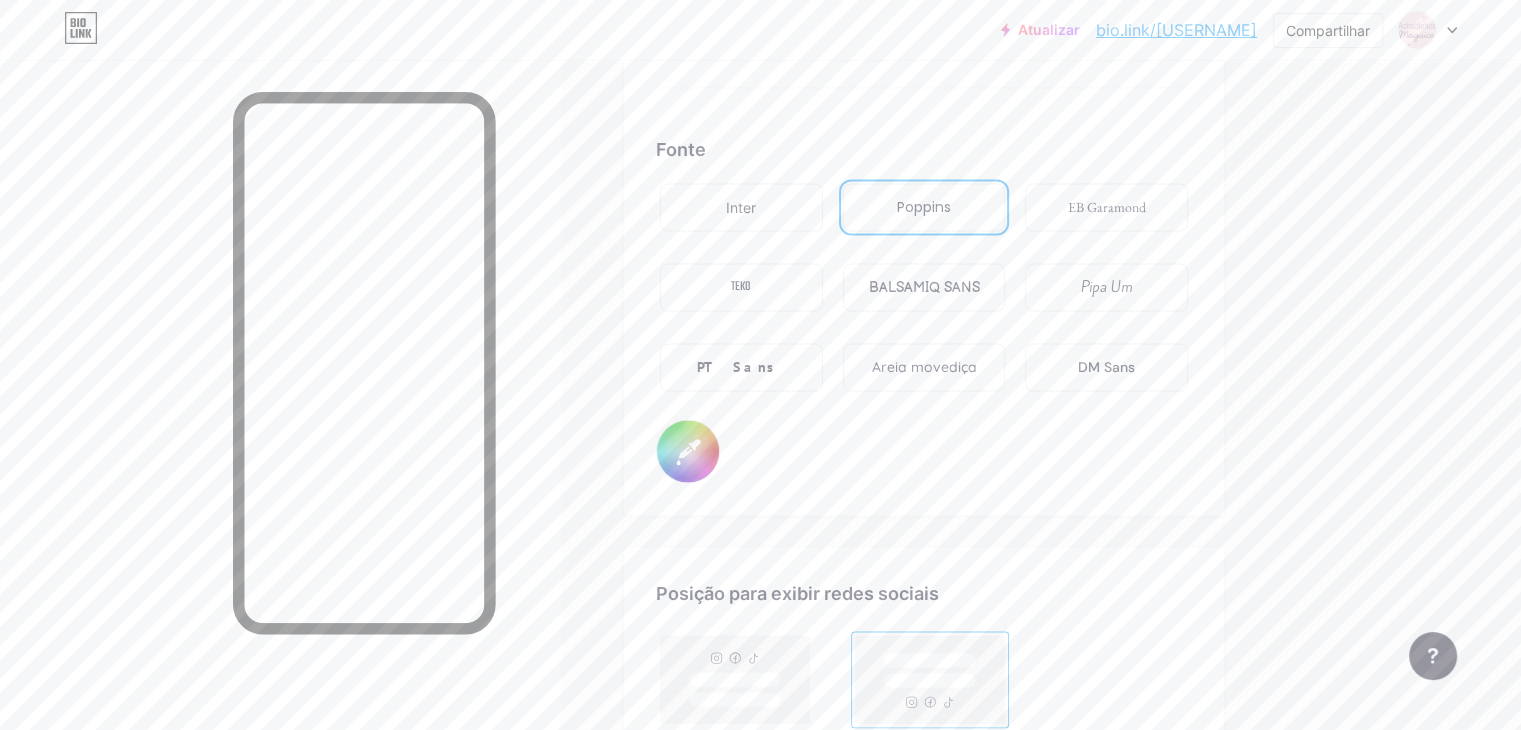 type on "#000000" 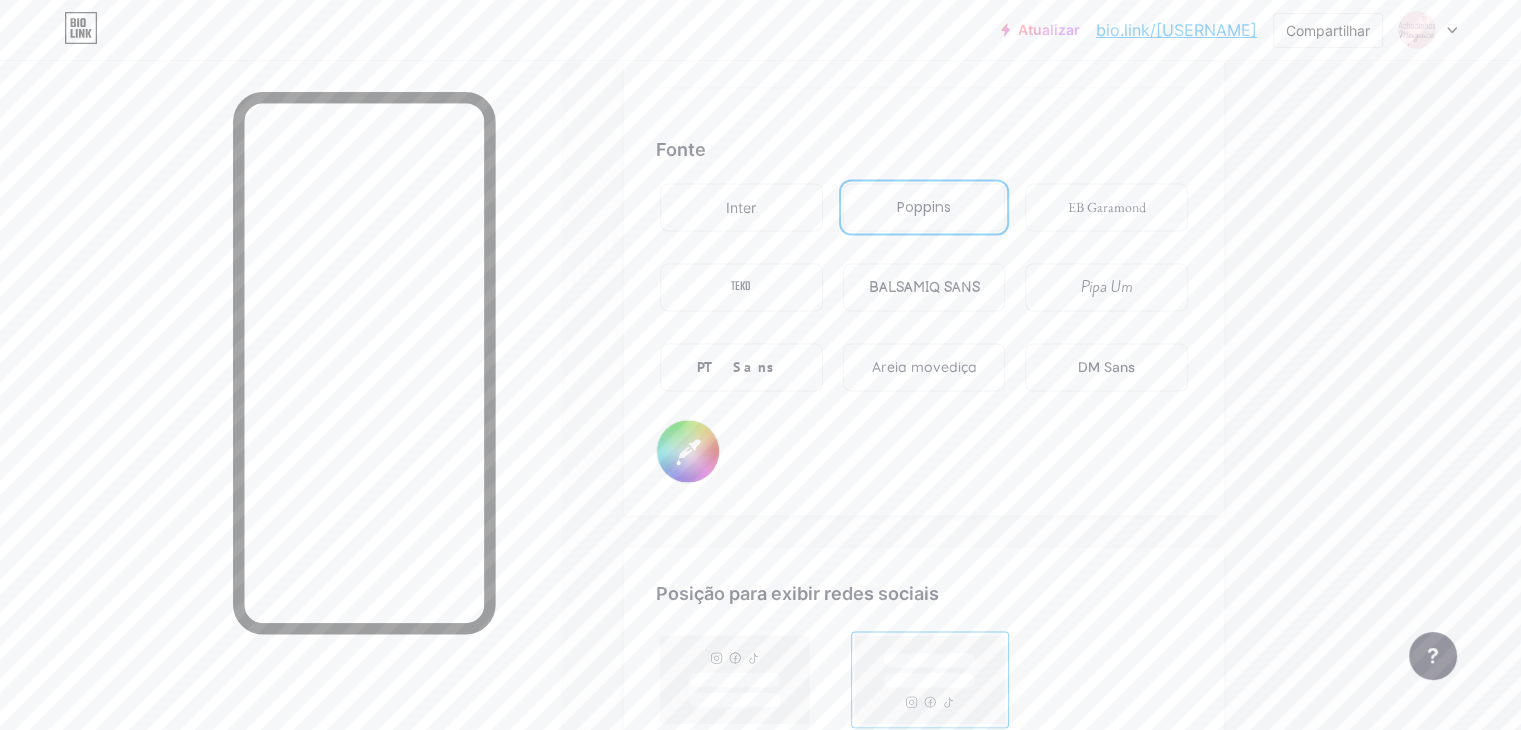 type on "#e36363" 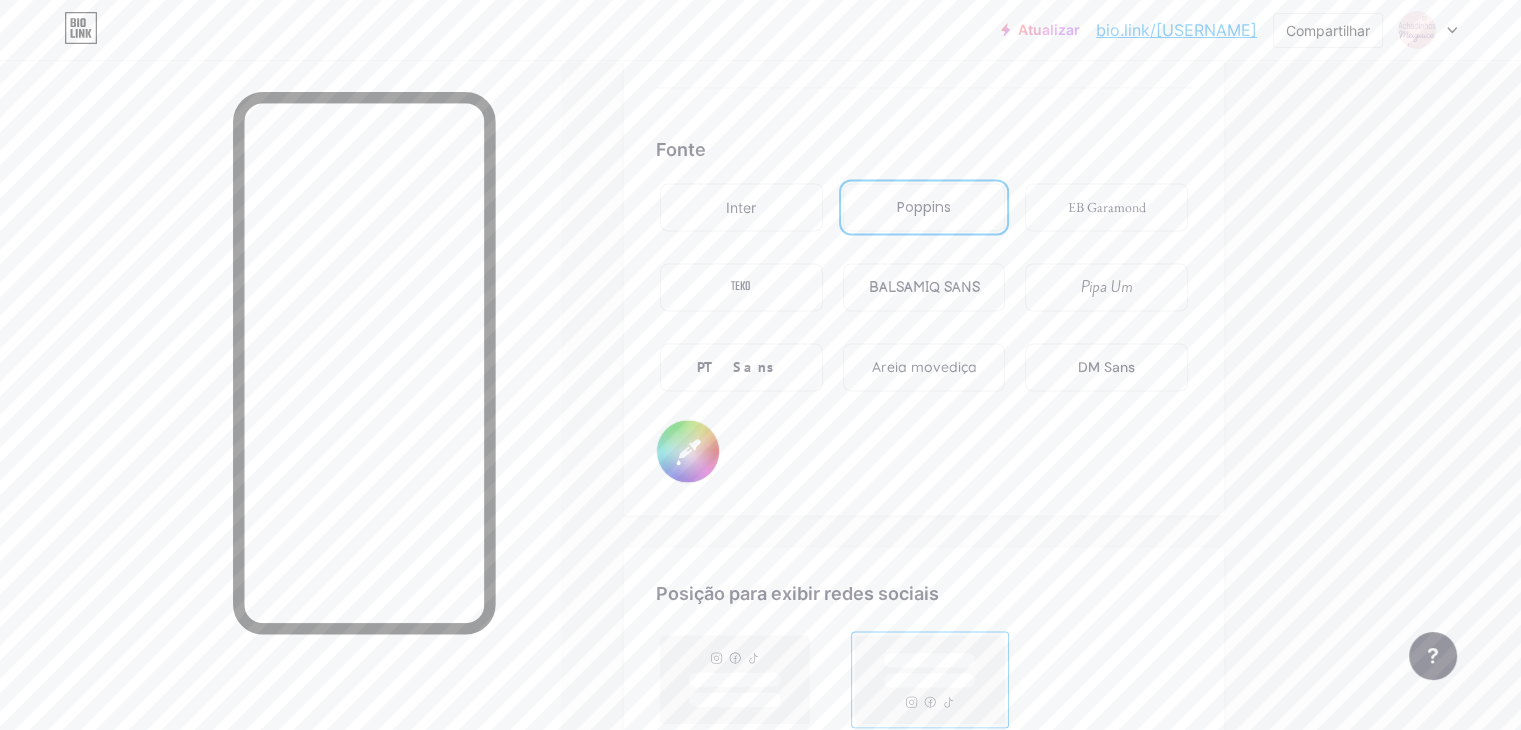 type on "#e56666" 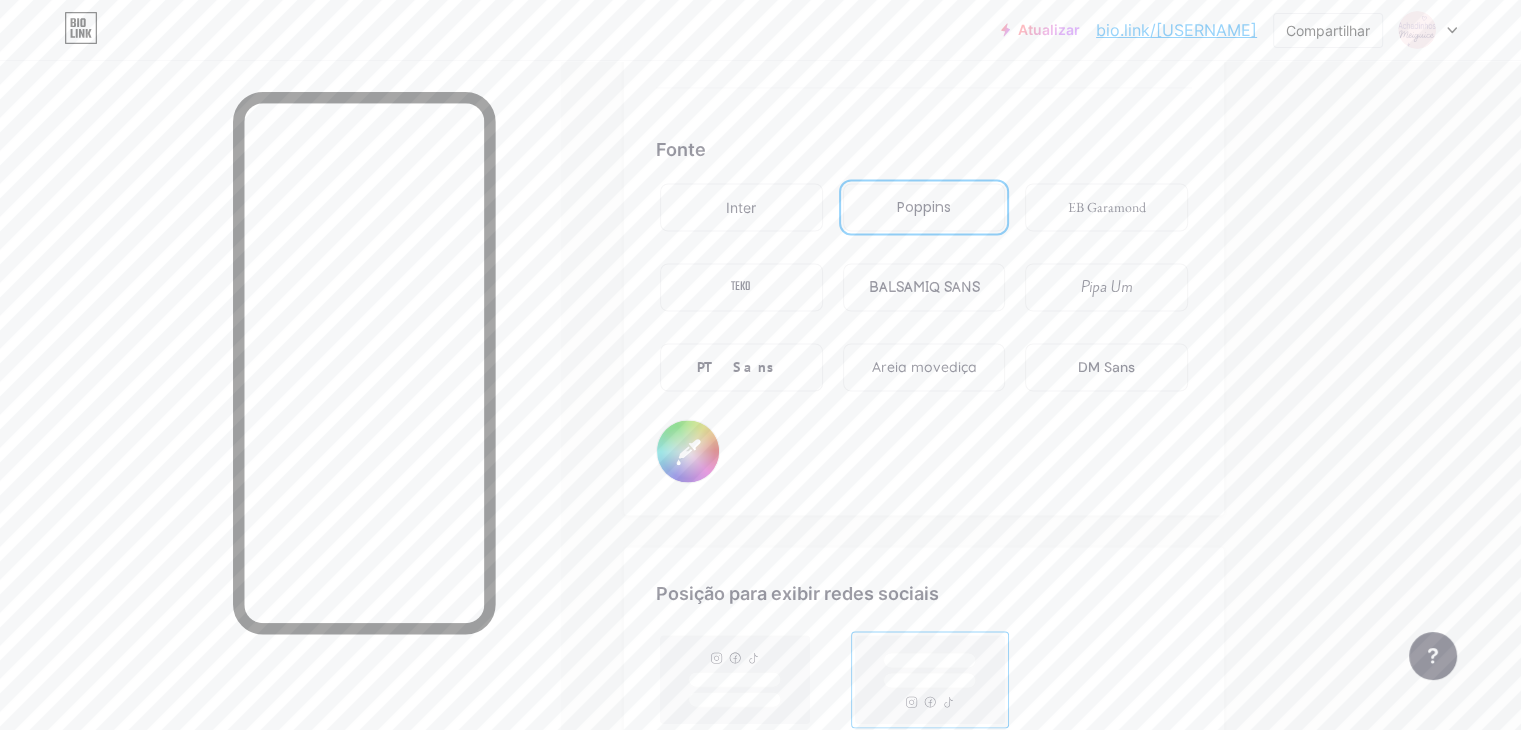type on "#ec6f6f" 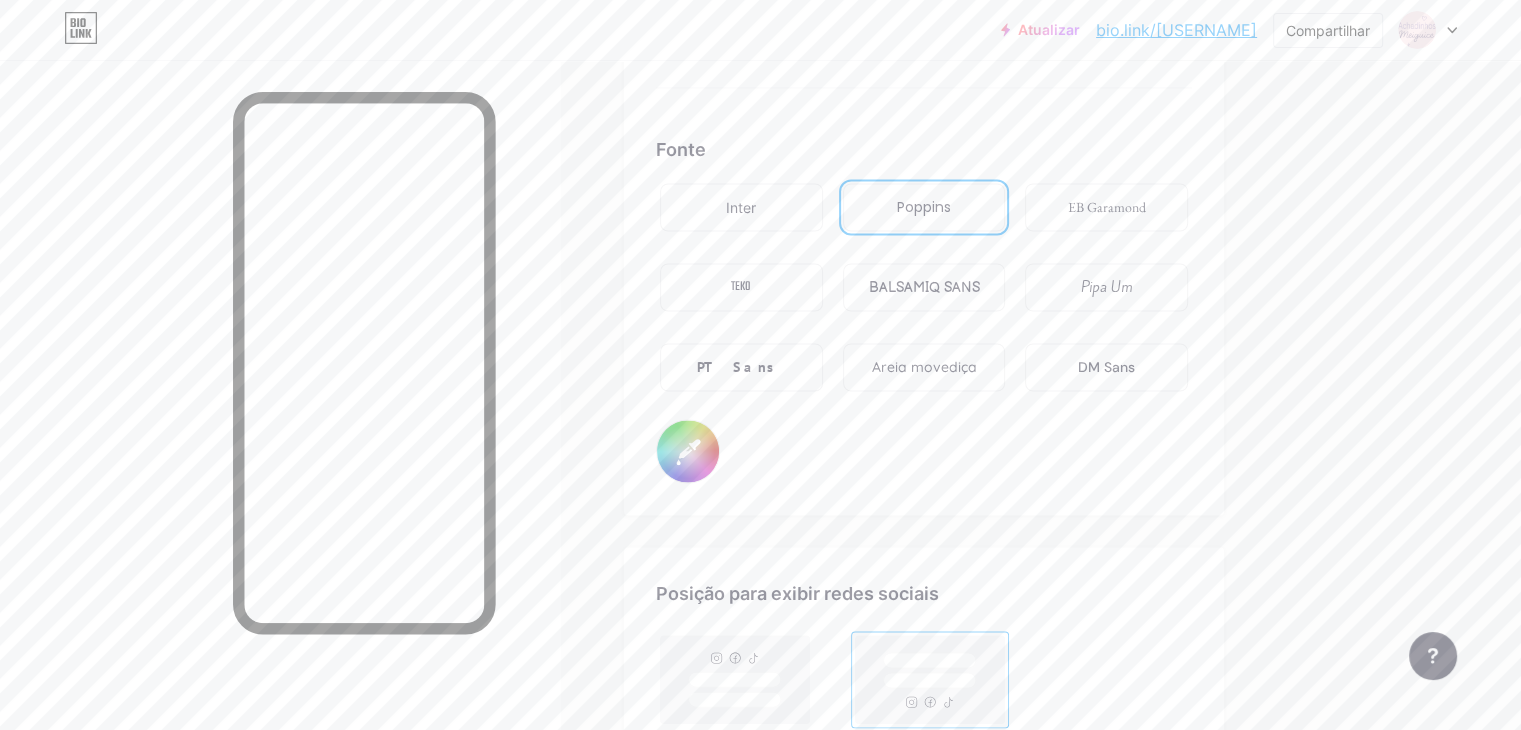 type on "#000000" 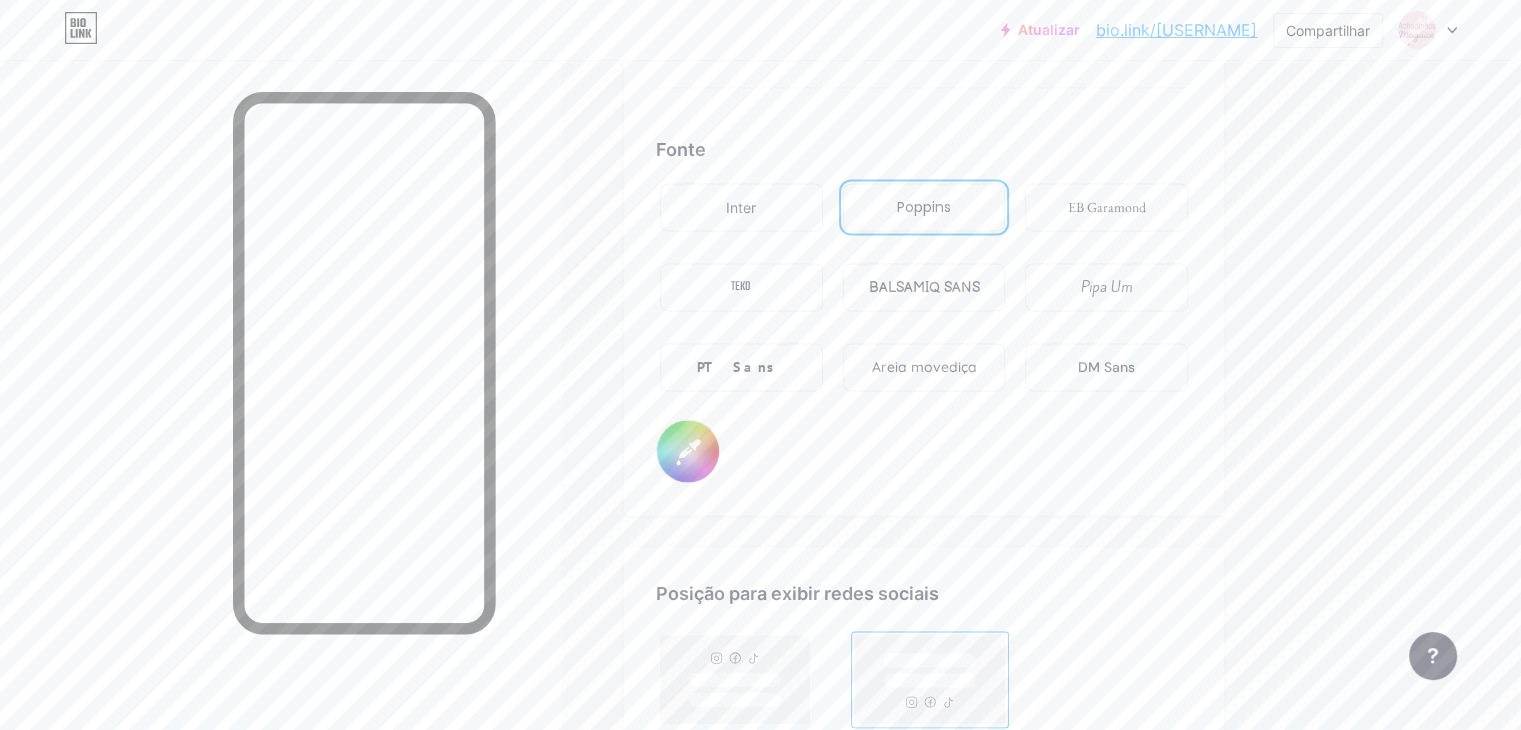 type on "#000000" 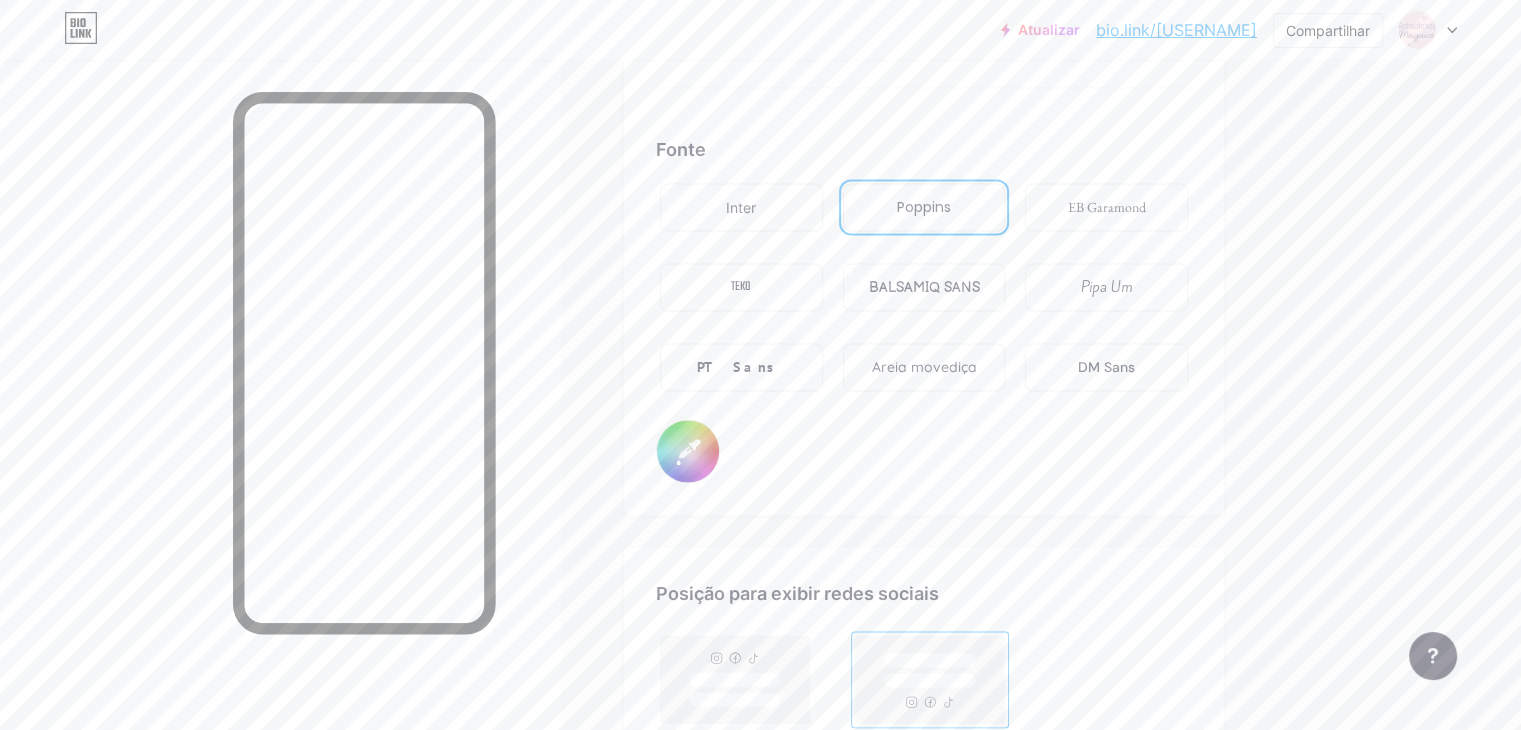 type on "#eb6f76" 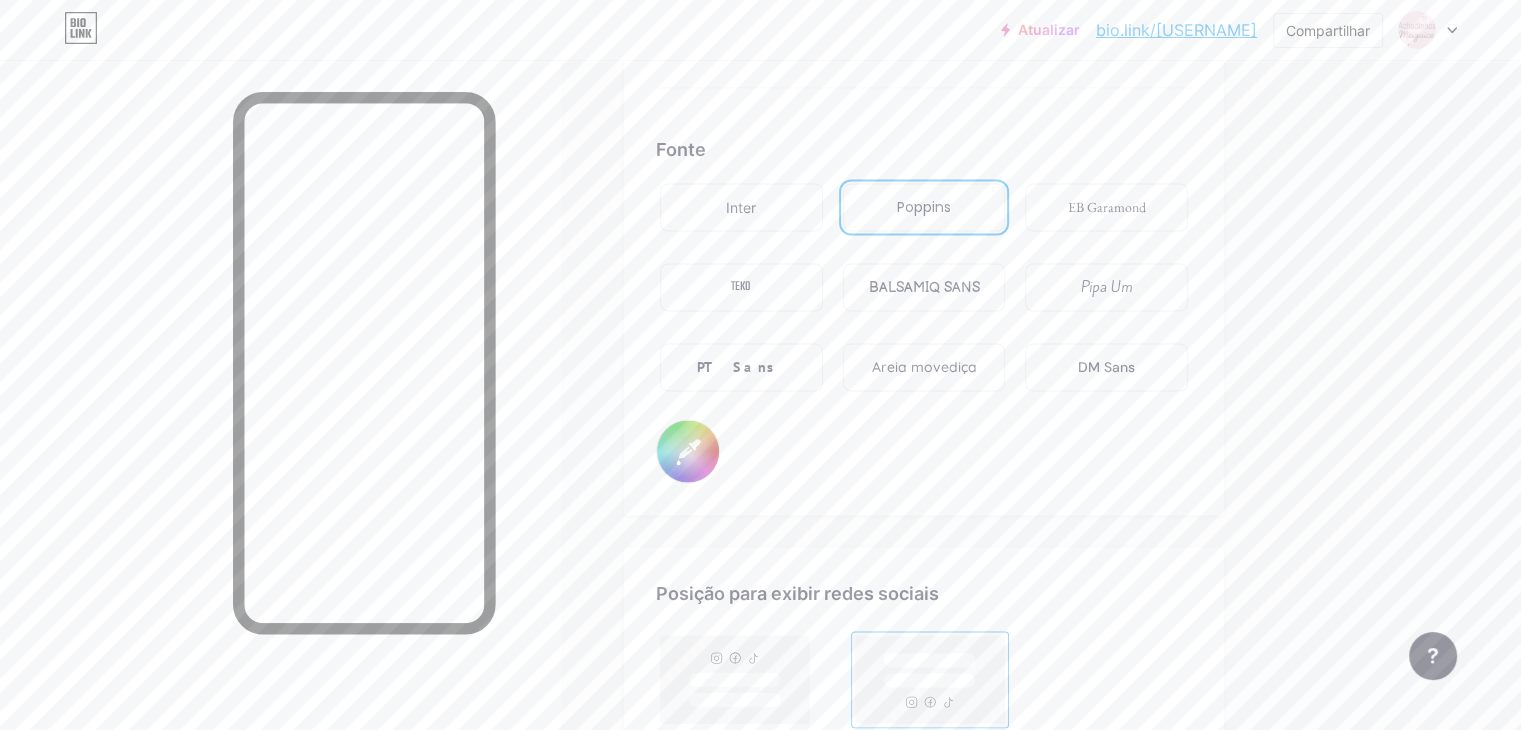 type on "#eb6fa1" 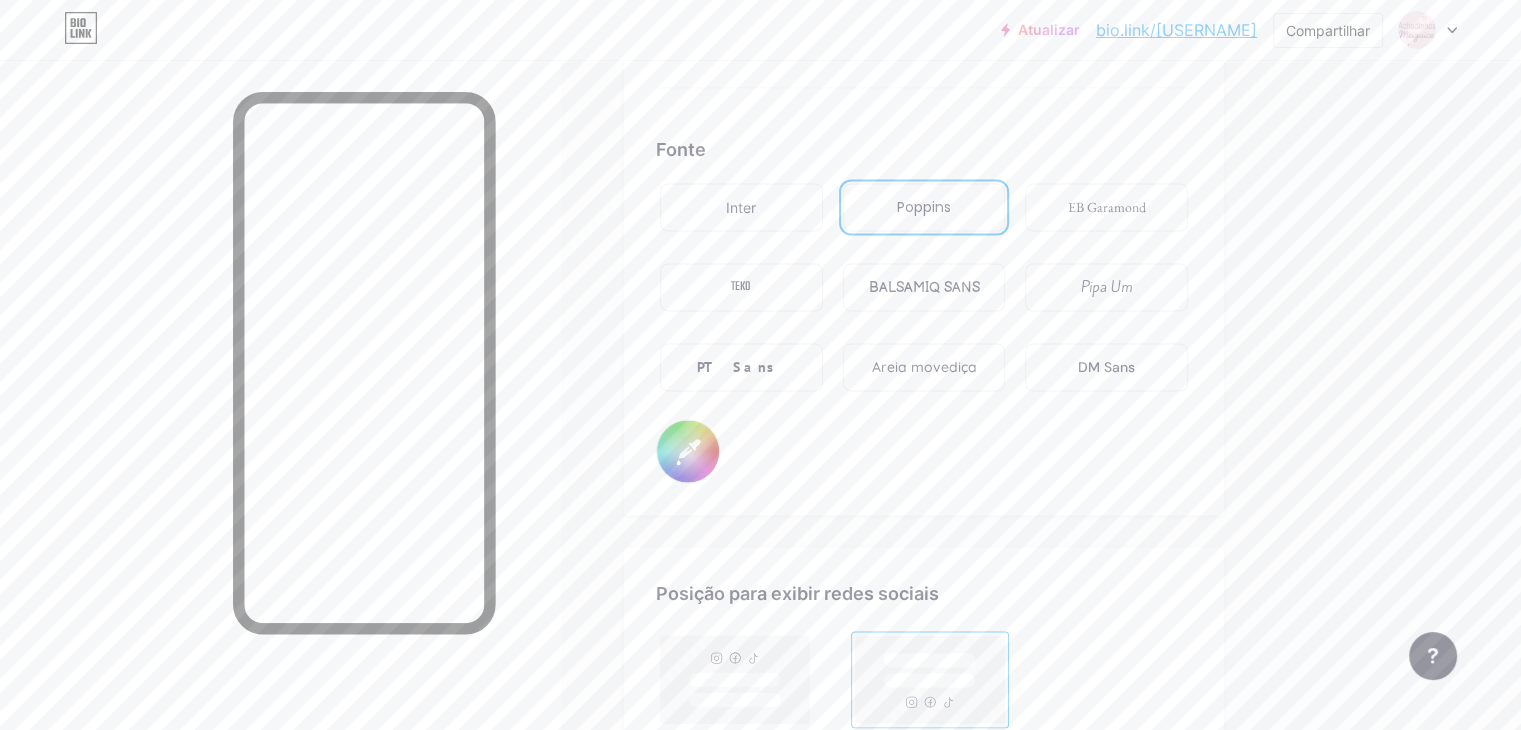 type on "#eb6fa5" 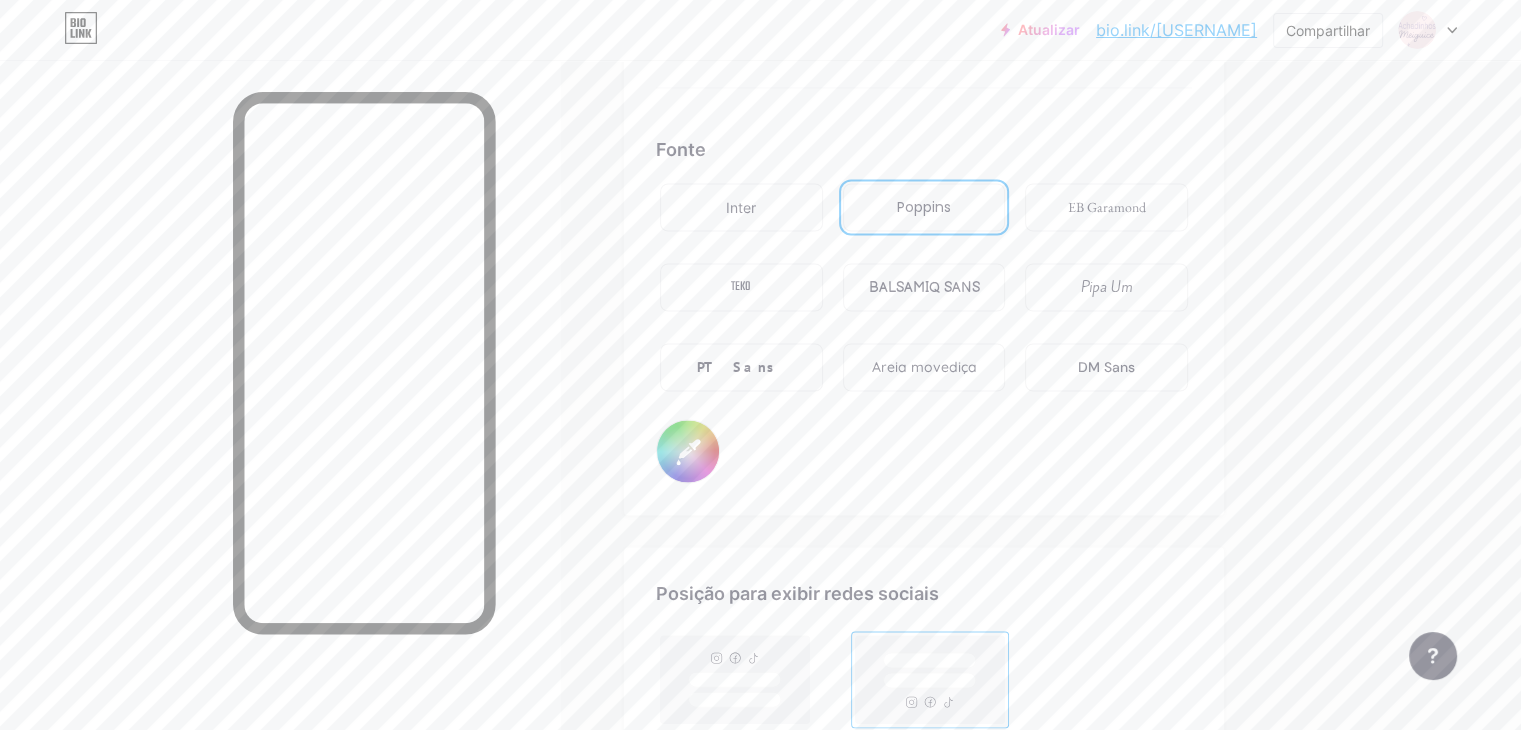 type on "#eb6fab" 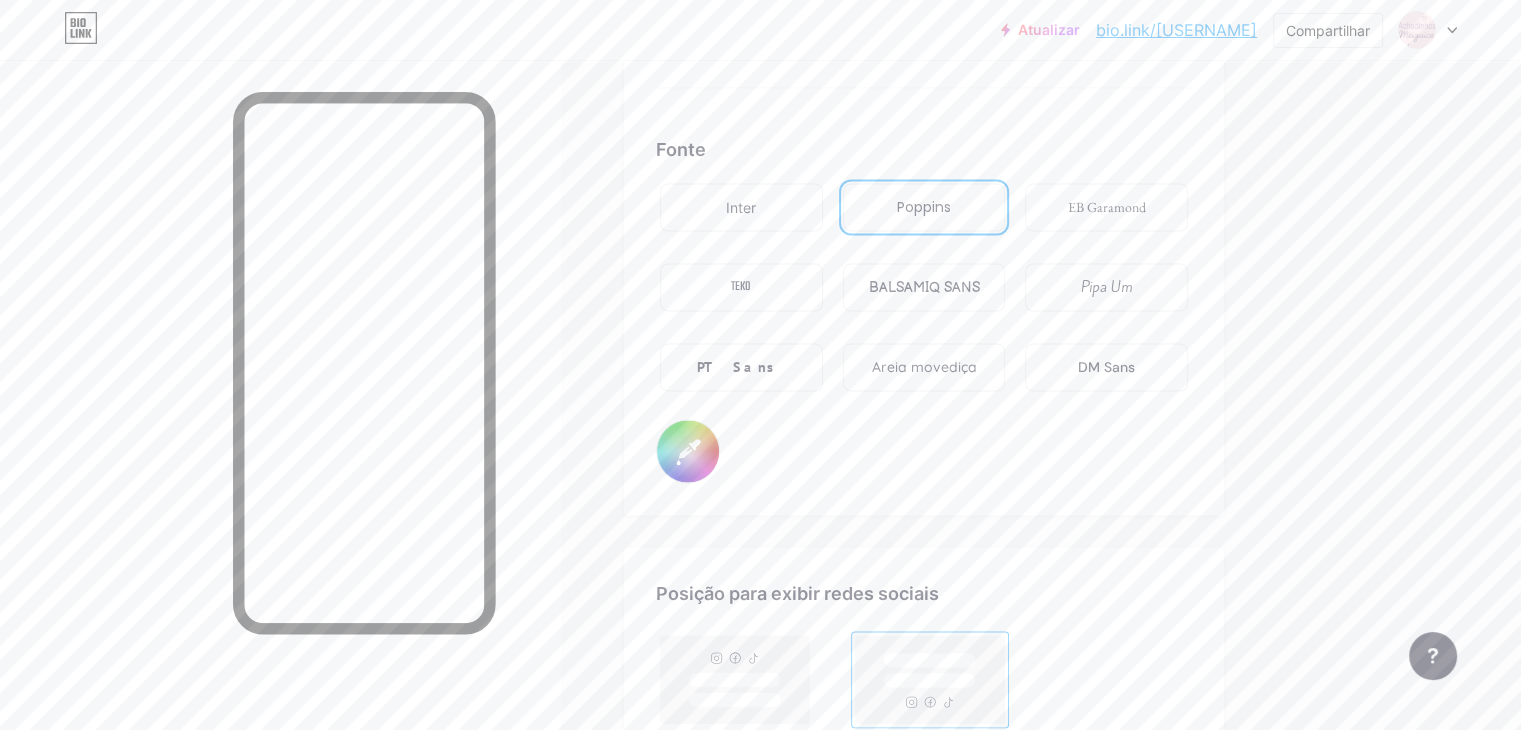 type on "#000000" 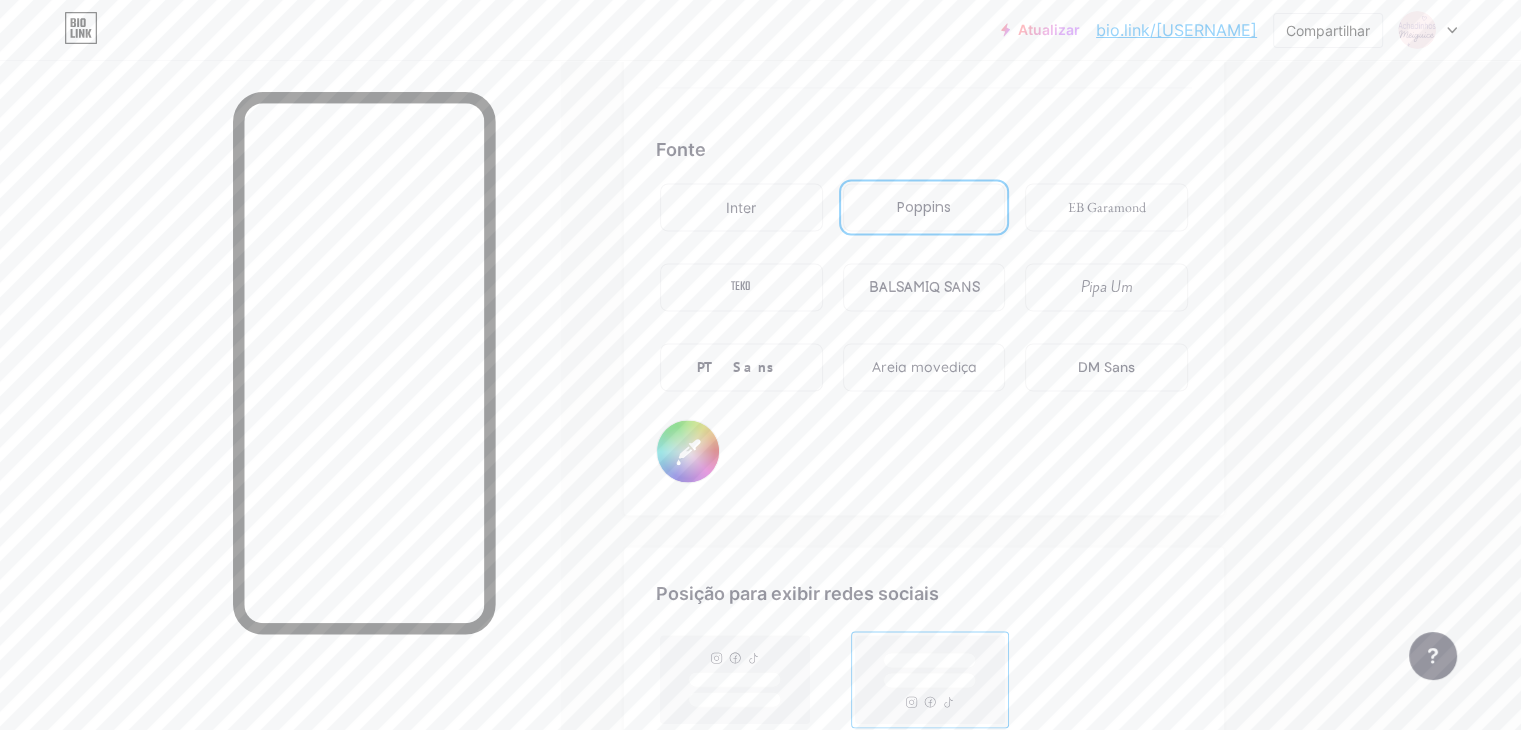 type on "#eb6fb8" 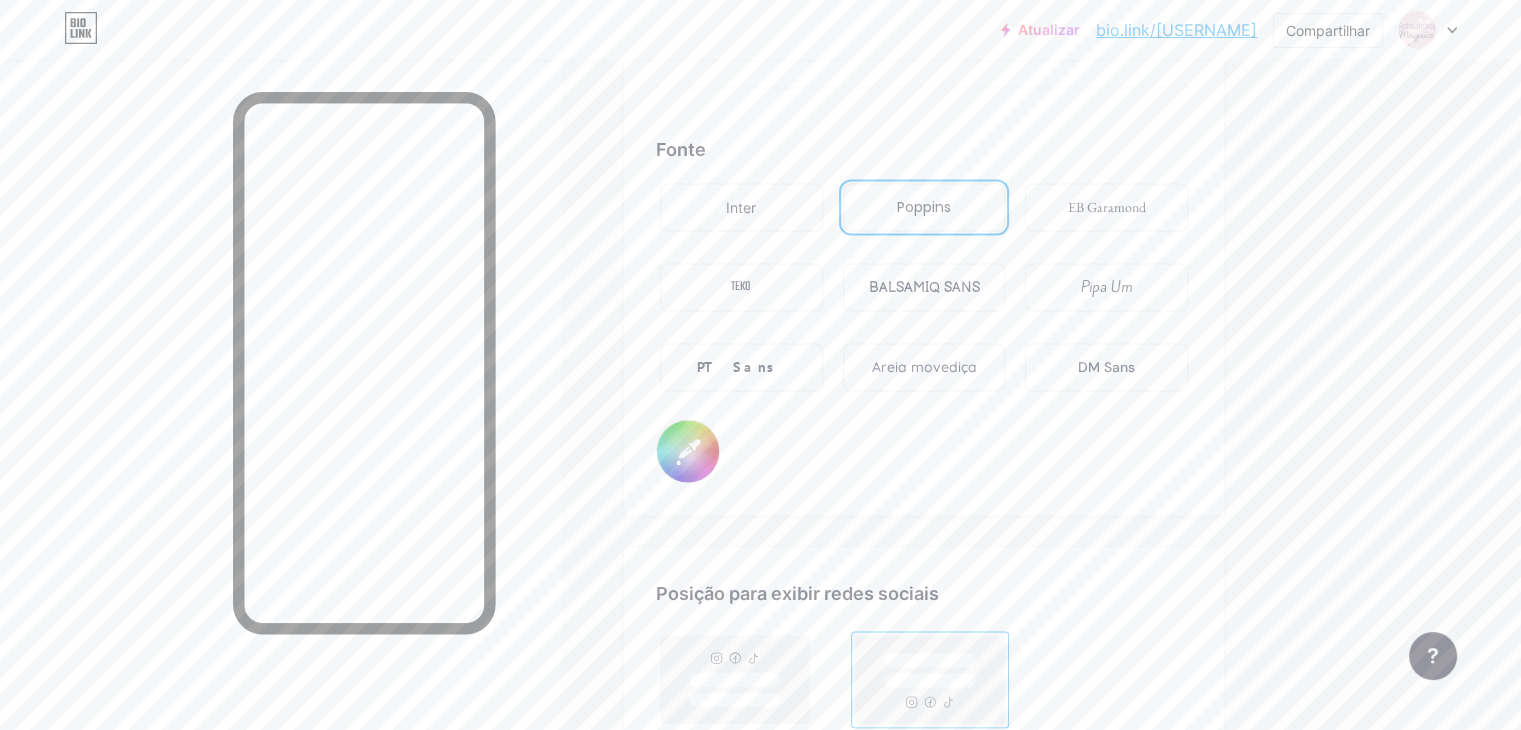 type on "#000000" 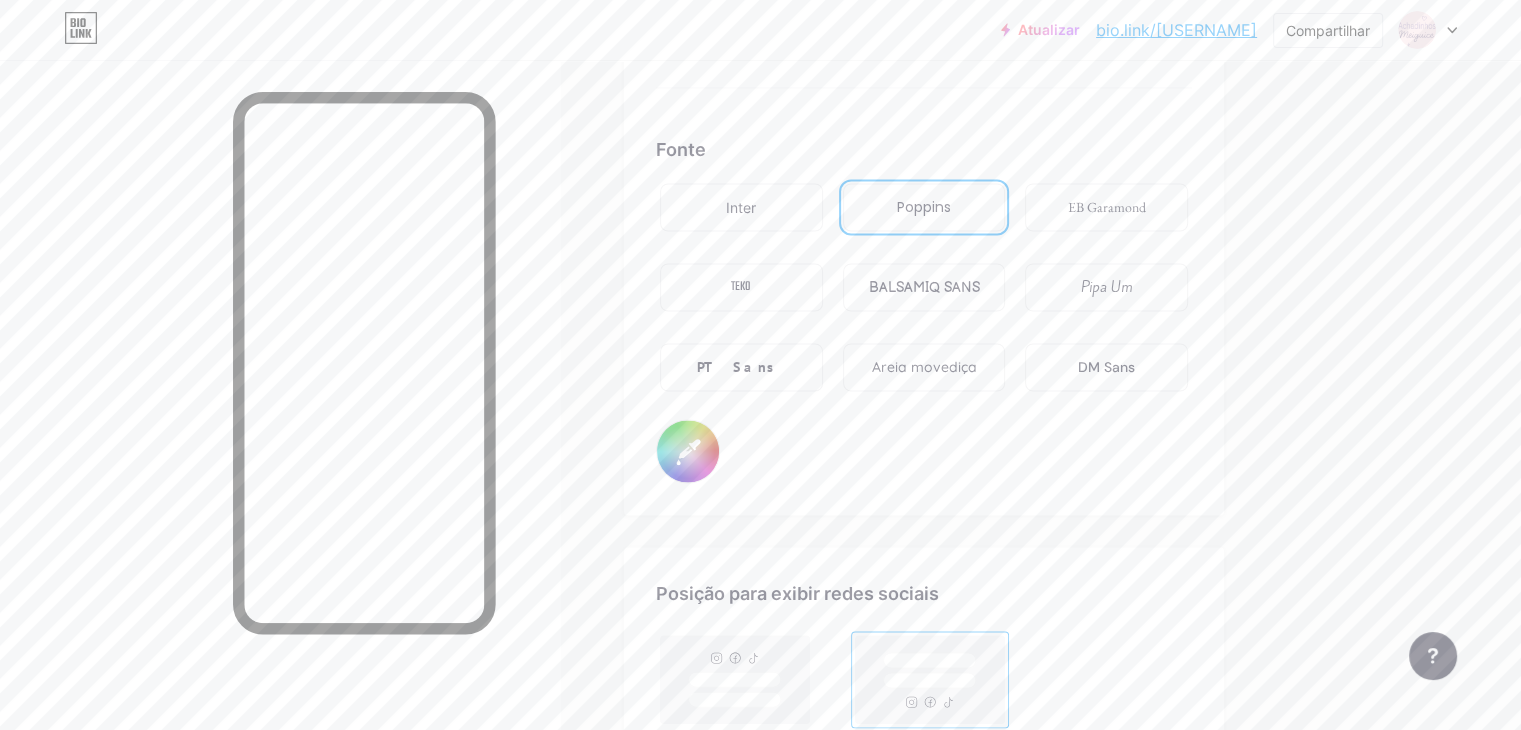 type on "#eb6fbe" 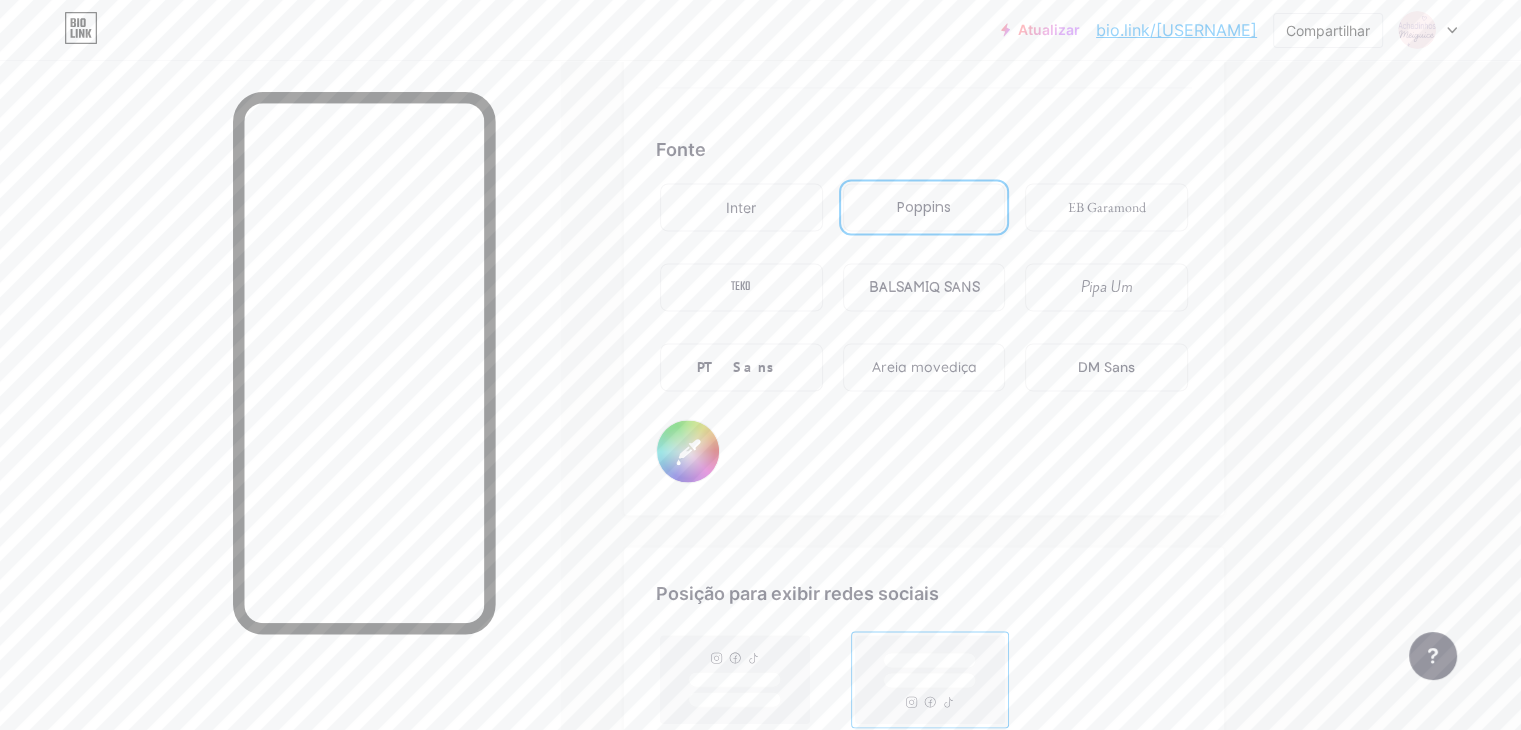 type on "#000000" 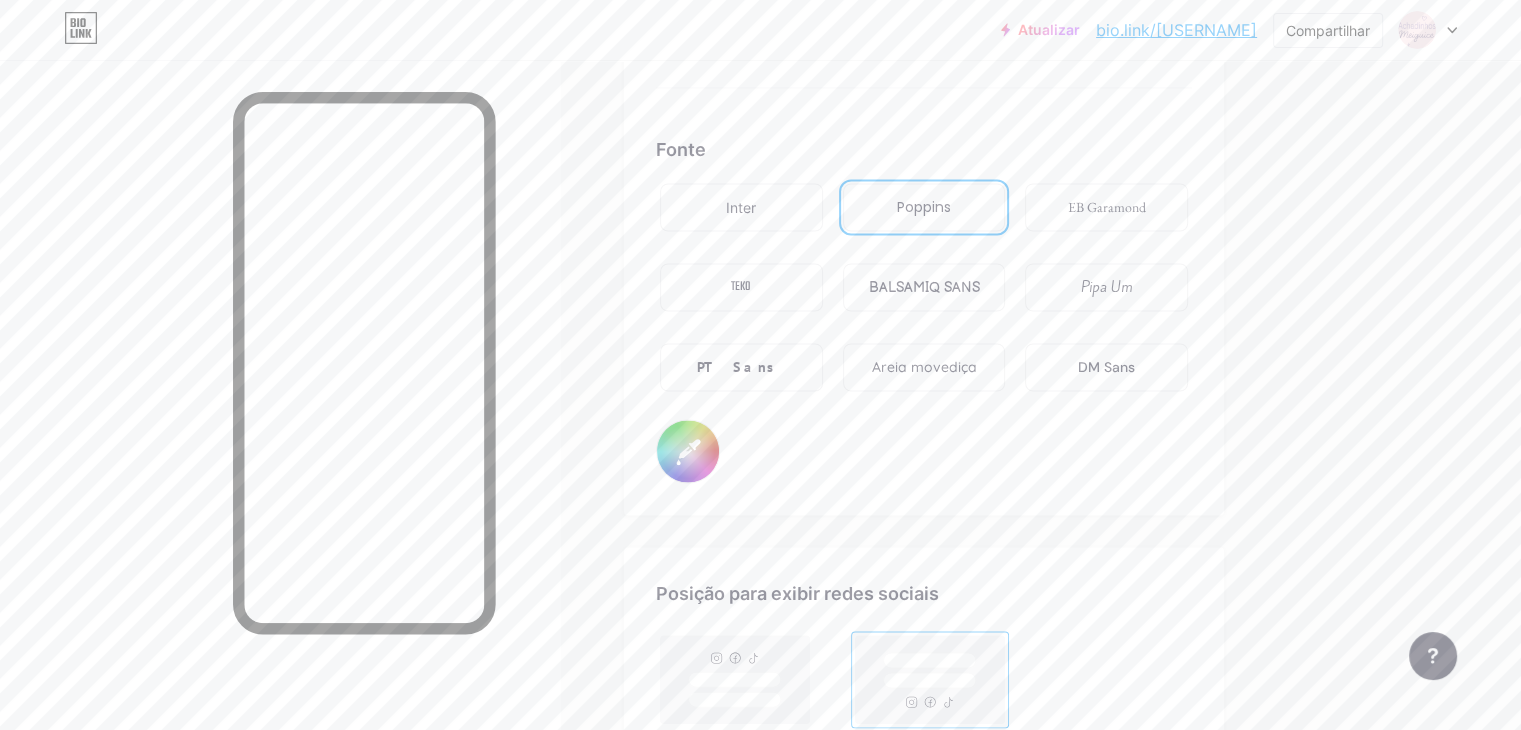 type on "#eb6fc4" 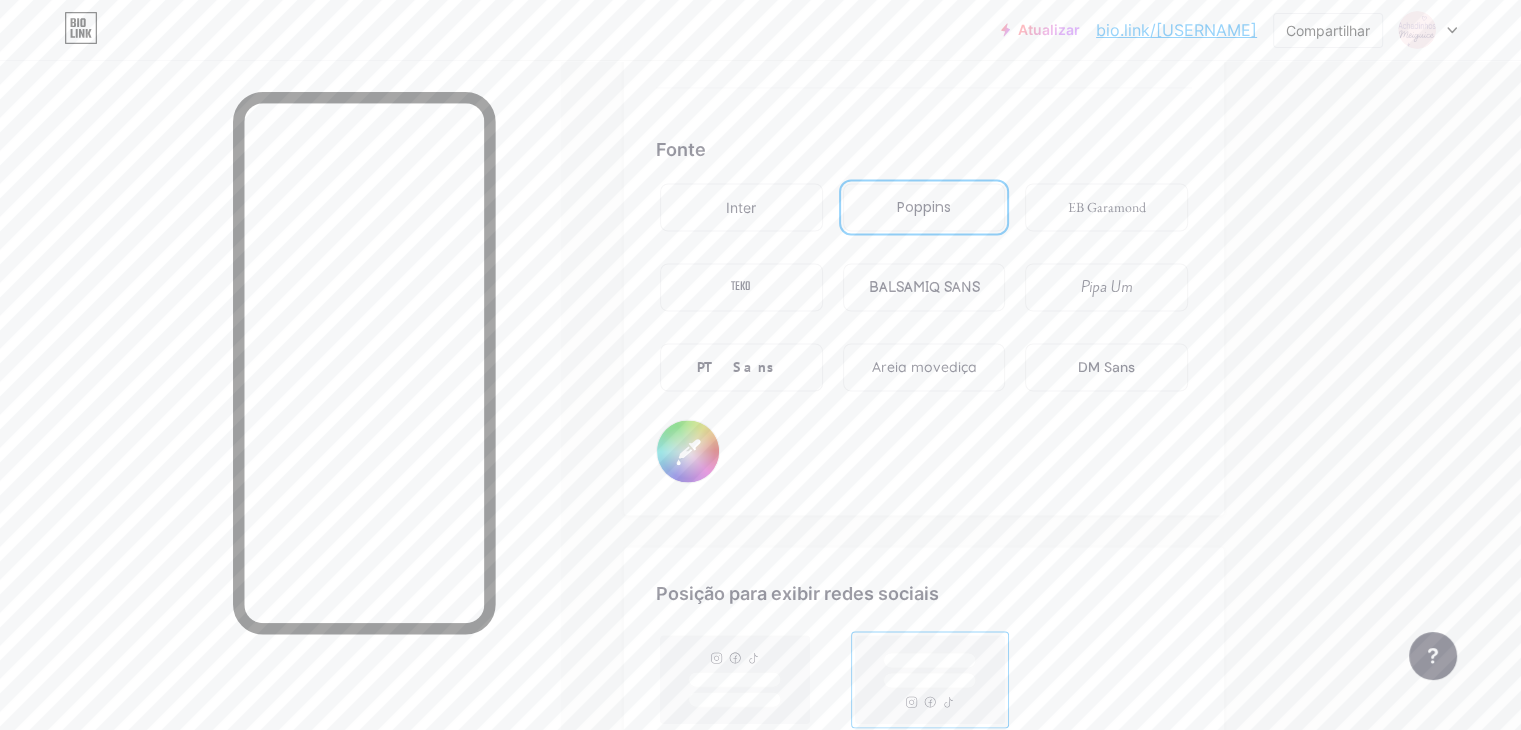 type on "#000000" 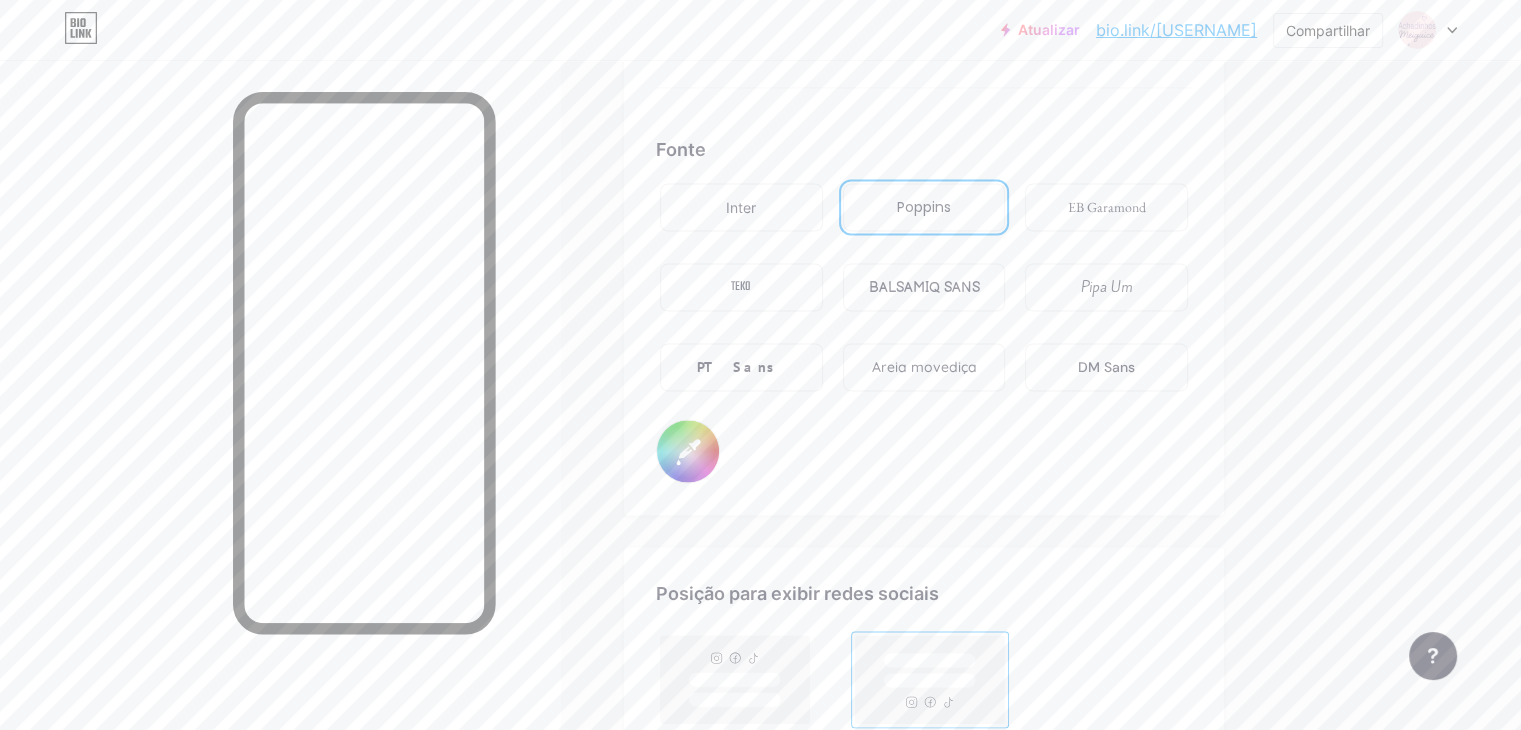 type on "#eb6fd1" 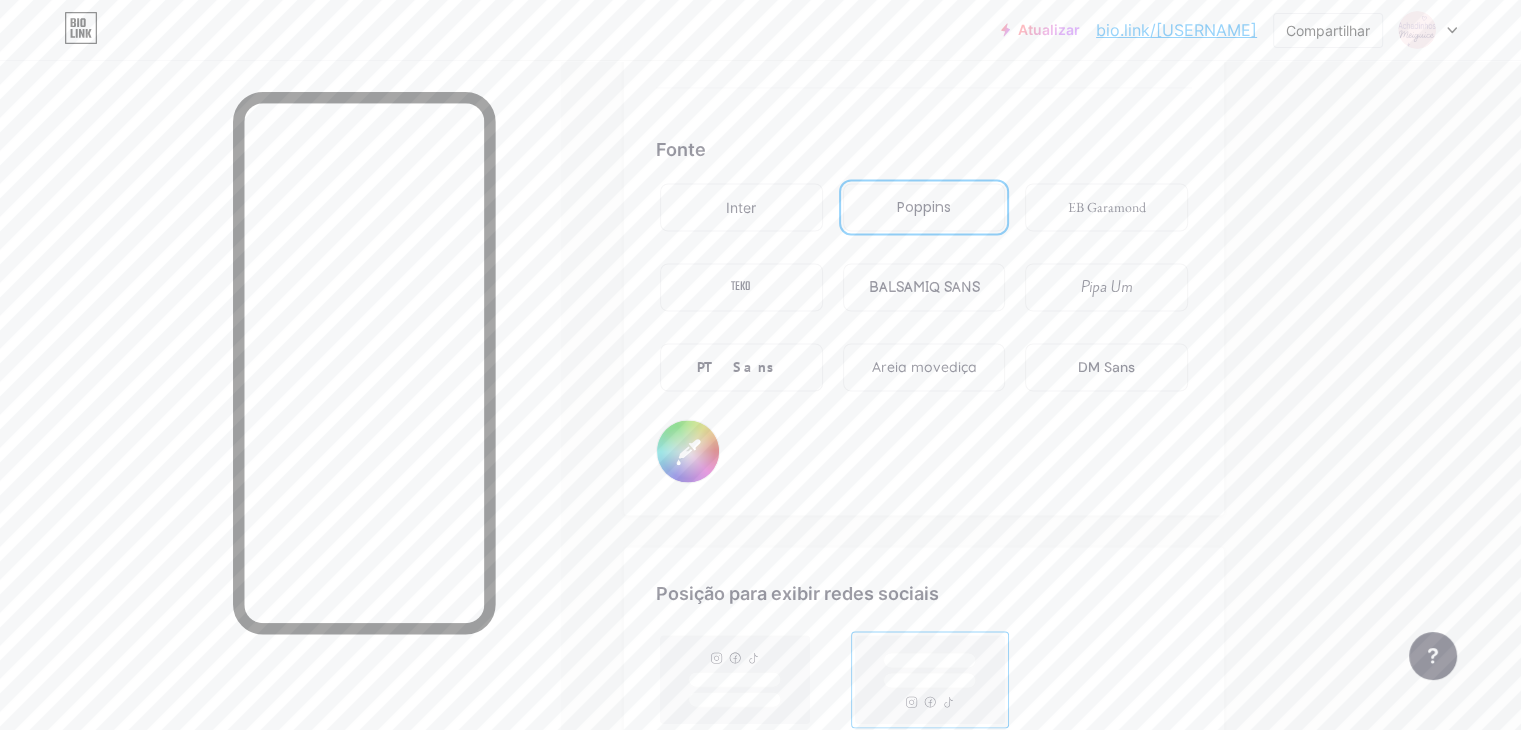 type on "#eb6fd5" 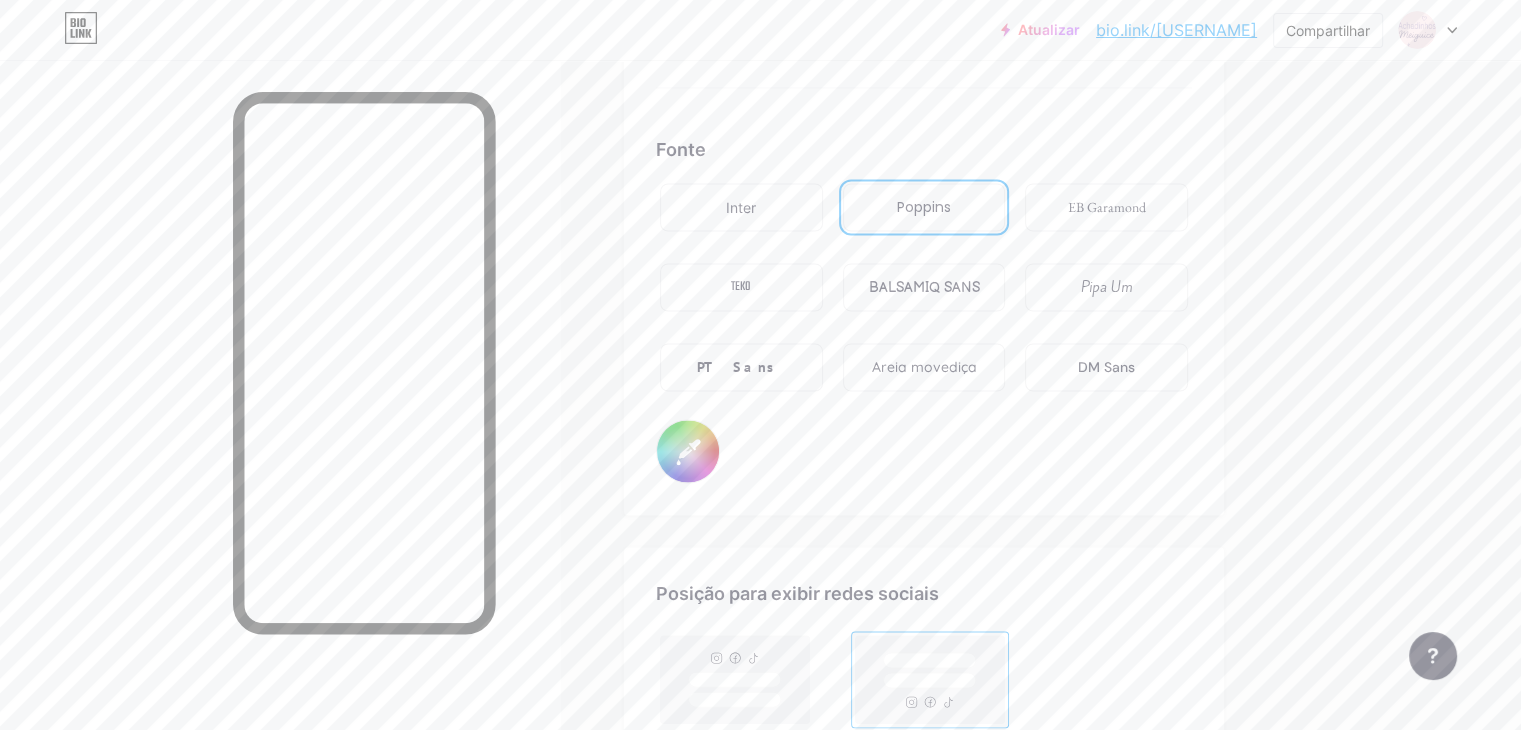 type 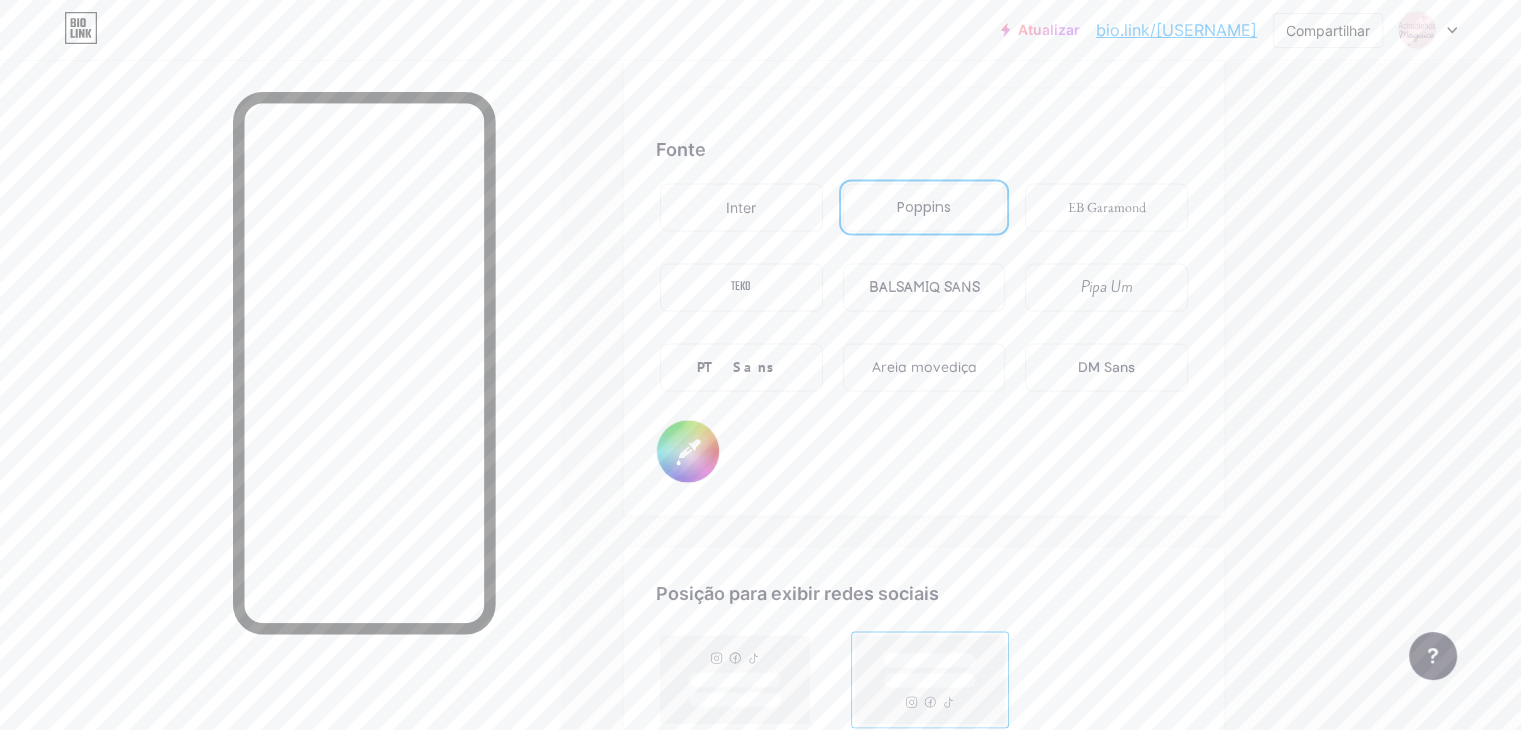 click on "Fonte   Inter Poppins EB Garamond TEKO BALSAMIQ SANS Pipa Um PT Sans Areia movediça DM Sans     #8a6996" at bounding box center [924, 309] 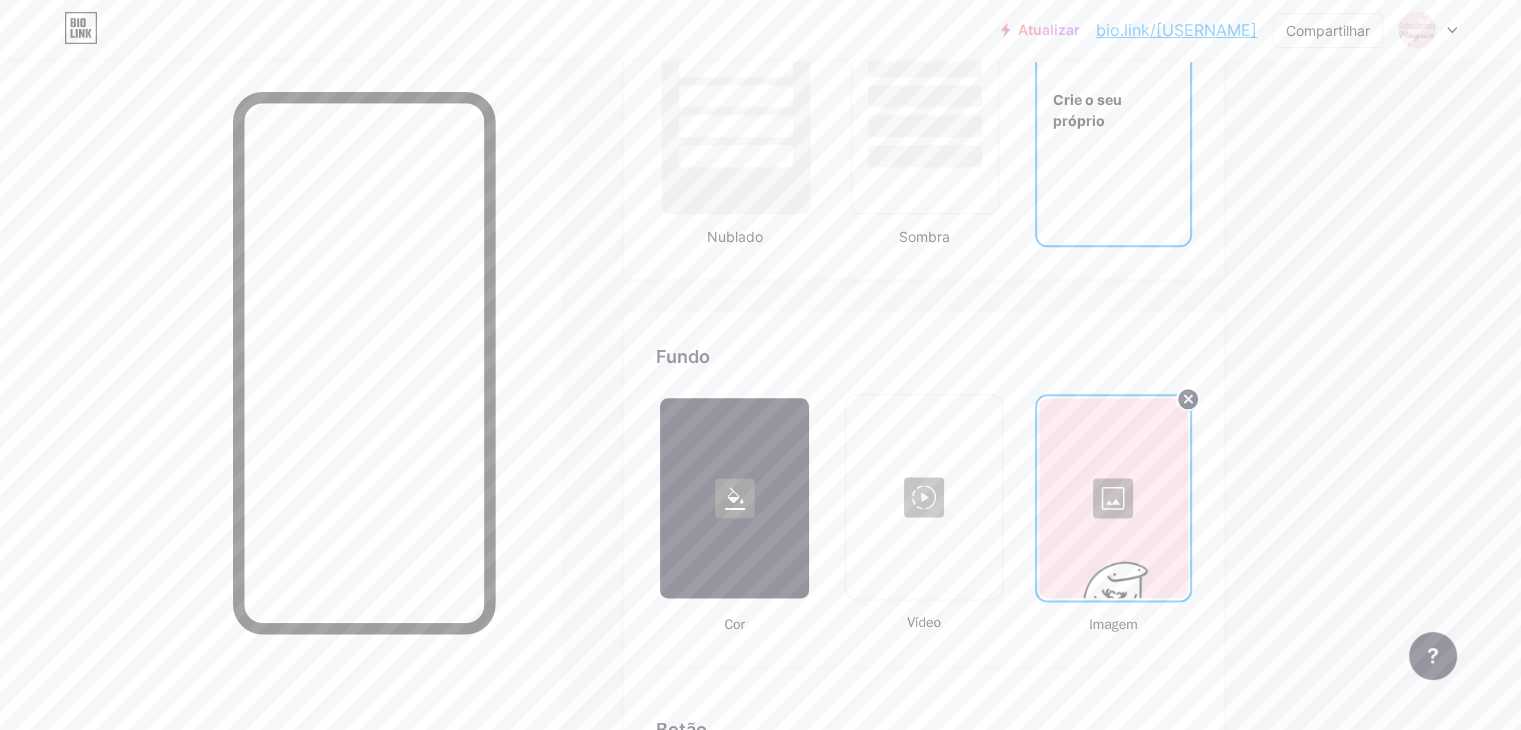 scroll, scrollTop: 1770, scrollLeft: 0, axis: vertical 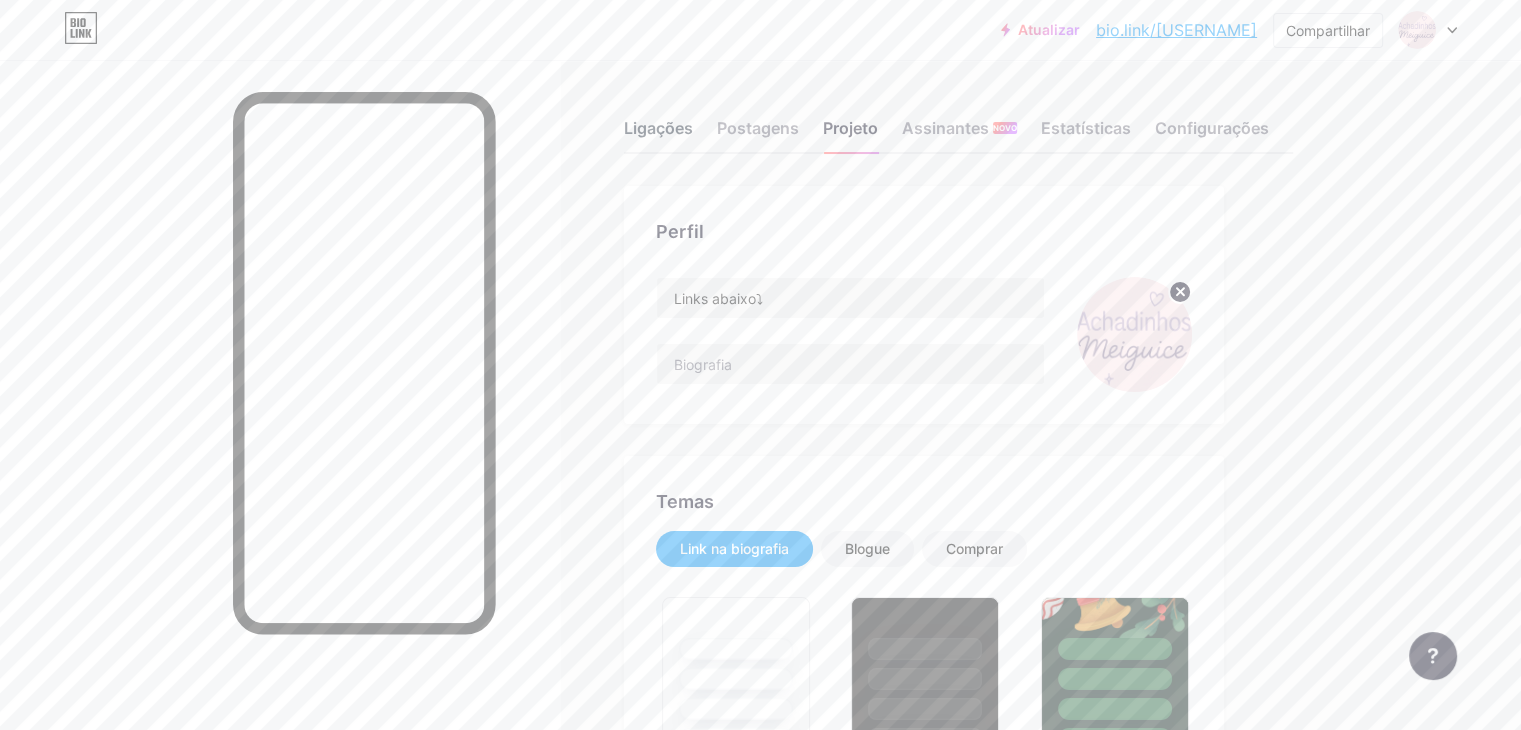 click on "Ligações" at bounding box center [658, 128] 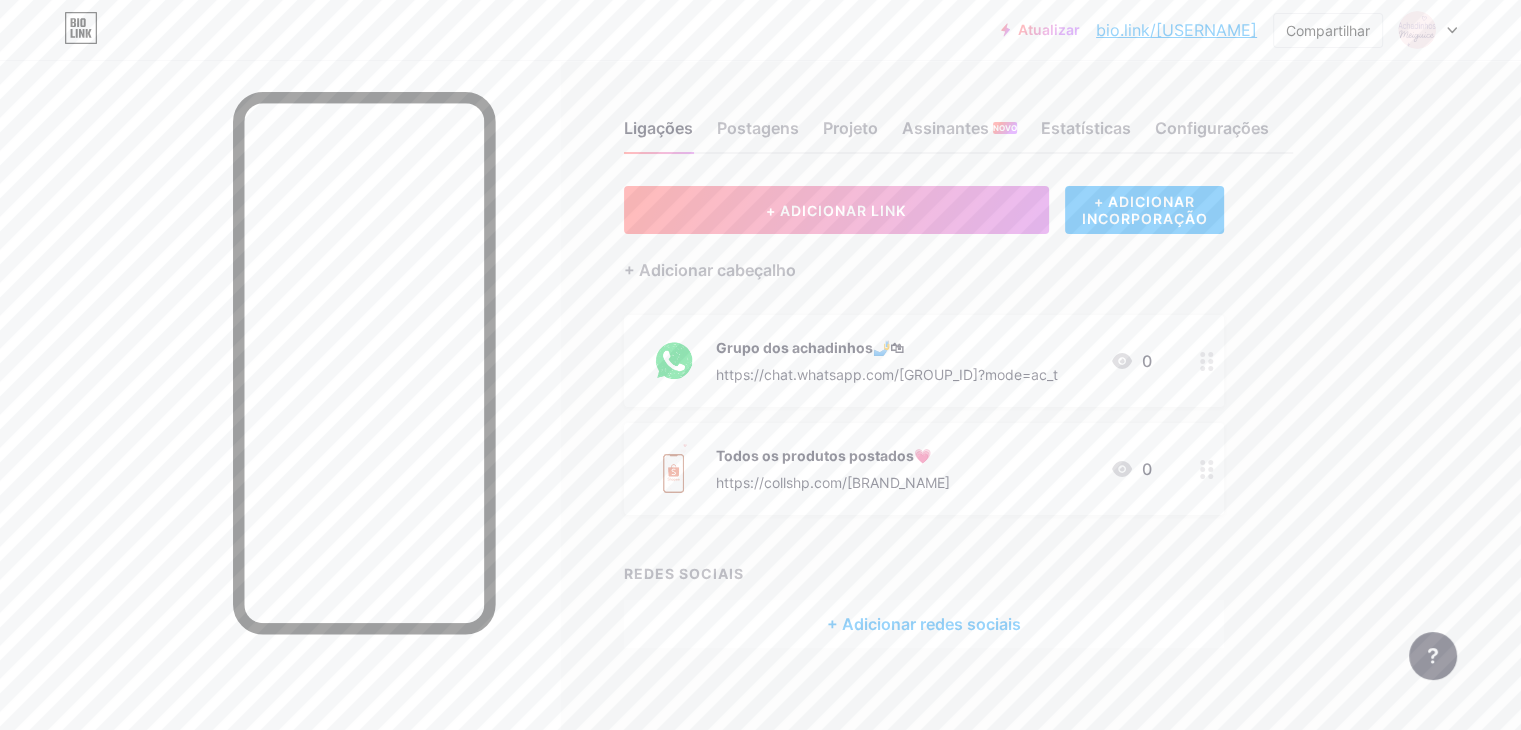 click on "Grupo dos achadinhos🤳🛍" at bounding box center (887, 347) 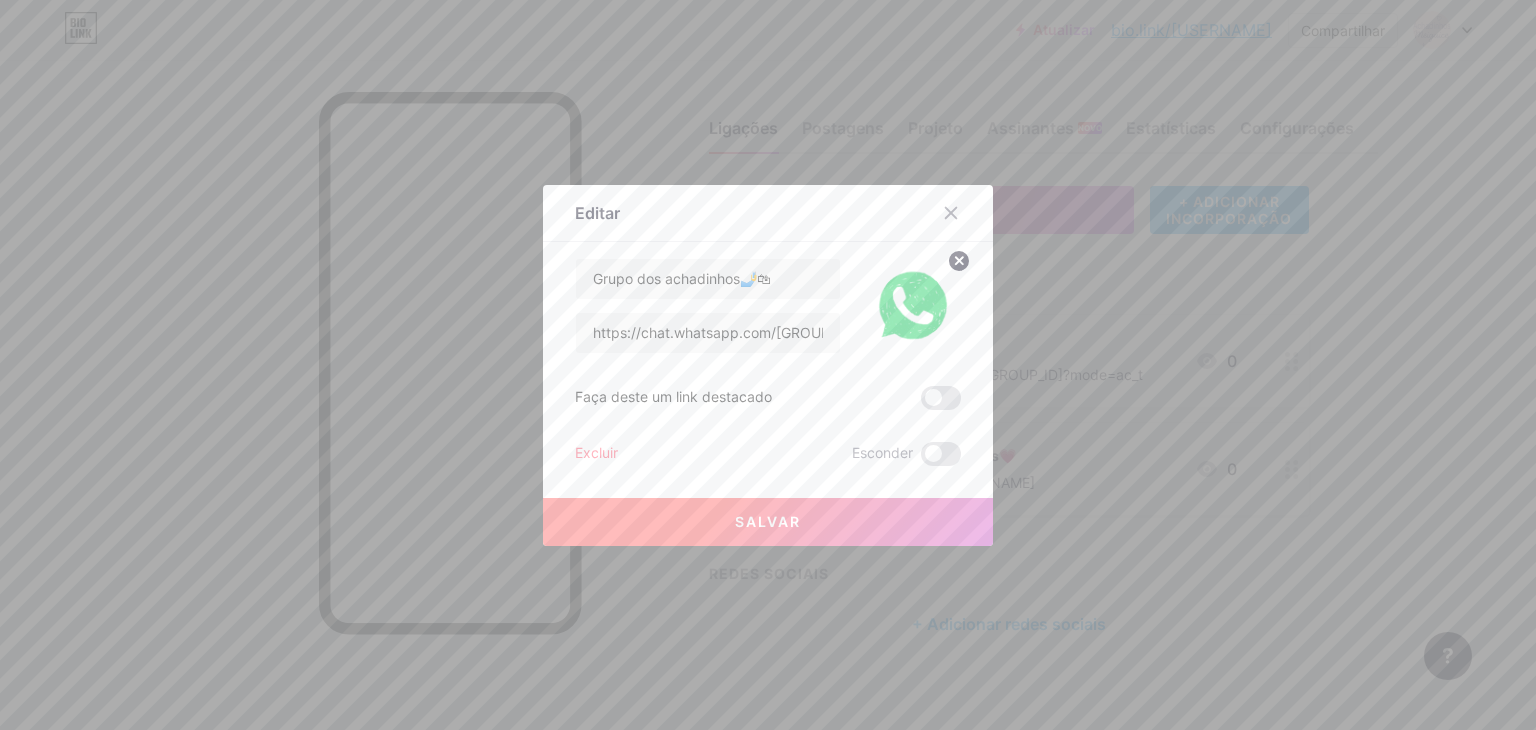click at bounding box center [913, 306] 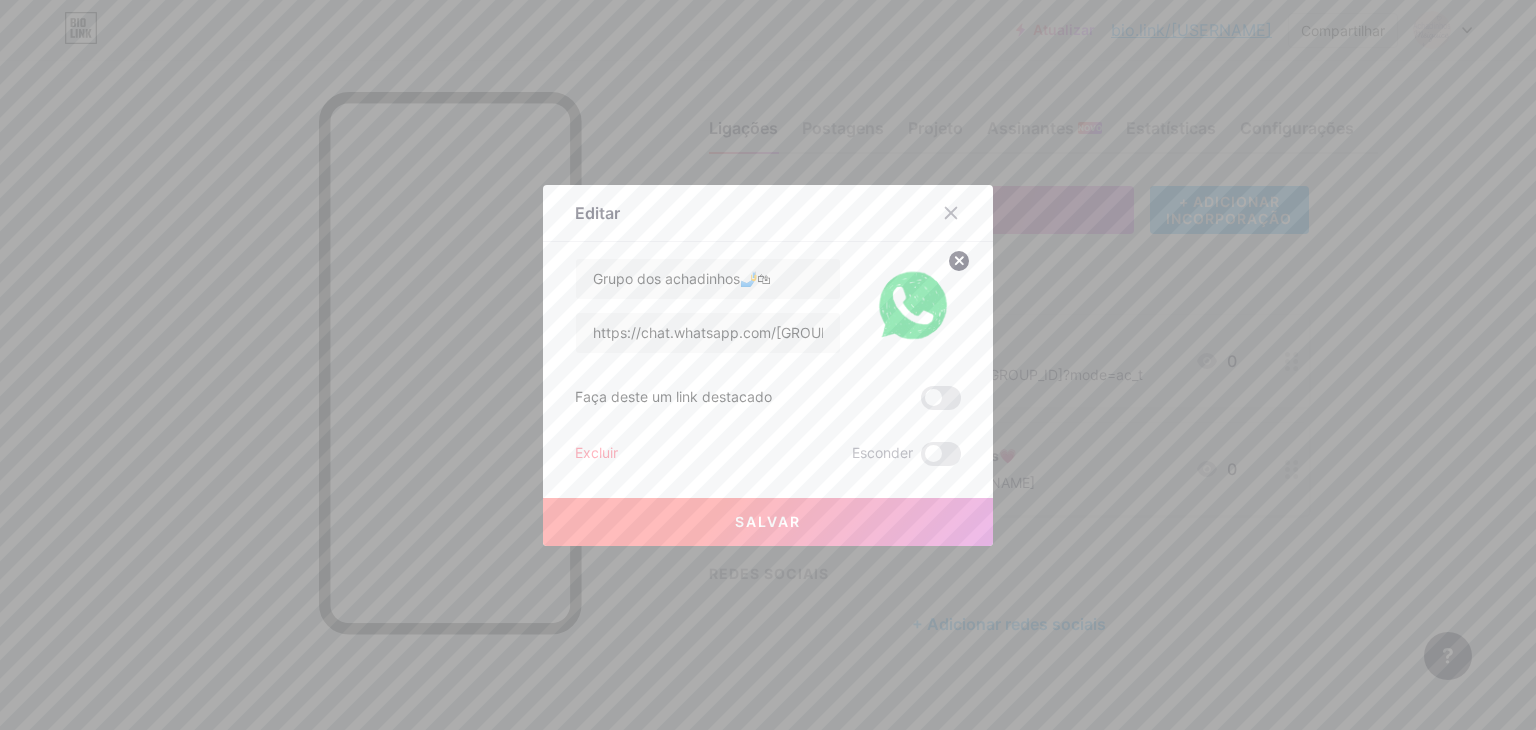 click 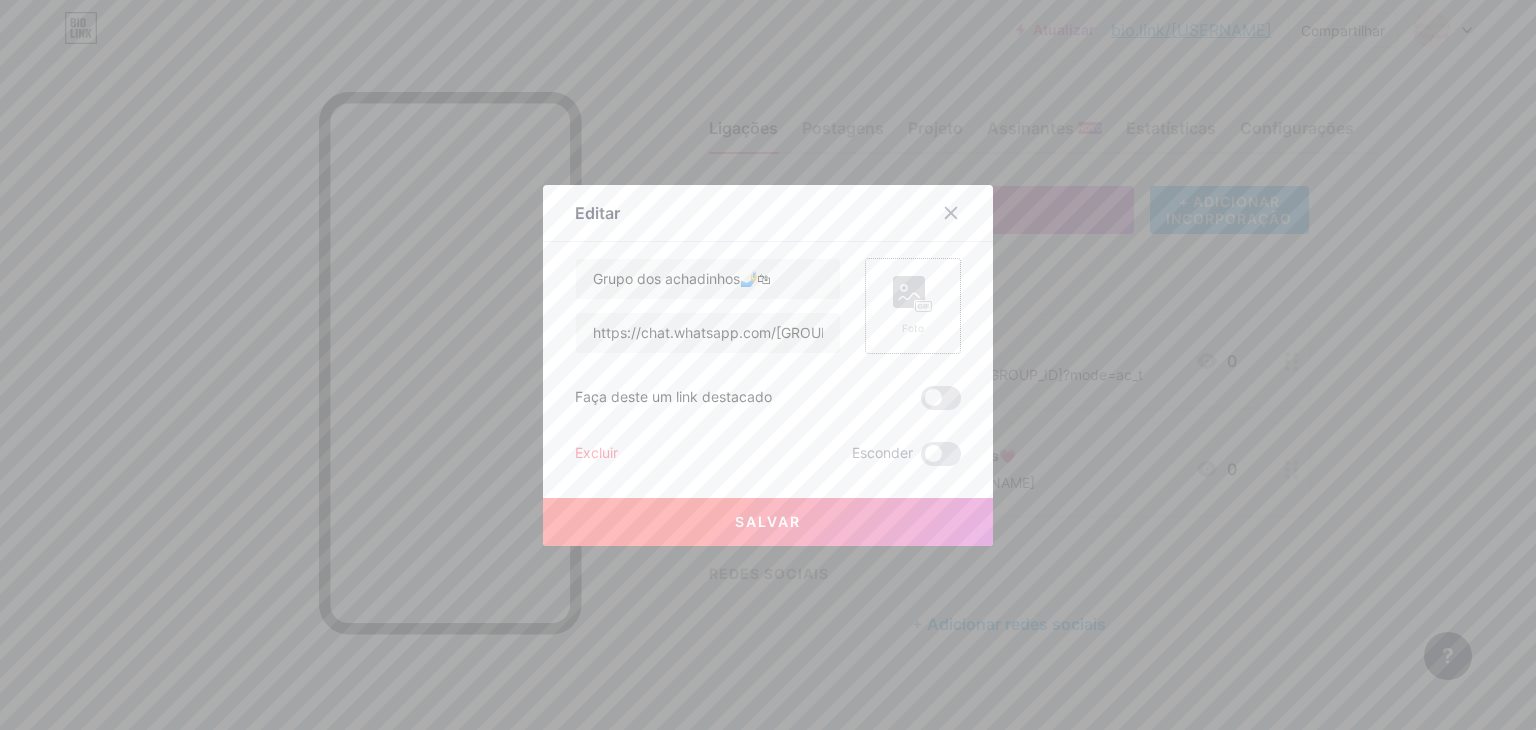 click 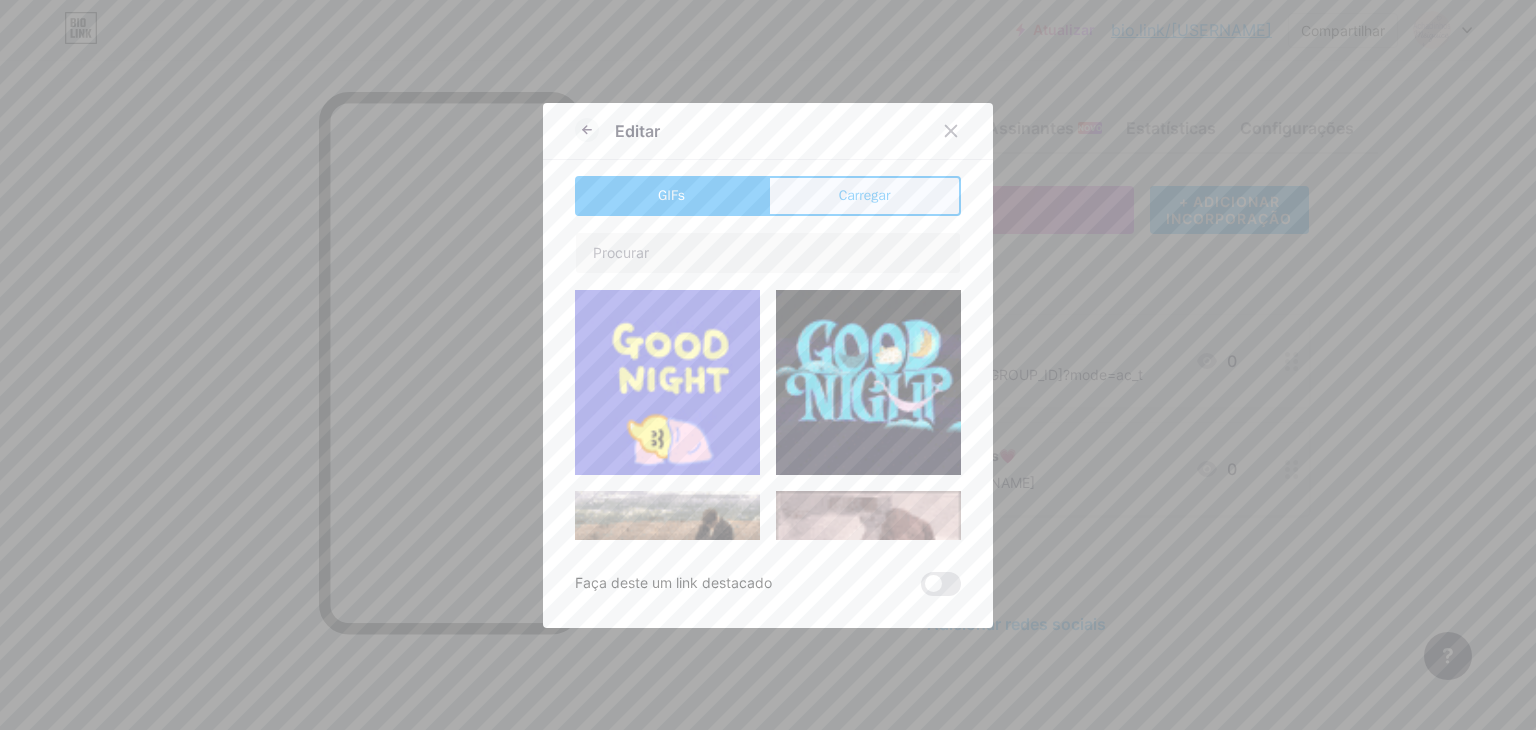 click on "Carregar" at bounding box center [864, 196] 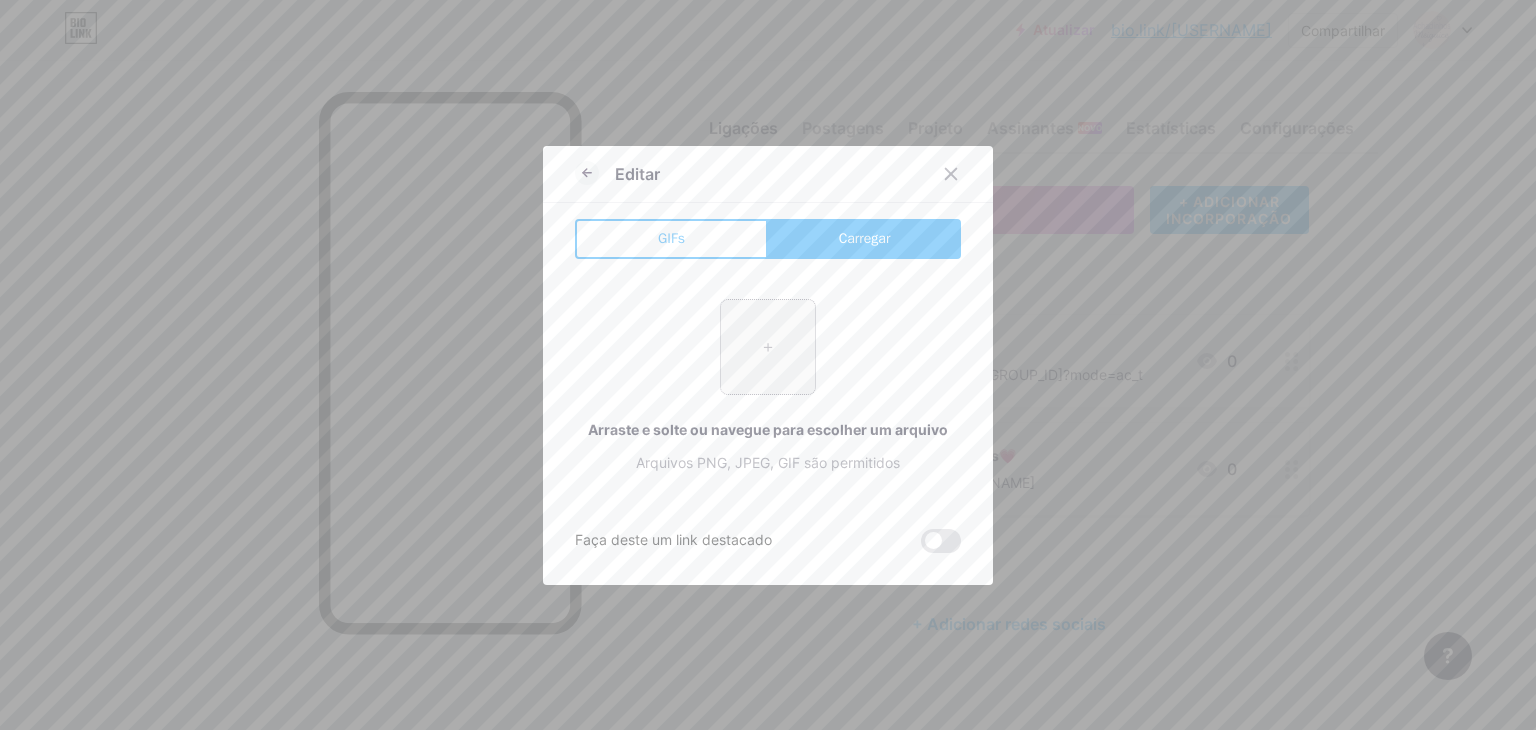 click at bounding box center [768, 347] 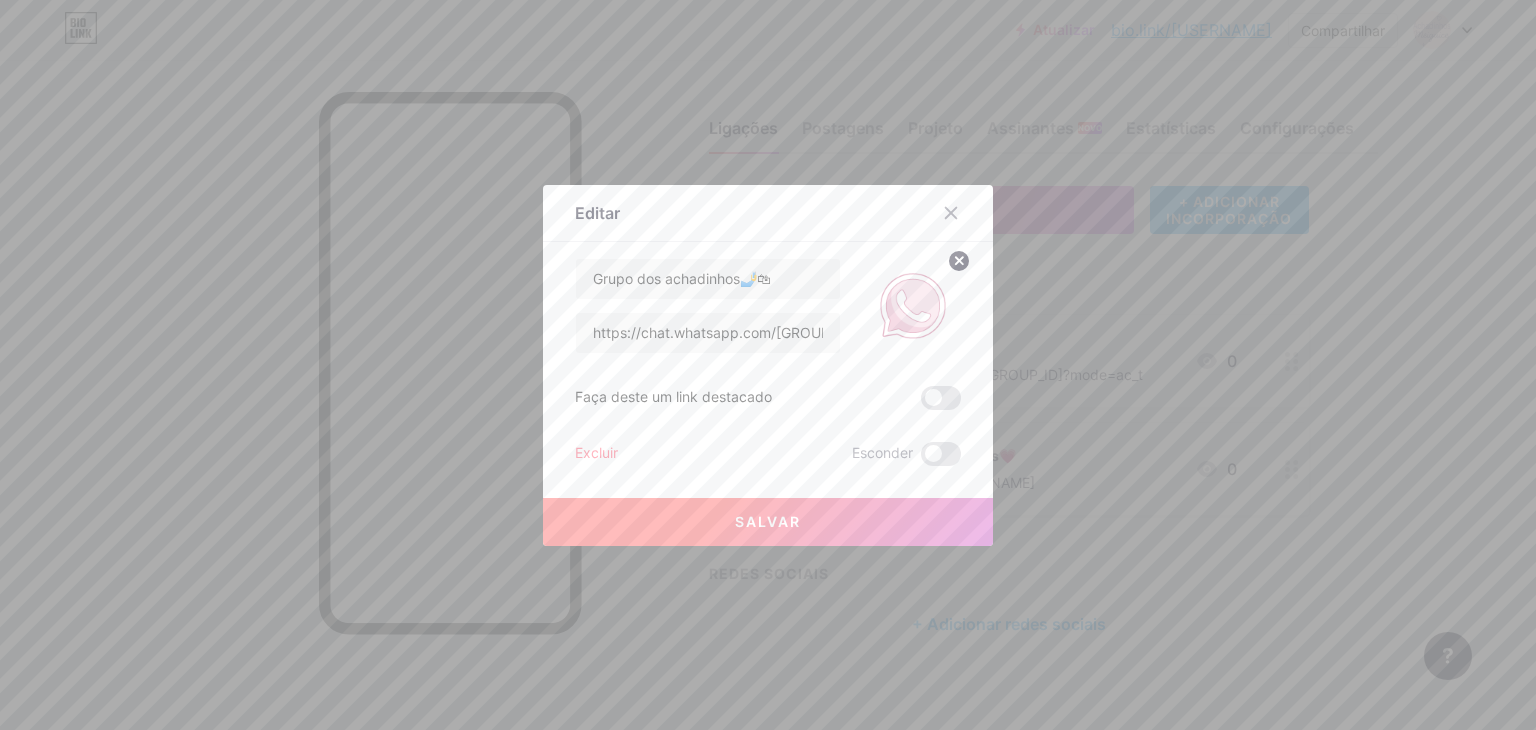 click on "Salvar" at bounding box center (768, 522) 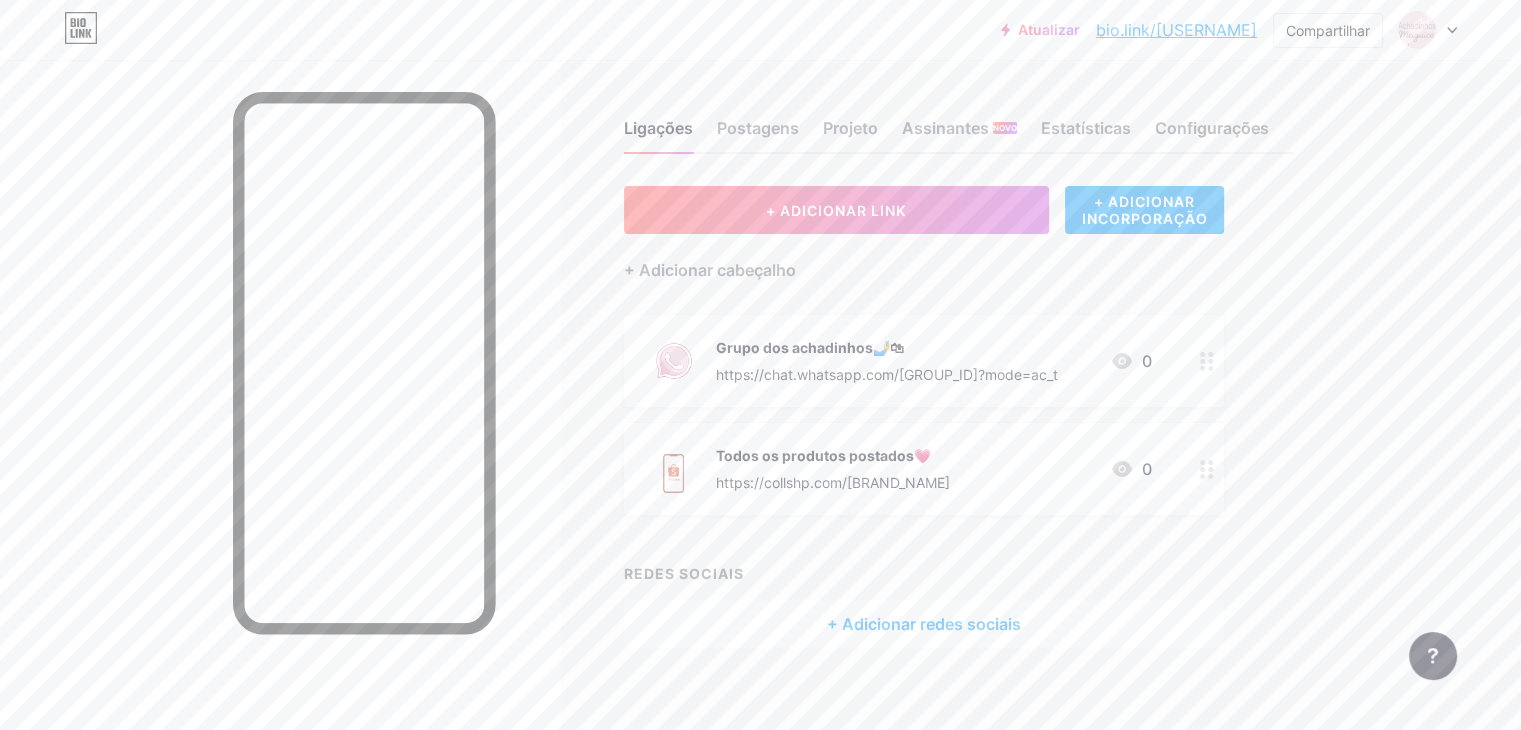 click on "https://collshp.com/[BRAND_NAME]" at bounding box center [833, 482] 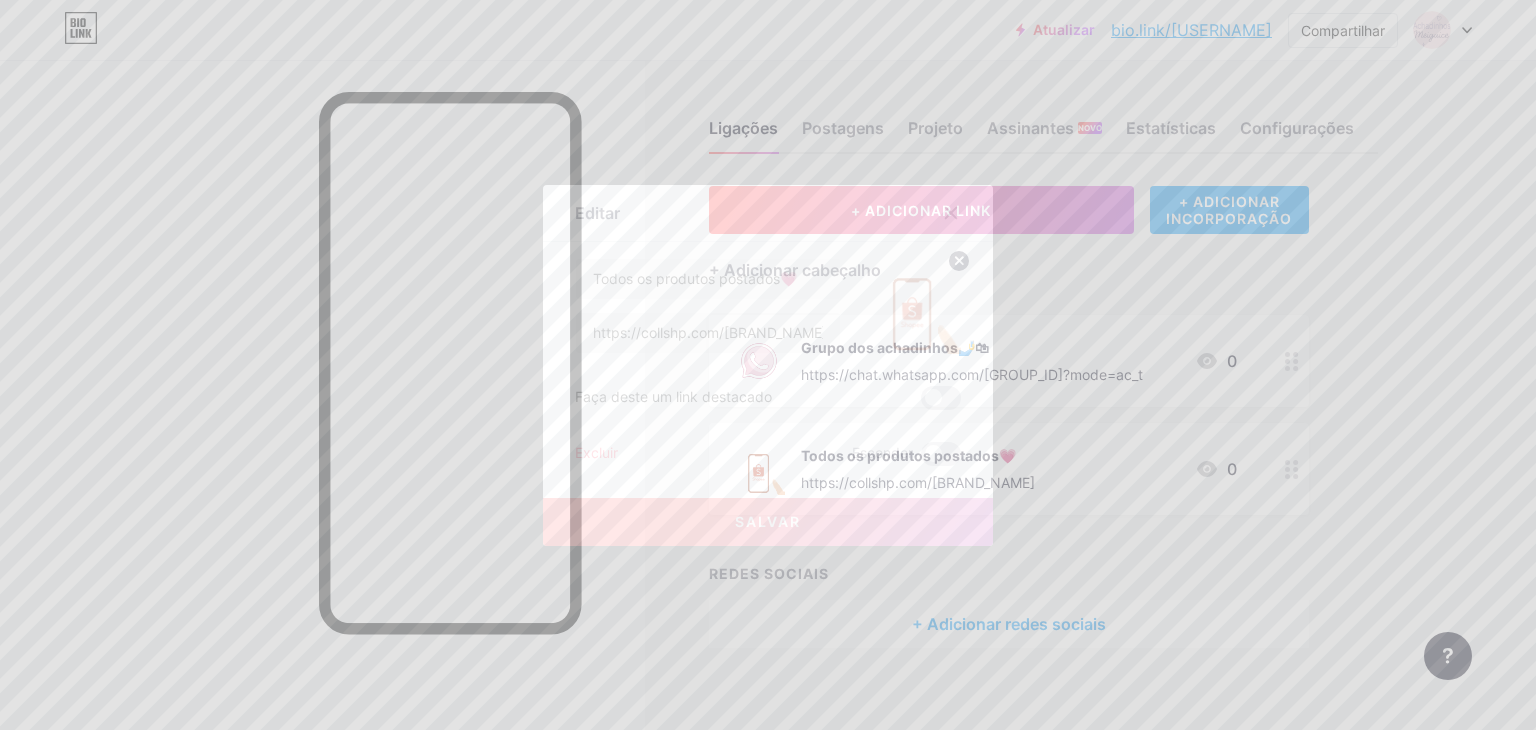click 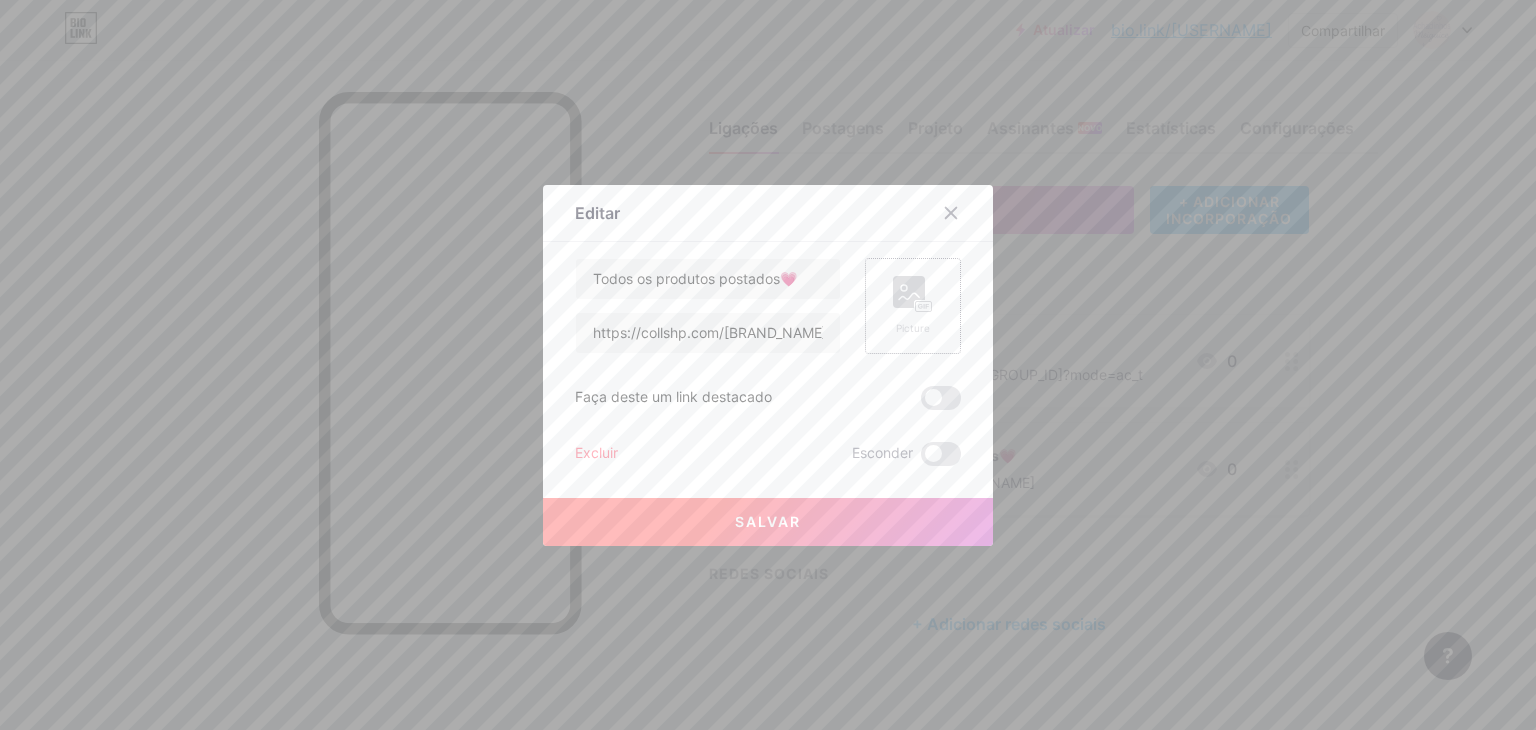 click 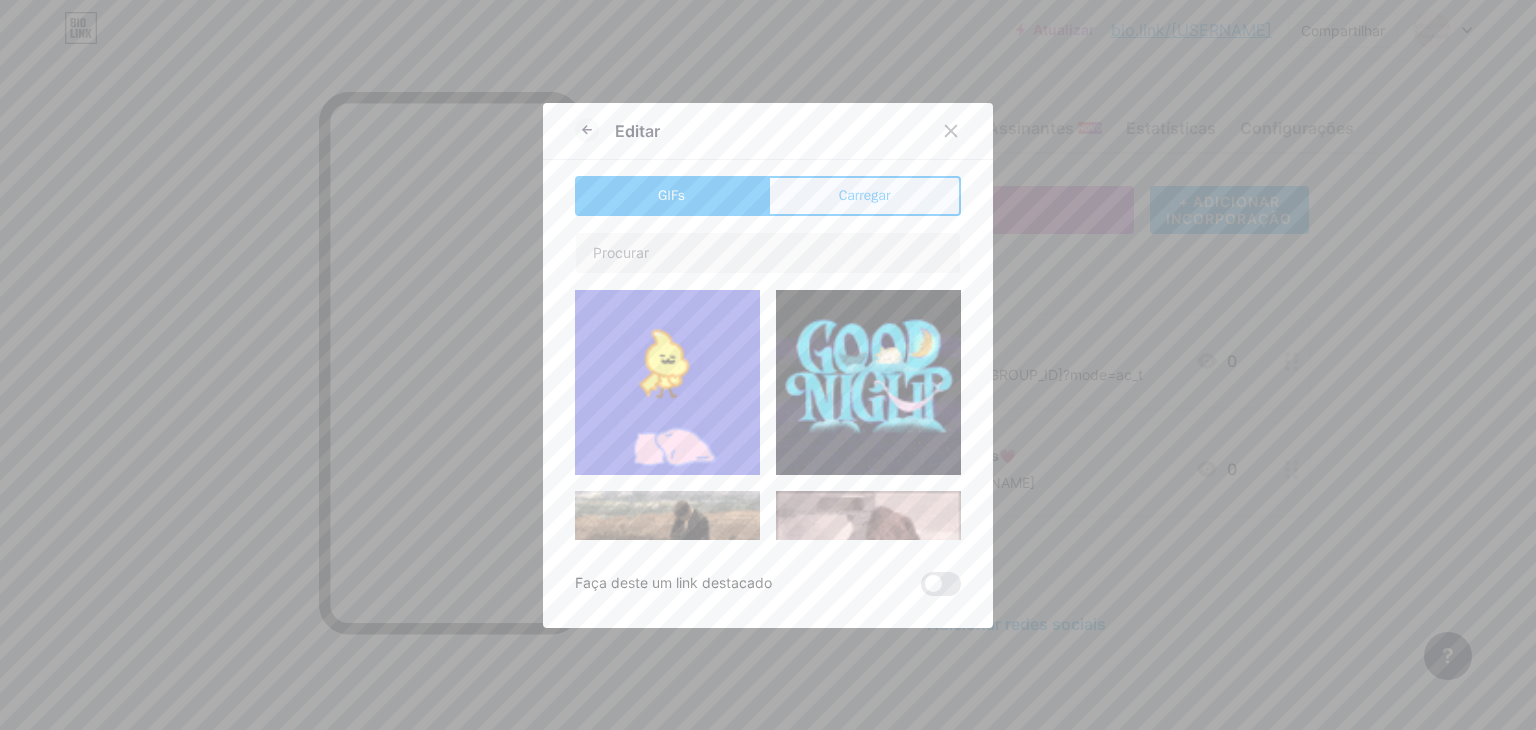click on "Carregar" at bounding box center (865, 195) 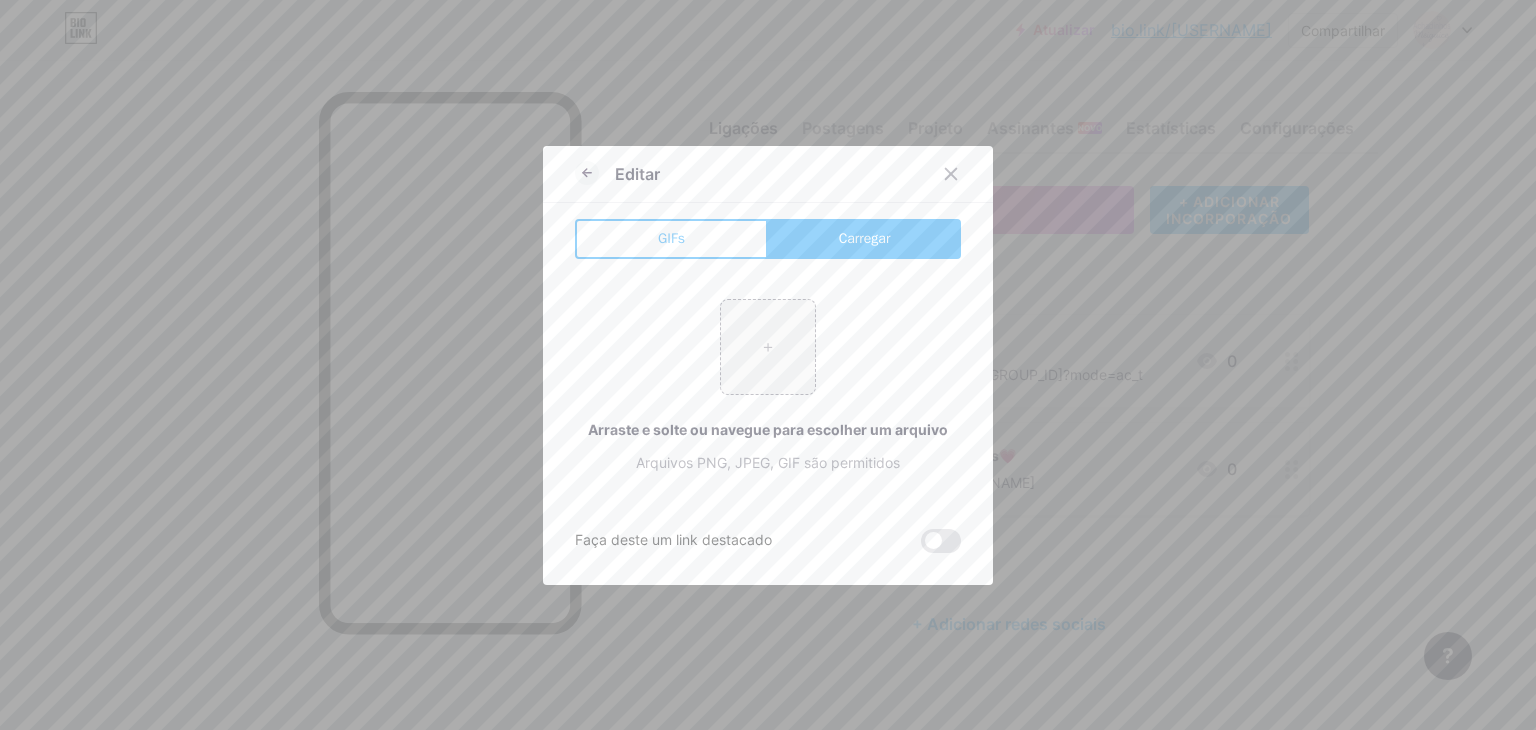 click on "Carregar" at bounding box center (865, 238) 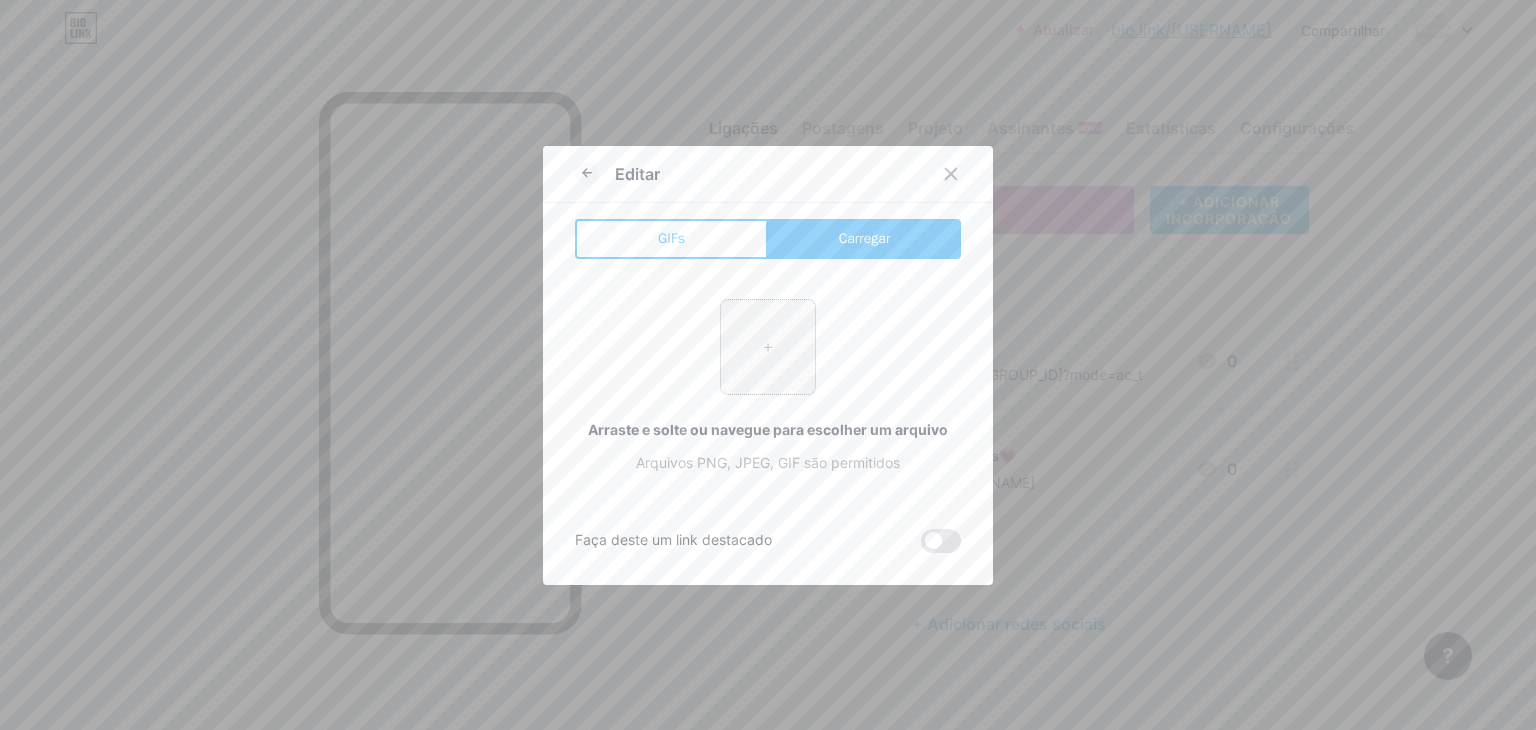 click at bounding box center (768, 347) 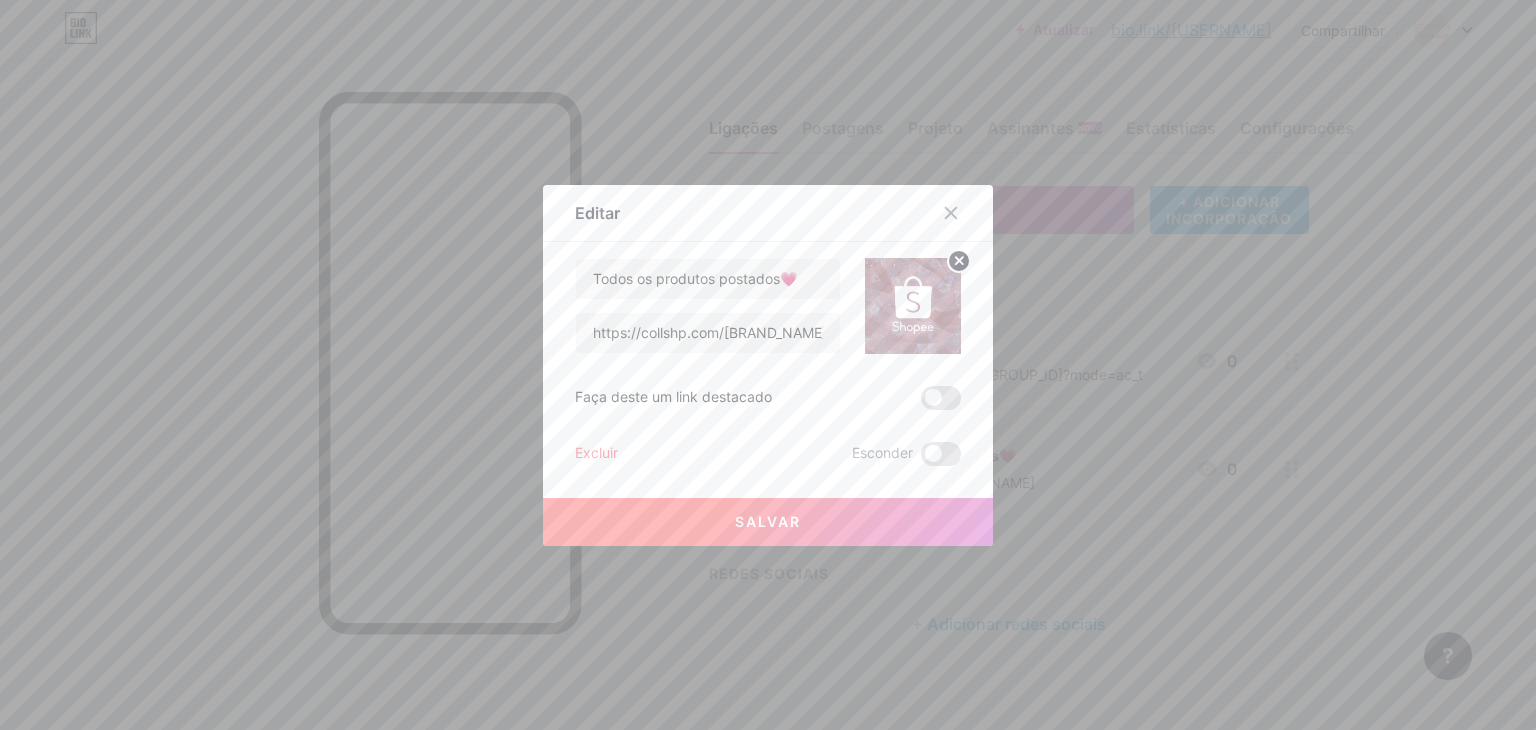 click on "Salvar" at bounding box center [768, 522] 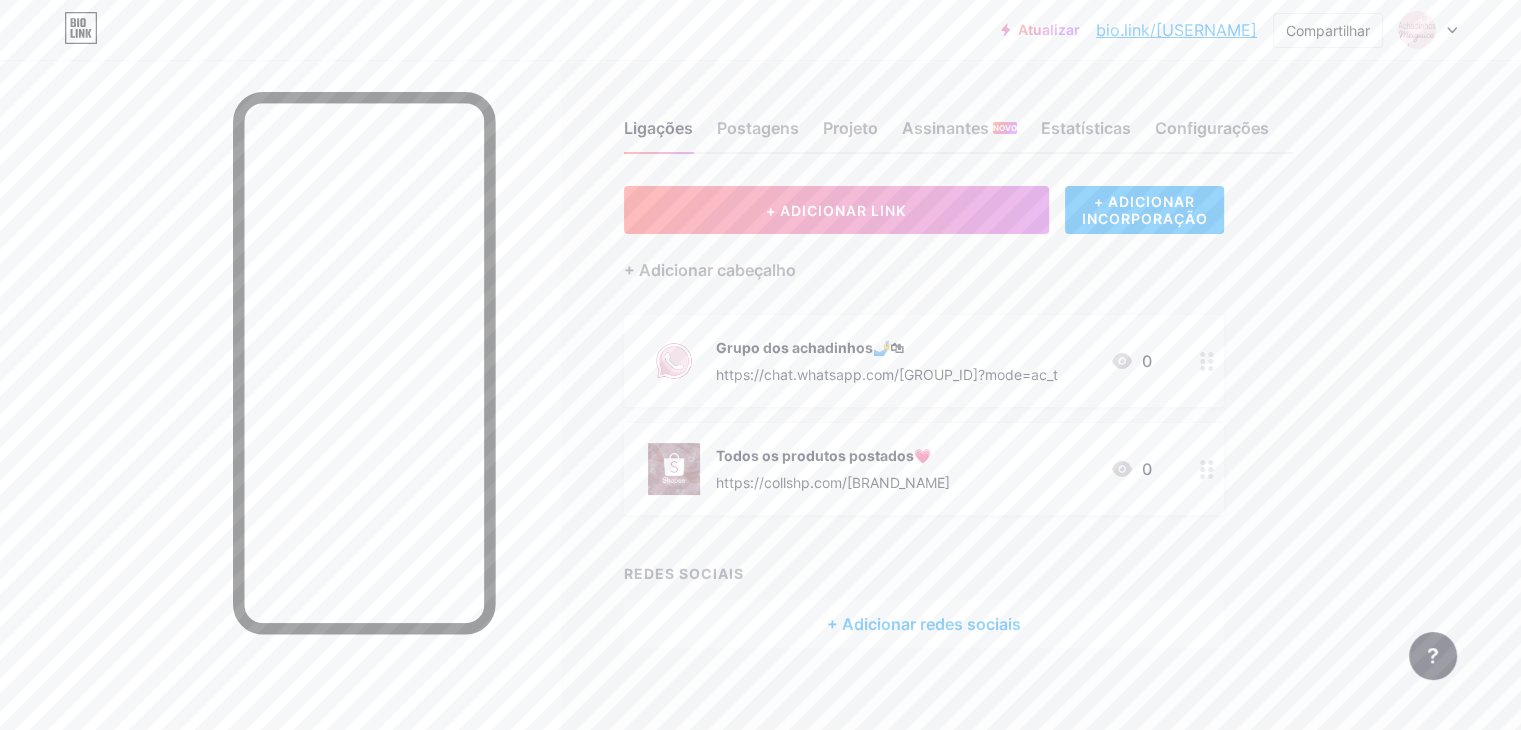 click on "Ligações
Postagens
Projeto
Assinantes
NOVO
Estatísticas
Configurações" at bounding box center (958, 119) 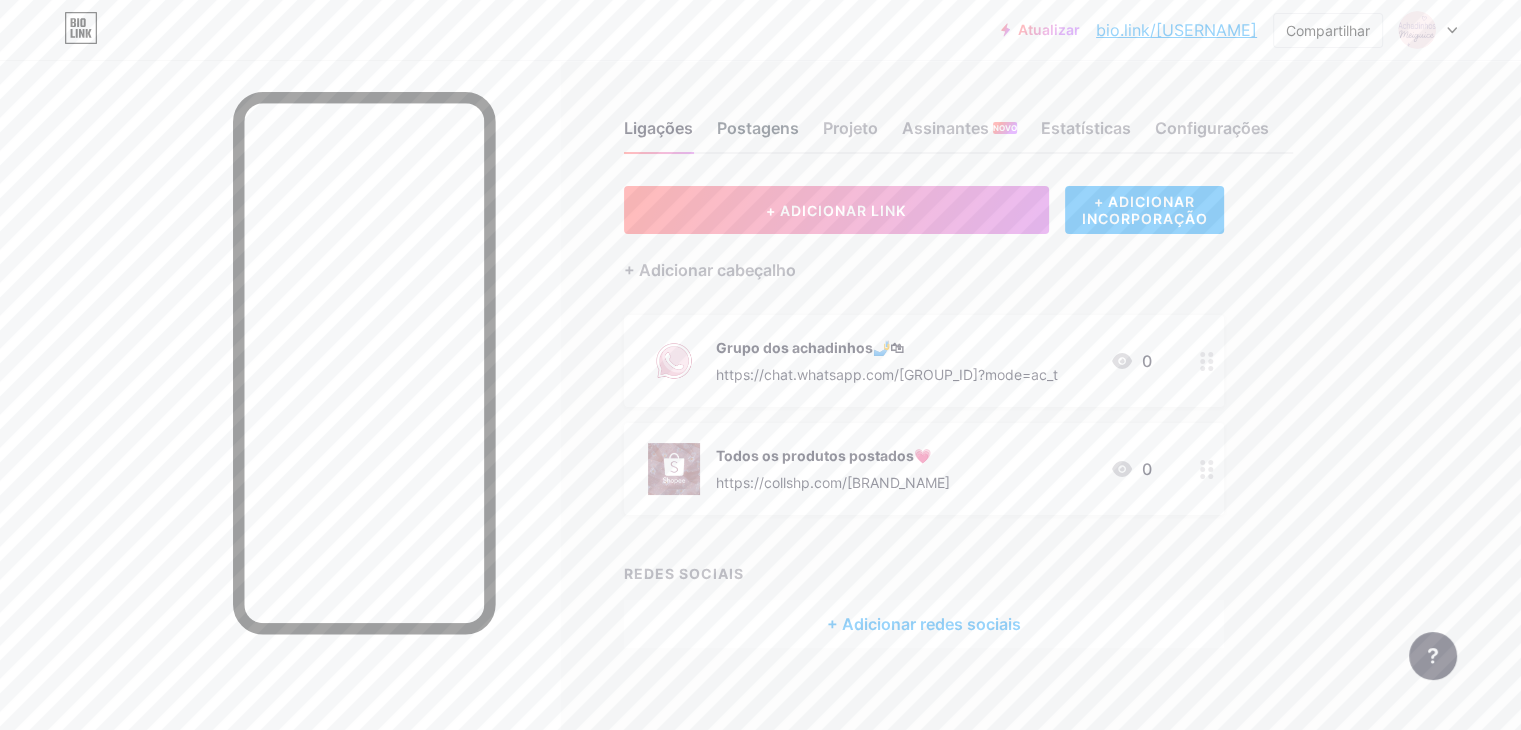 click on "Postagens" at bounding box center (758, 128) 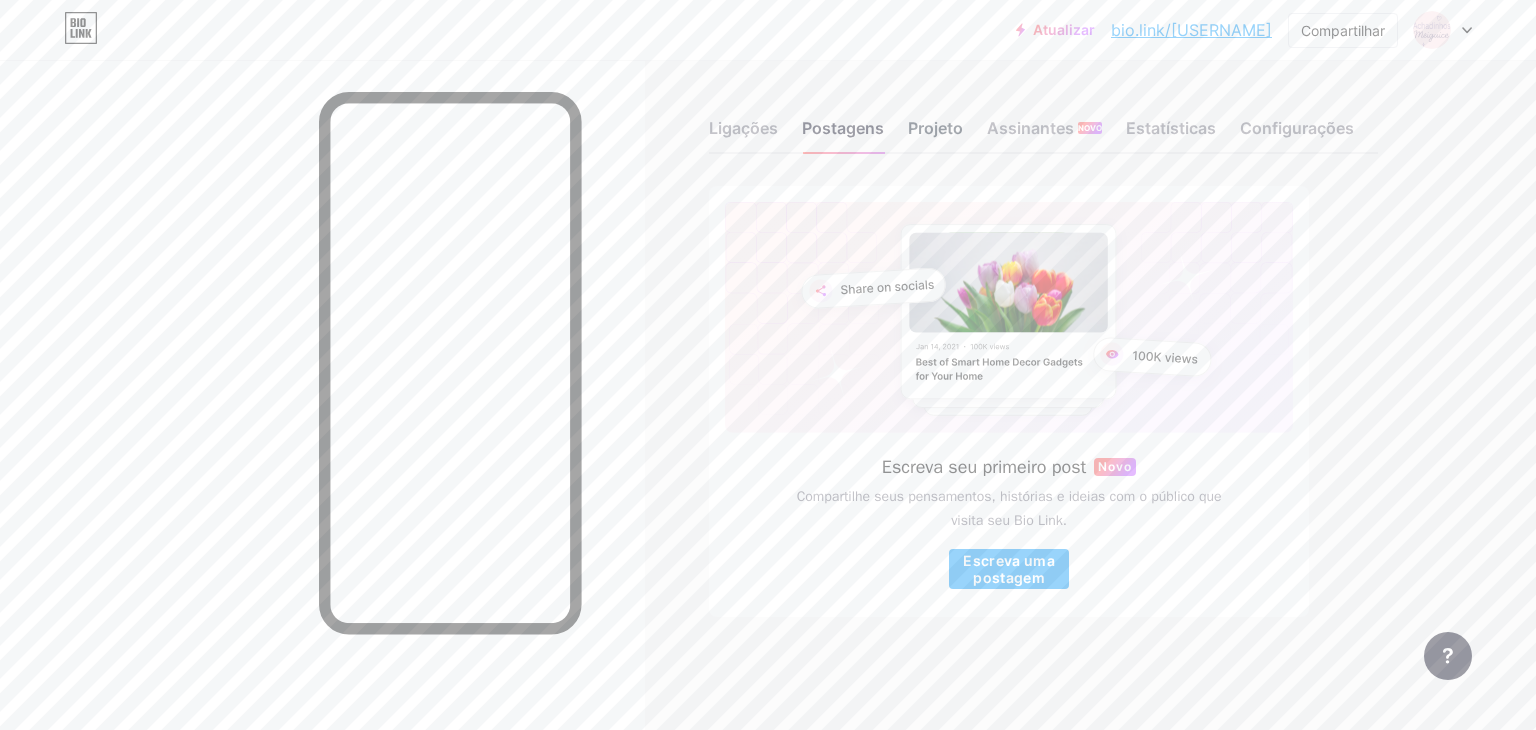click on "Projeto" at bounding box center (935, 128) 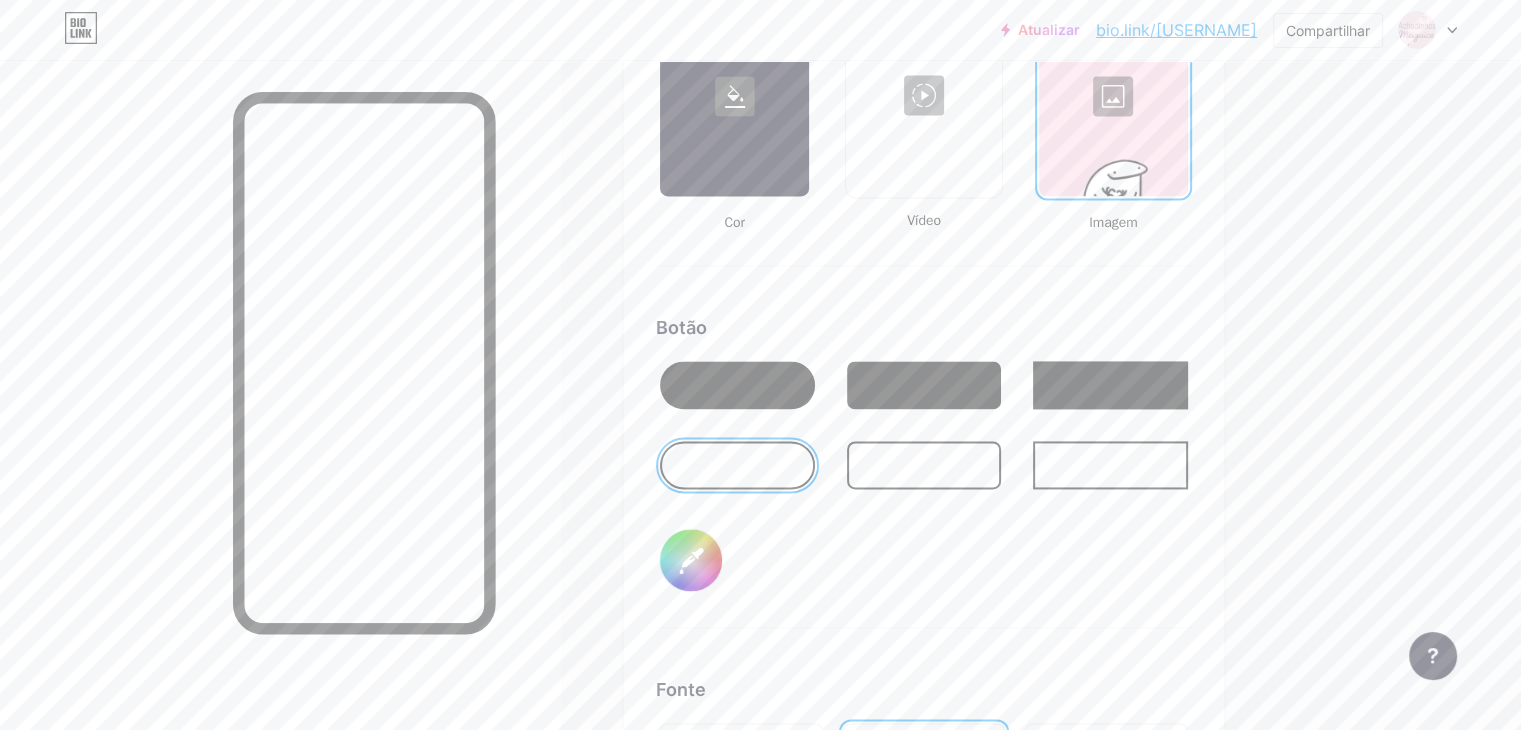 scroll, scrollTop: 2959, scrollLeft: 0, axis: vertical 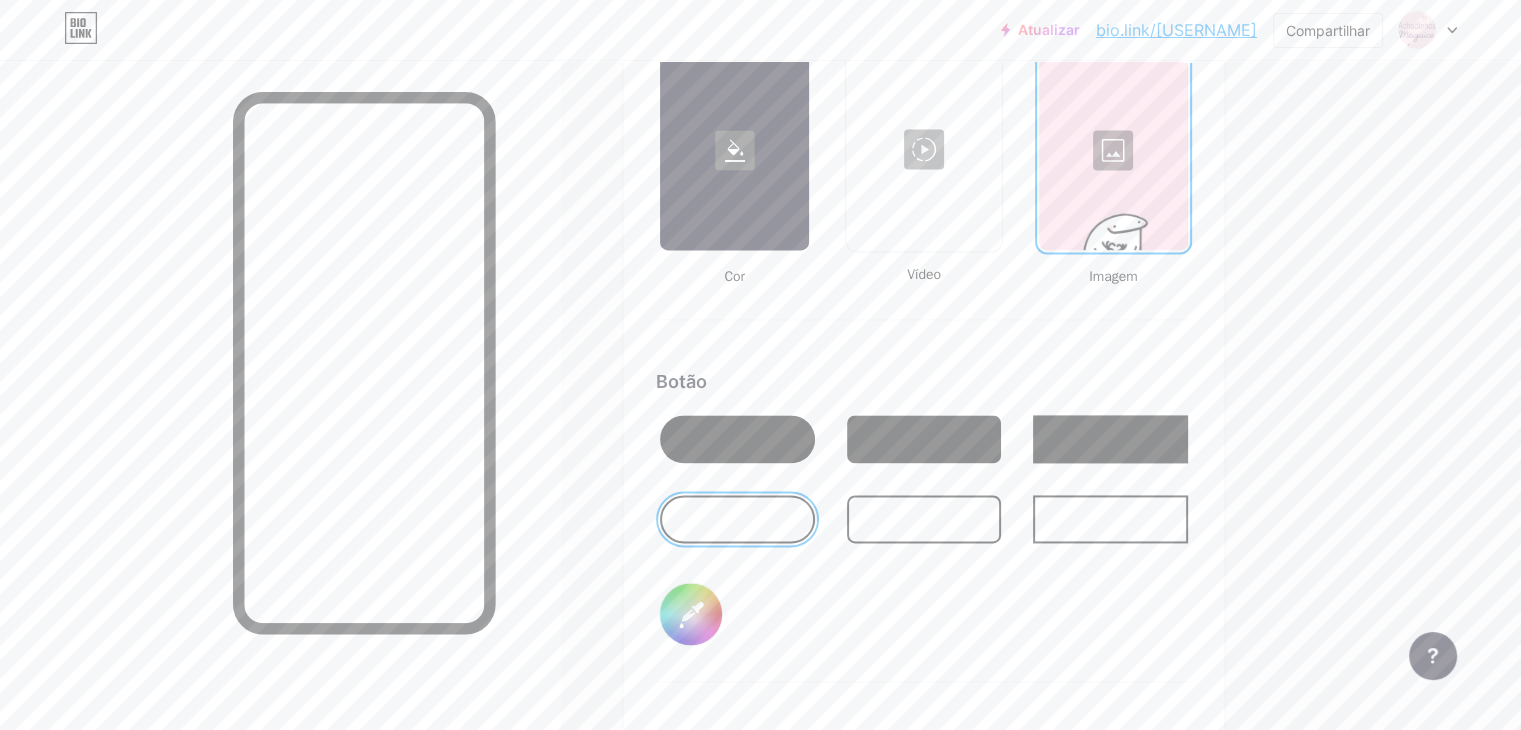 click at bounding box center (1113, 150) 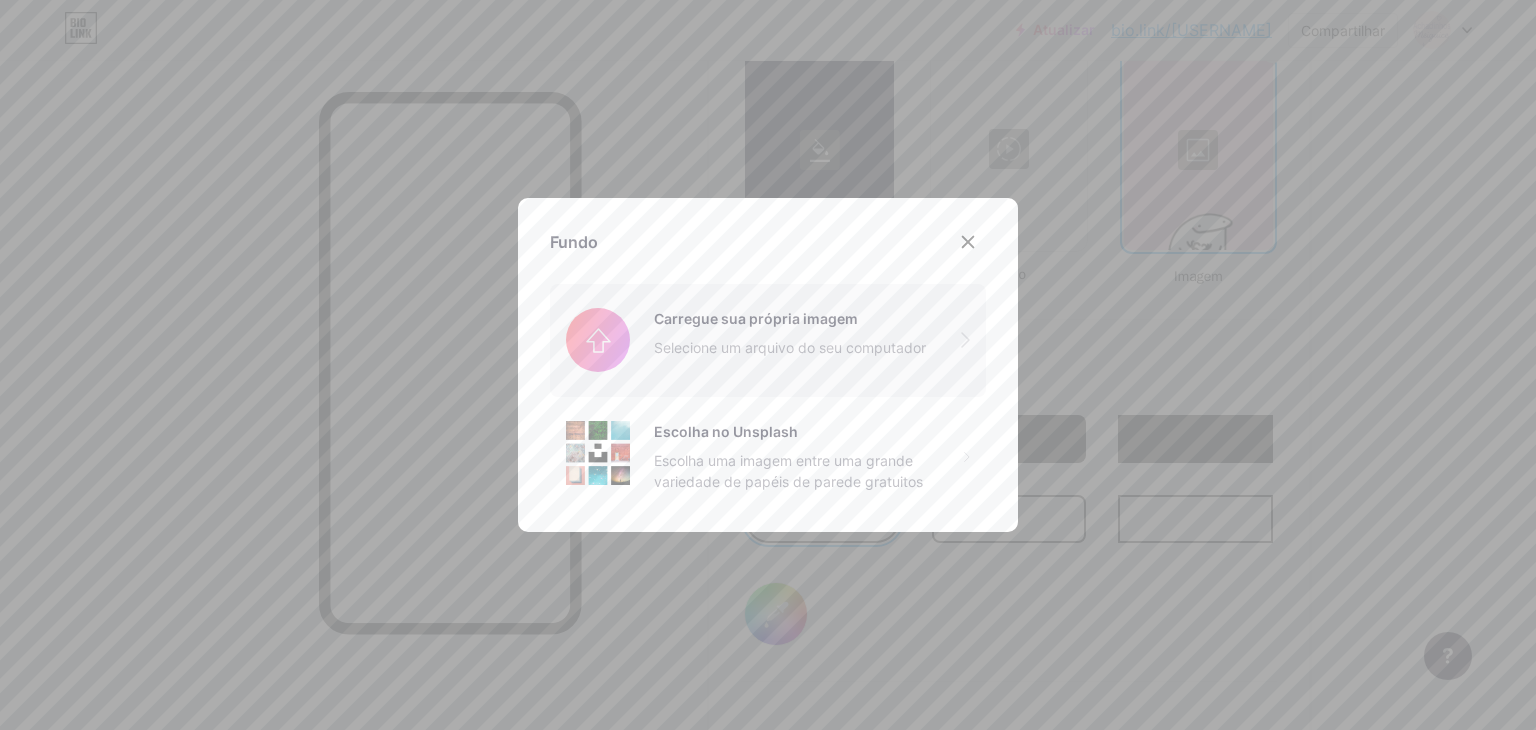 click at bounding box center (768, 340) 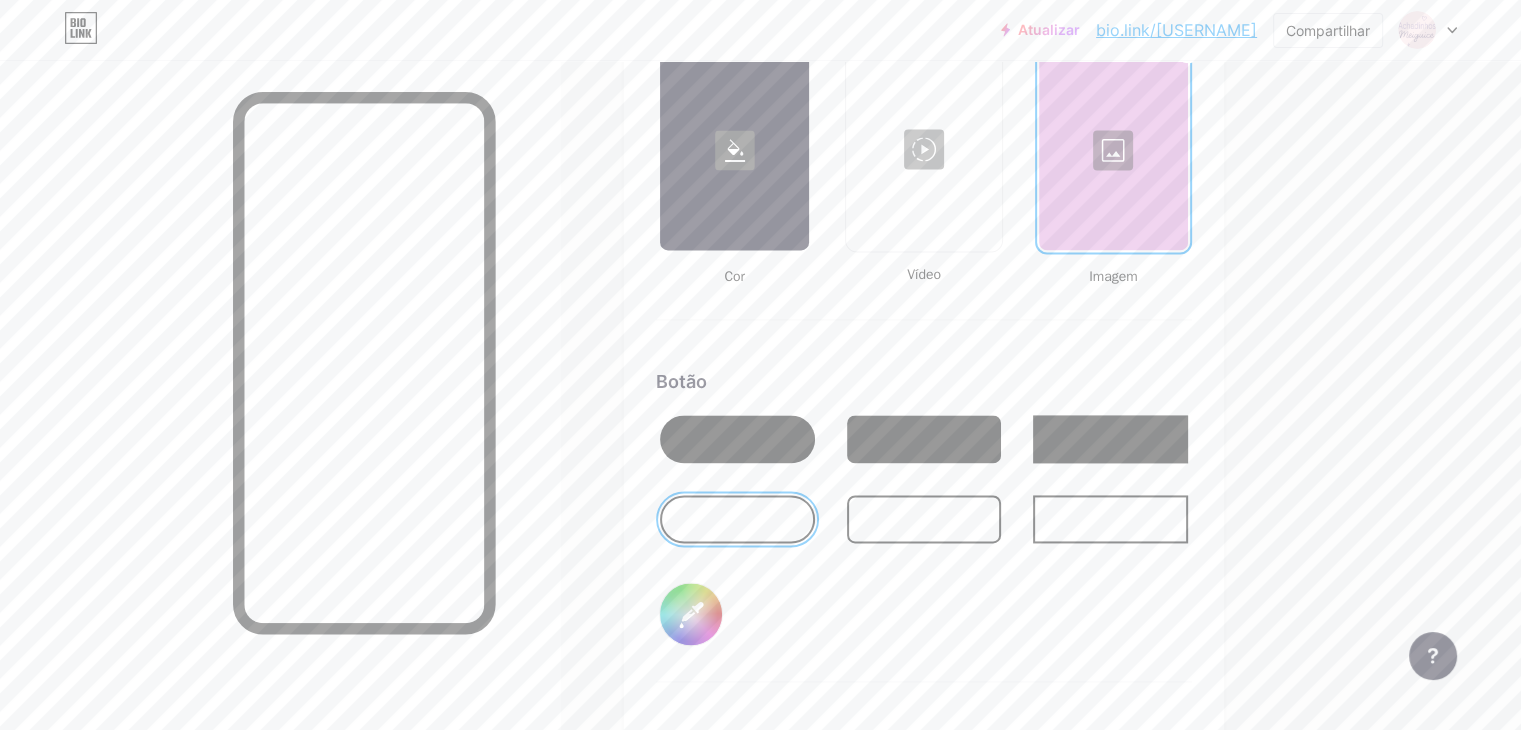 click on "#000000" at bounding box center (691, 614) 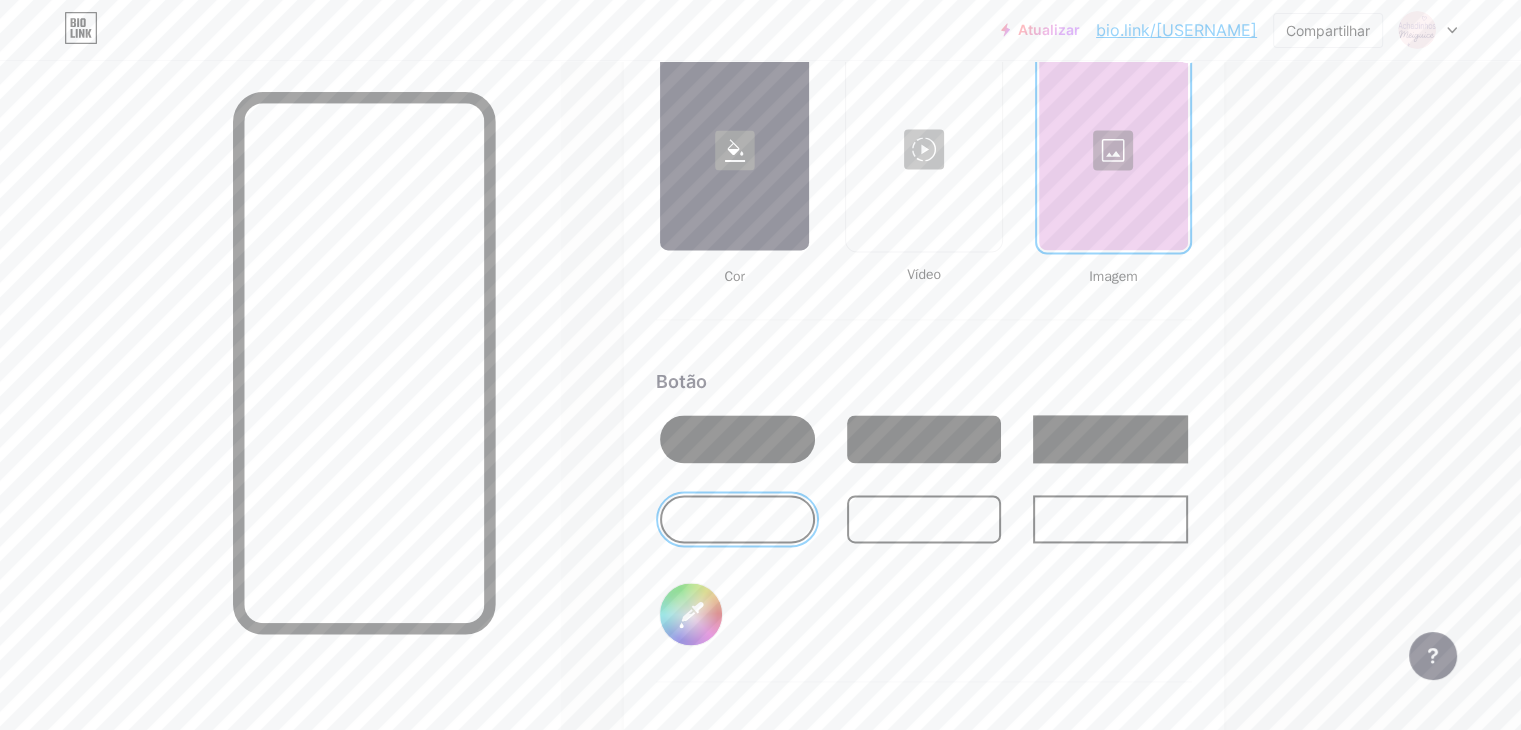 click on "Perfil   Links abaixo⤵︎                       Temas   Link na biografia   Blogue   Comprar       Noções básicas       Carbono       Natal 23       Orgulho       Falha       Inverno · Ao Vivo       Vítreo · Ao vivo       Camaleão · Ao Vivo       Noite Chuvosa · Ao Vivo       Neon · Ao Vivo       Verão       Retrô       Morango · Ao Vivo       Deserto       Ensolarado       Outono       Folha       Céu limpo       Corar       Unicórnio       Mínimo       Nublado       Sombra     Crie o seu próprio           Alterações salvas     Fundo         Cor           Vídeo                   Imagem           Botão       #eed7e3   Fonte   Inter Poppins EB Garamond TEKO BALSAMIQ SANS Pipa Um PT Sans Areia movediça DM Sans     #8a6996   Alterações salvas     Posição para exibir redes sociais                 Principal                     Fundo
Desativar a marca Bio Link
Ocultará a marca Bio Link da página inicial             Alterações salvas" at bounding box center (958, -433) 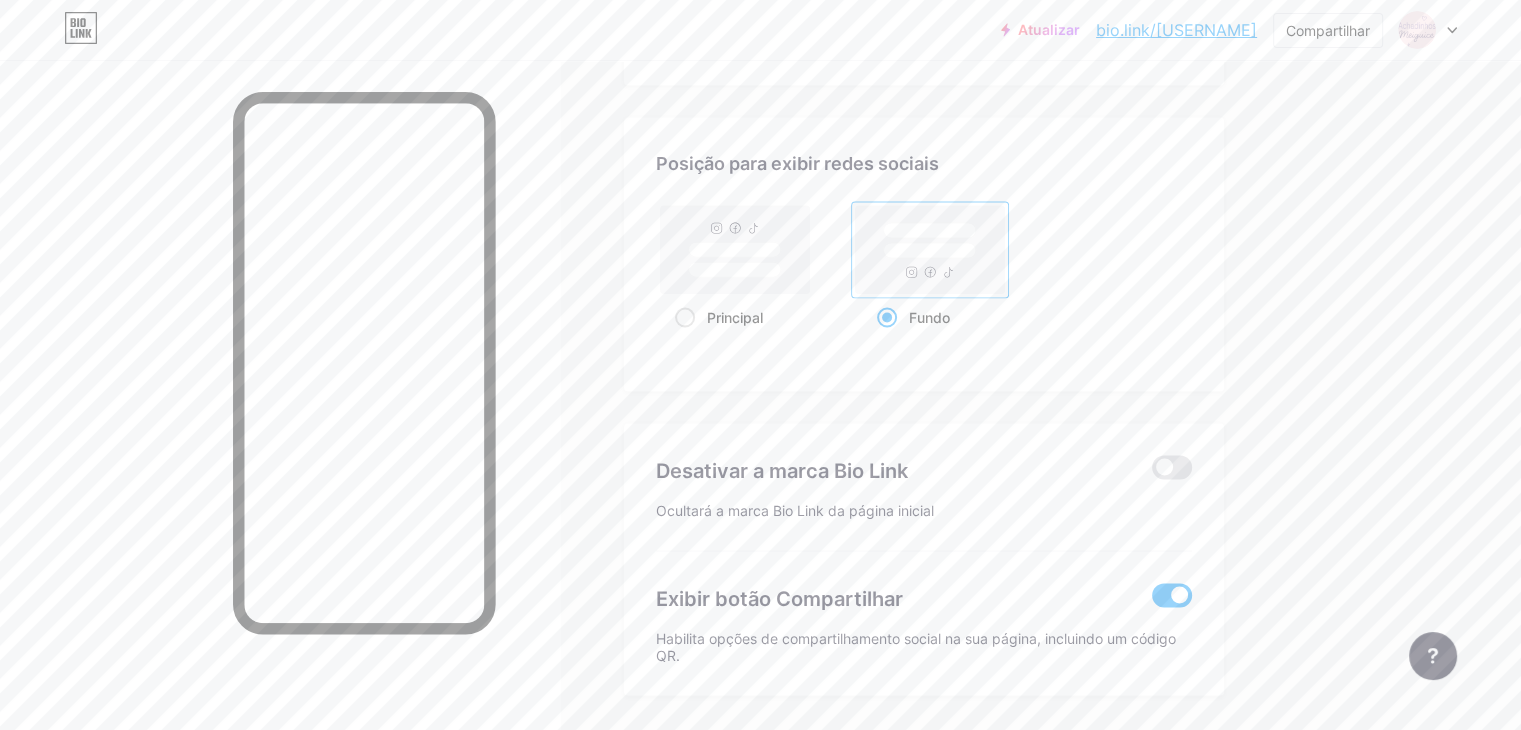 scroll, scrollTop: 3812, scrollLeft: 0, axis: vertical 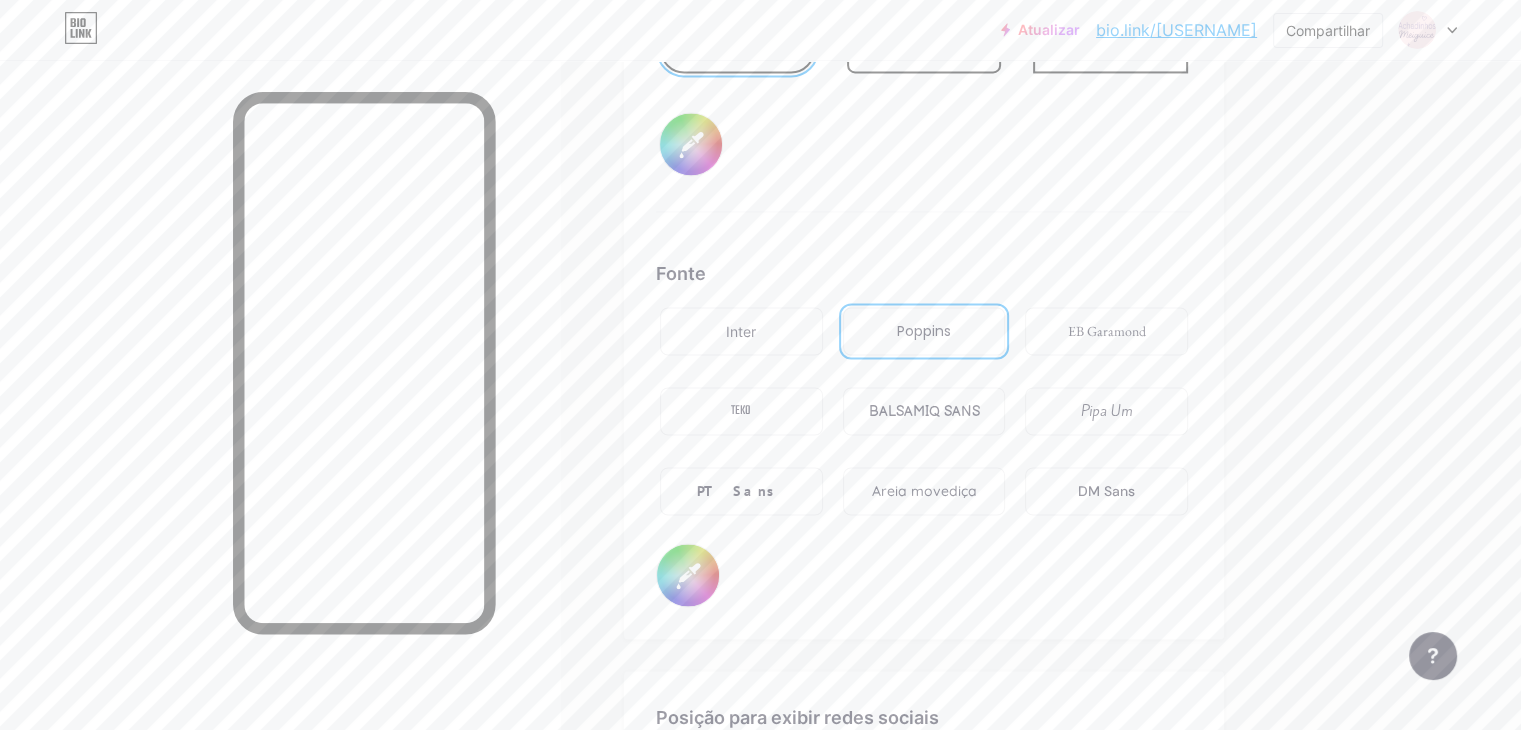 click on "#8a6996" at bounding box center (688, 575) 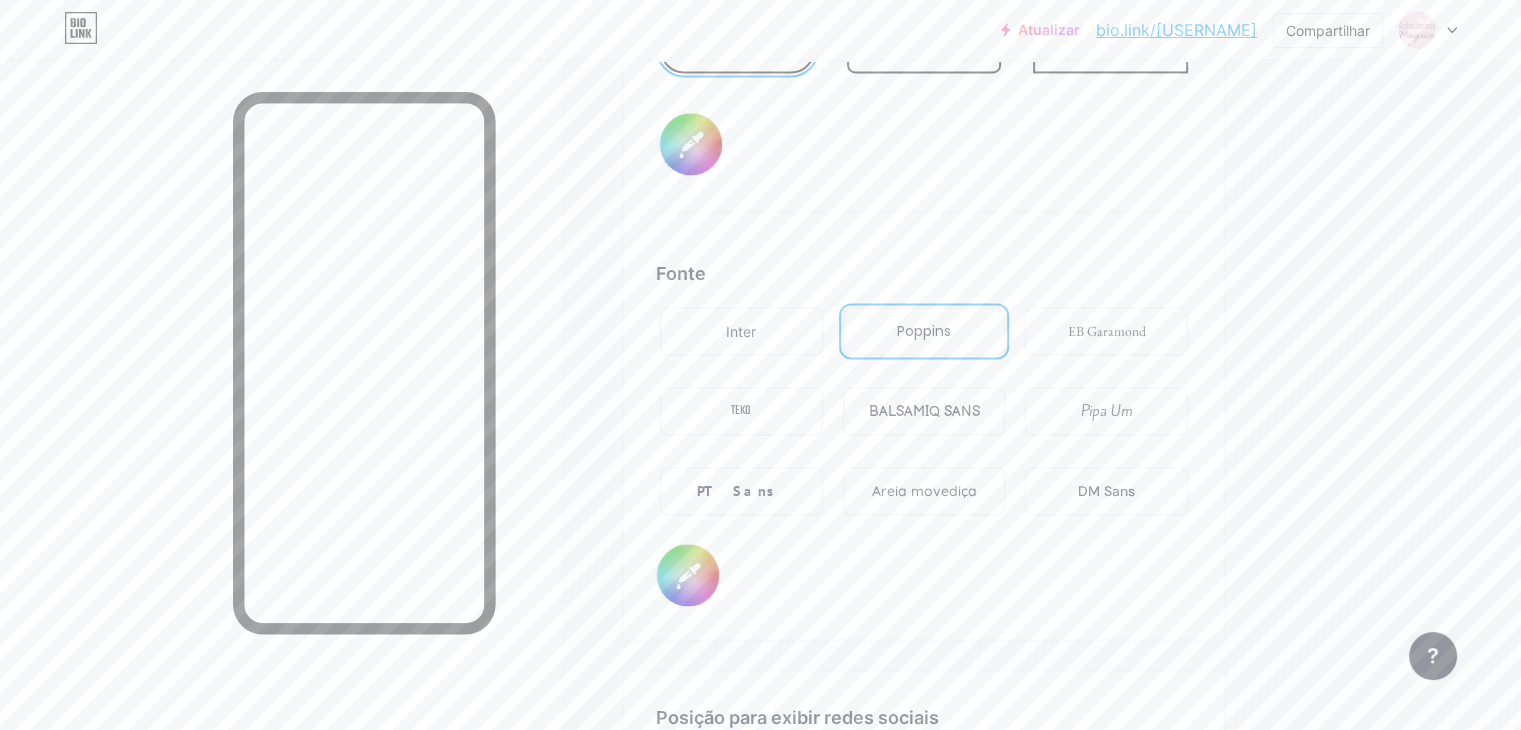 click on "Perfil   Links abaixo⤵︎                       Temas   Link na biografia   Blogue   Comprar       Noções básicas       Carbono       Natal 23       Orgulho       Falha       Inverno · Ao Vivo       Vítreo · Ao vivo       Camaleão · Ao Vivo       Noite Chuvosa · Ao Vivo       Neon · Ao Vivo       Verão       Retrô       Morango · Ao Vivo       Deserto       Ensolarado       Outono       Folha       Céu limpo       Corar       Unicórnio       Mínimo       Nublado       Sombra     Crie o seu próprio           Alterações salvas     Fundo         Cor           Vídeo                   Imagem           Botão       #eed7e3   Fonte   Inter Poppins EB Garamond TEKO BALSAMIQ SANS Pipa Um PT Sans Areia movediça DM Sans     #9f6db0   Alterações salvas     Posição para exibir redes sociais                 Principal                     Fundo
Desativar a marca Bio Link
Ocultará a marca Bio Link da página inicial             Alterações salvas" at bounding box center [958, -903] 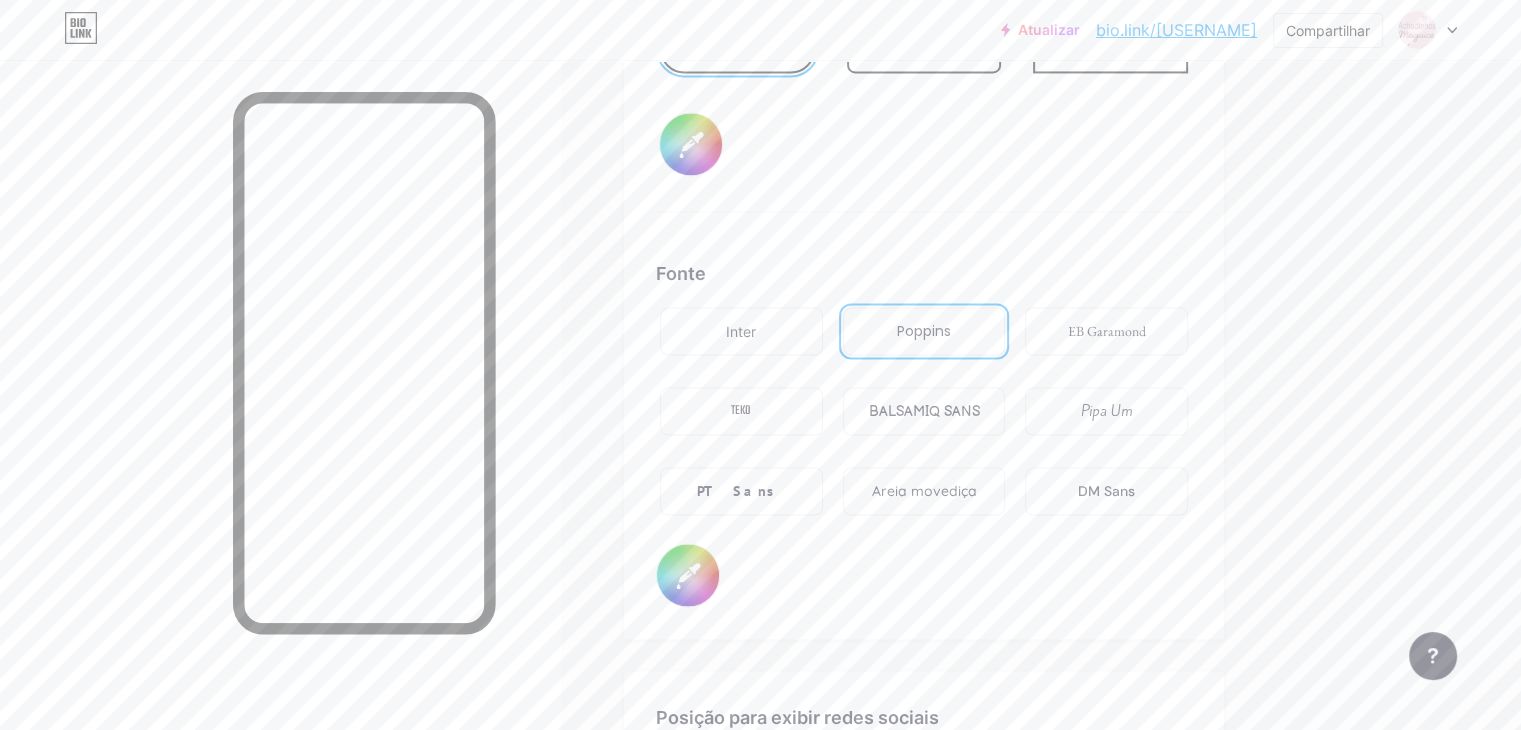 click on "BALSAMIQ SANS" at bounding box center (924, 411) 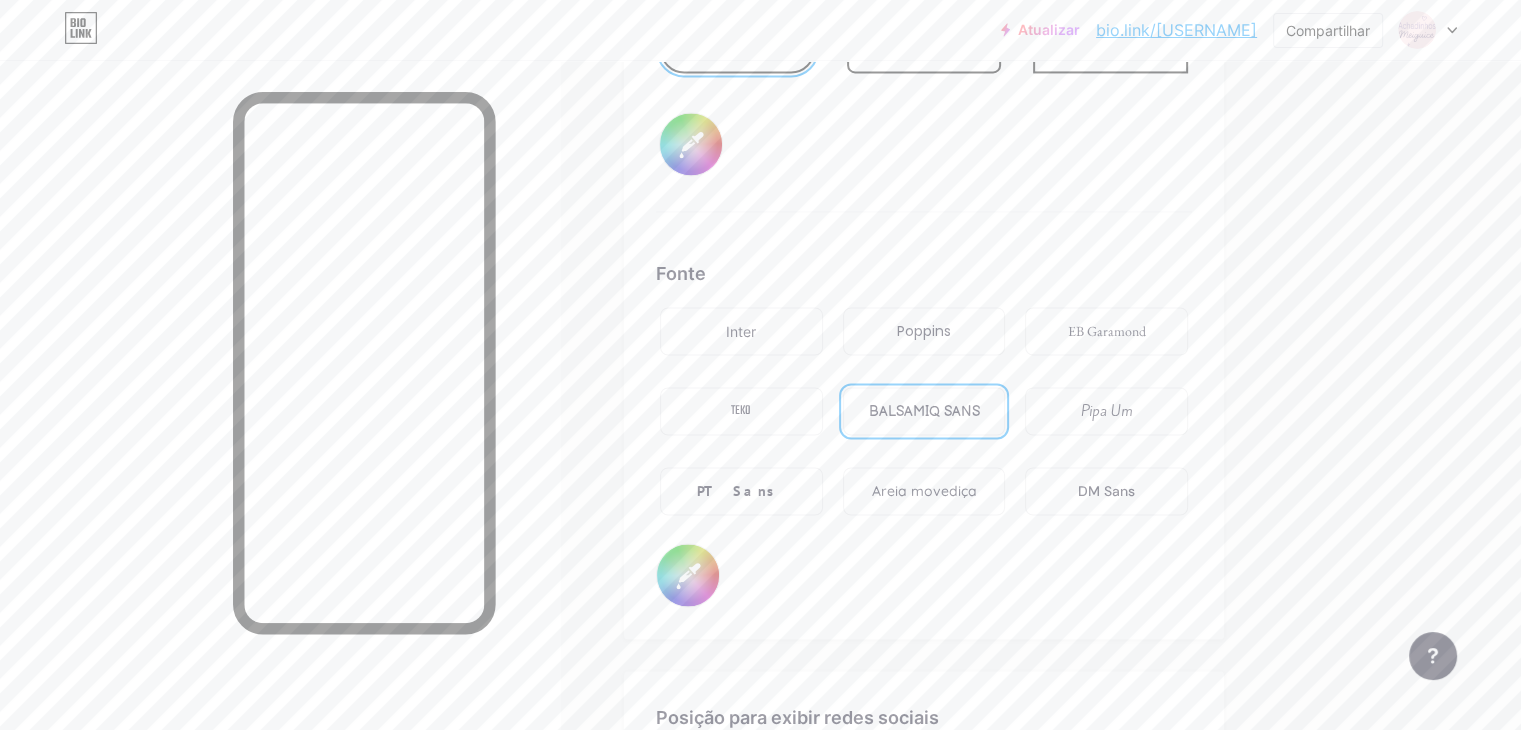 click on "Poppins" at bounding box center (924, 331) 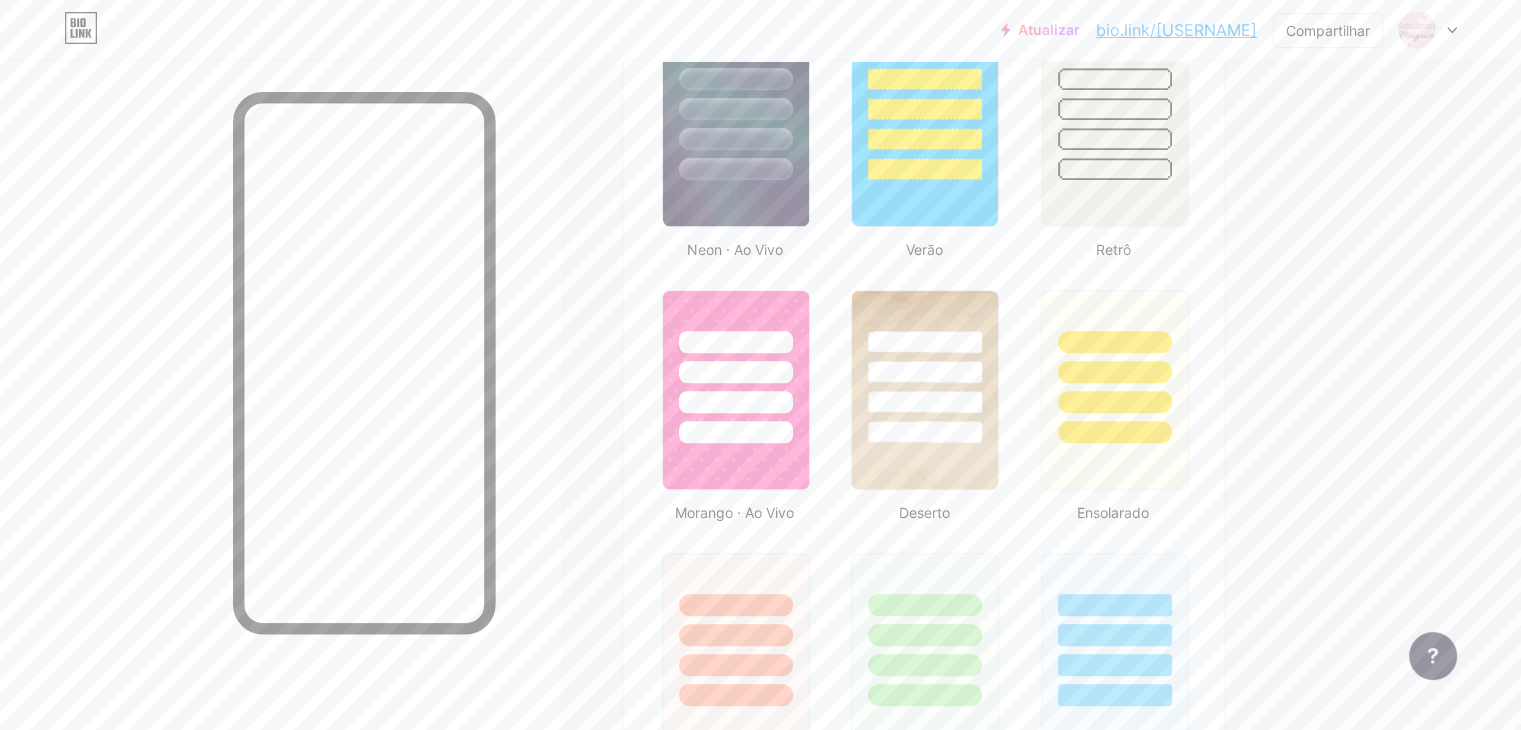 scroll, scrollTop: 221, scrollLeft: 0, axis: vertical 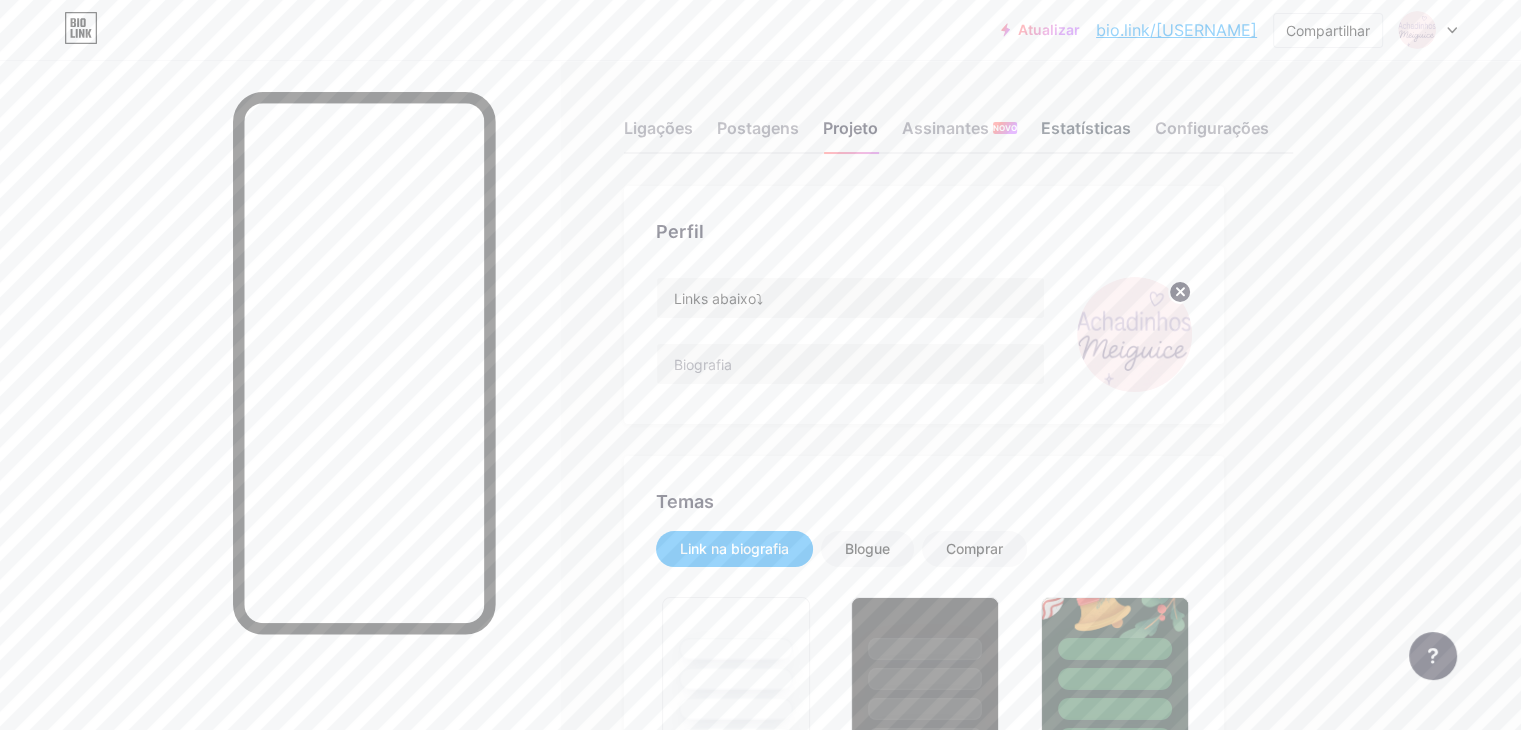 click on "Estatísticas" at bounding box center (1086, 128) 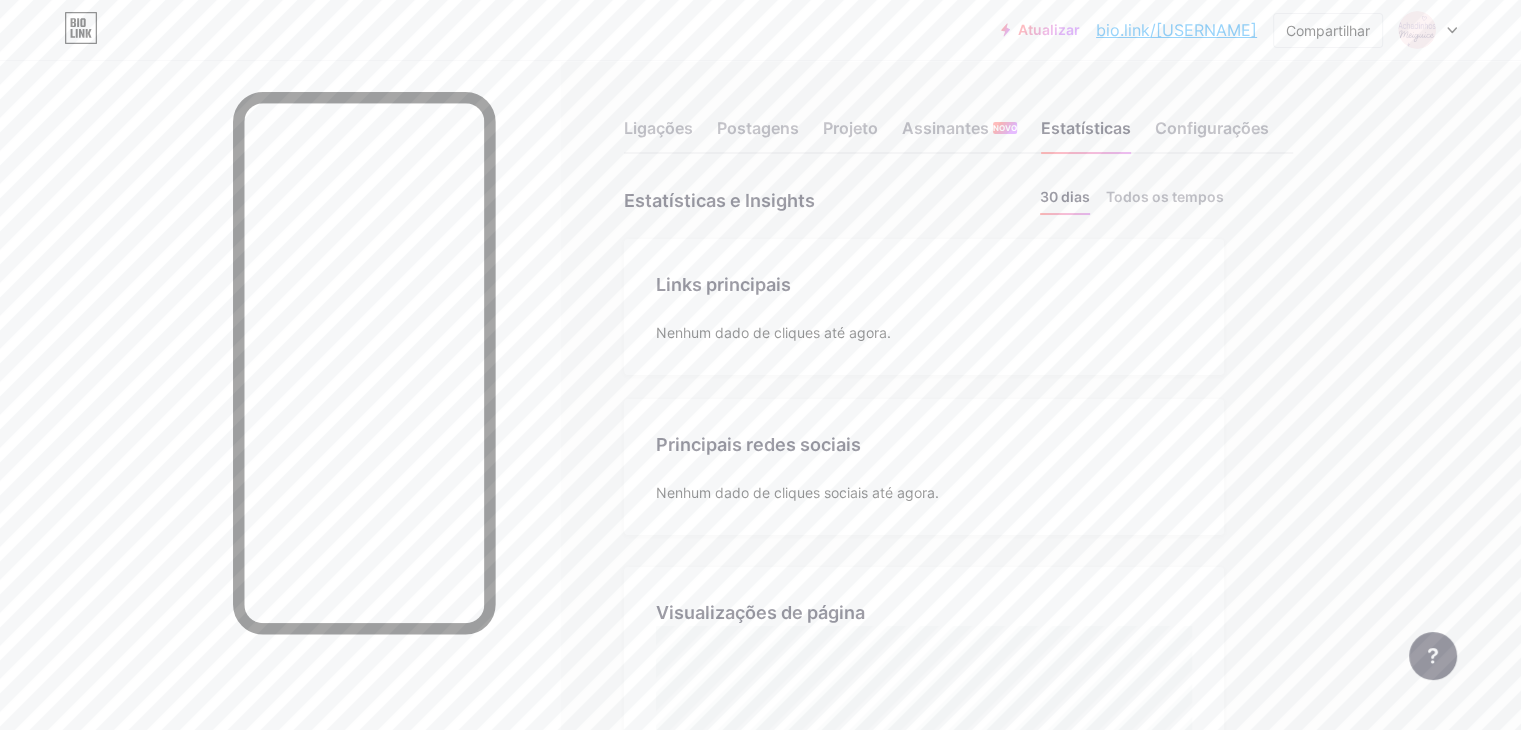 scroll, scrollTop: 999270, scrollLeft: 998479, axis: both 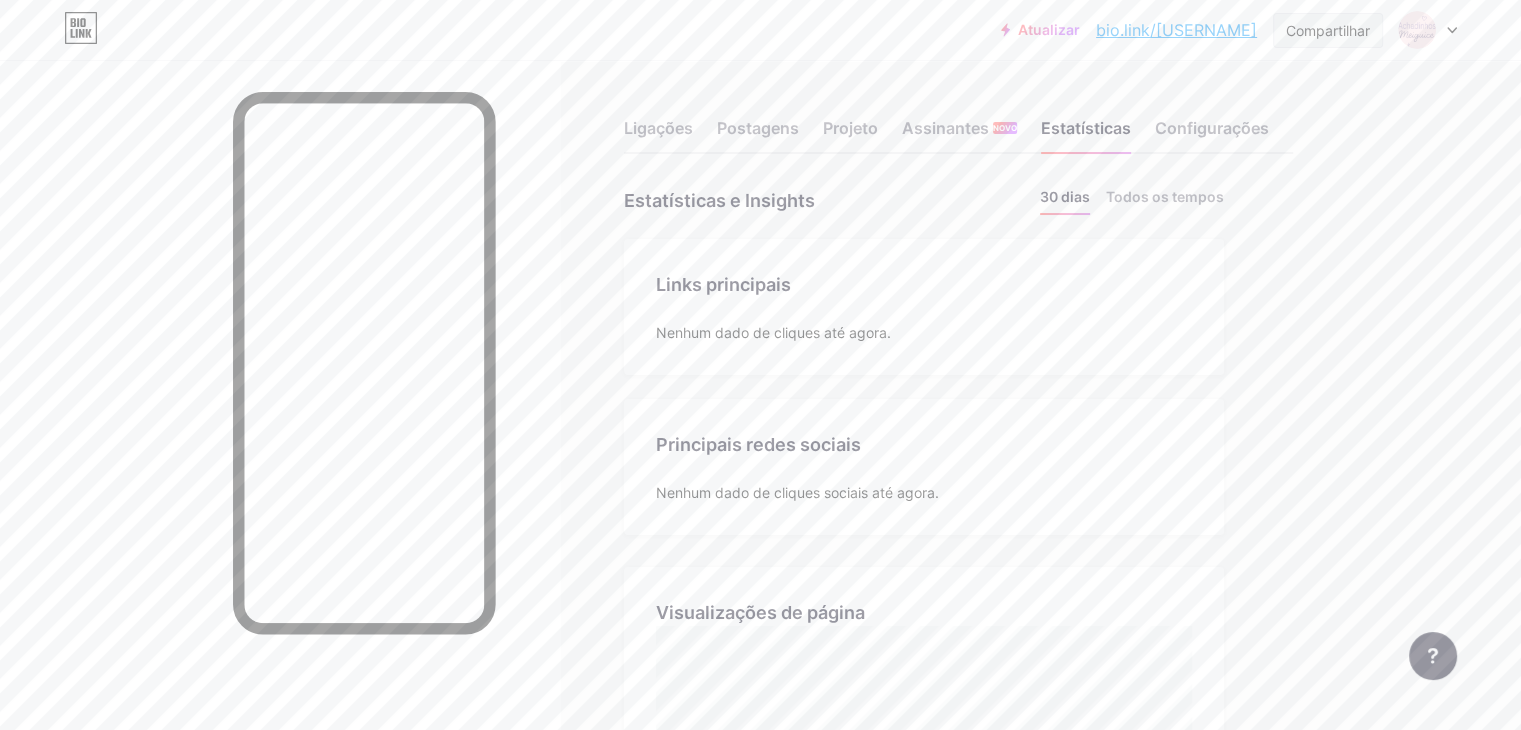 click on "Compartilhar" at bounding box center (1328, 30) 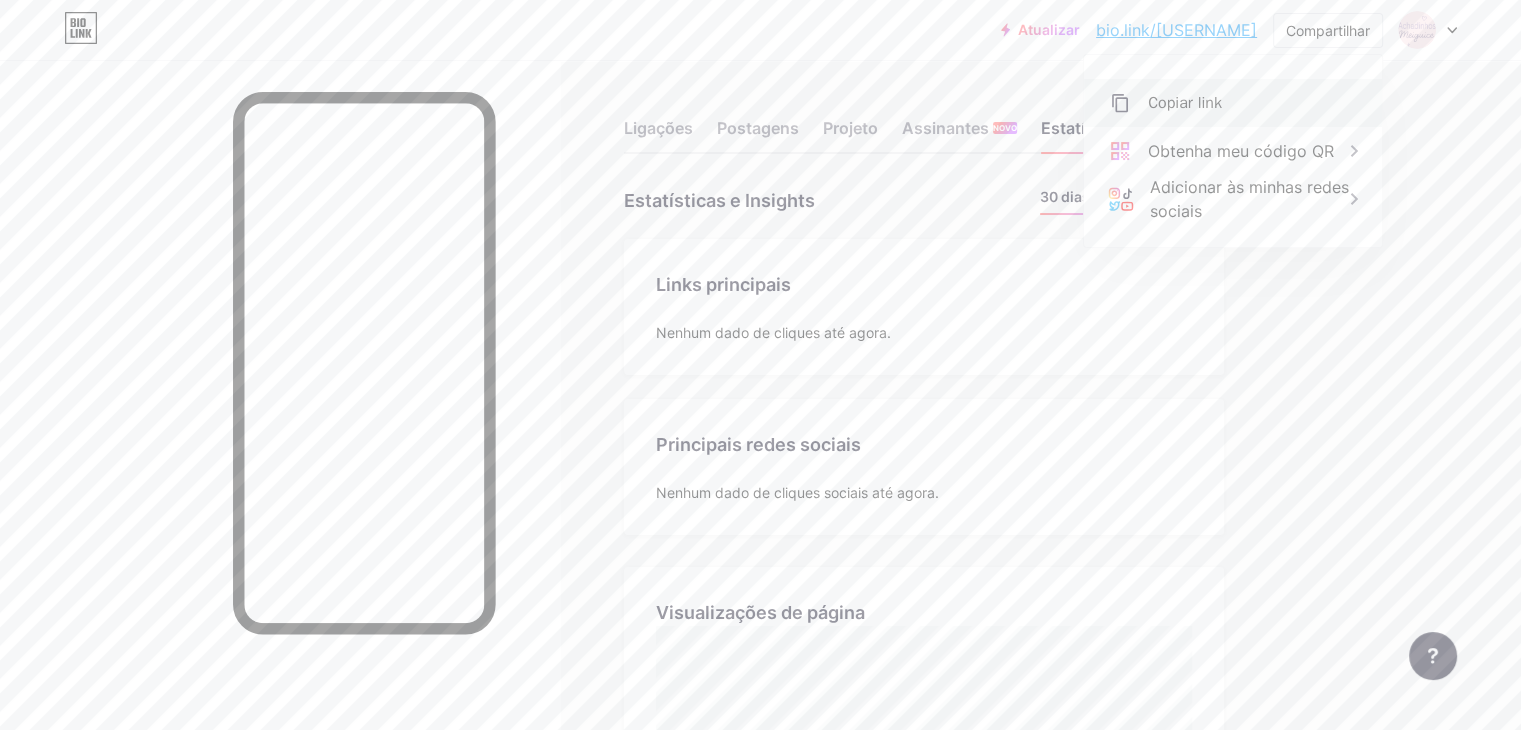 click on "Copiar link" at bounding box center [1233, 103] 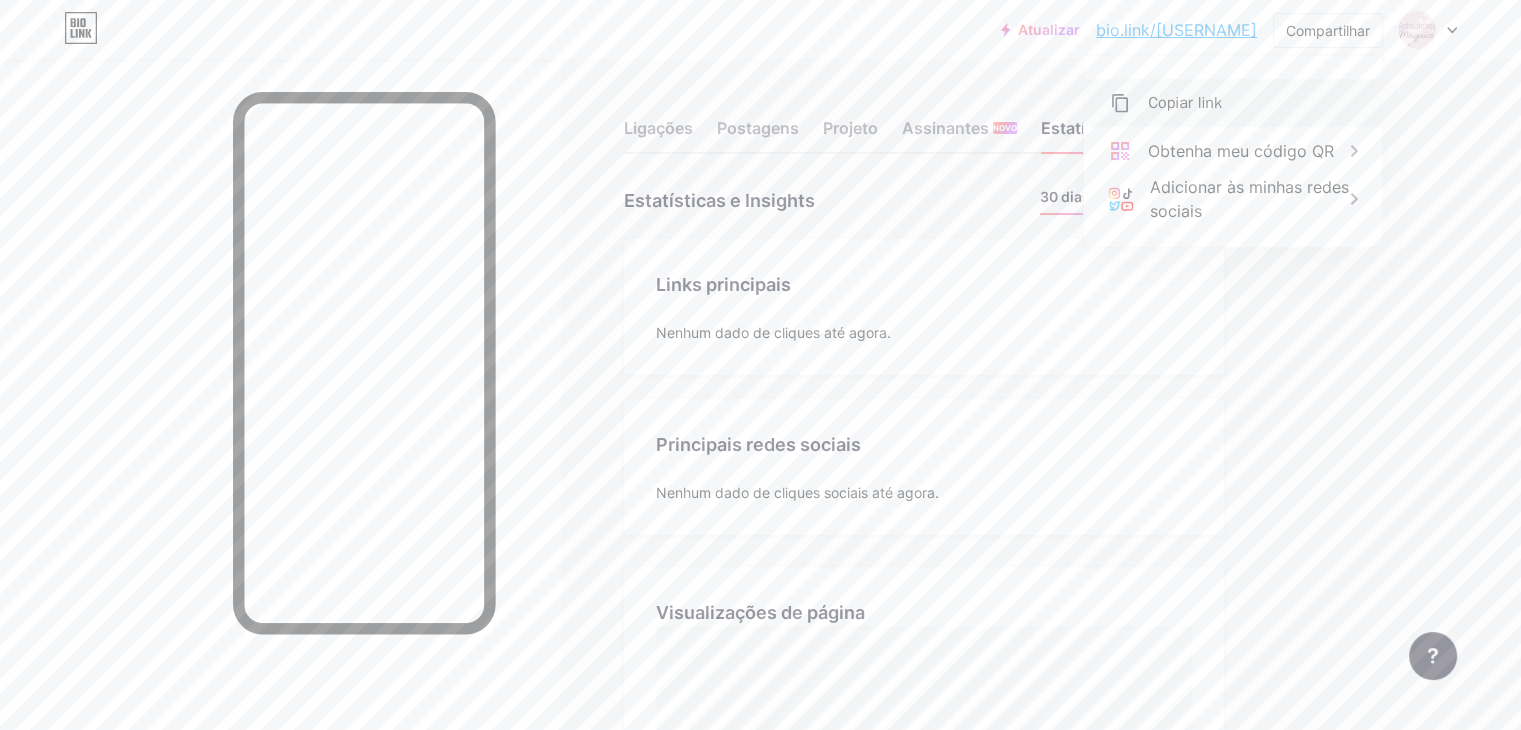 click on "Copiar link" at bounding box center (1233, 103) 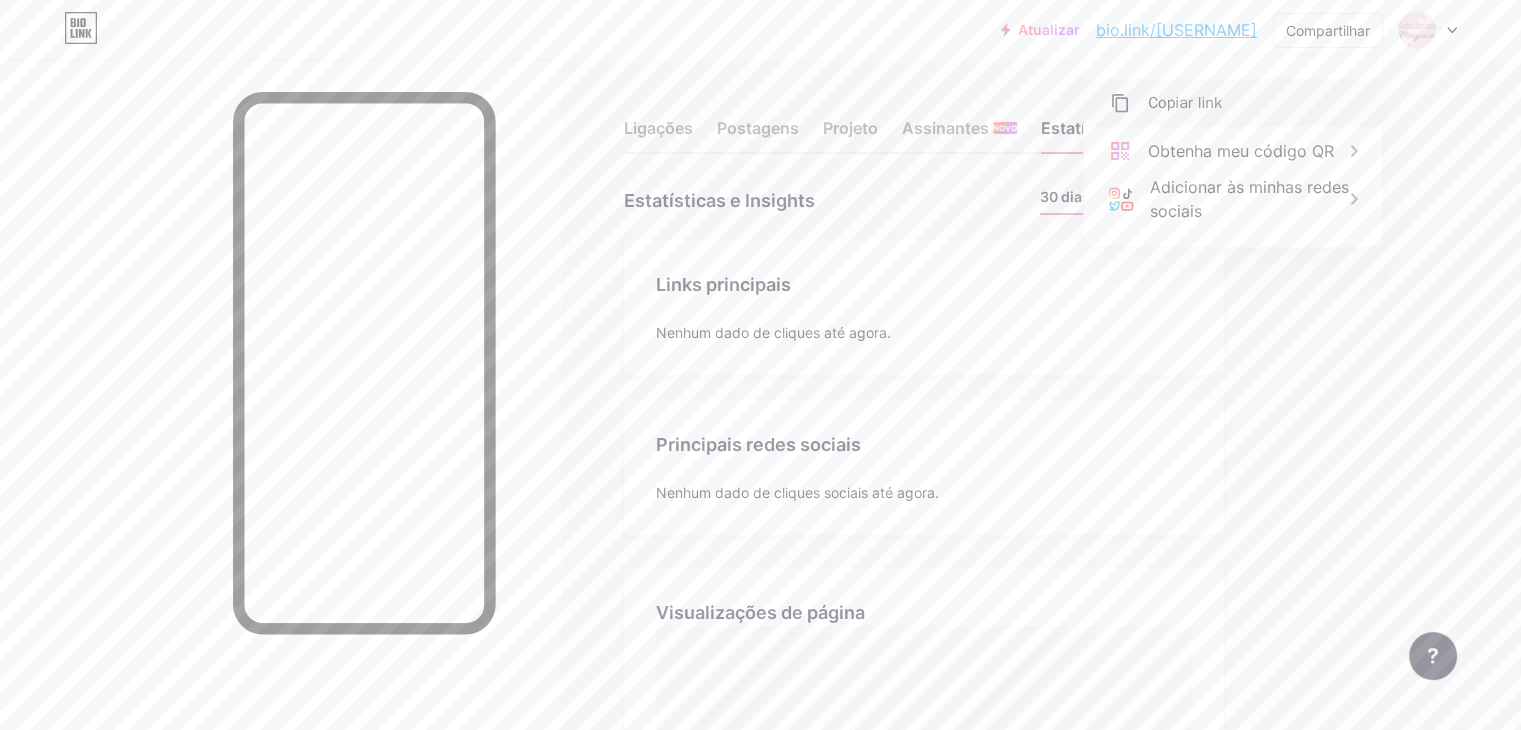 click on "Copiar link" at bounding box center (1185, 103) 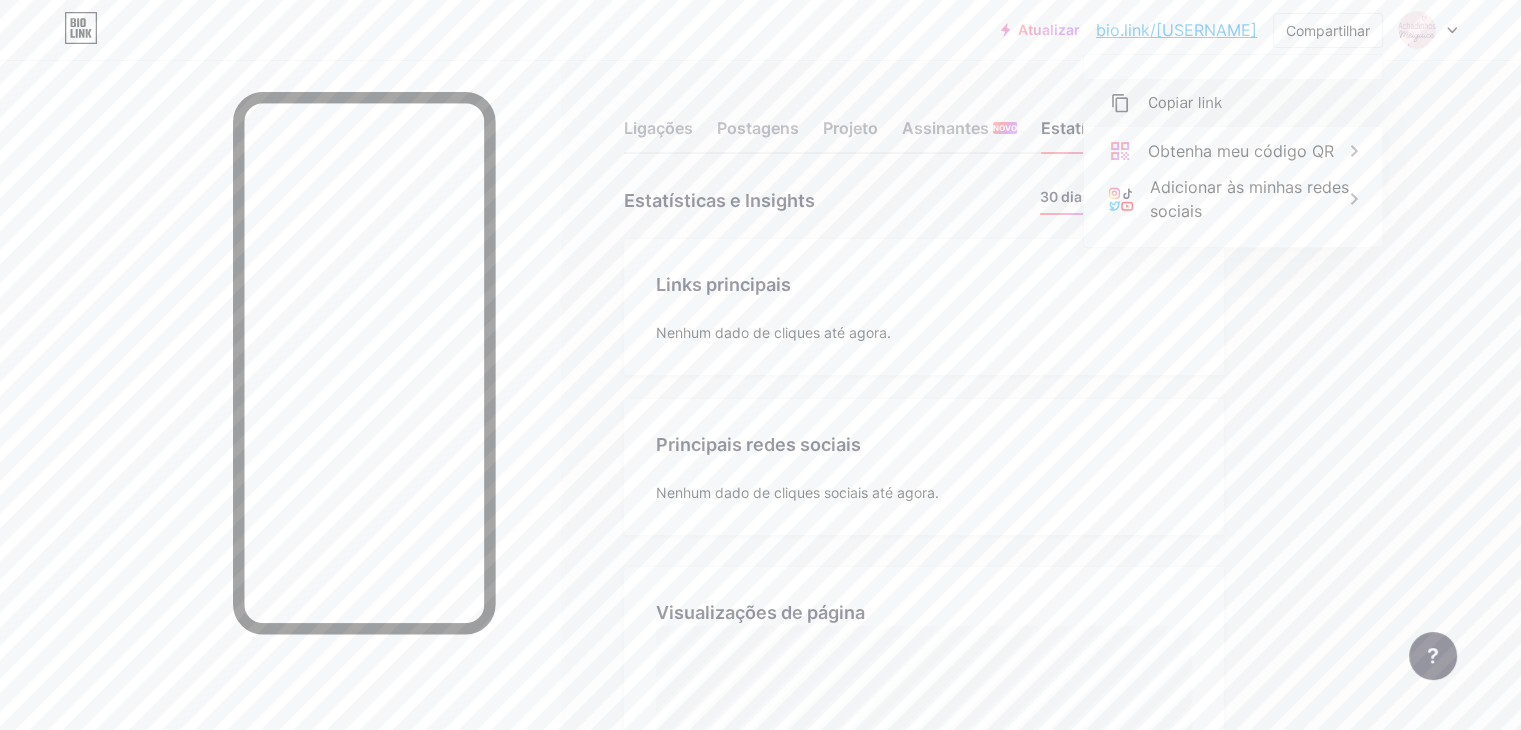 click on "Copiar link" at bounding box center [1233, 103] 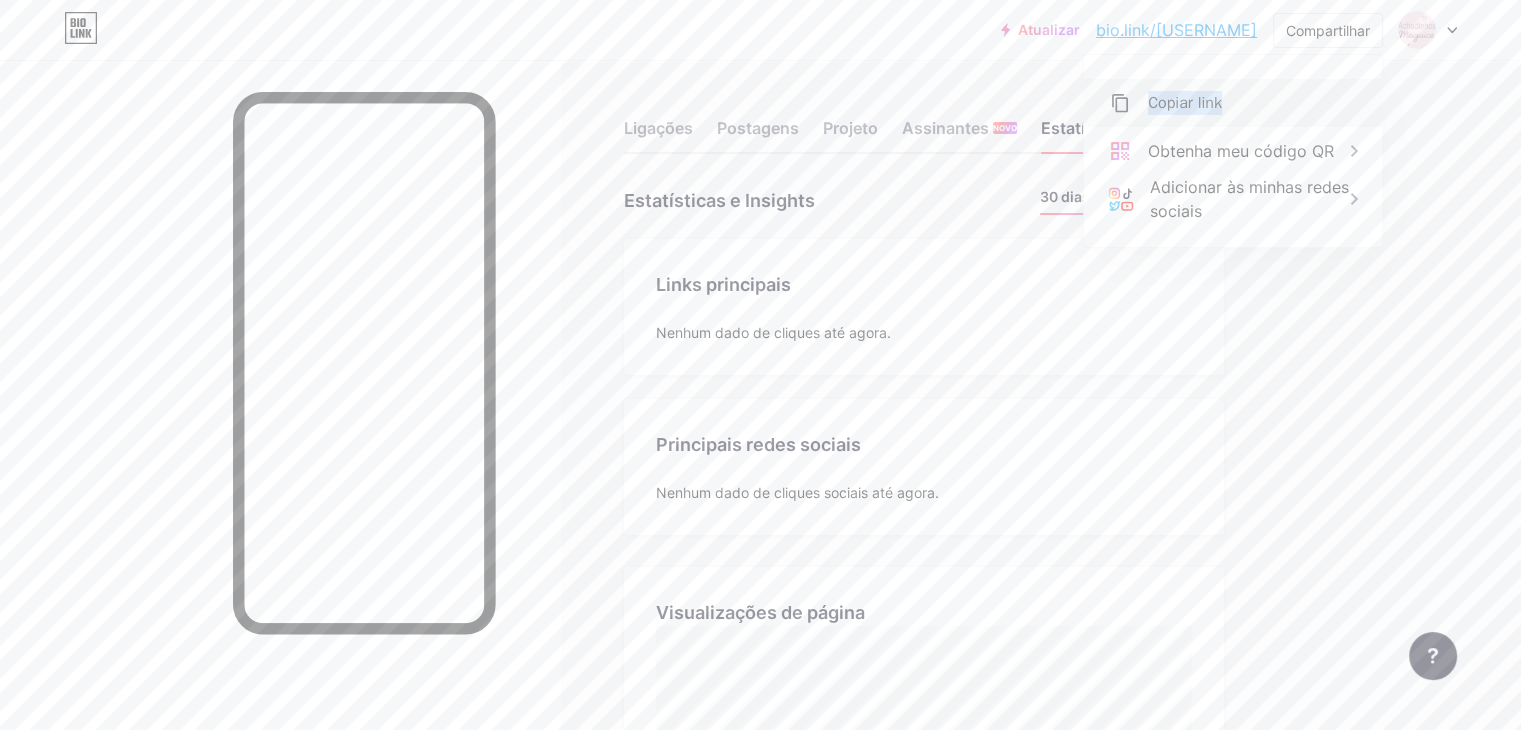 click on "Copiar link" at bounding box center [1233, 103] 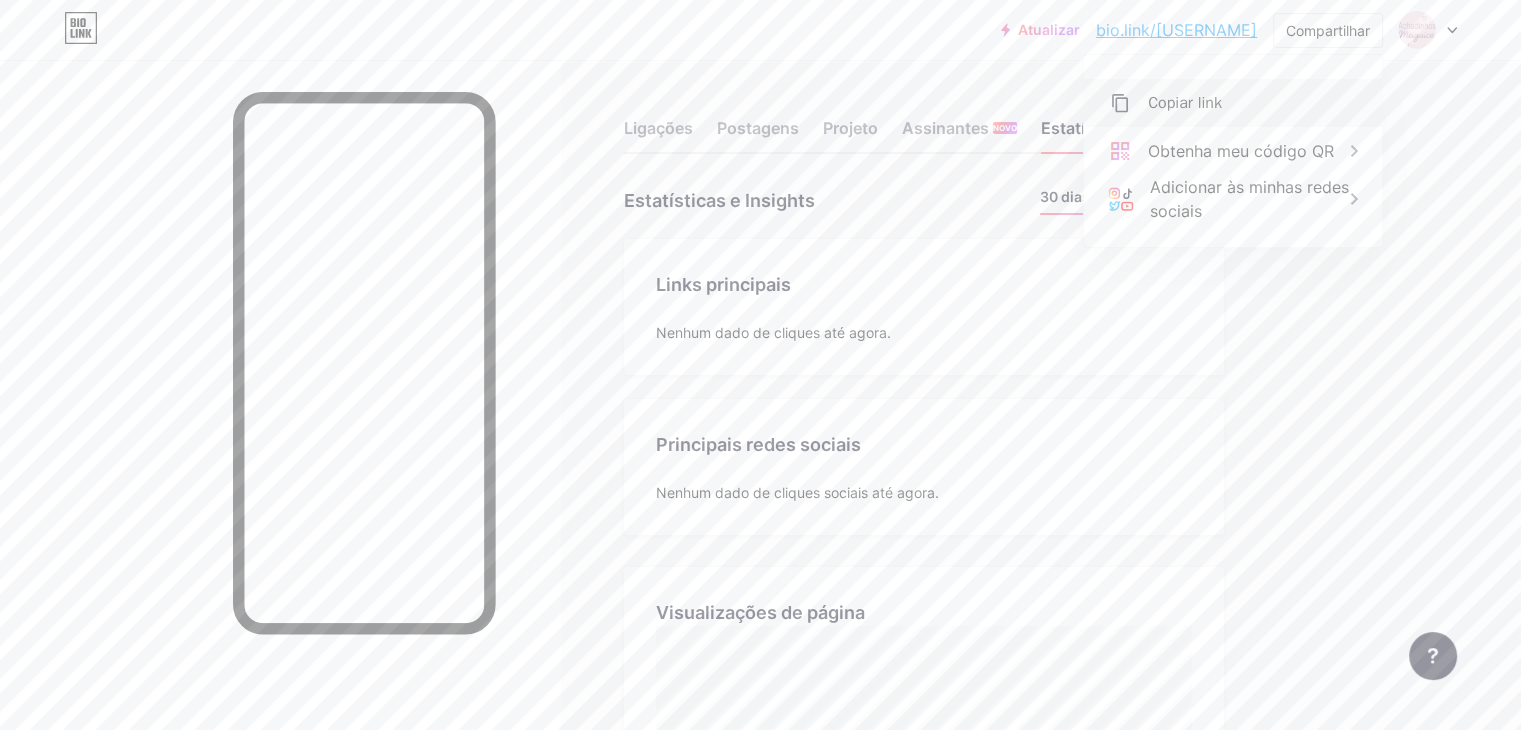 click on "Copiar link" at bounding box center [1233, 103] 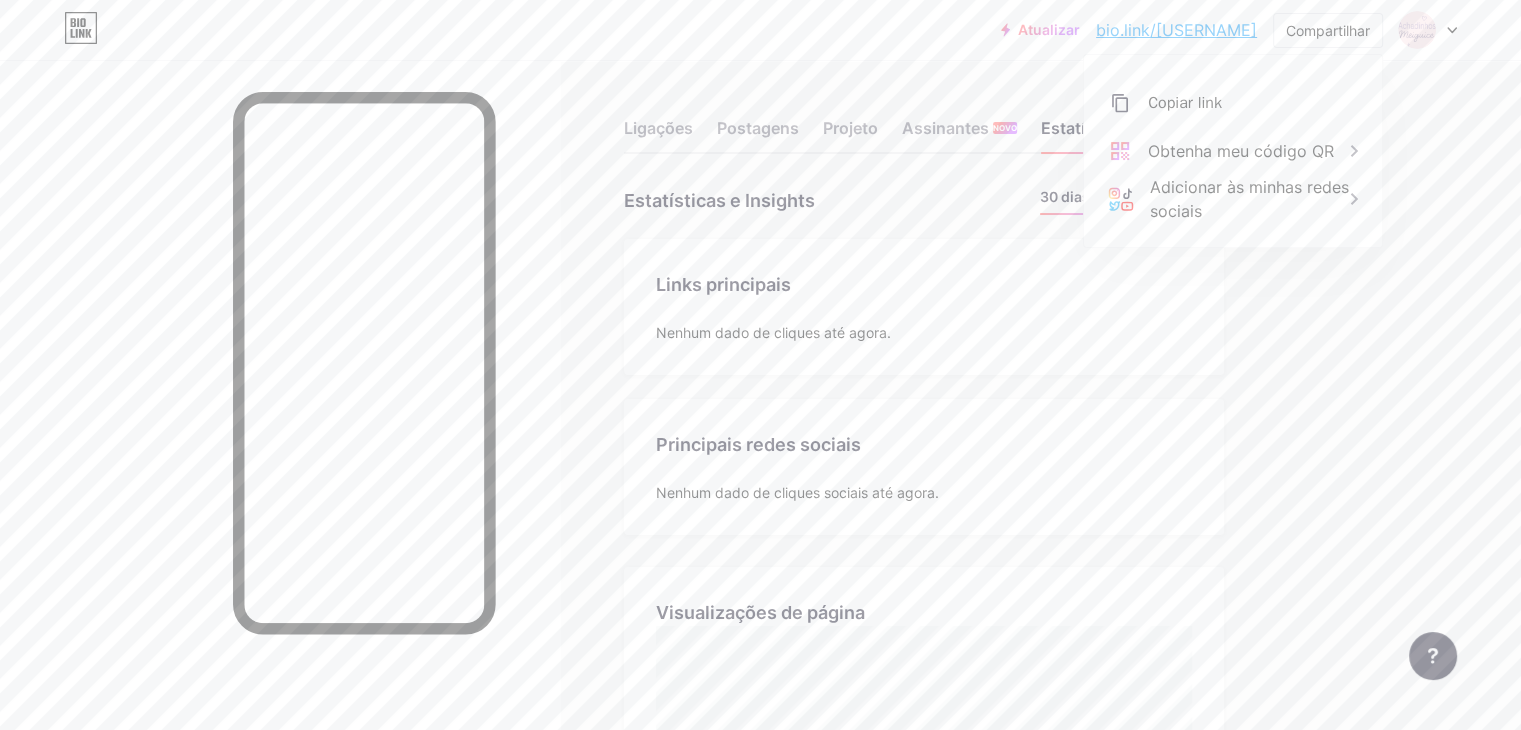 click 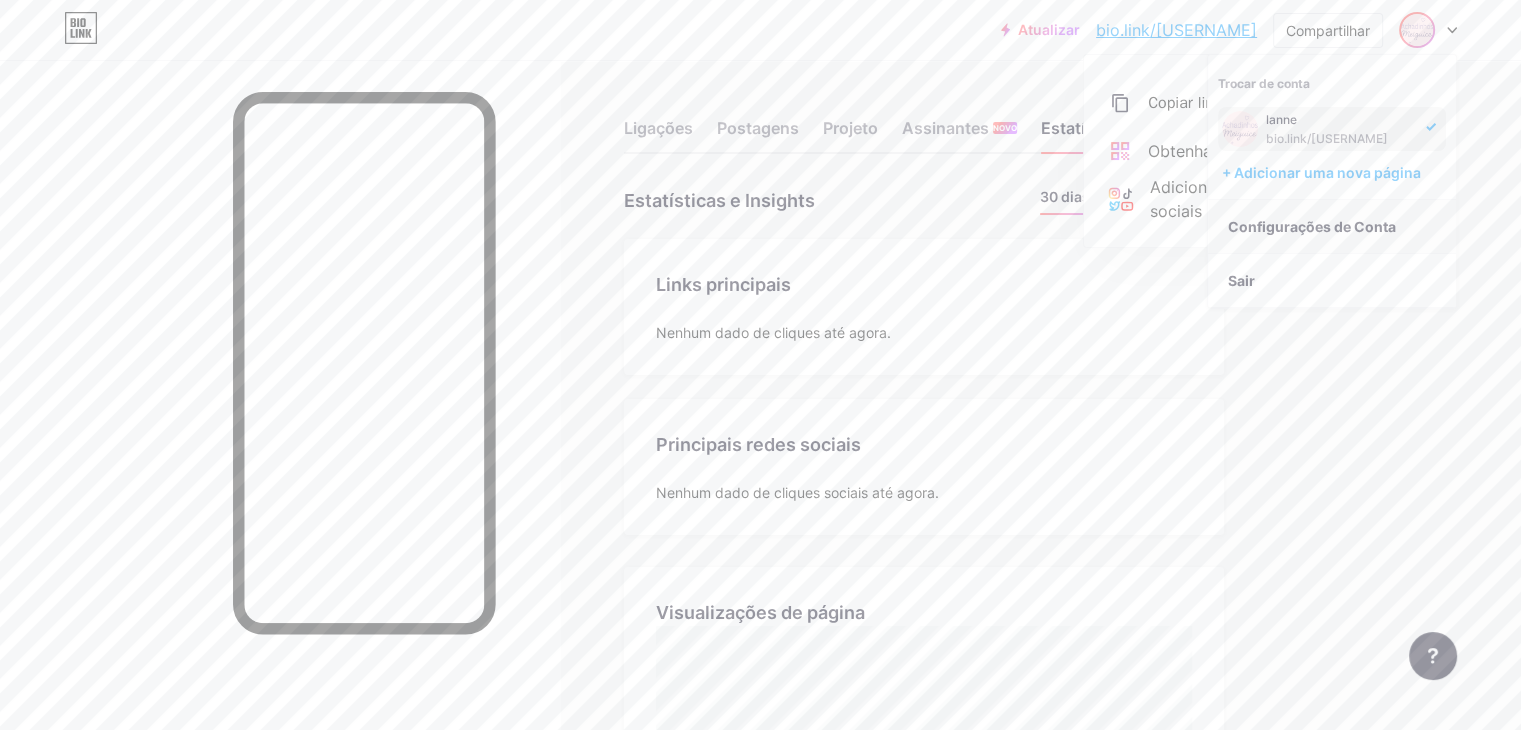 click on "Configurações de Conta" at bounding box center [1312, 226] 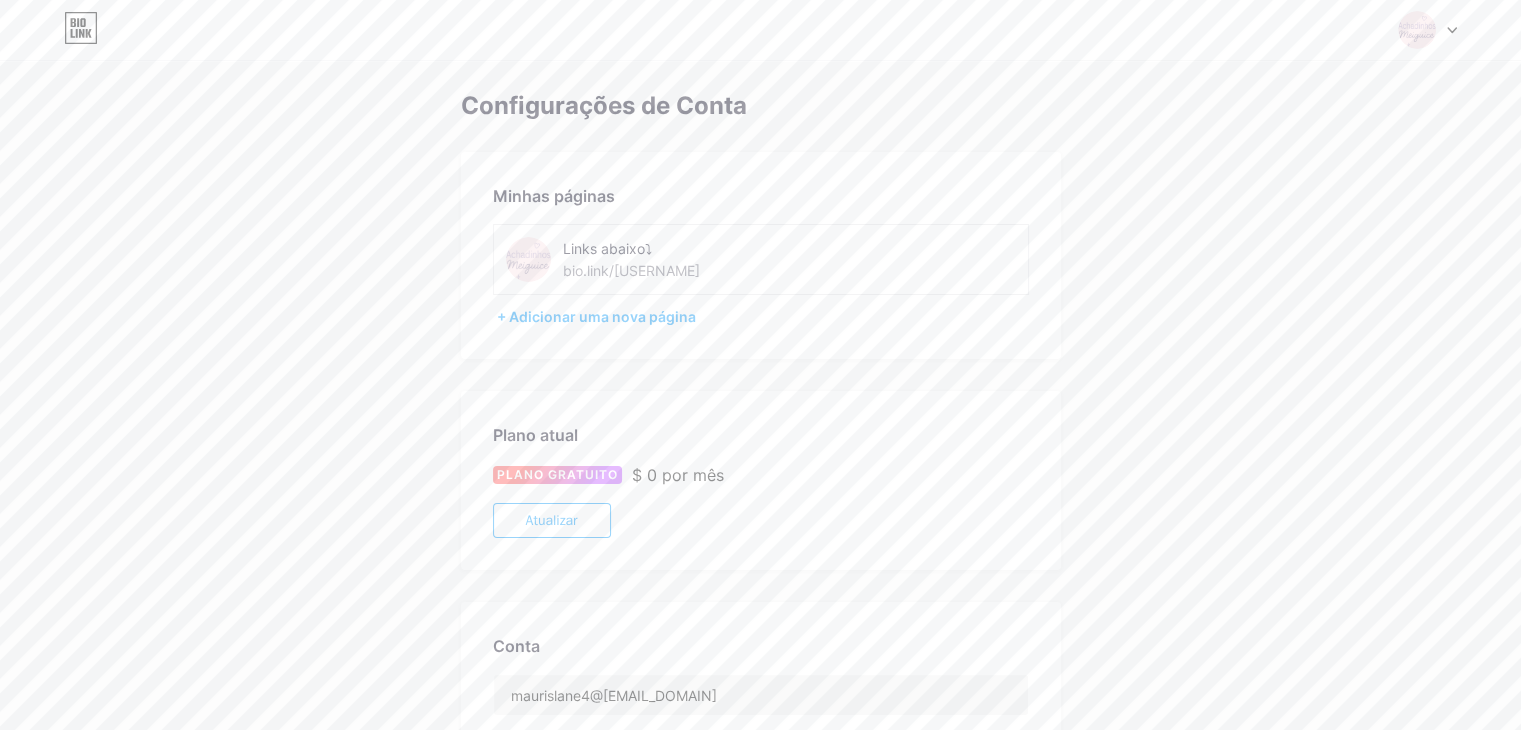 click on "Plano atual   PLANO GRATUITO
$ 0 por mês
Atualizar" at bounding box center (761, 480) 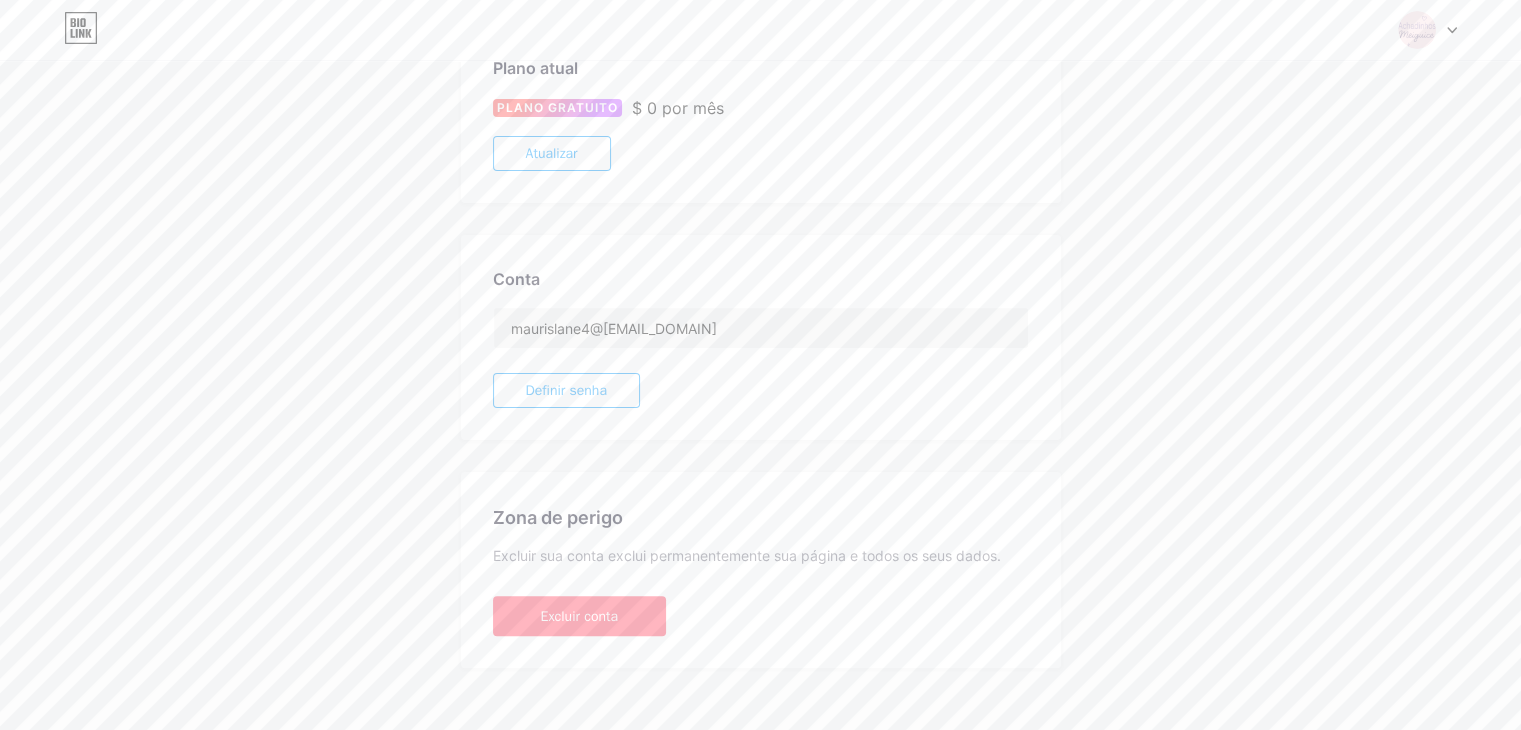 scroll, scrollTop: 384, scrollLeft: 0, axis: vertical 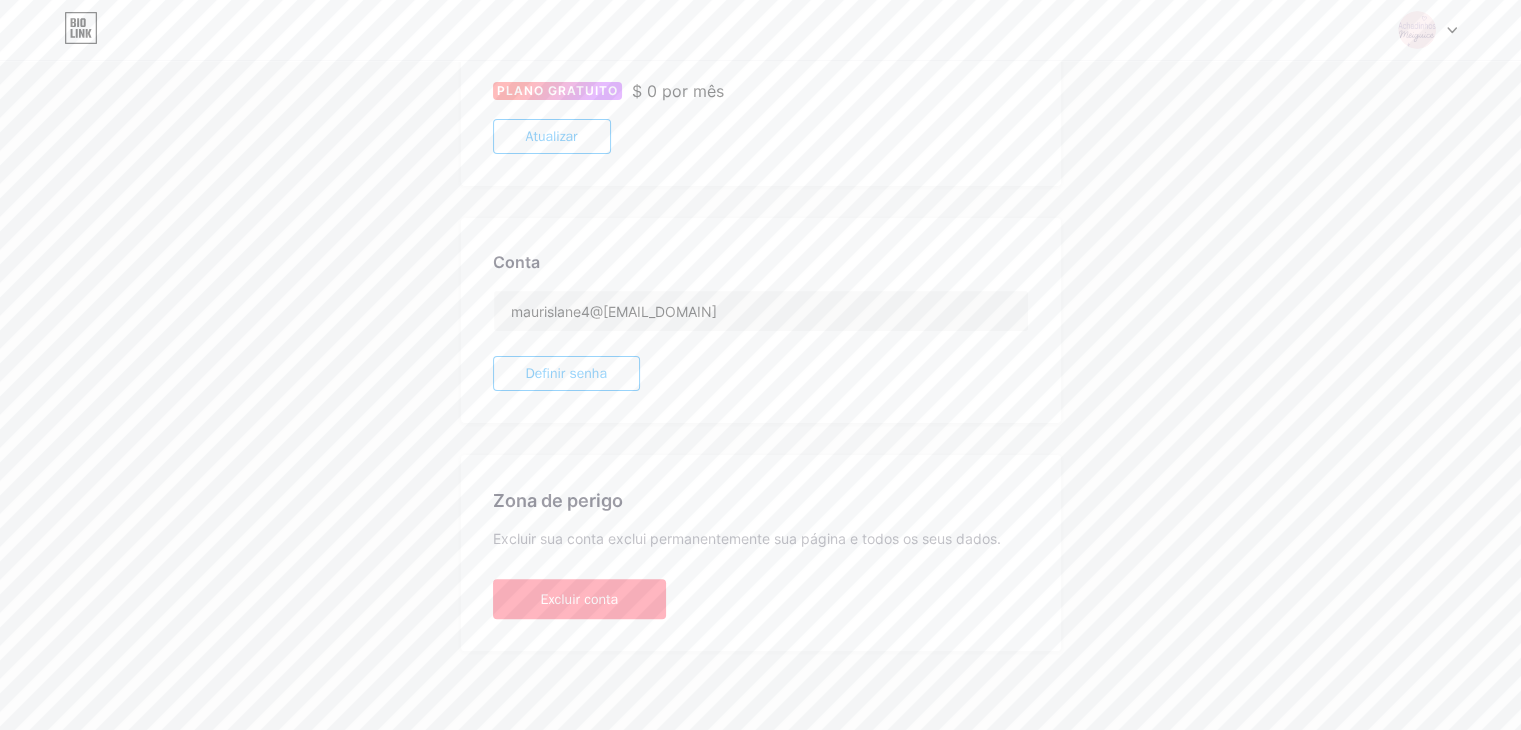 click on "Definir senha" at bounding box center (566, 373) 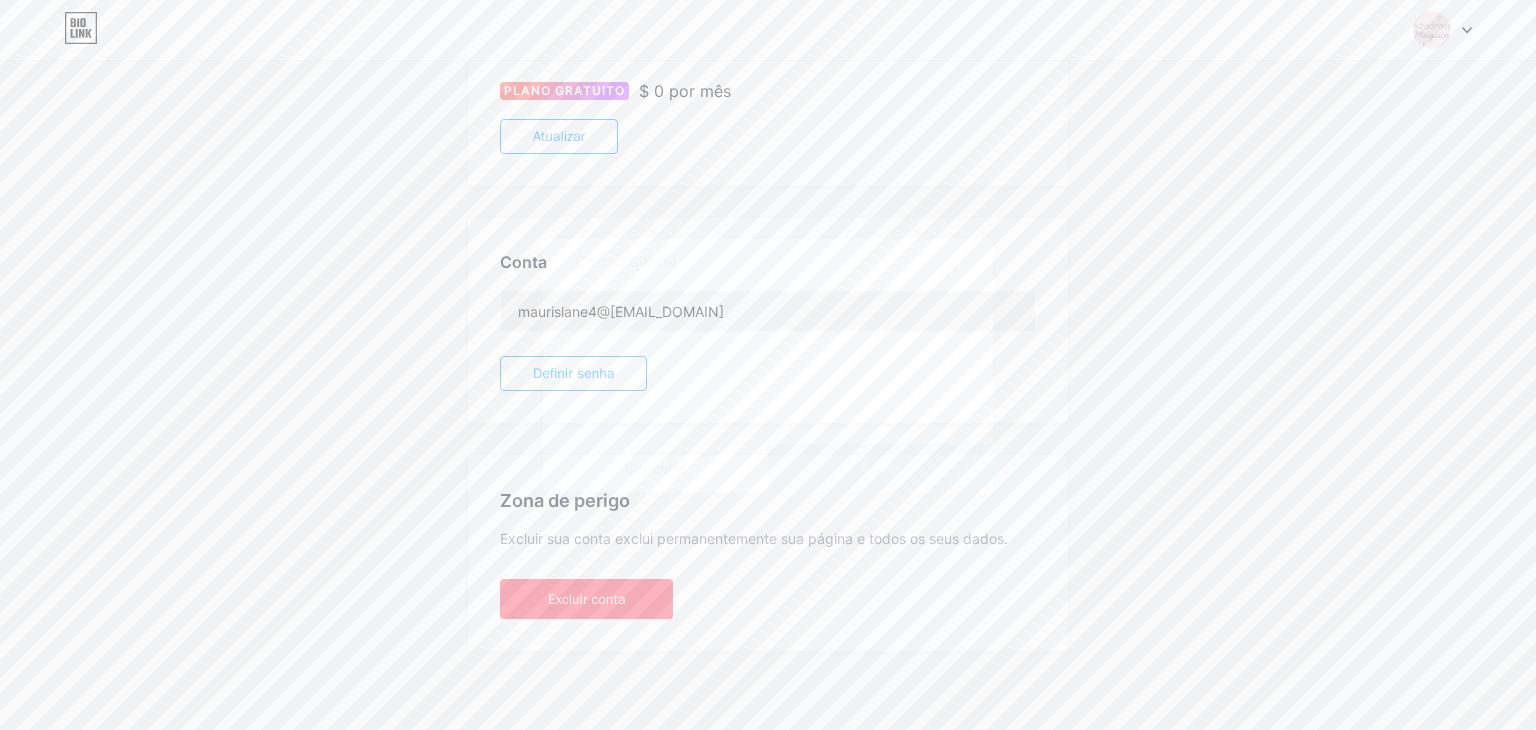 click 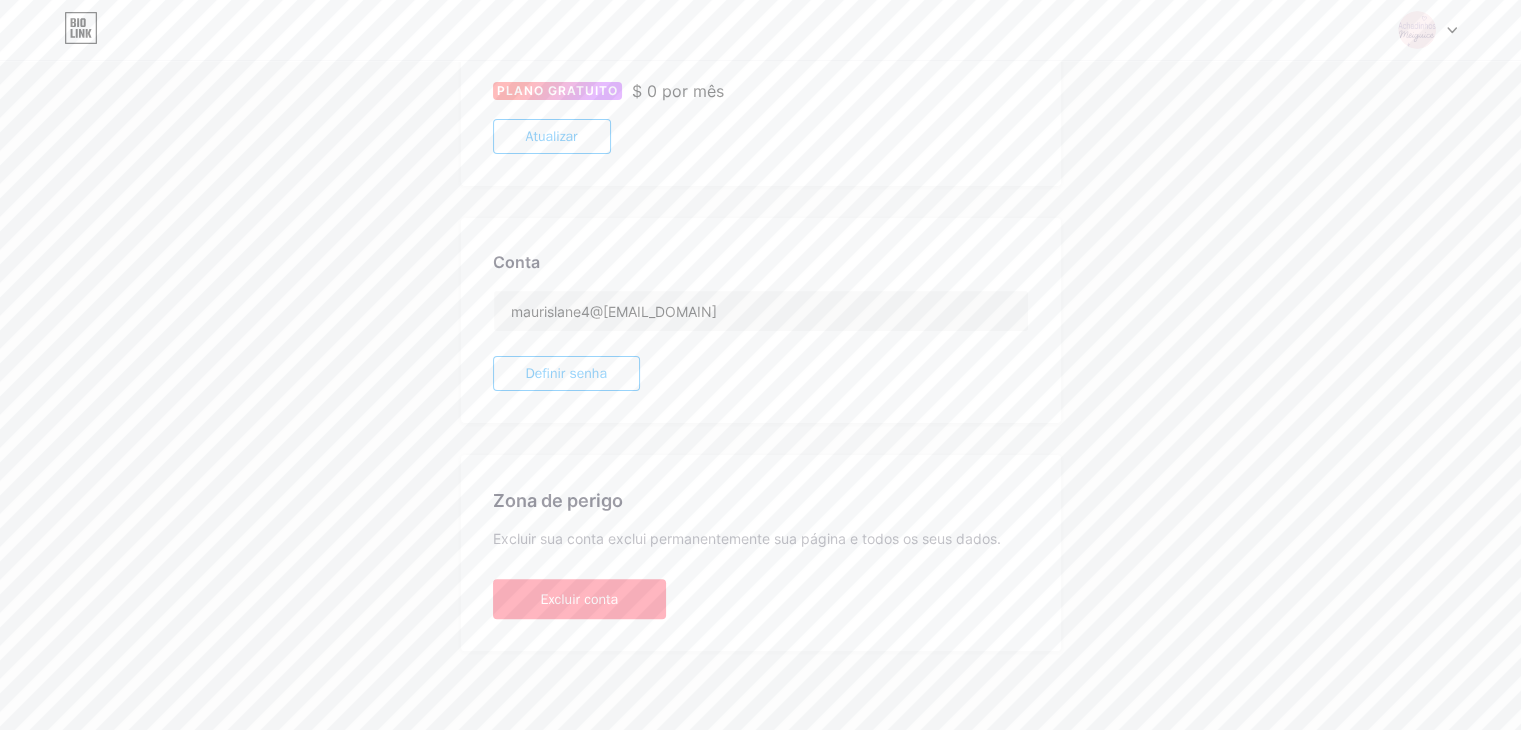 scroll, scrollTop: 0, scrollLeft: 0, axis: both 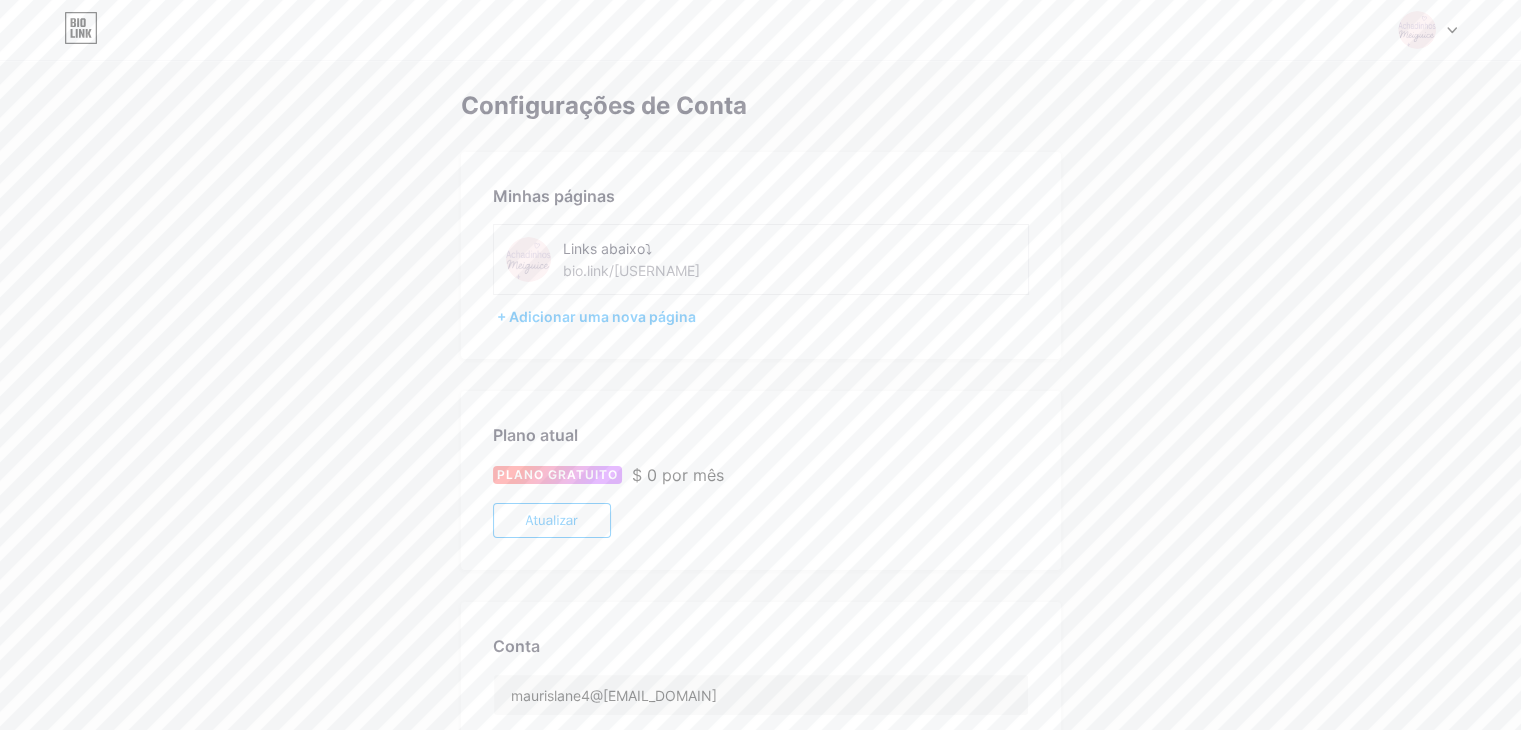 click at bounding box center (1428, 30) 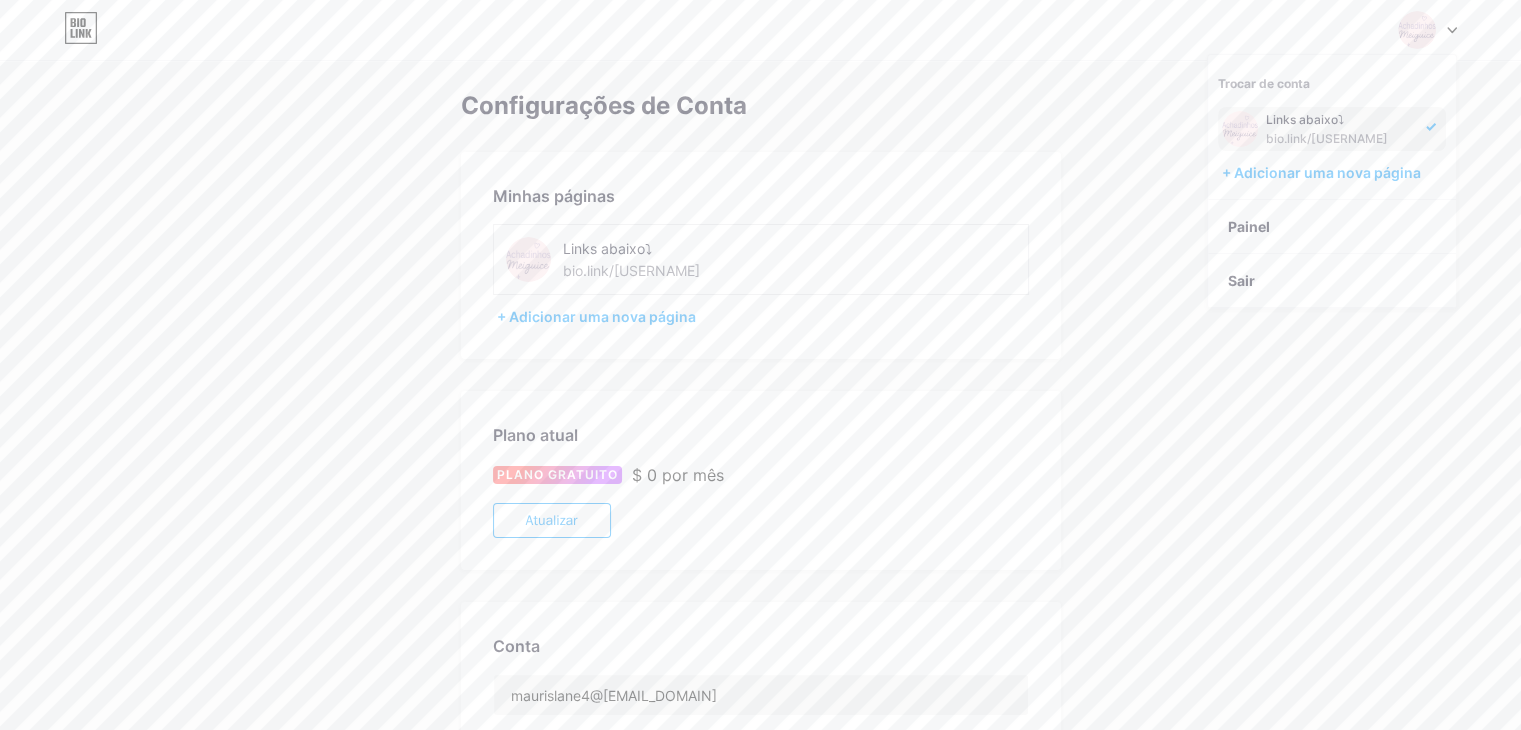 click on "bio.link/[USERNAME]" at bounding box center [1327, 138] 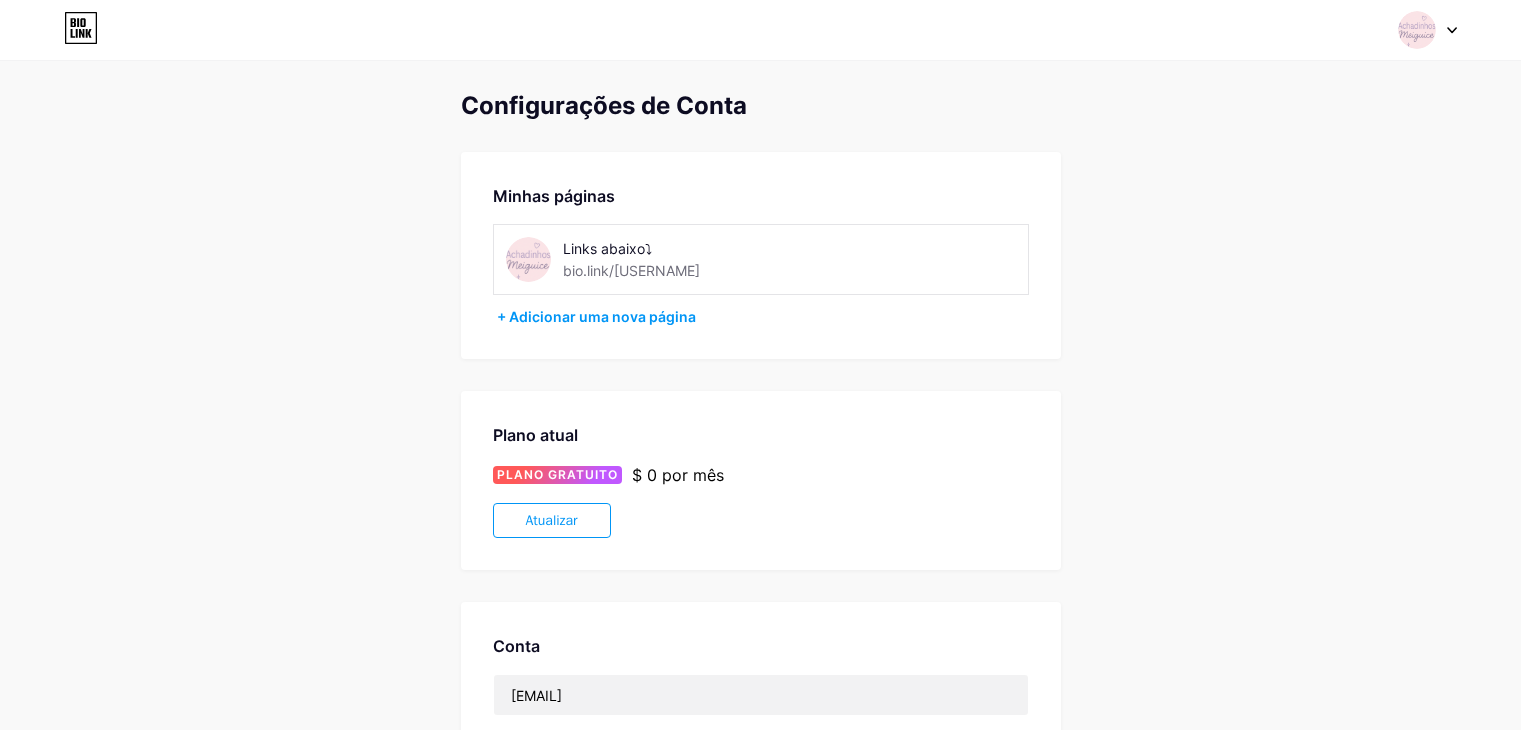 scroll, scrollTop: 0, scrollLeft: 0, axis: both 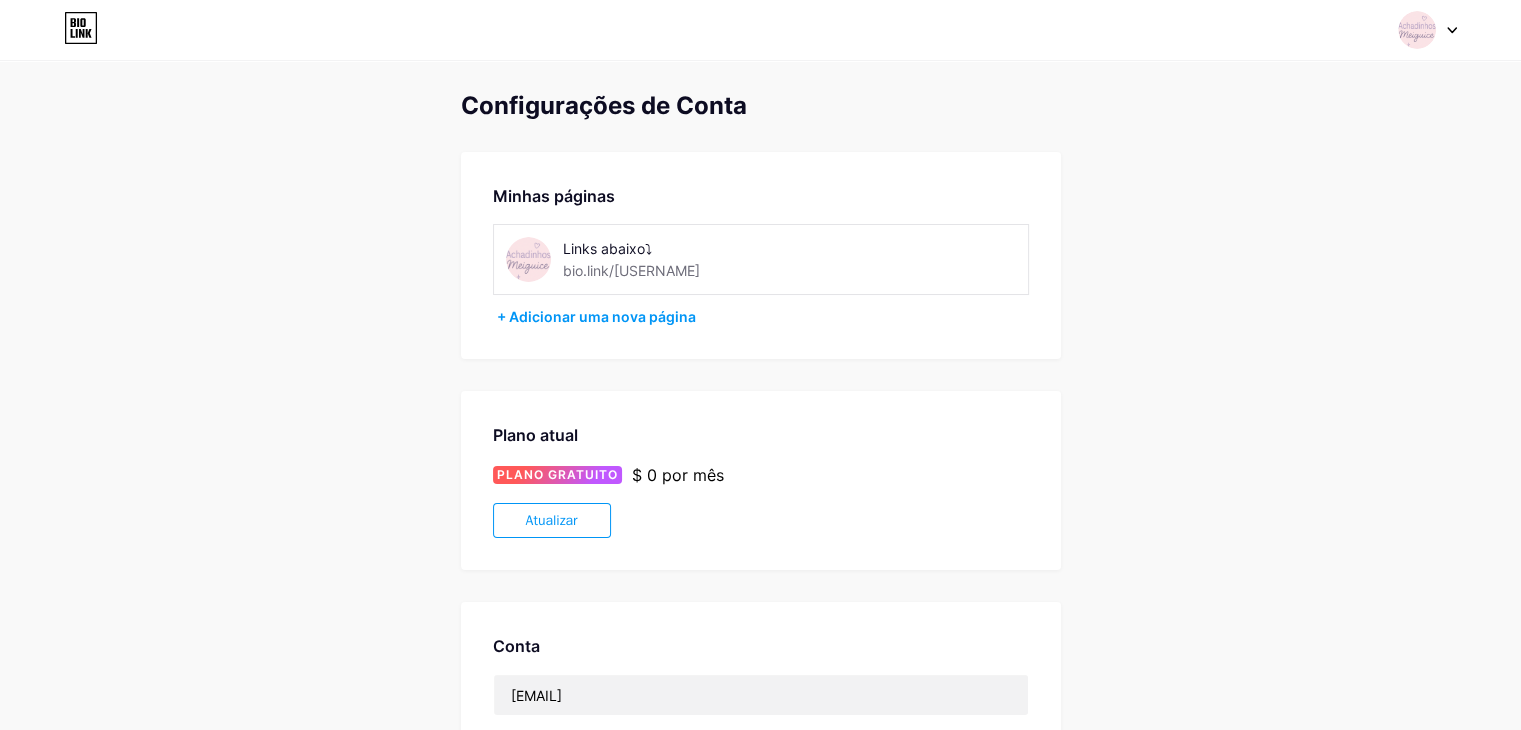 click at bounding box center [1417, 30] 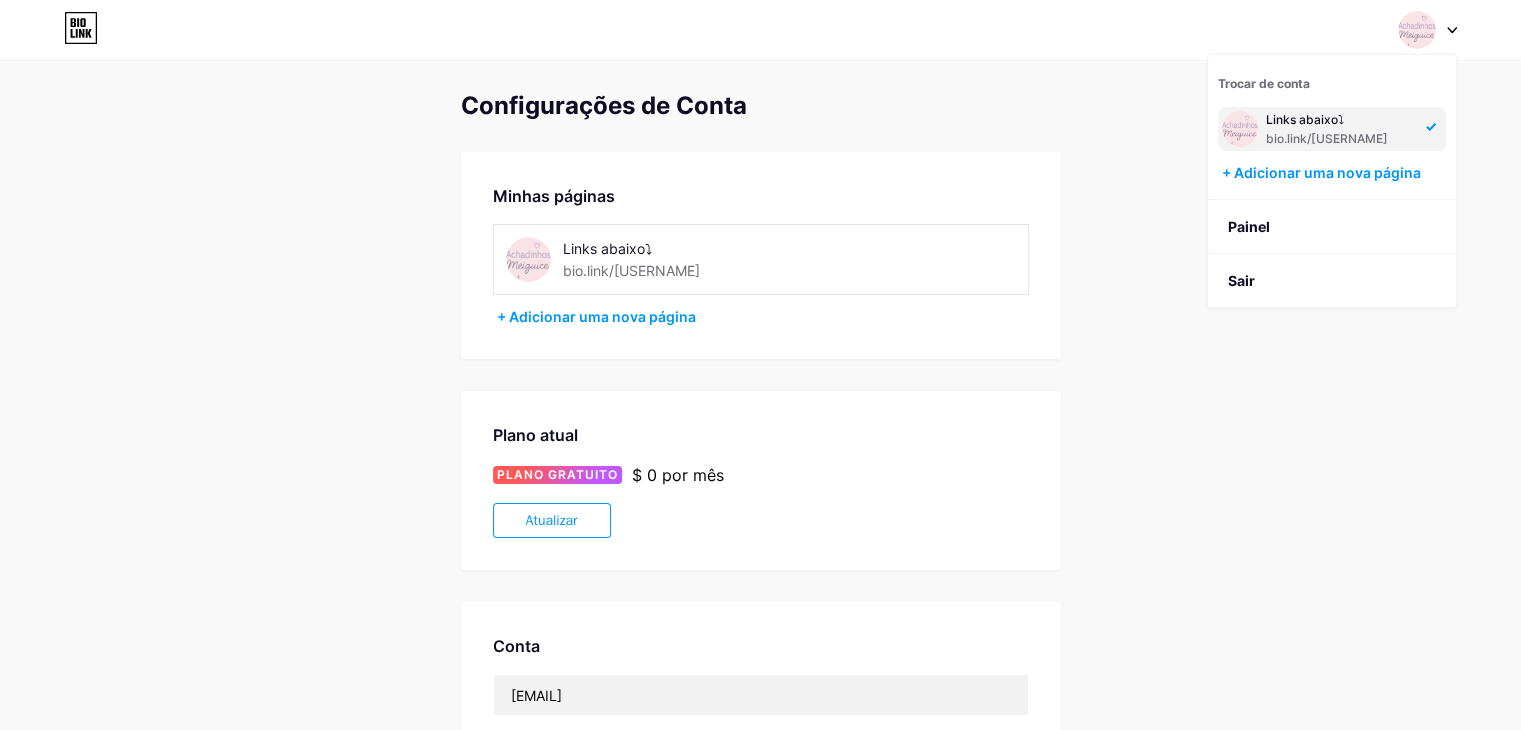 click 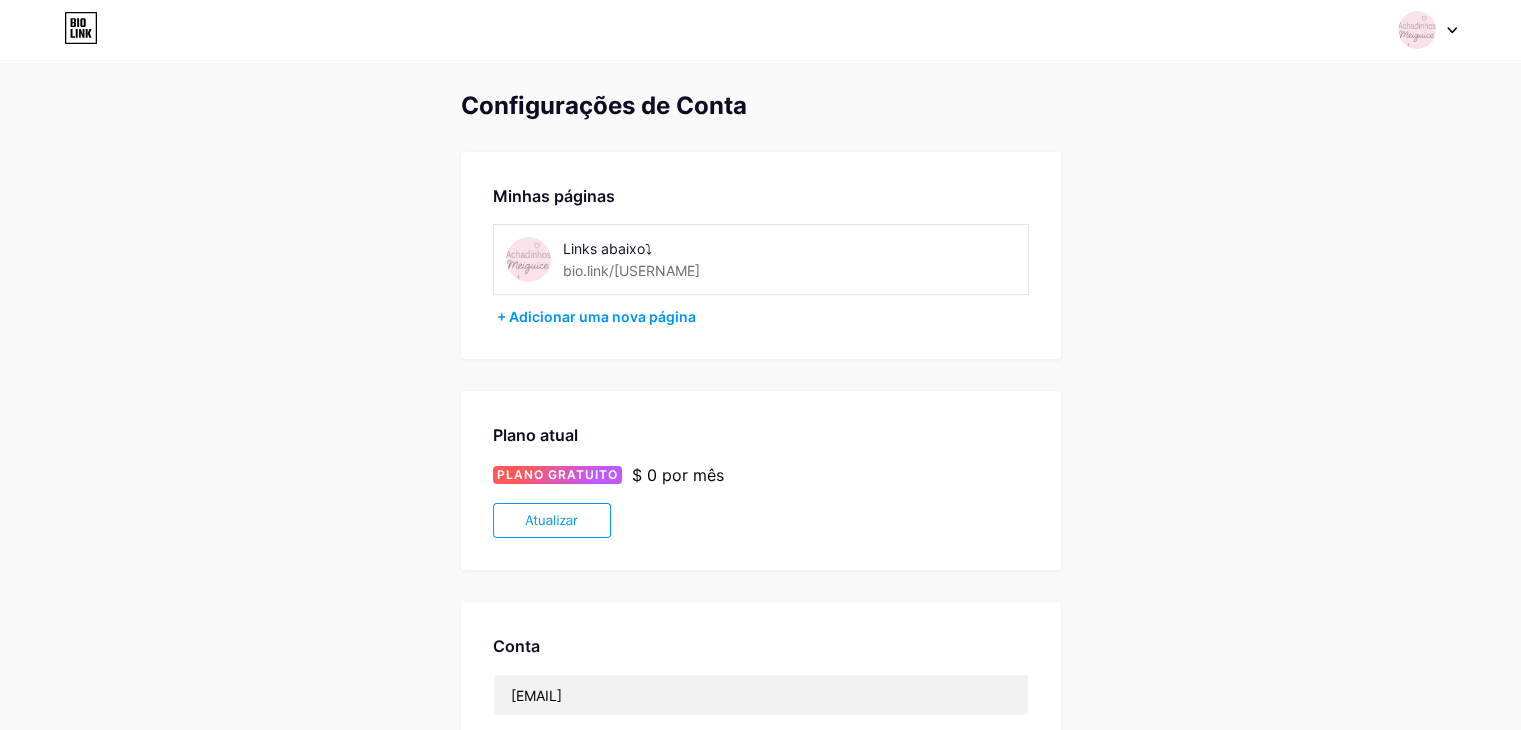 click 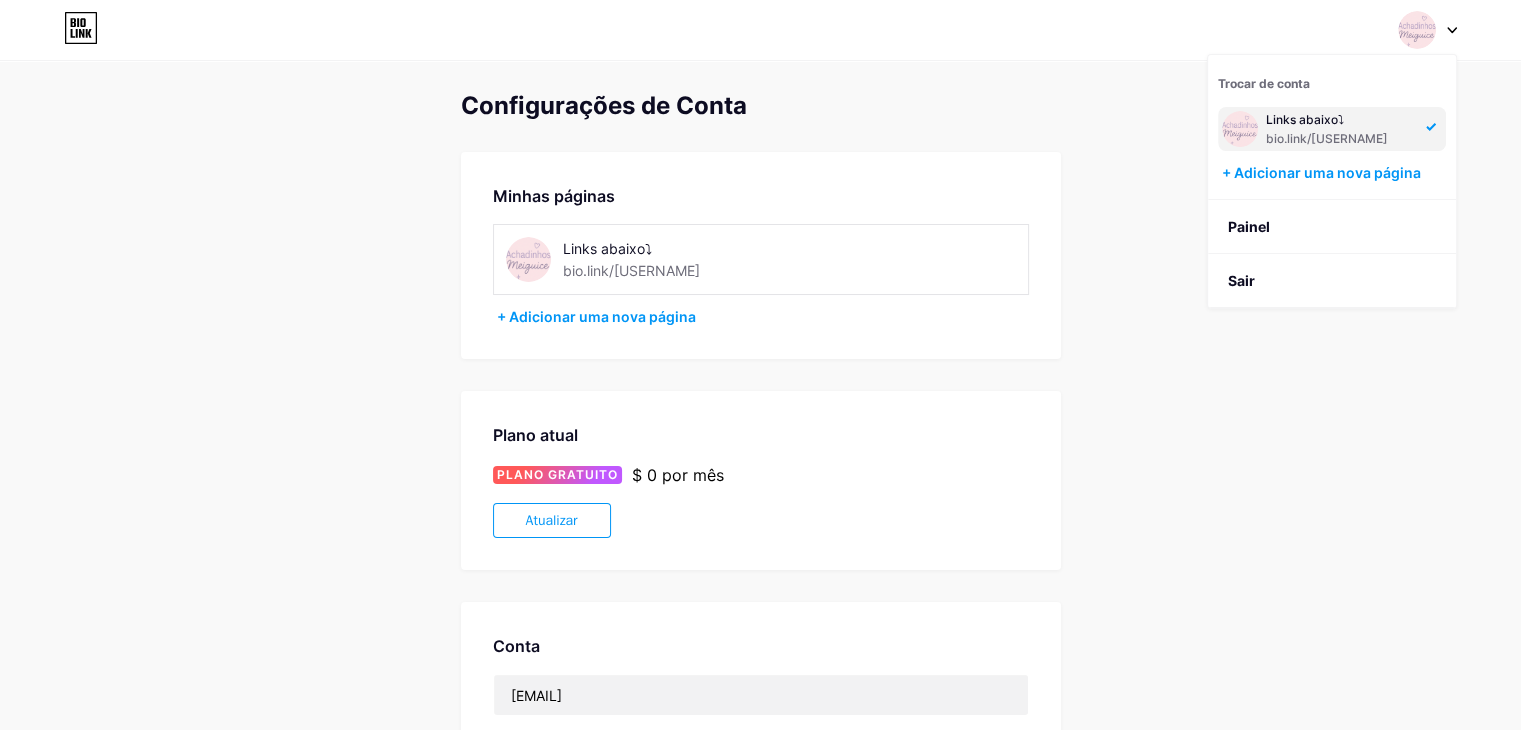 click at bounding box center [528, 259] 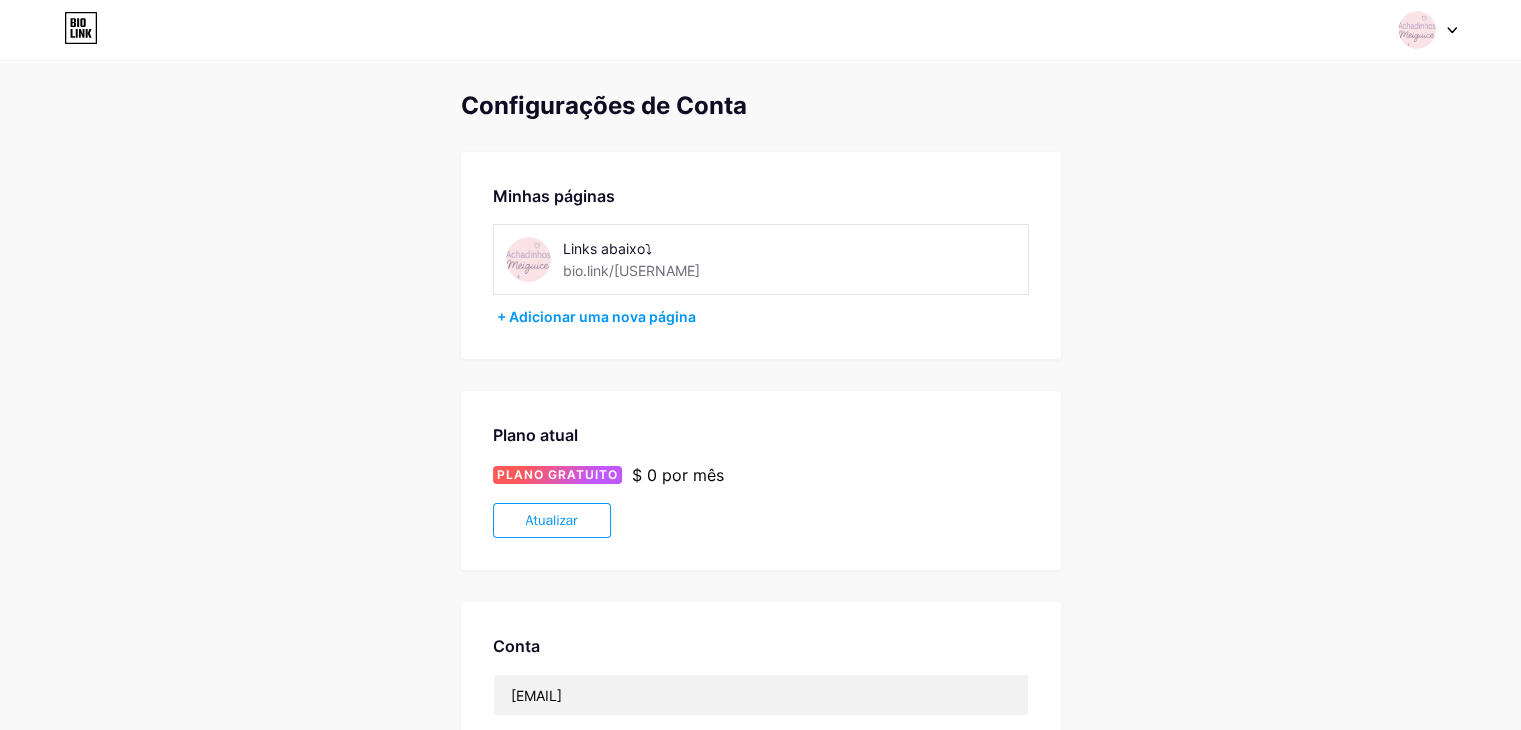 click 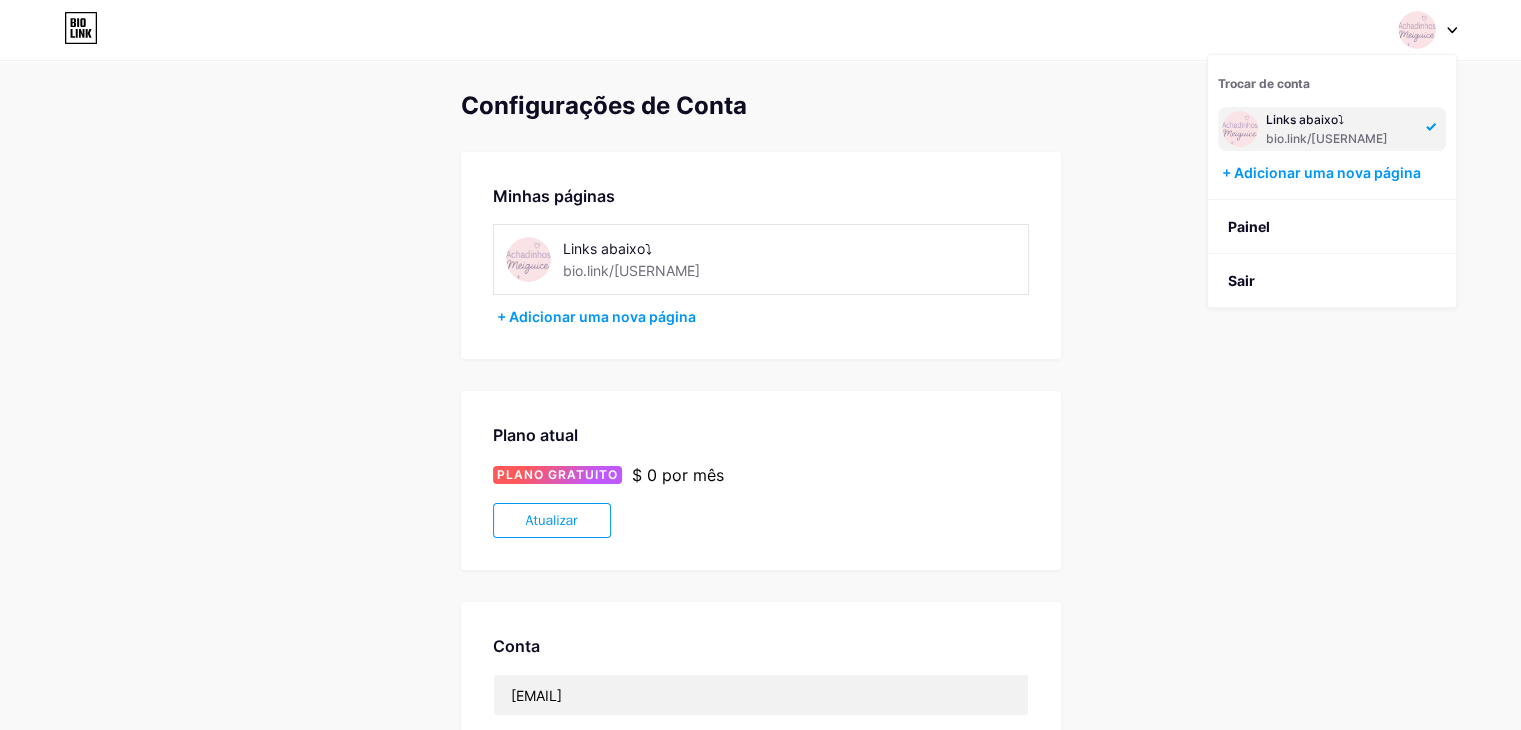 click at bounding box center [528, 259] 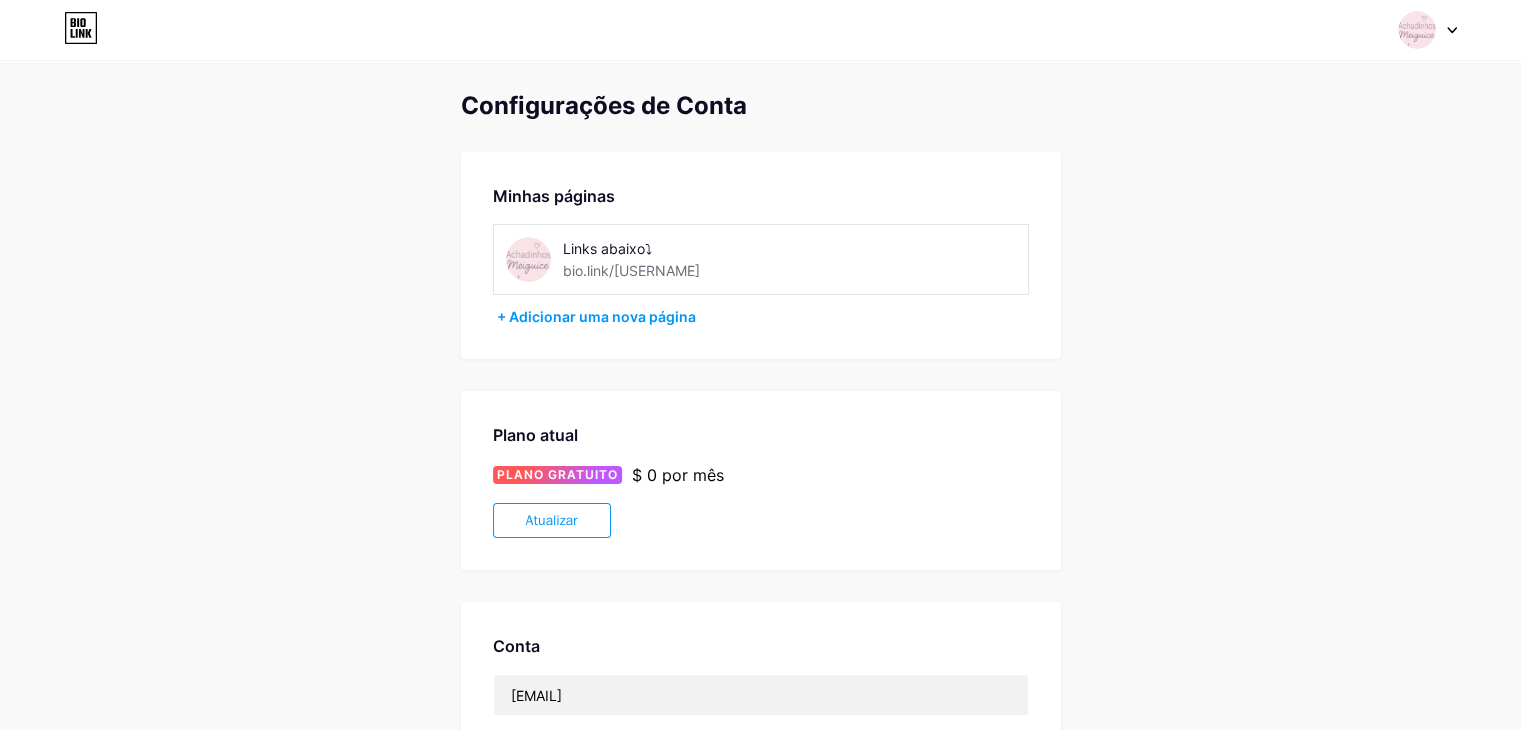 click at bounding box center [528, 259] 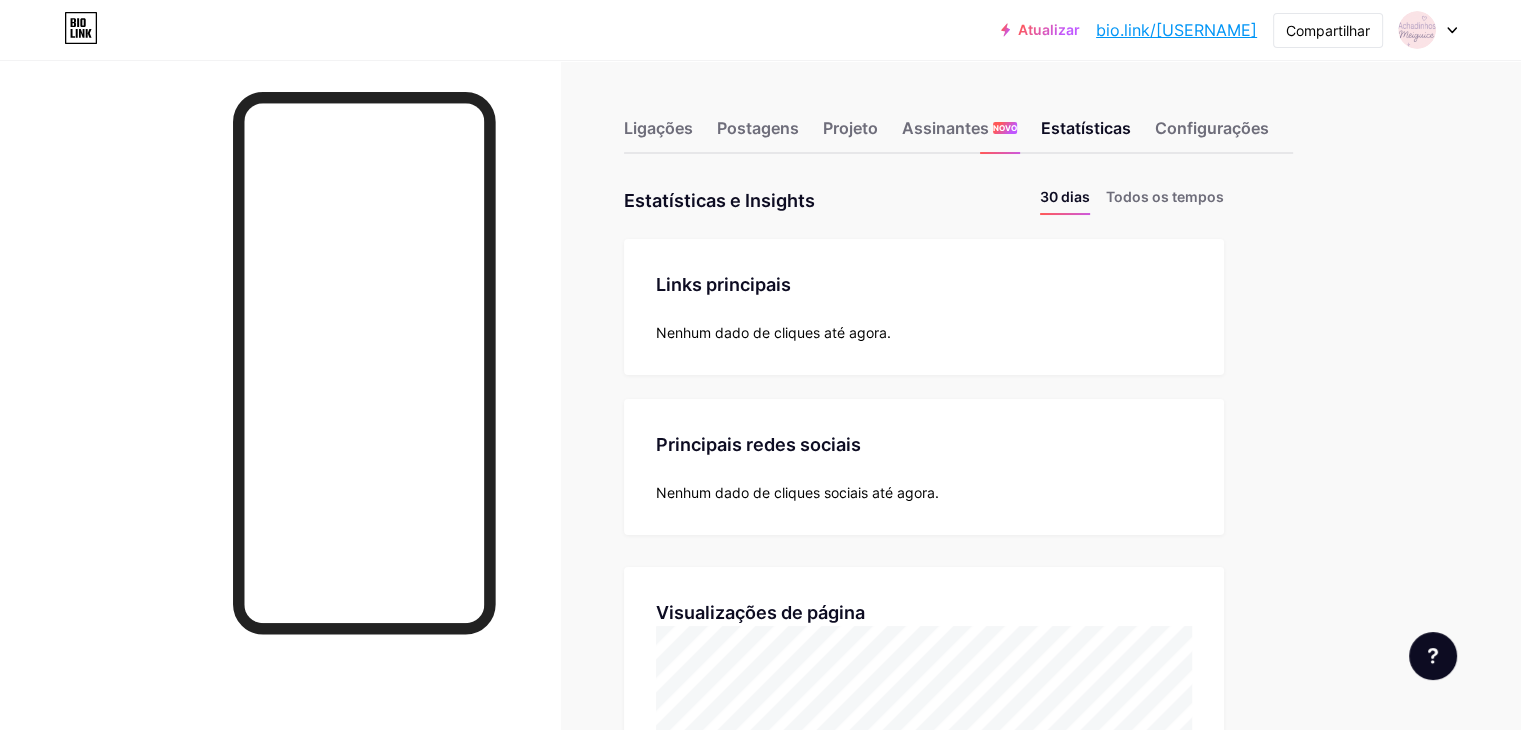 scroll, scrollTop: 999270, scrollLeft: 998479, axis: both 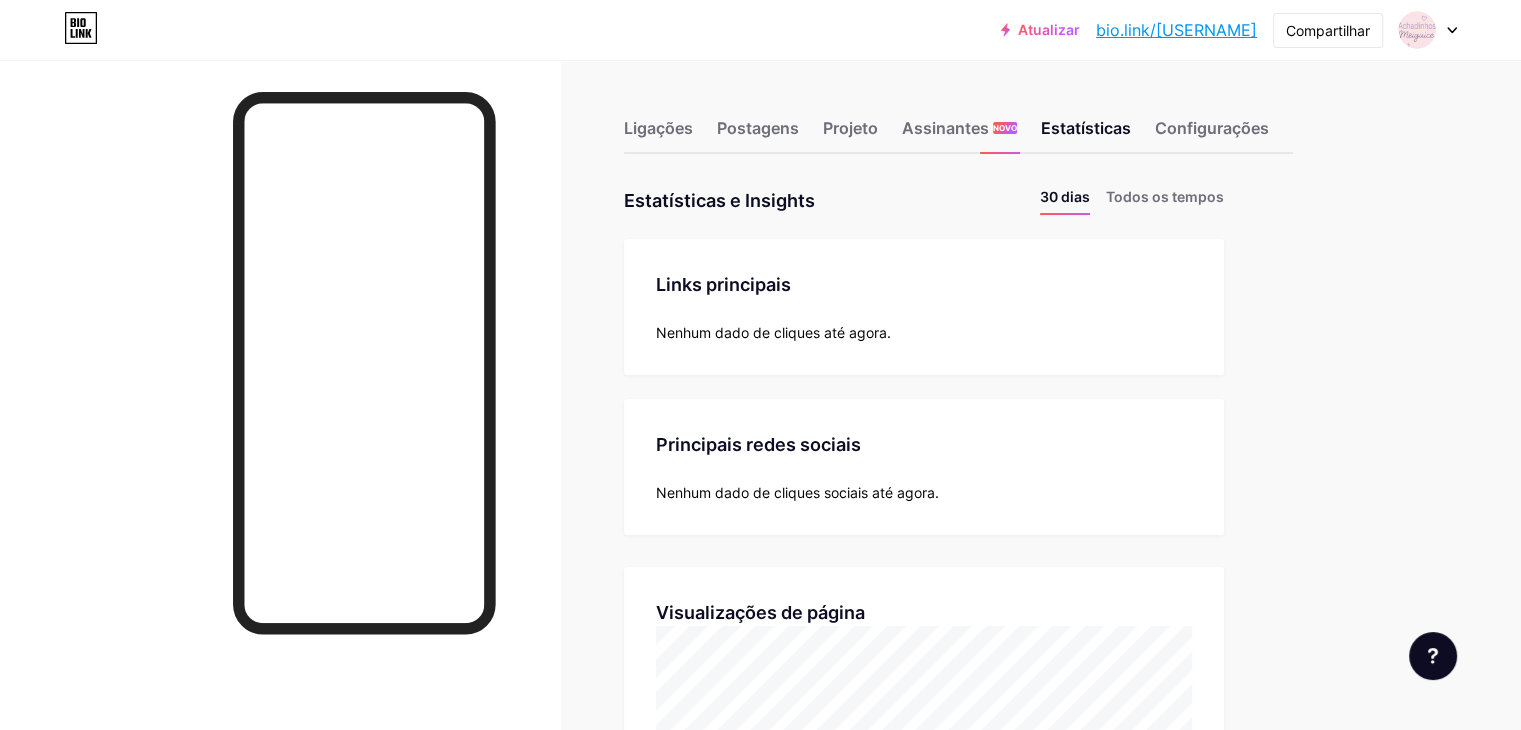 click at bounding box center (1428, 30) 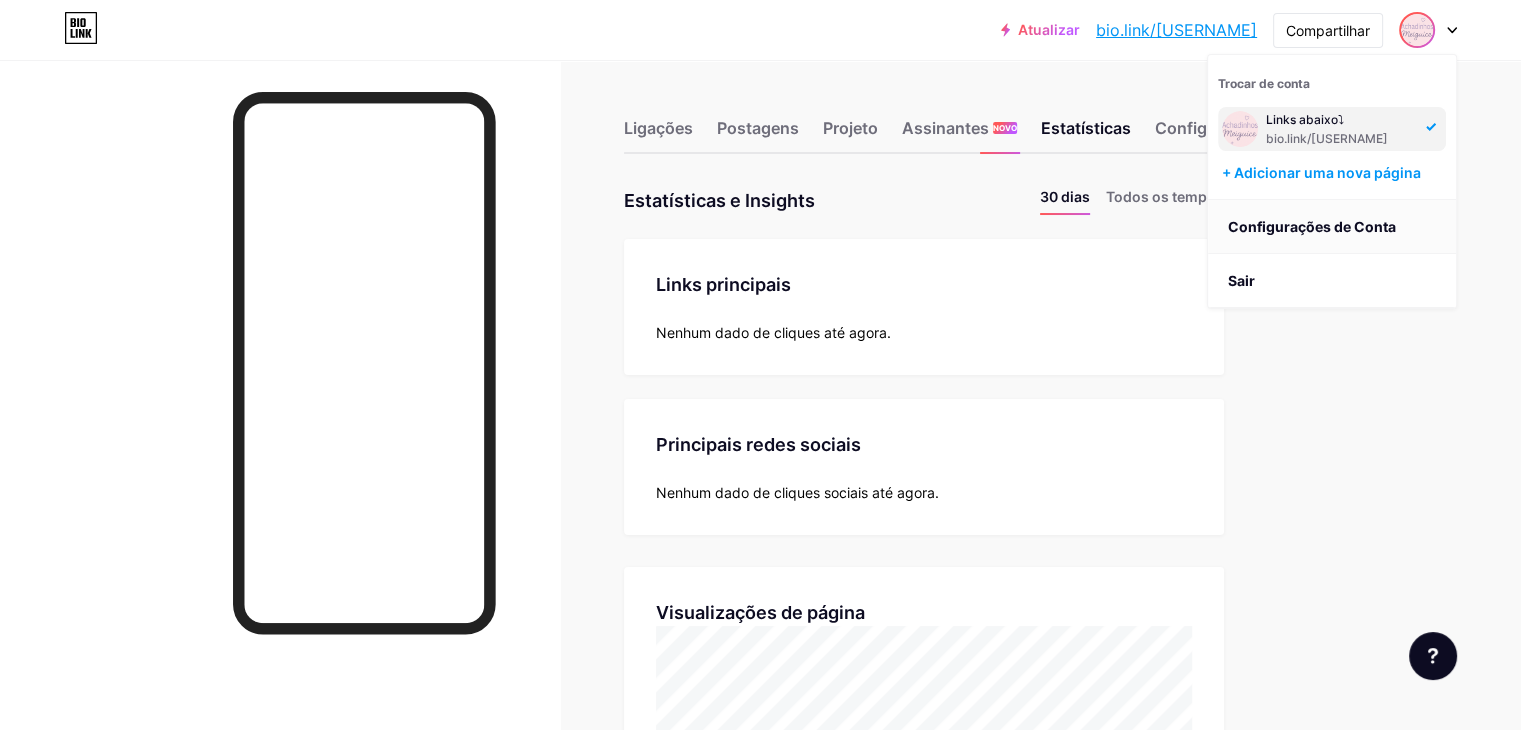 click on "Configurações de Conta" at bounding box center (1332, 227) 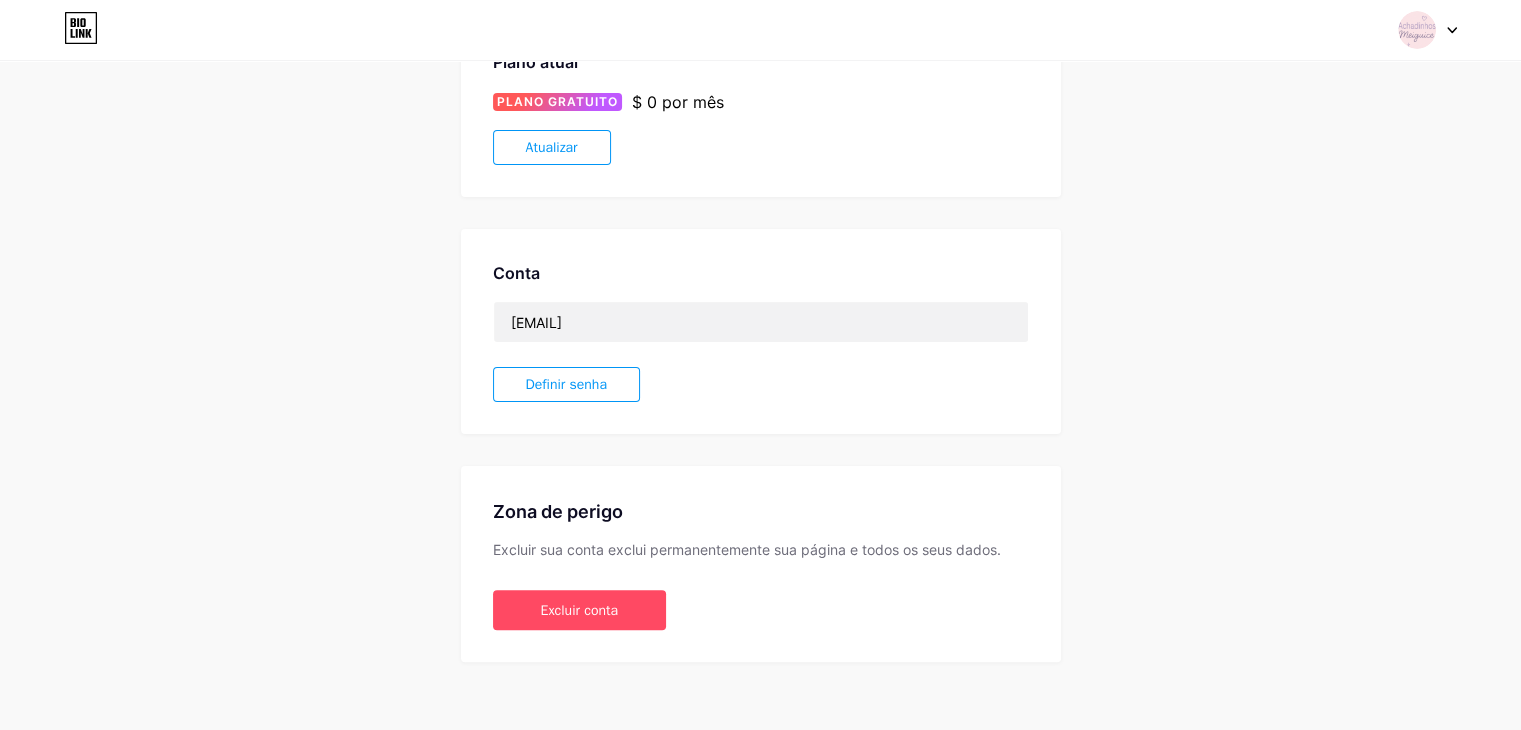 scroll, scrollTop: 384, scrollLeft: 0, axis: vertical 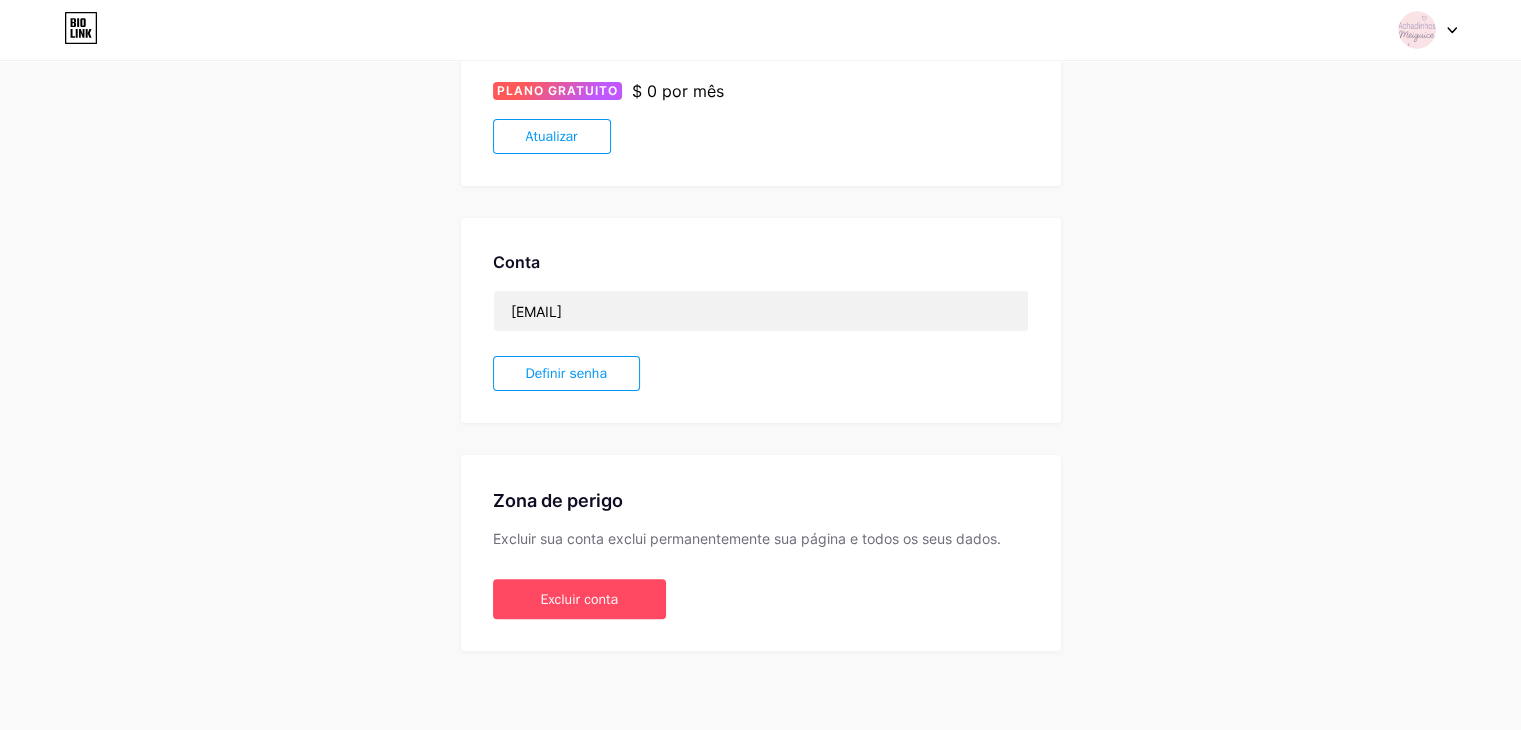 click on "Definir senha" at bounding box center (566, 373) 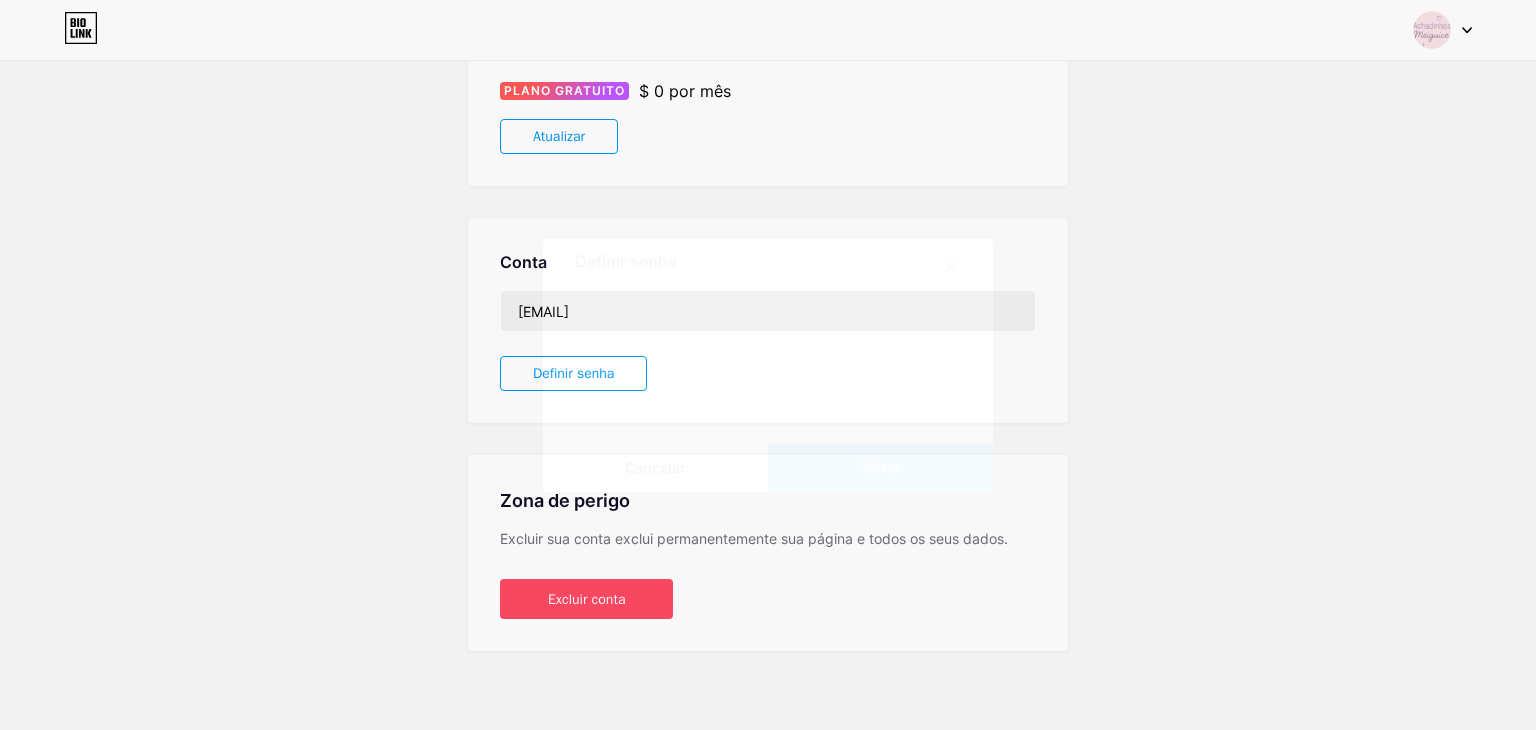click on "Salvar" at bounding box center (880, 468) 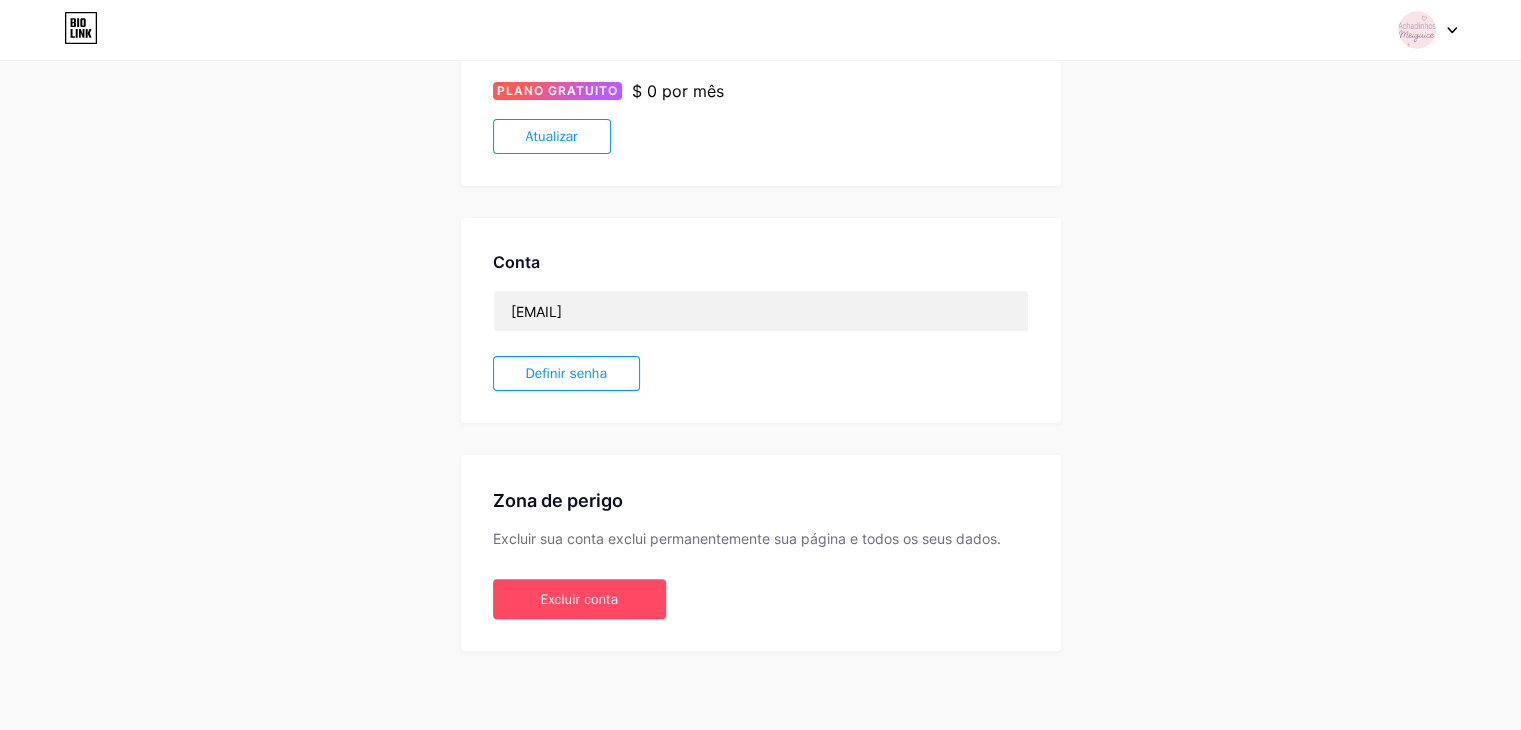 scroll, scrollTop: 0, scrollLeft: 0, axis: both 